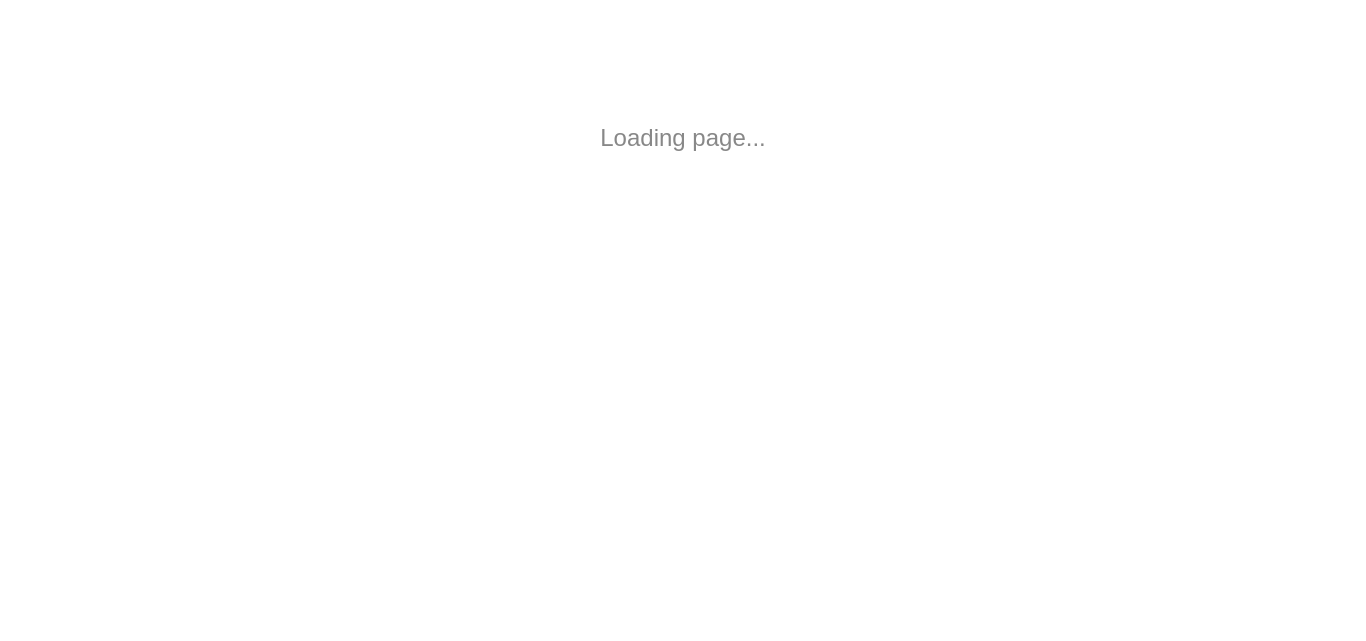 scroll, scrollTop: 0, scrollLeft: 0, axis: both 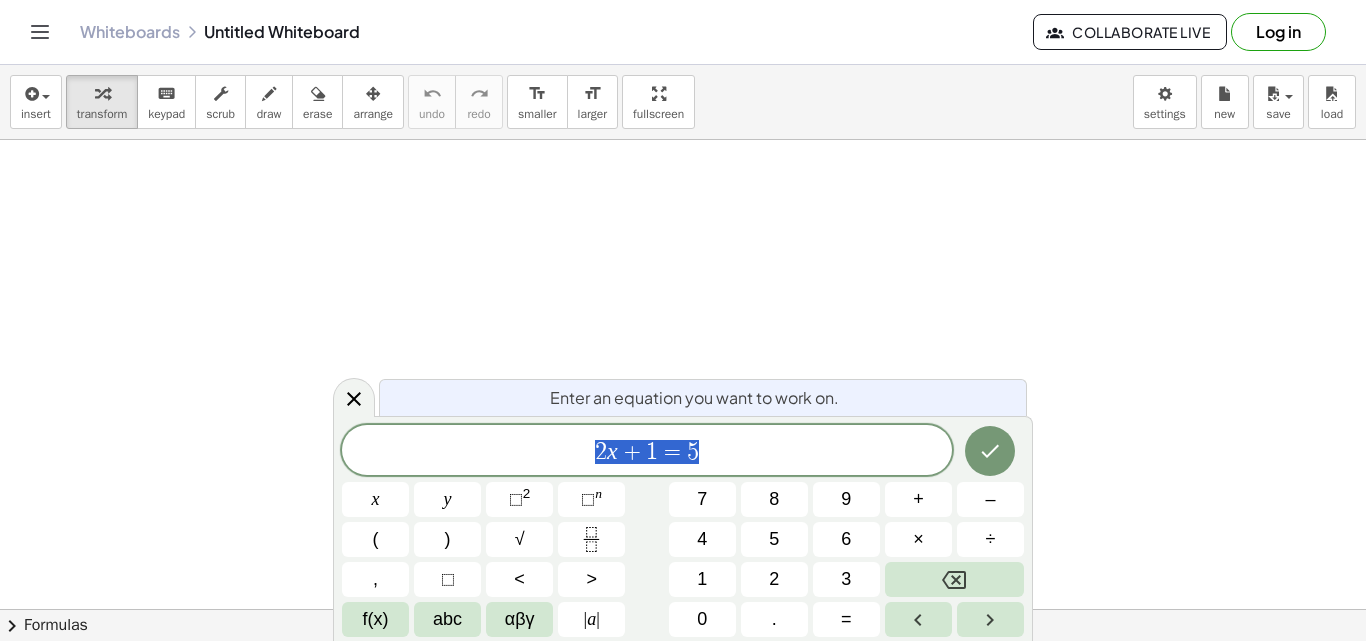 click at bounding box center (683, 674) 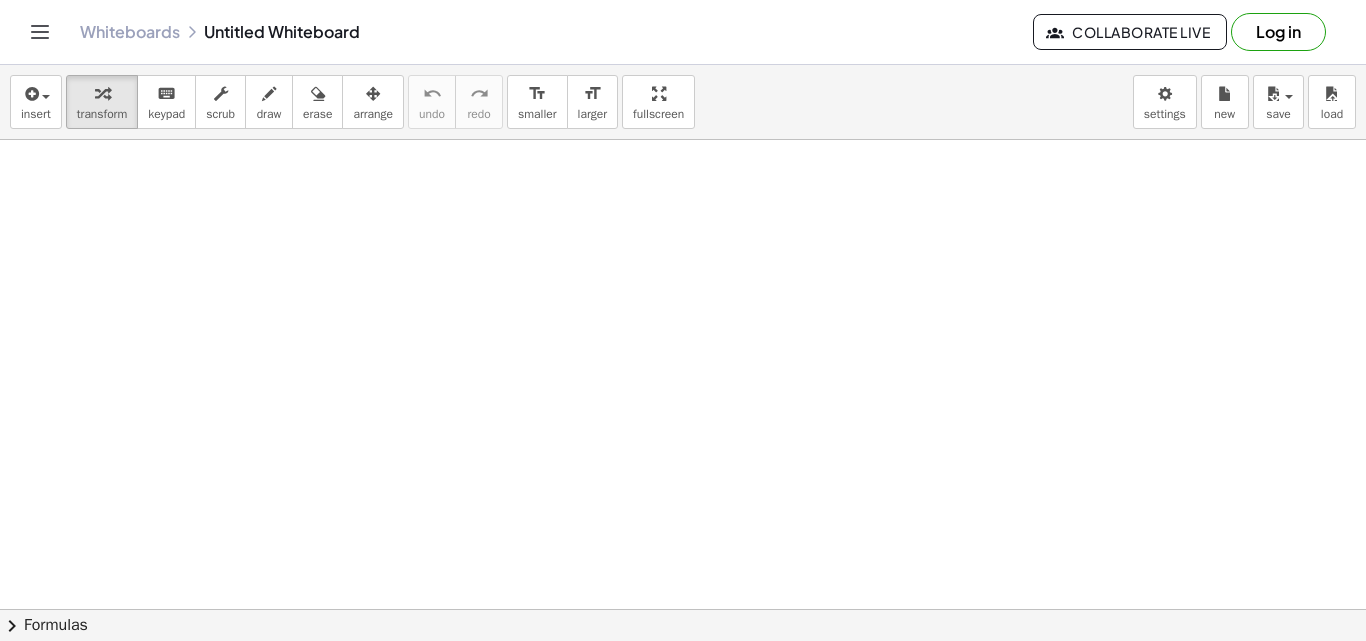 click at bounding box center (683, 674) 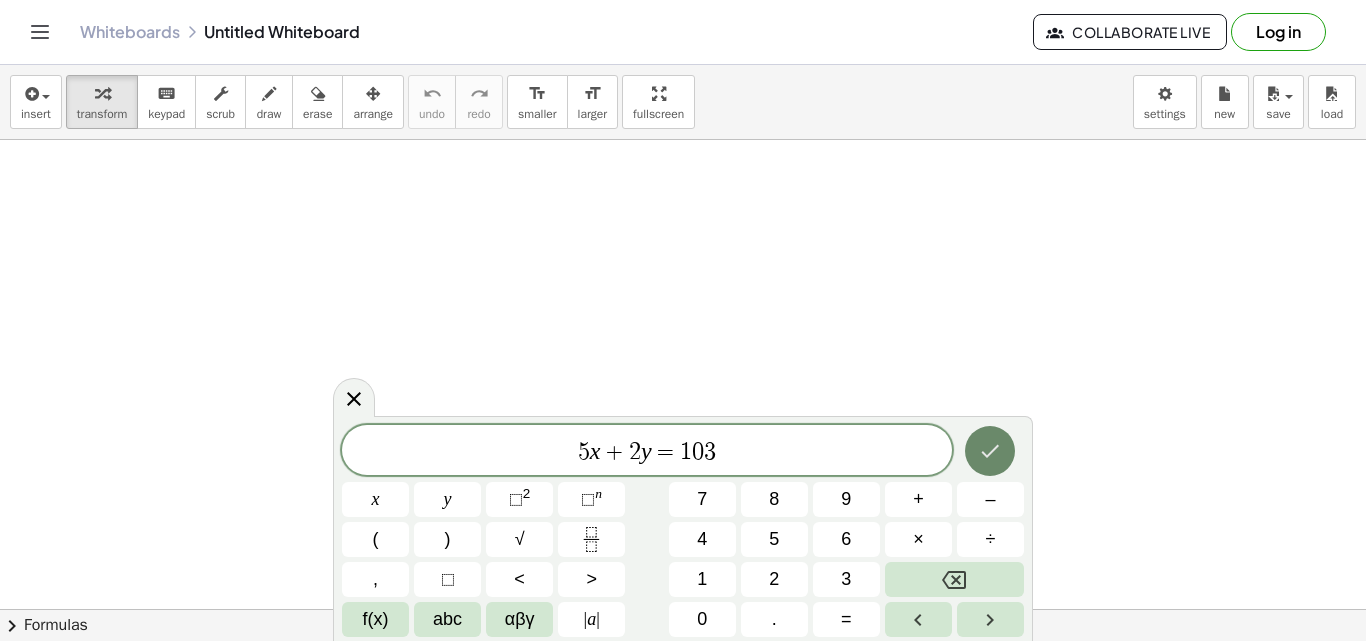 click 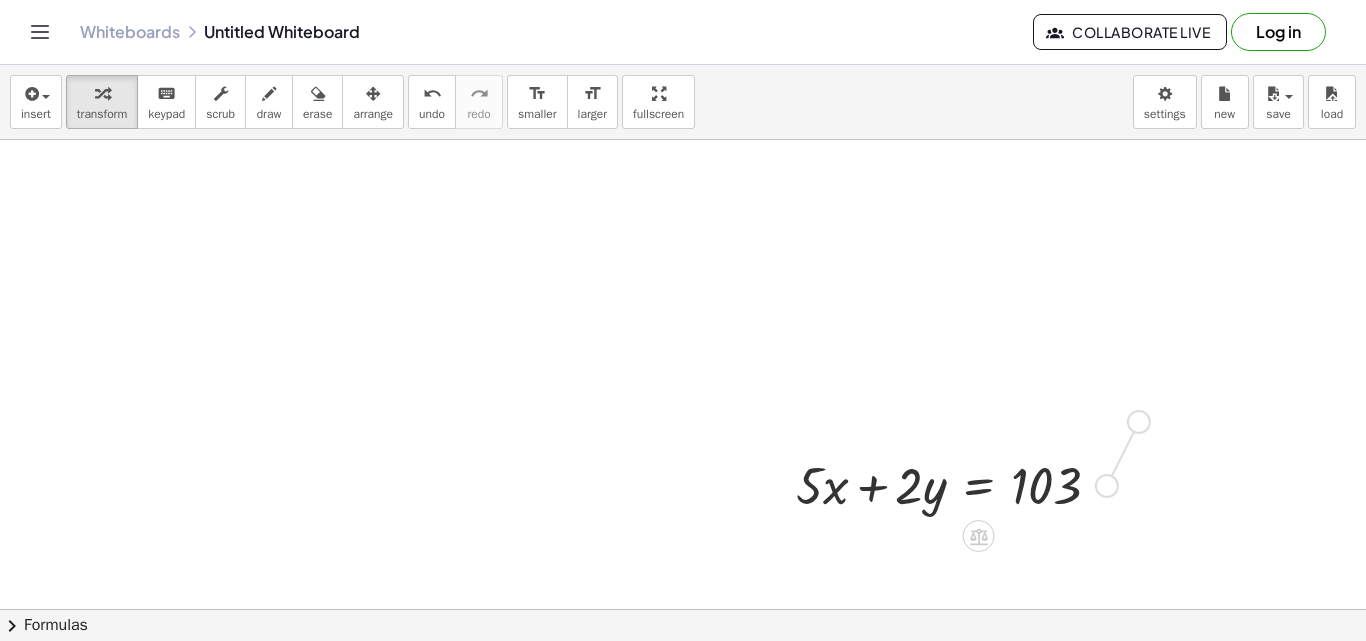 drag, startPoint x: 1106, startPoint y: 483, endPoint x: 1145, endPoint y: 421, distance: 73.24616 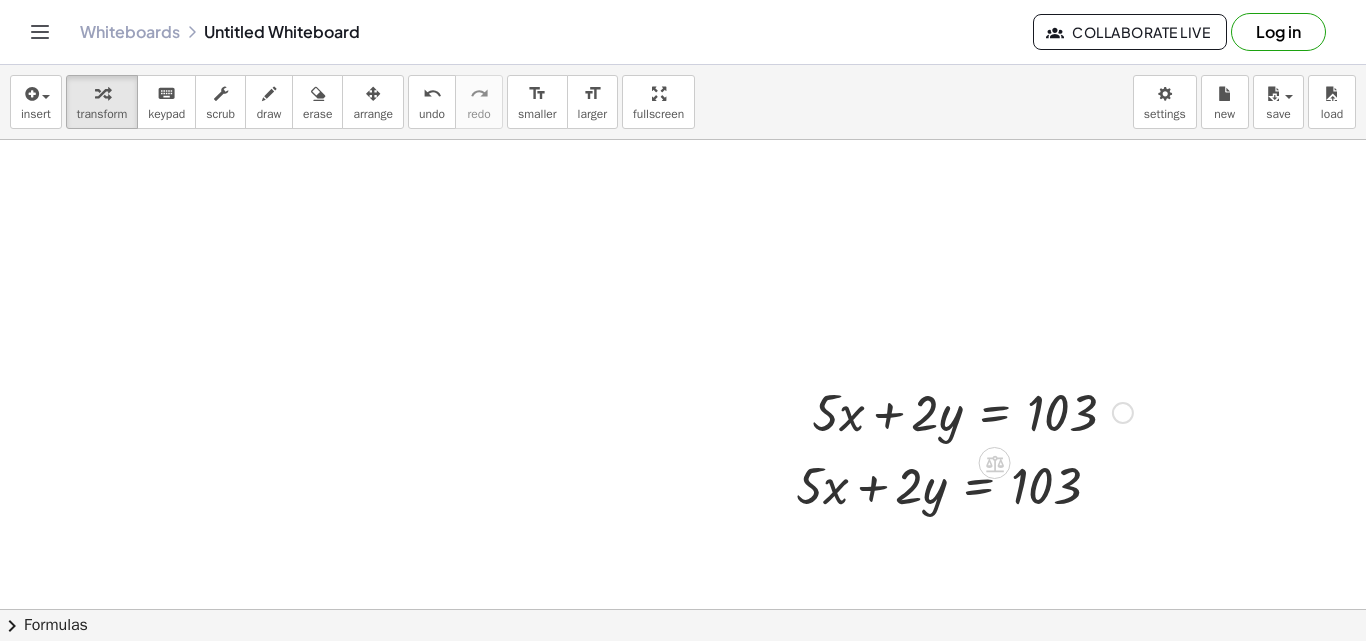 drag, startPoint x: 981, startPoint y: 412, endPoint x: 1068, endPoint y: 444, distance: 92.69843 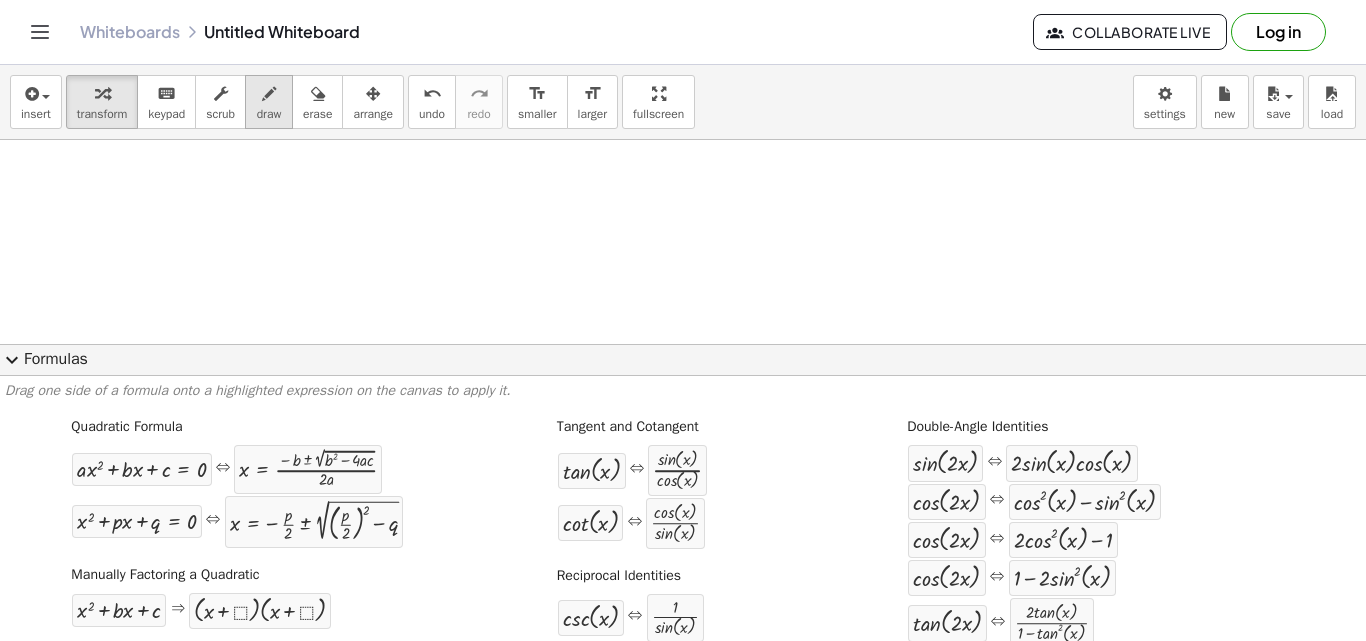 click at bounding box center (269, 94) 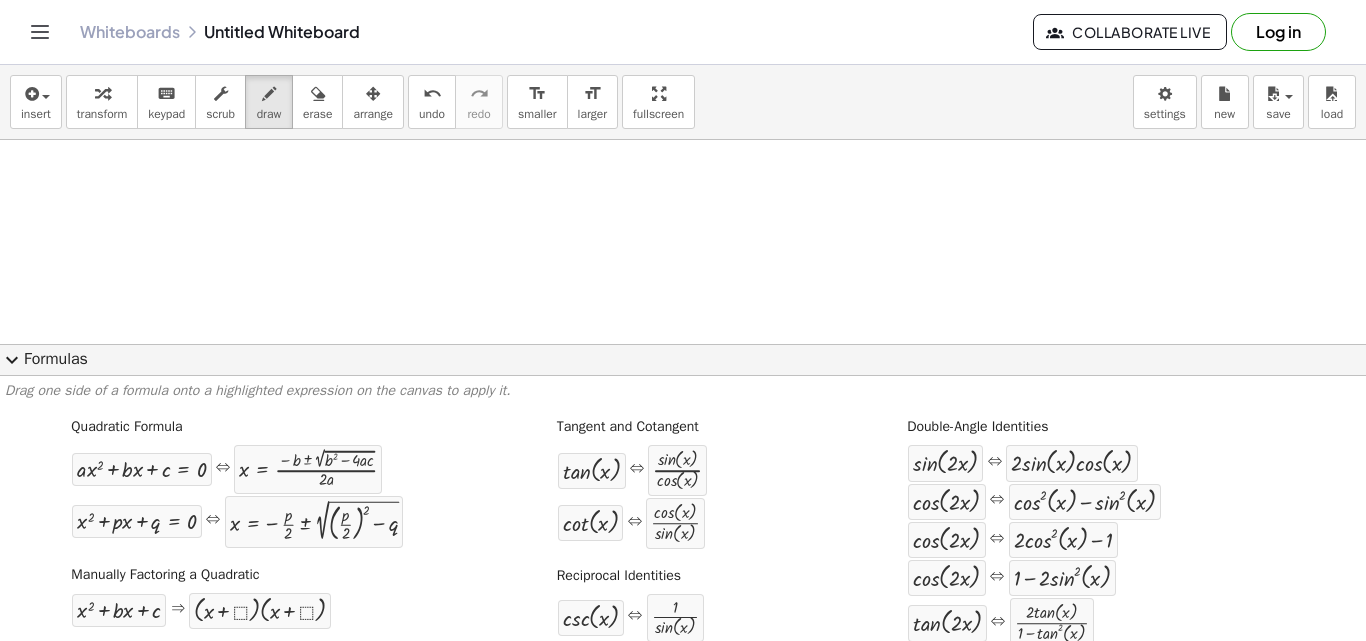 click on "expand_more" at bounding box center [12, 360] 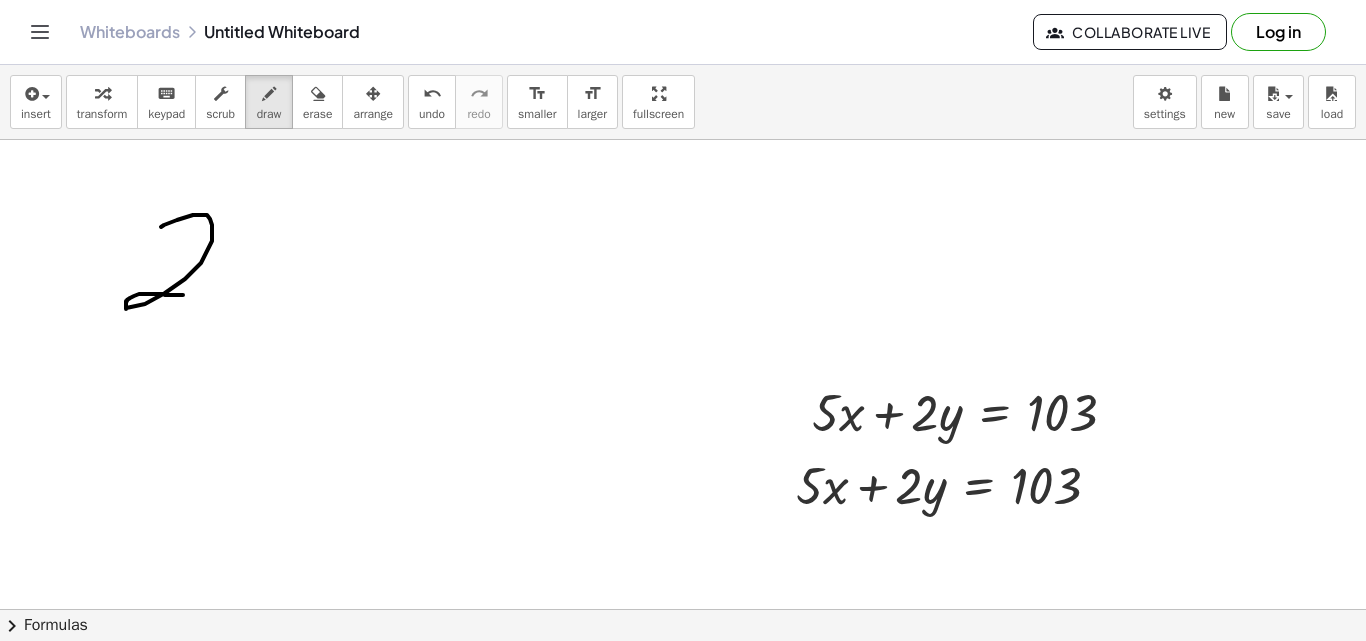drag, startPoint x: 161, startPoint y: 227, endPoint x: 206, endPoint y: 295, distance: 81.5414 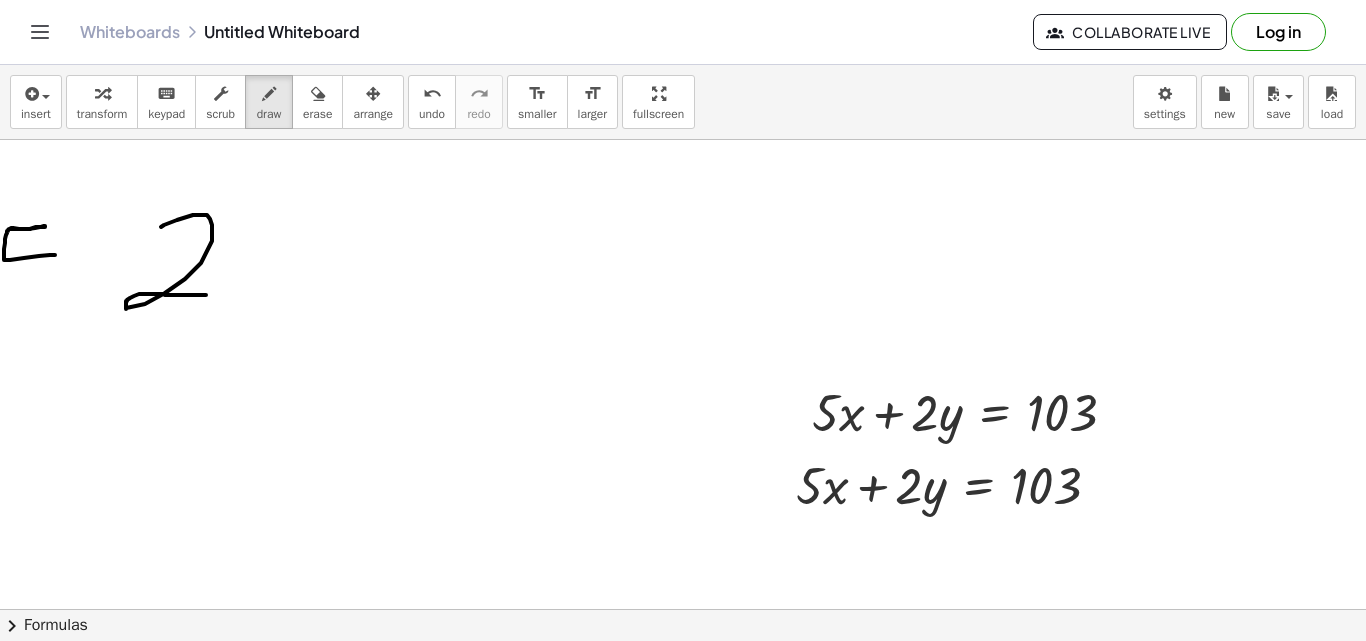 drag, startPoint x: 11, startPoint y: 228, endPoint x: 5, endPoint y: 273, distance: 45.39824 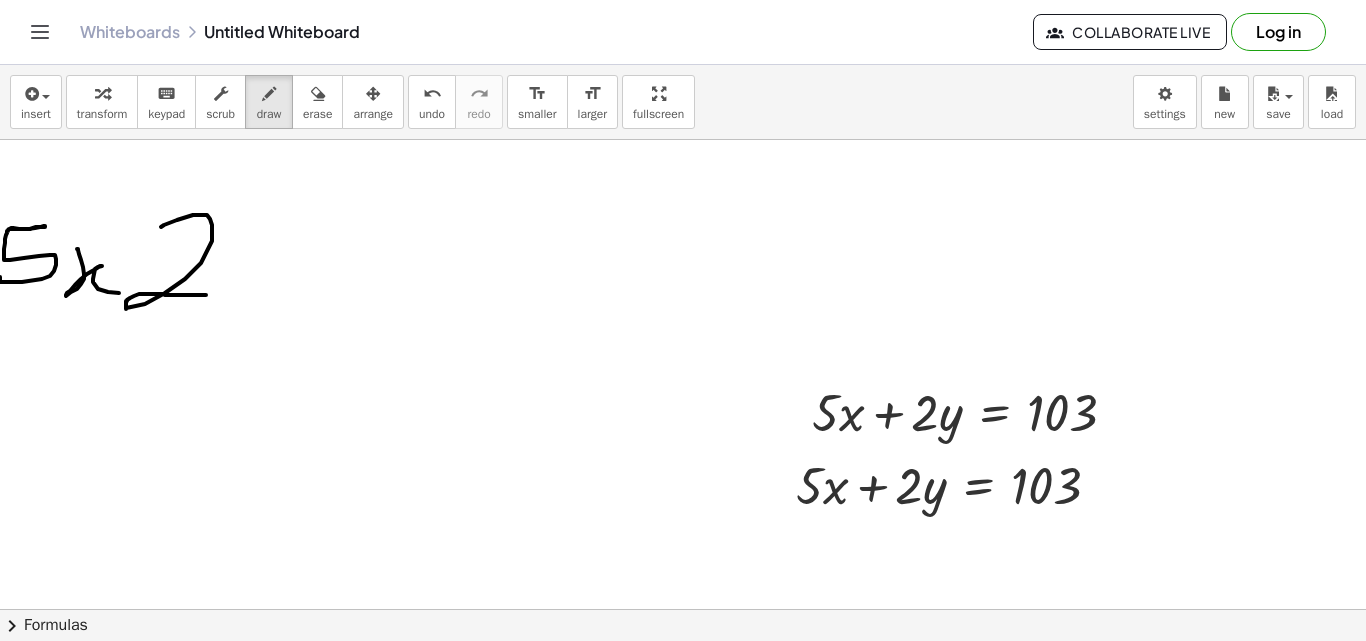 drag, startPoint x: 77, startPoint y: 249, endPoint x: 139, endPoint y: 263, distance: 63.560993 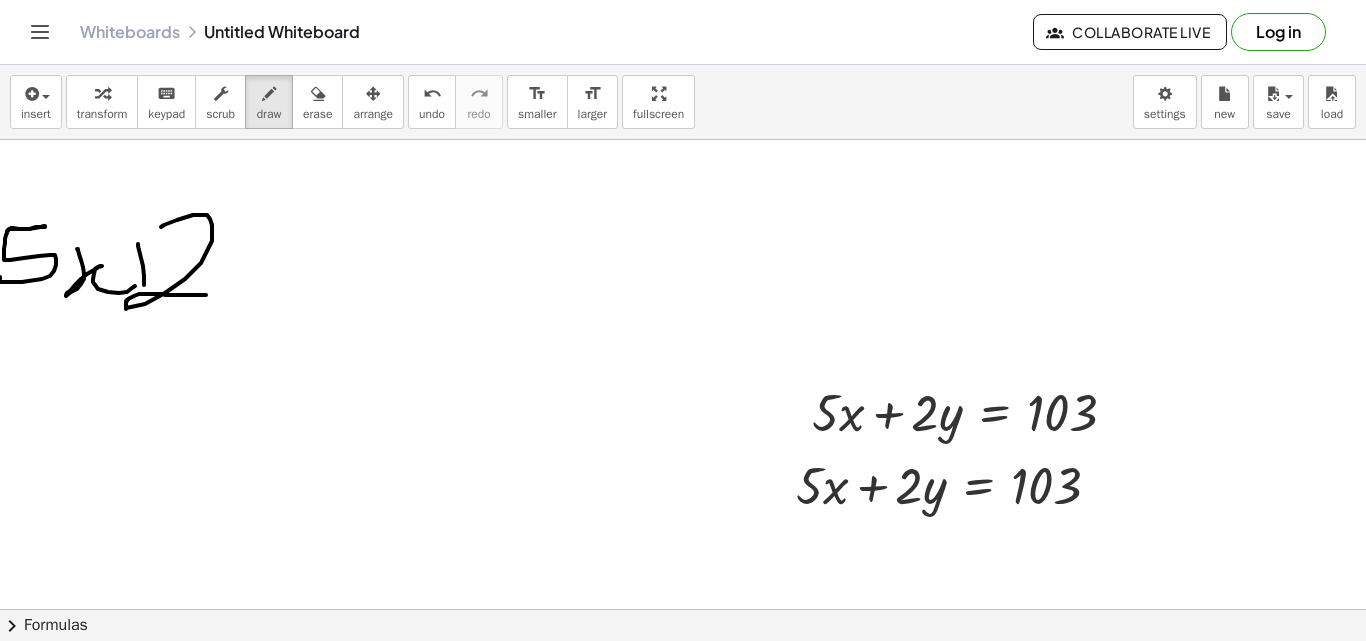 drag, startPoint x: 138, startPoint y: 244, endPoint x: 144, endPoint y: 286, distance: 42.426407 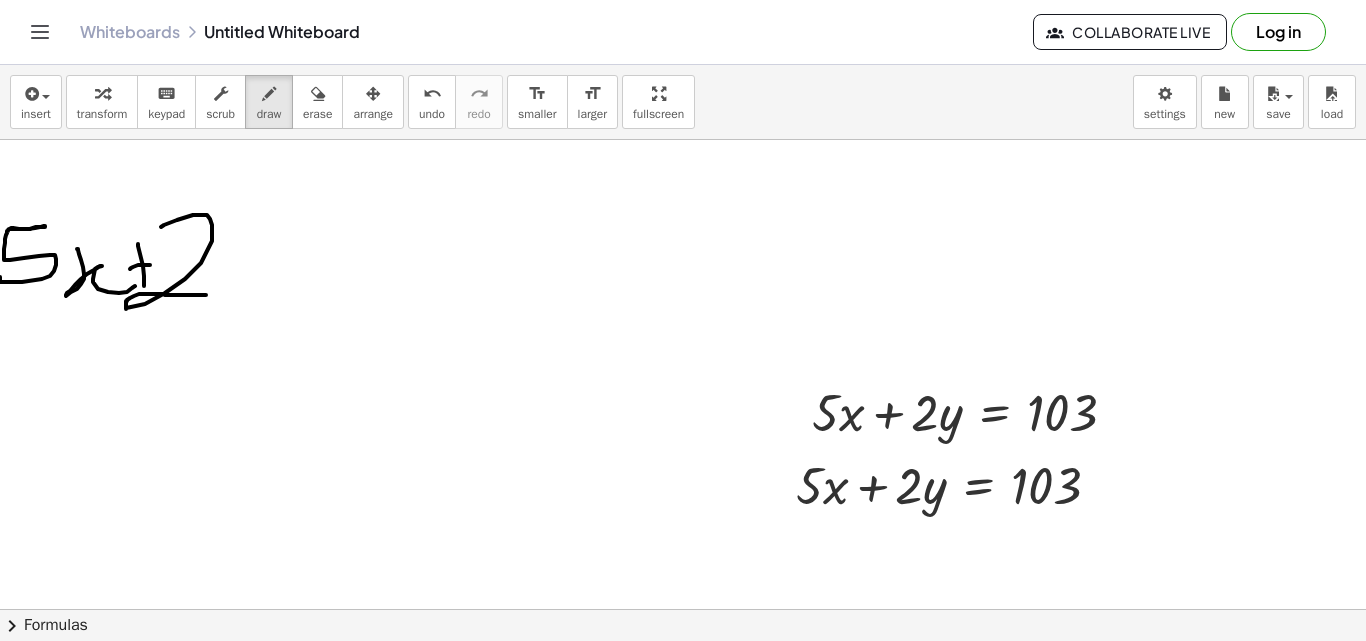 drag, startPoint x: 130, startPoint y: 269, endPoint x: 165, endPoint y: 264, distance: 35.35534 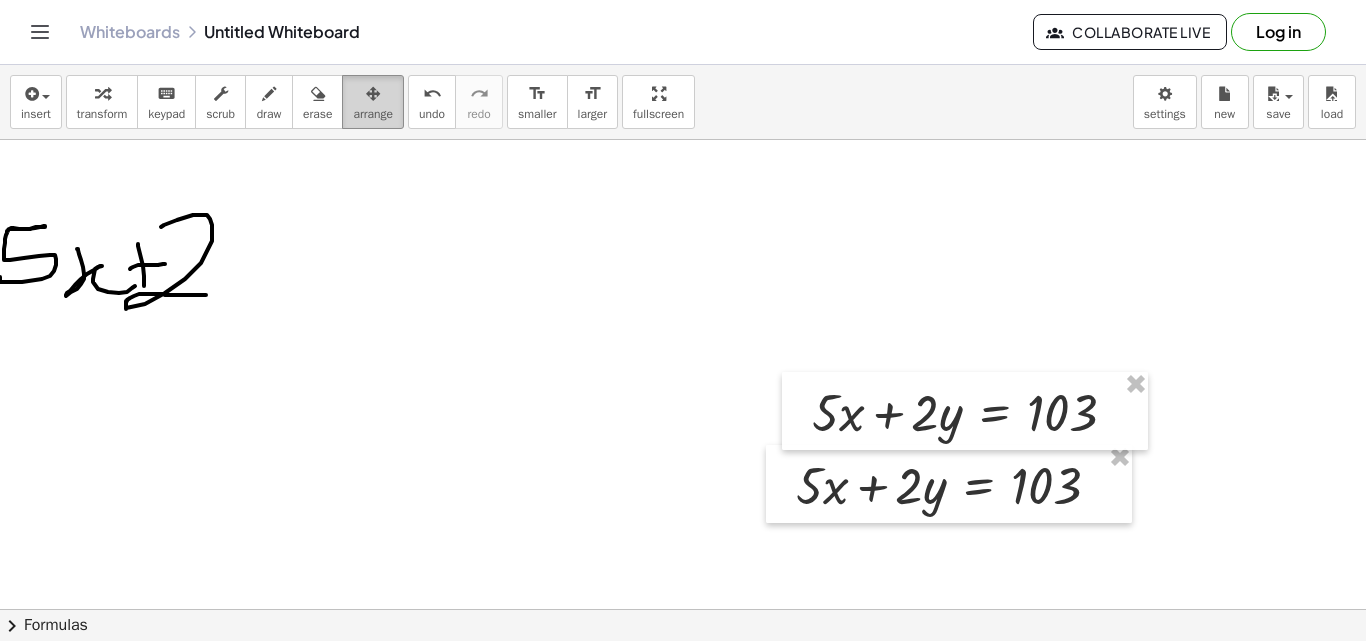 click on "arrange" at bounding box center (373, 102) 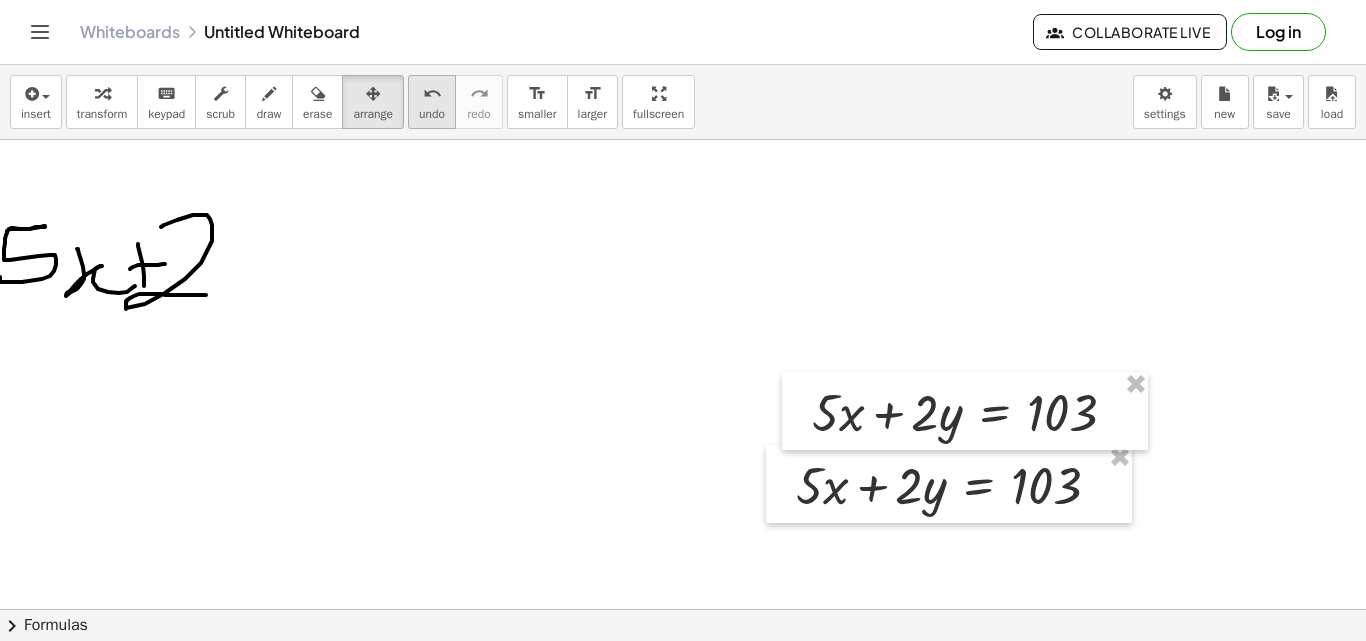 click on "undo undo" at bounding box center (432, 102) 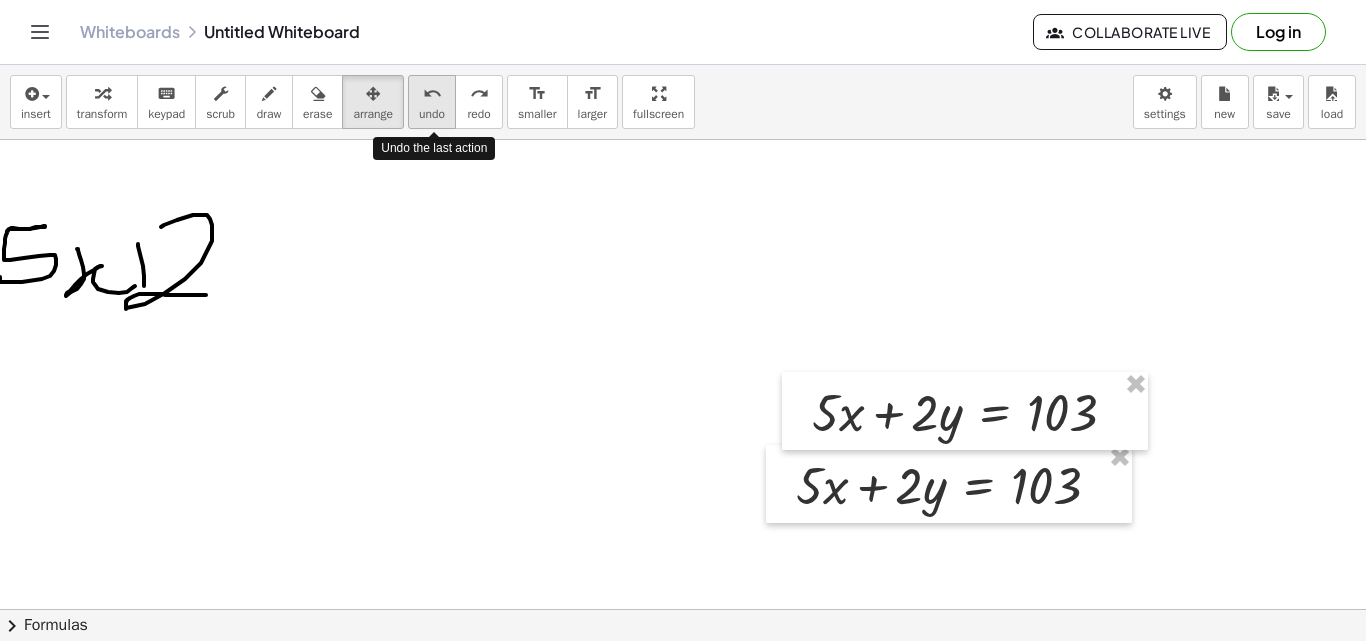 click on "undo undo" at bounding box center (432, 102) 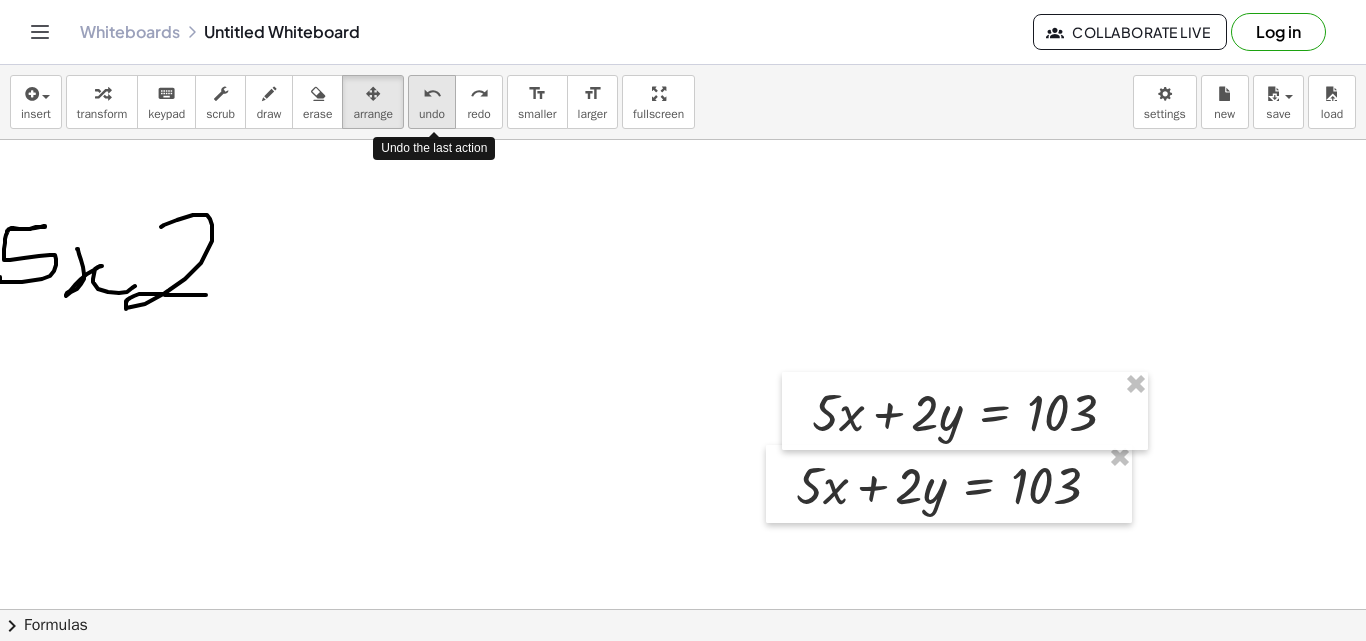 click on "undo undo" at bounding box center [432, 102] 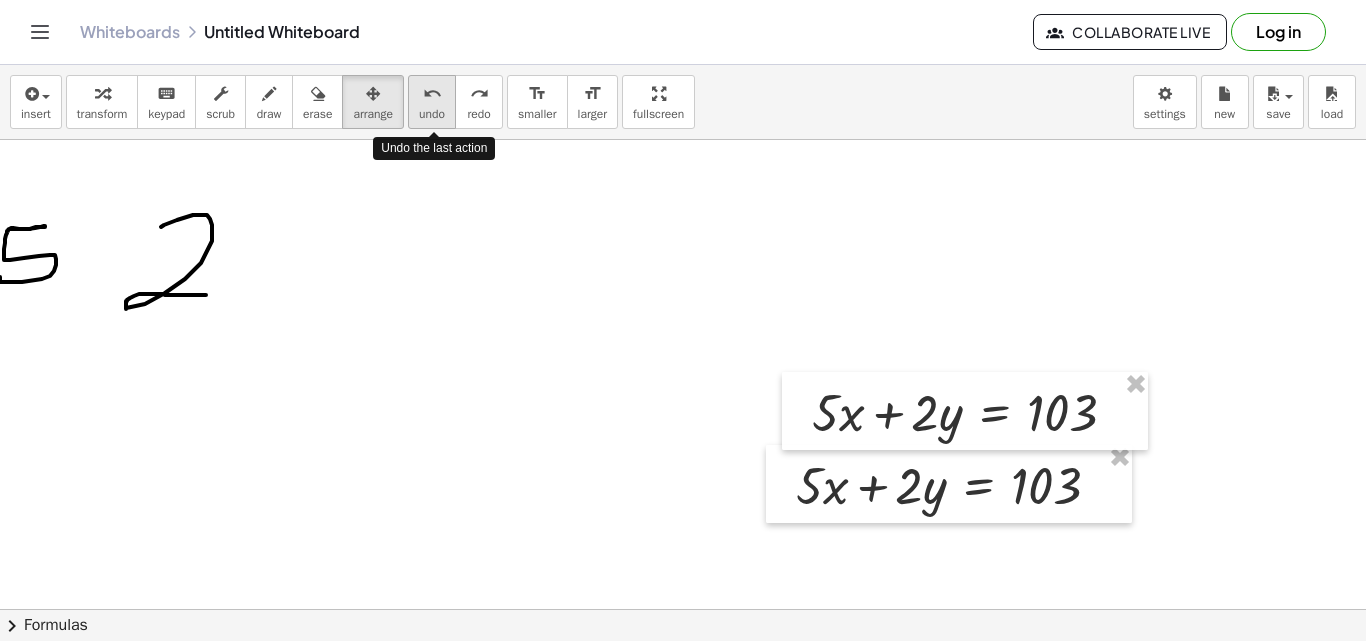 click on "undo undo" at bounding box center (432, 102) 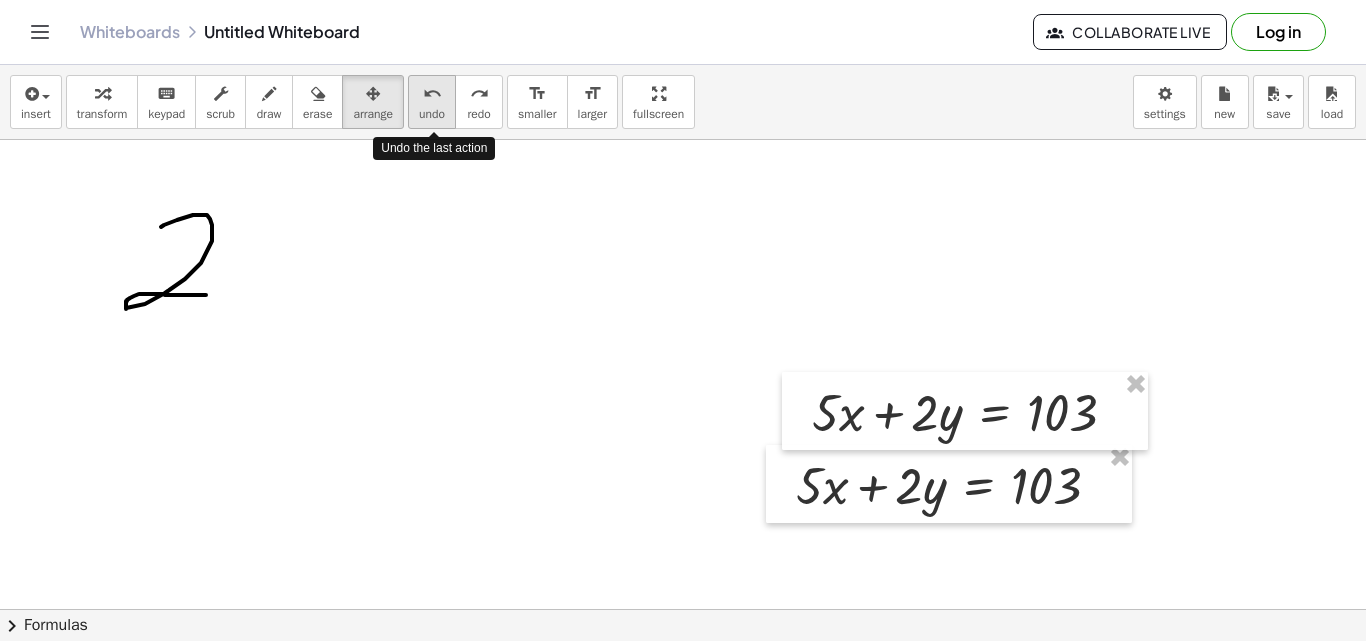 click on "undo undo" at bounding box center [432, 102] 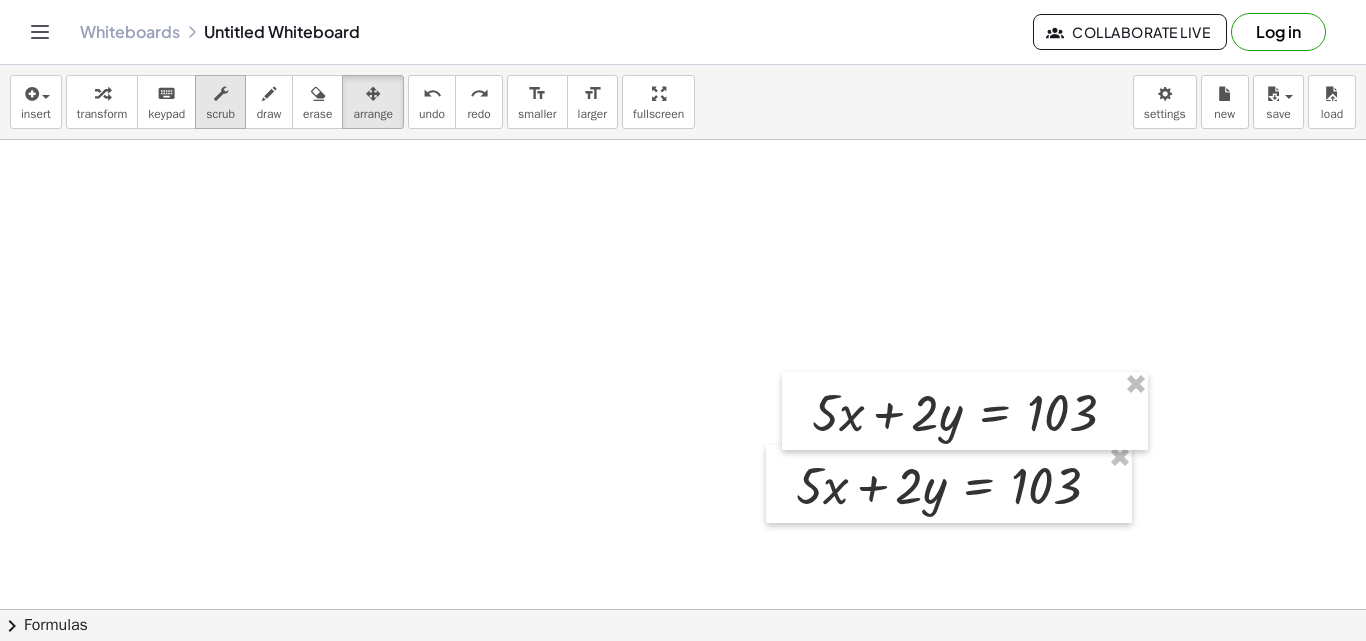 click on "scrub" at bounding box center (220, 114) 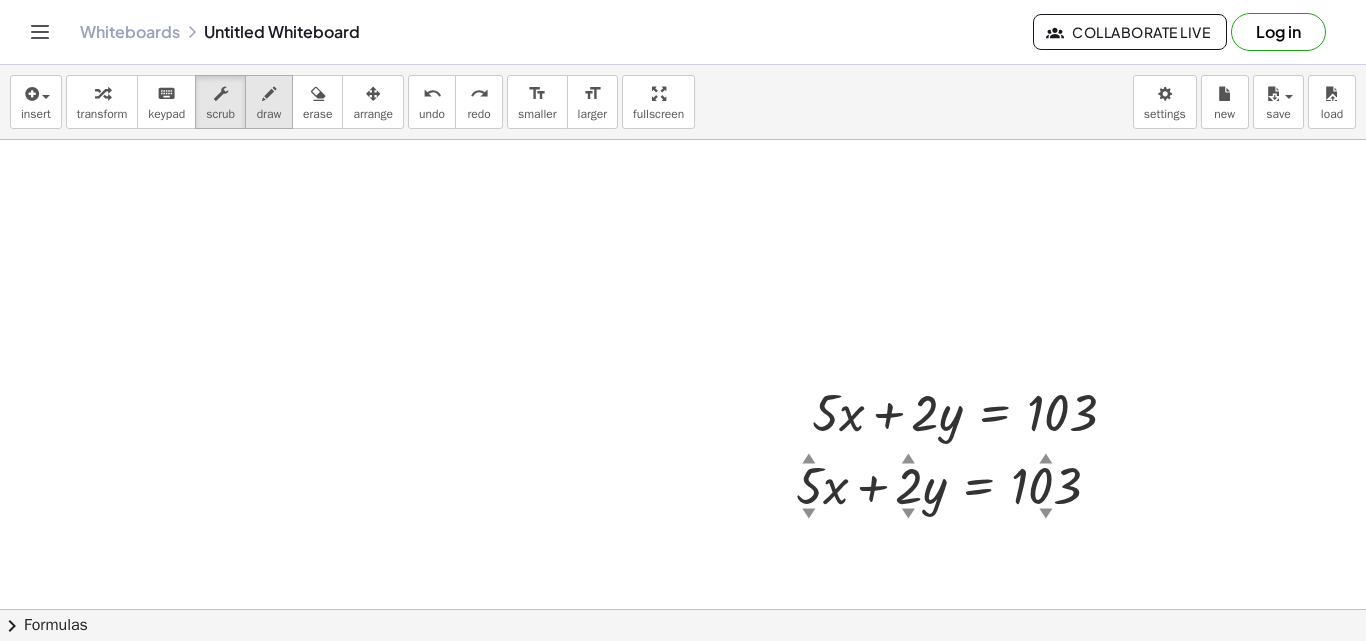 click at bounding box center (269, 94) 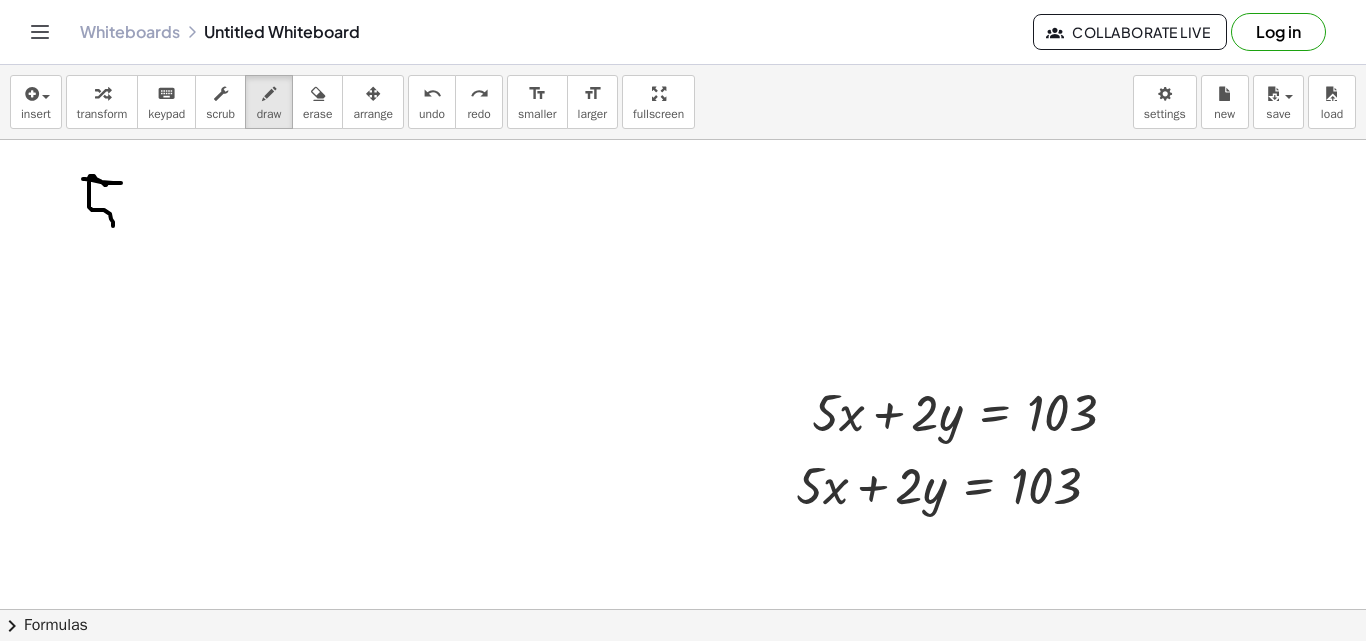 drag, startPoint x: 83, startPoint y: 179, endPoint x: 69, endPoint y: 228, distance: 50.96077 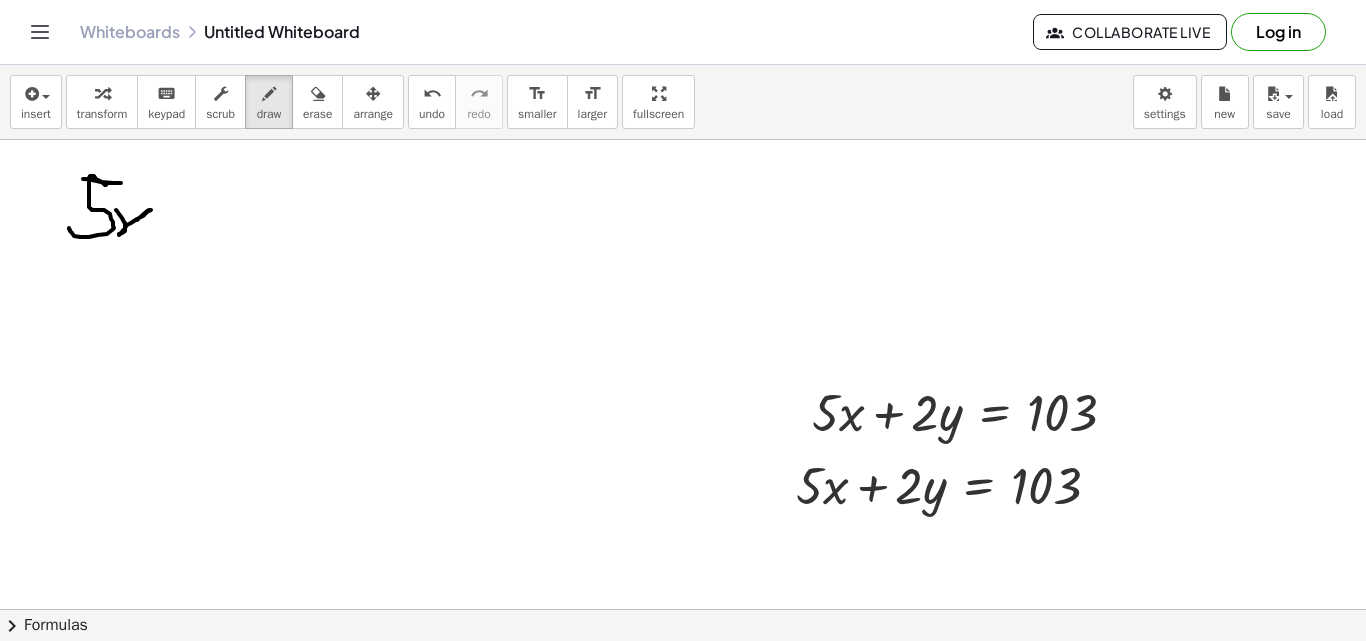 drag, startPoint x: 116, startPoint y: 210, endPoint x: 149, endPoint y: 235, distance: 41.400482 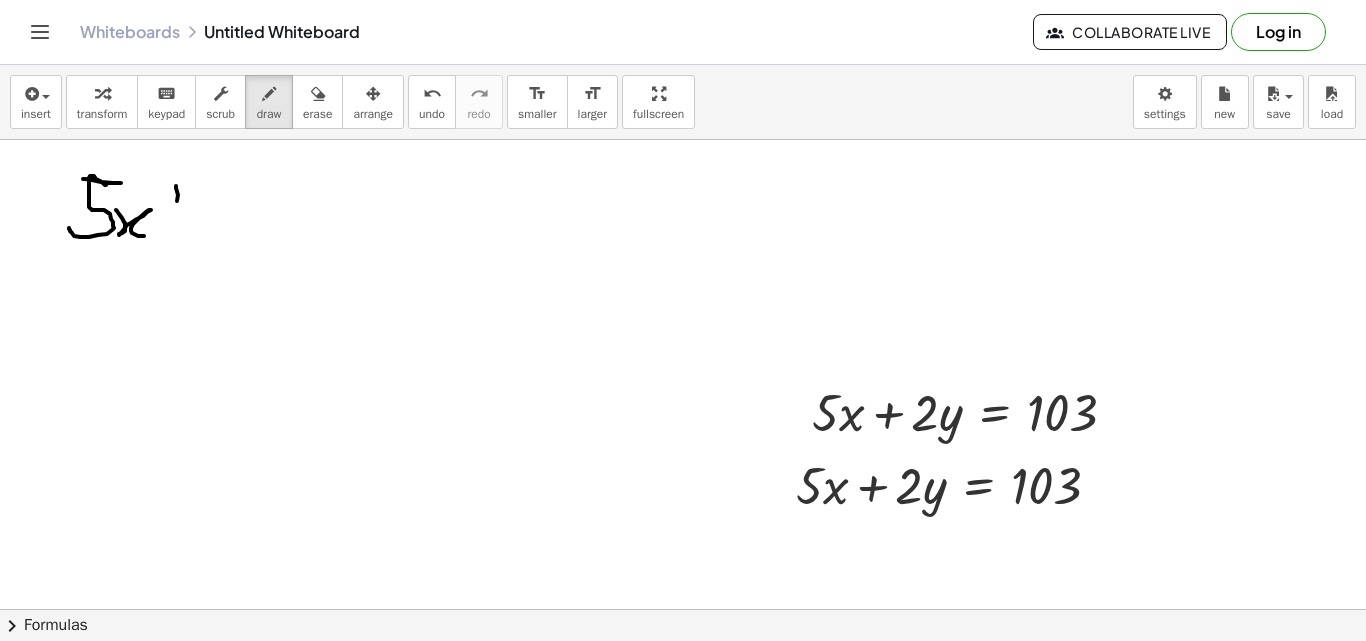 drag, startPoint x: 176, startPoint y: 186, endPoint x: 174, endPoint y: 229, distance: 43.046486 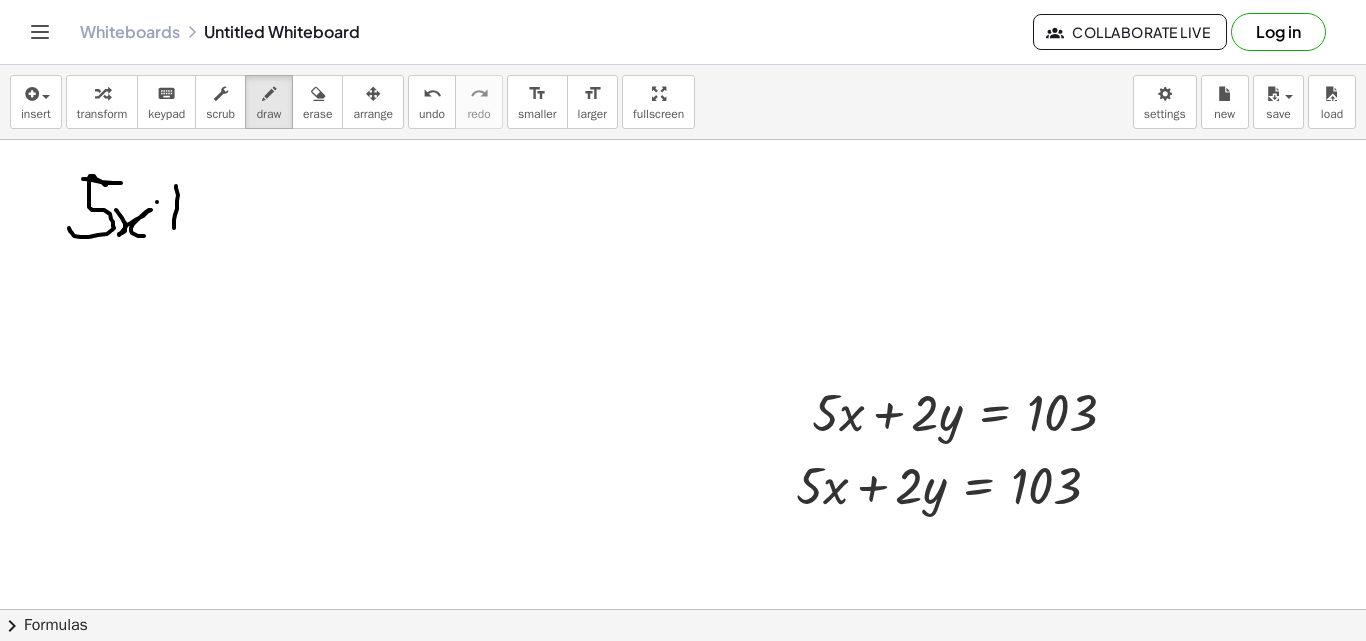 drag, startPoint x: 157, startPoint y: 202, endPoint x: 191, endPoint y: 199, distance: 34.132095 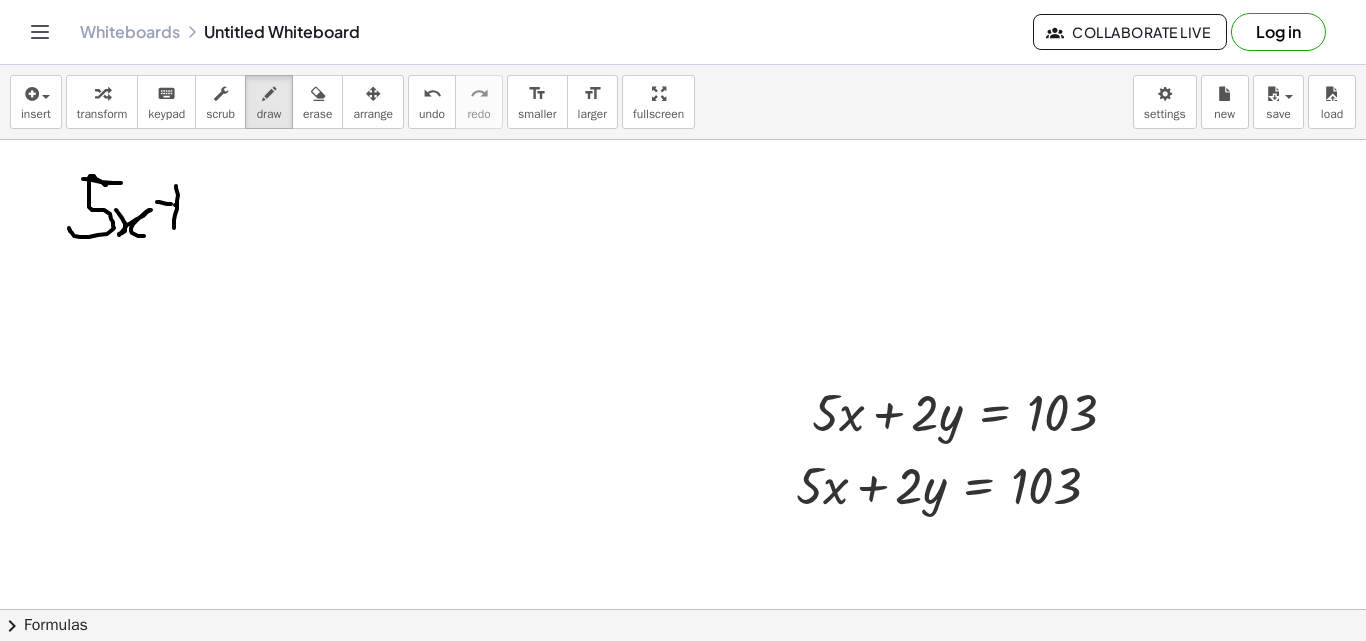 drag, startPoint x: 175, startPoint y: 205, endPoint x: 210, endPoint y: 204, distance: 35.014282 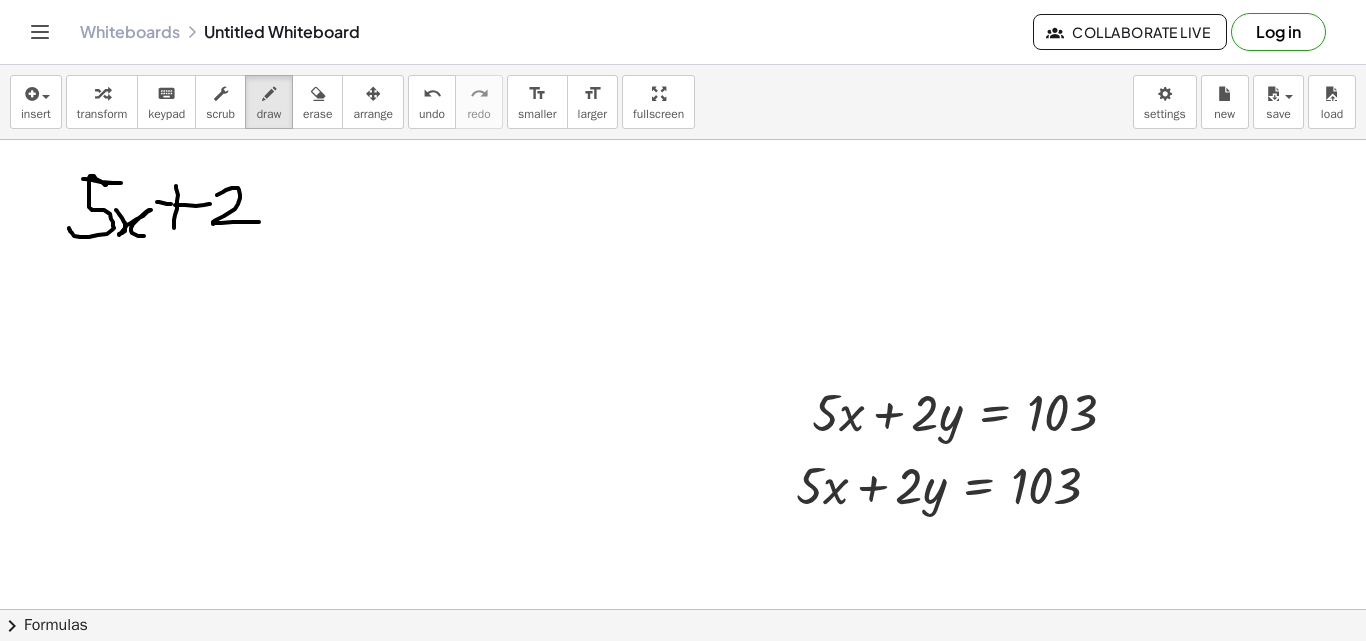 drag, startPoint x: 240, startPoint y: 198, endPoint x: 260, endPoint y: 222, distance: 31.241 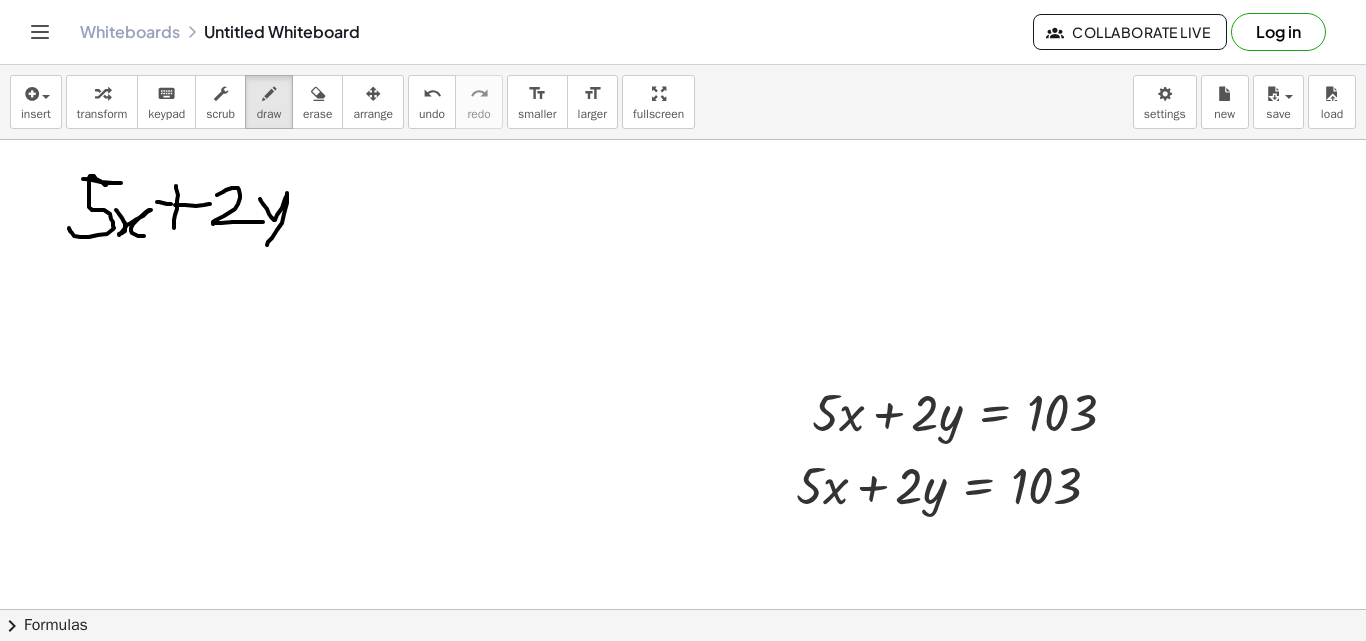 drag, startPoint x: 271, startPoint y: 217, endPoint x: 282, endPoint y: 216, distance: 11.045361 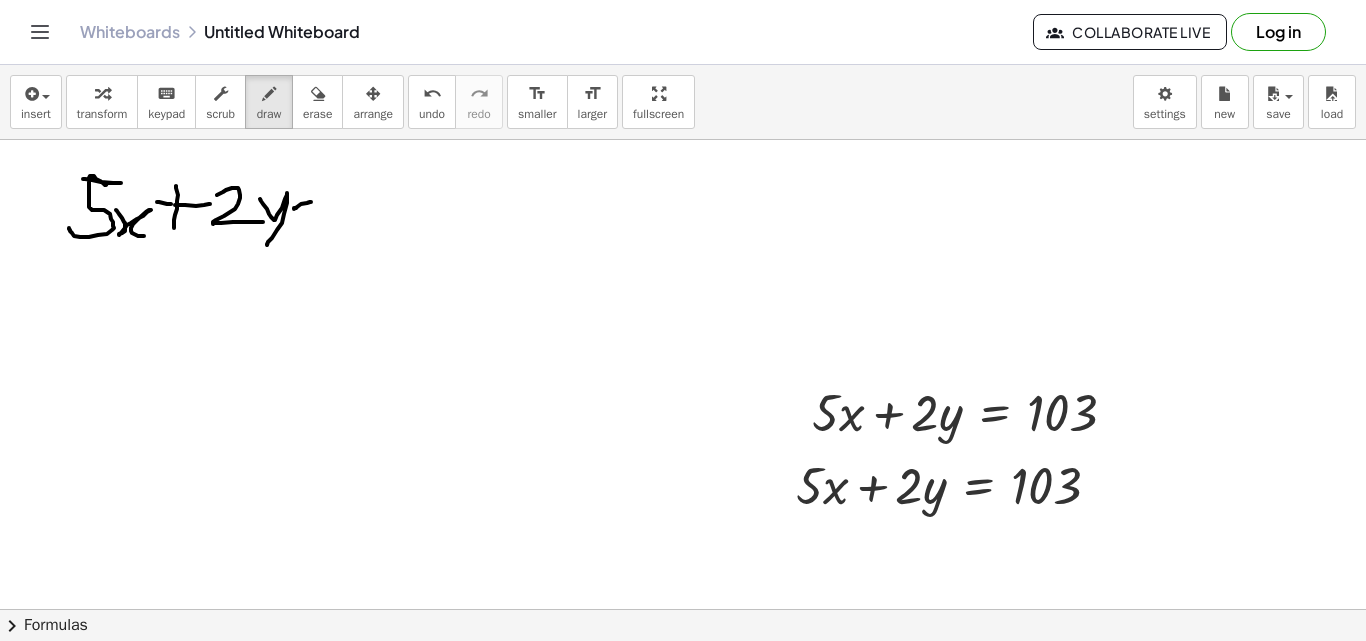 drag, startPoint x: 294, startPoint y: 209, endPoint x: 311, endPoint y: 202, distance: 18.384777 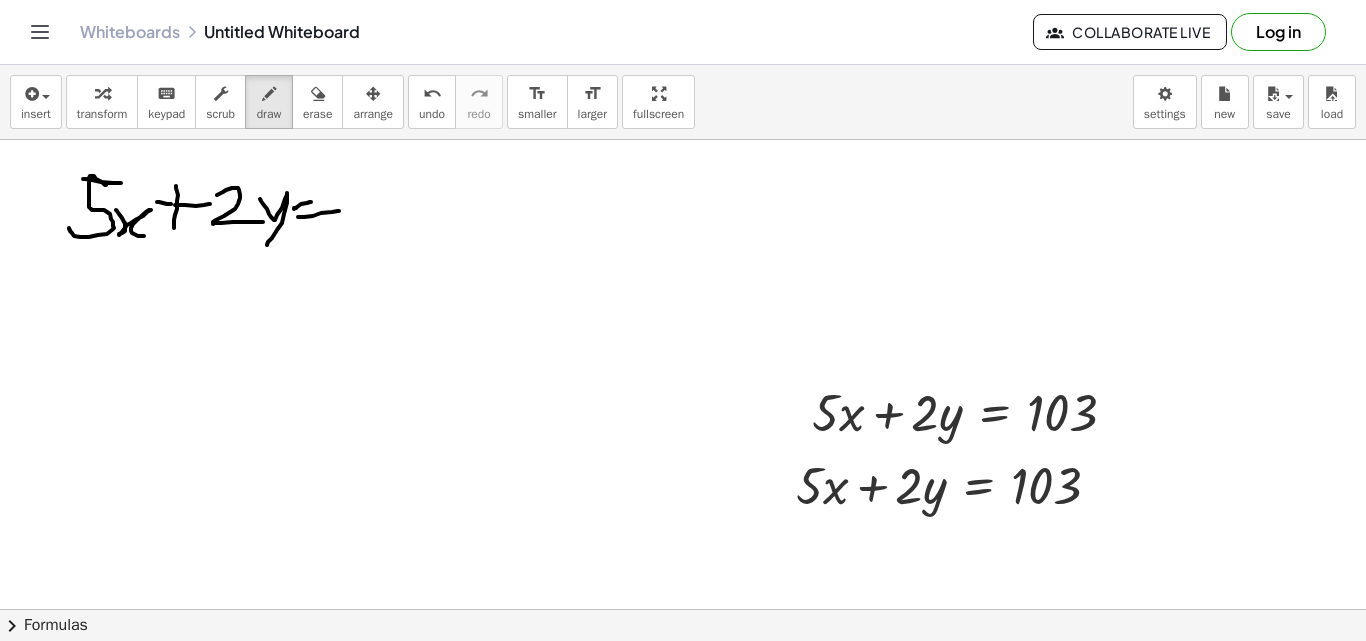 drag, startPoint x: 298, startPoint y: 217, endPoint x: 339, endPoint y: 211, distance: 41.4367 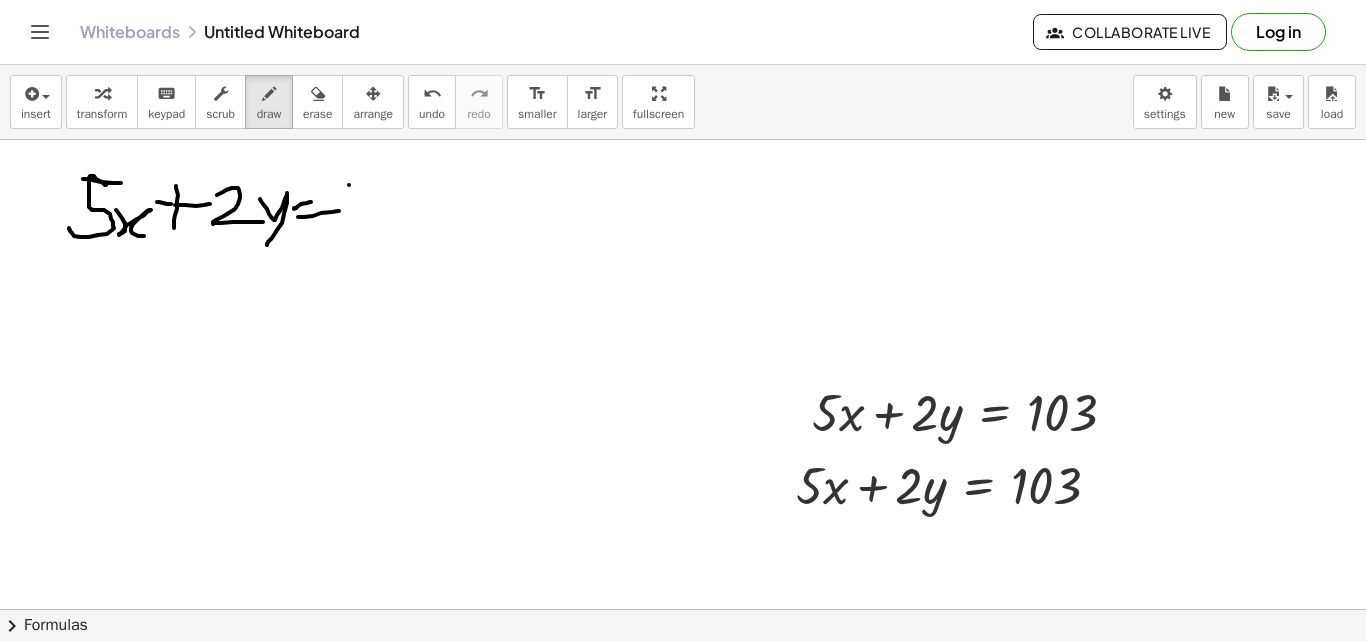 drag, startPoint x: 349, startPoint y: 185, endPoint x: 367, endPoint y: 237, distance: 55.027267 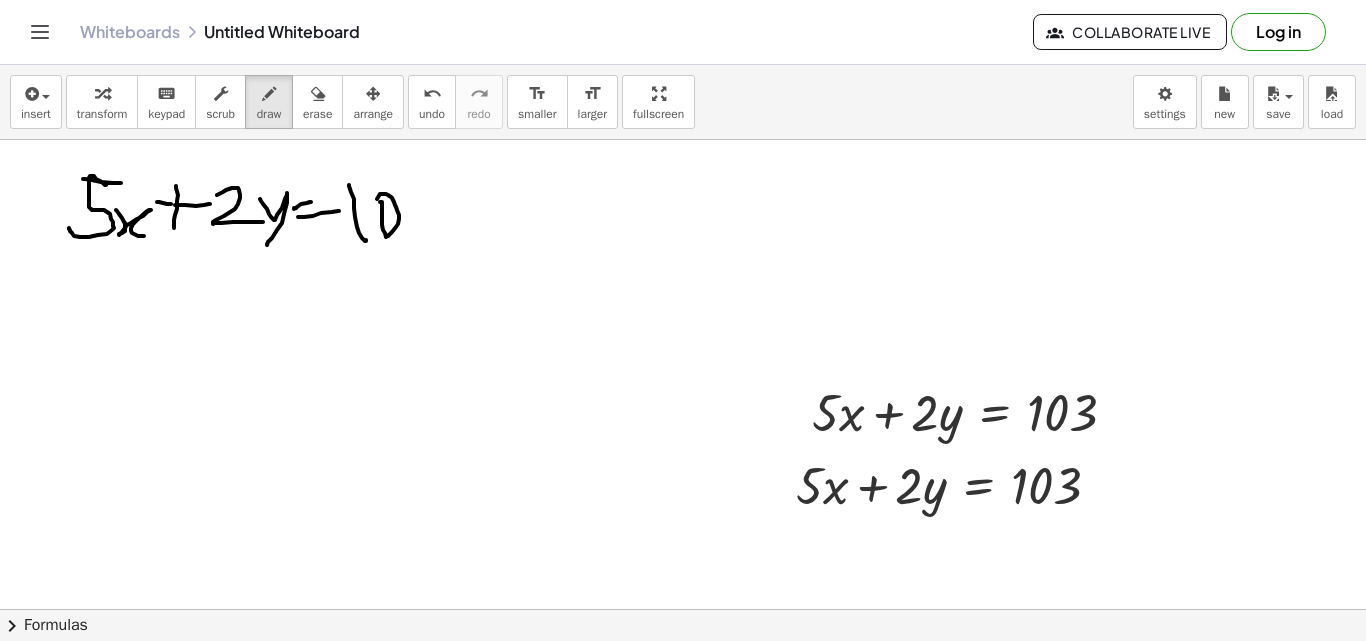 click at bounding box center (683, 674) 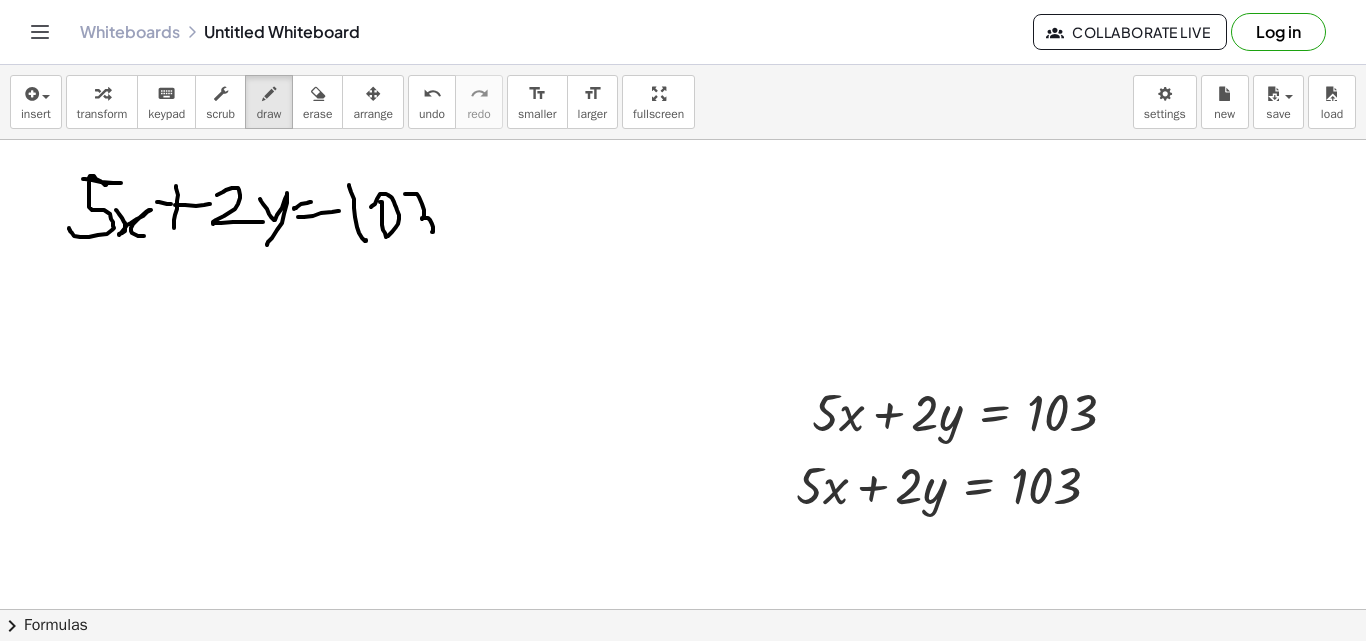 drag, startPoint x: 405, startPoint y: 194, endPoint x: 410, endPoint y: 227, distance: 33.37664 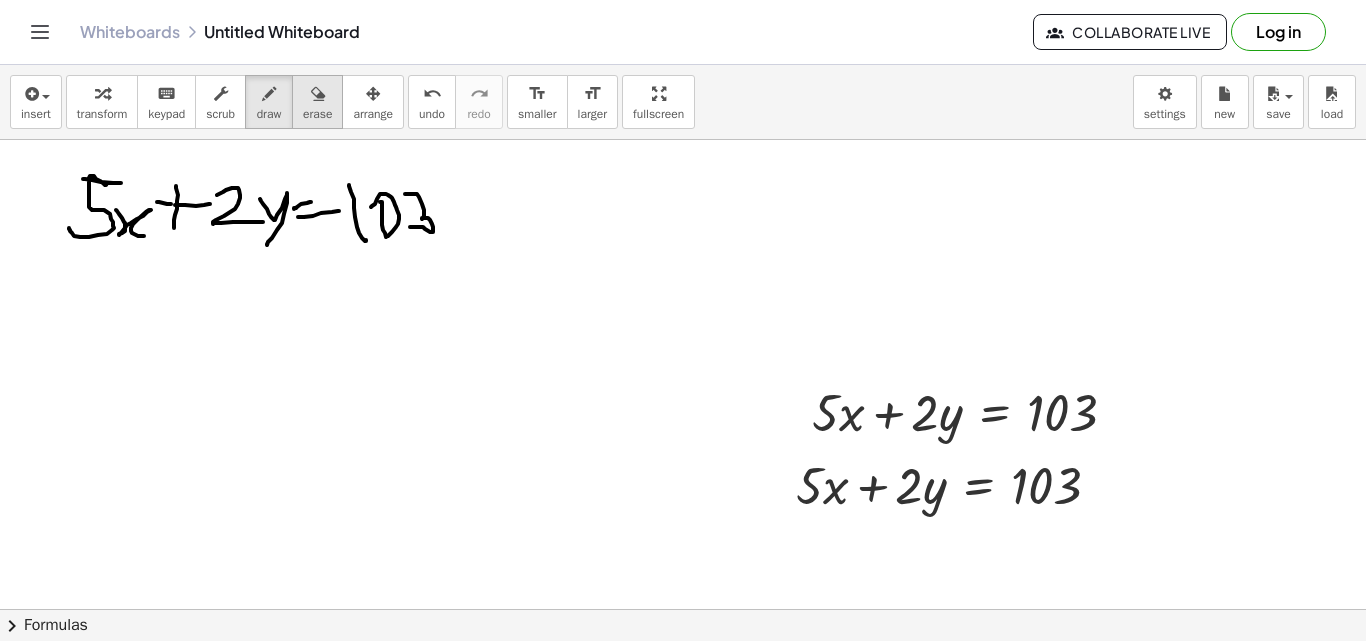 click at bounding box center (318, 94) 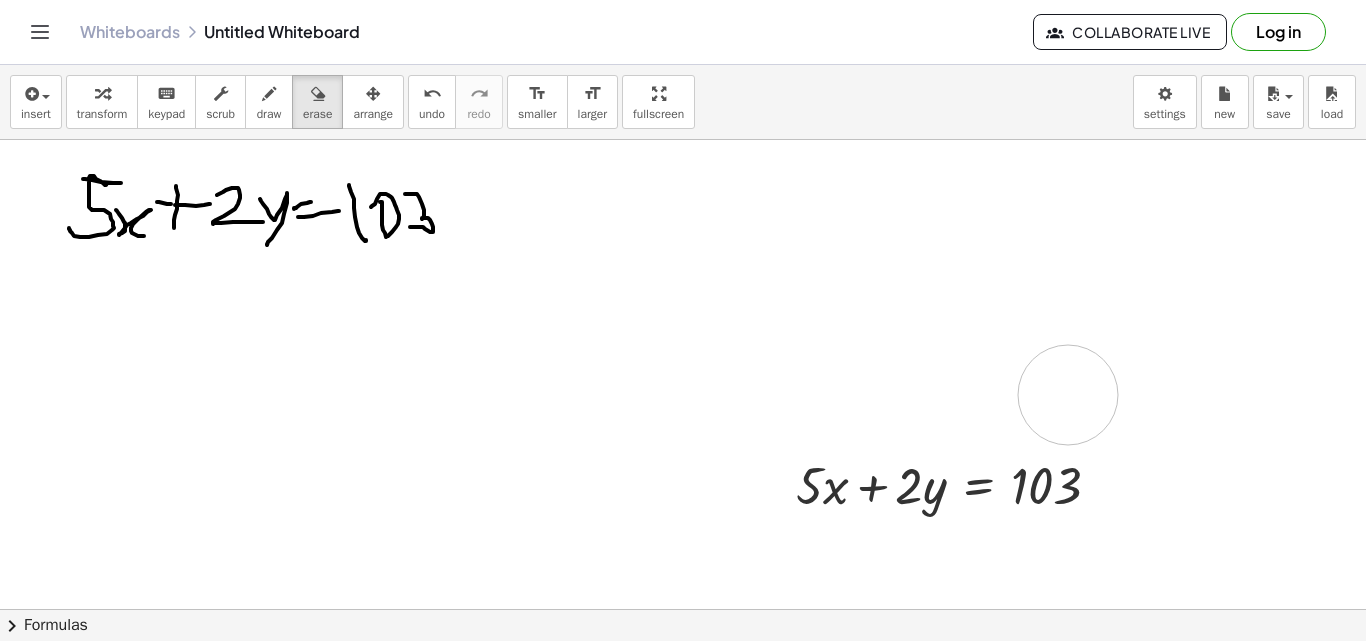 drag, startPoint x: 800, startPoint y: 403, endPoint x: 1061, endPoint y: 391, distance: 261.27573 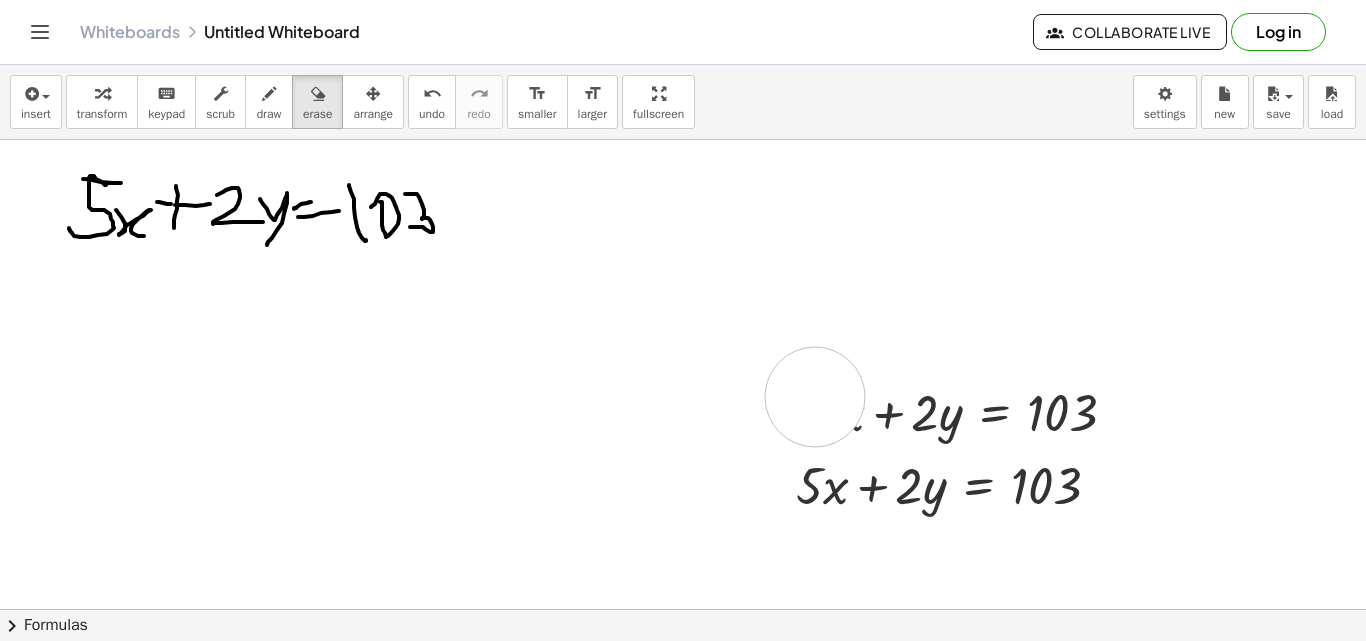 drag, startPoint x: 815, startPoint y: 397, endPoint x: 867, endPoint y: 400, distance: 52.086468 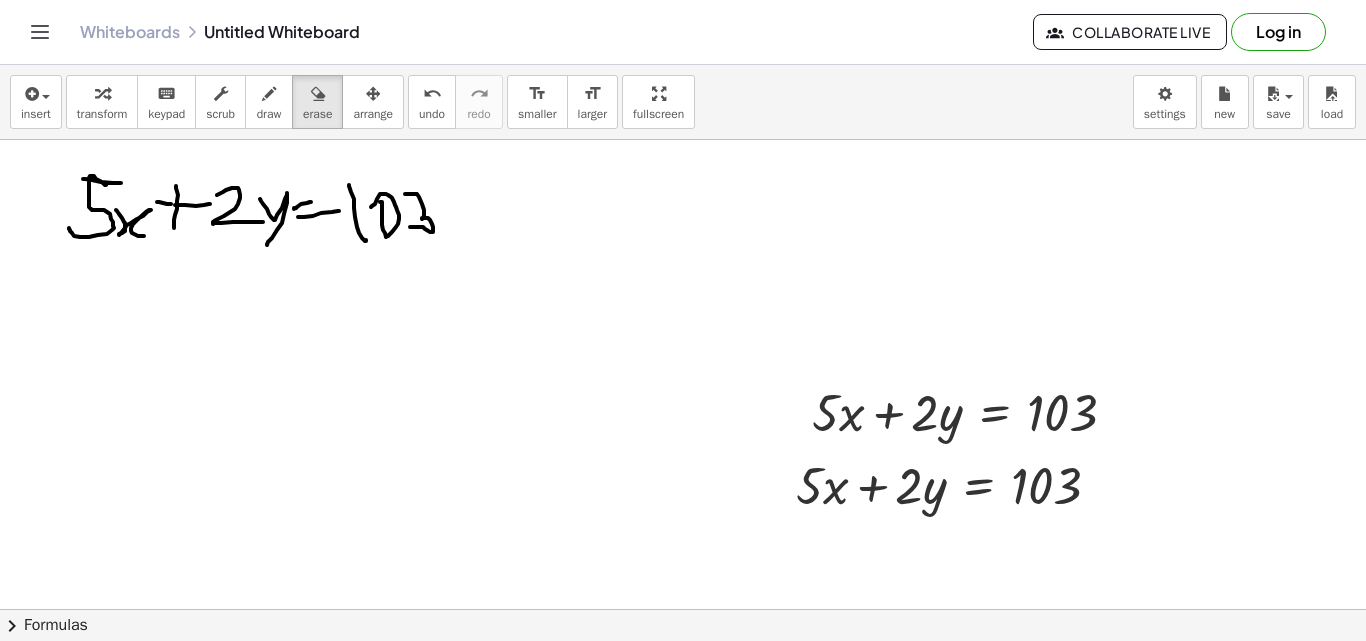 click at bounding box center [683, 674] 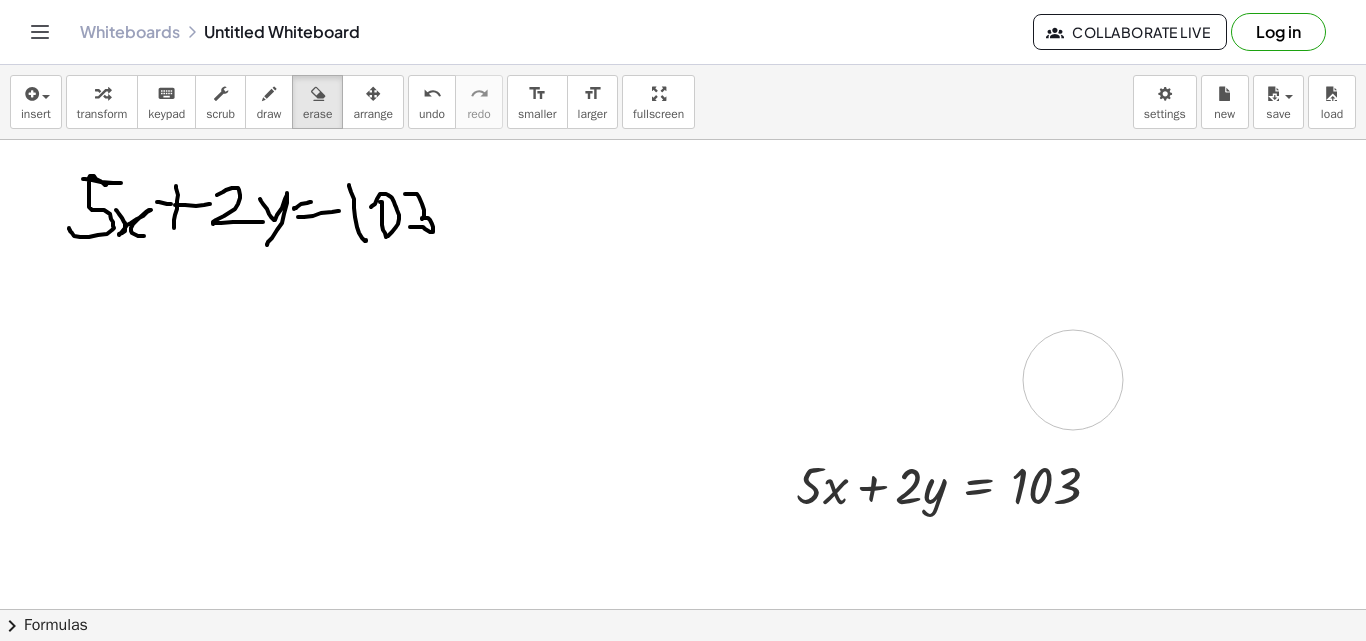 drag, startPoint x: 898, startPoint y: 396, endPoint x: 1073, endPoint y: 380, distance: 175.7299 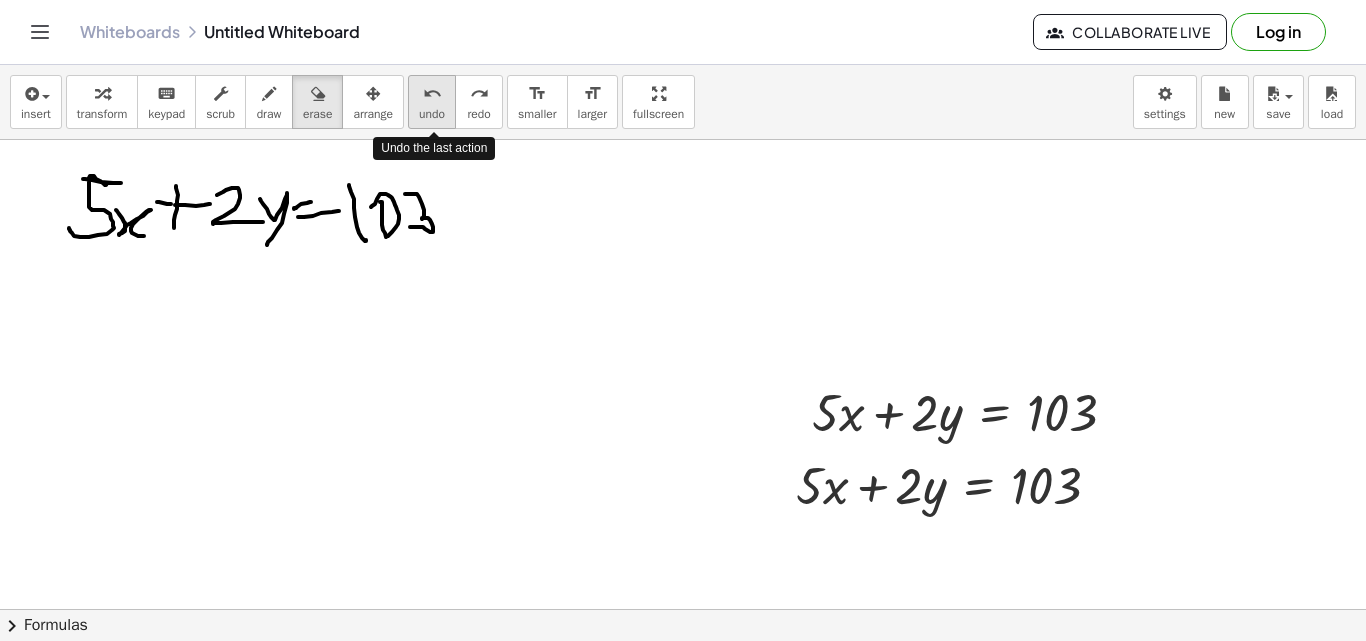 click on "undo" at bounding box center (432, 114) 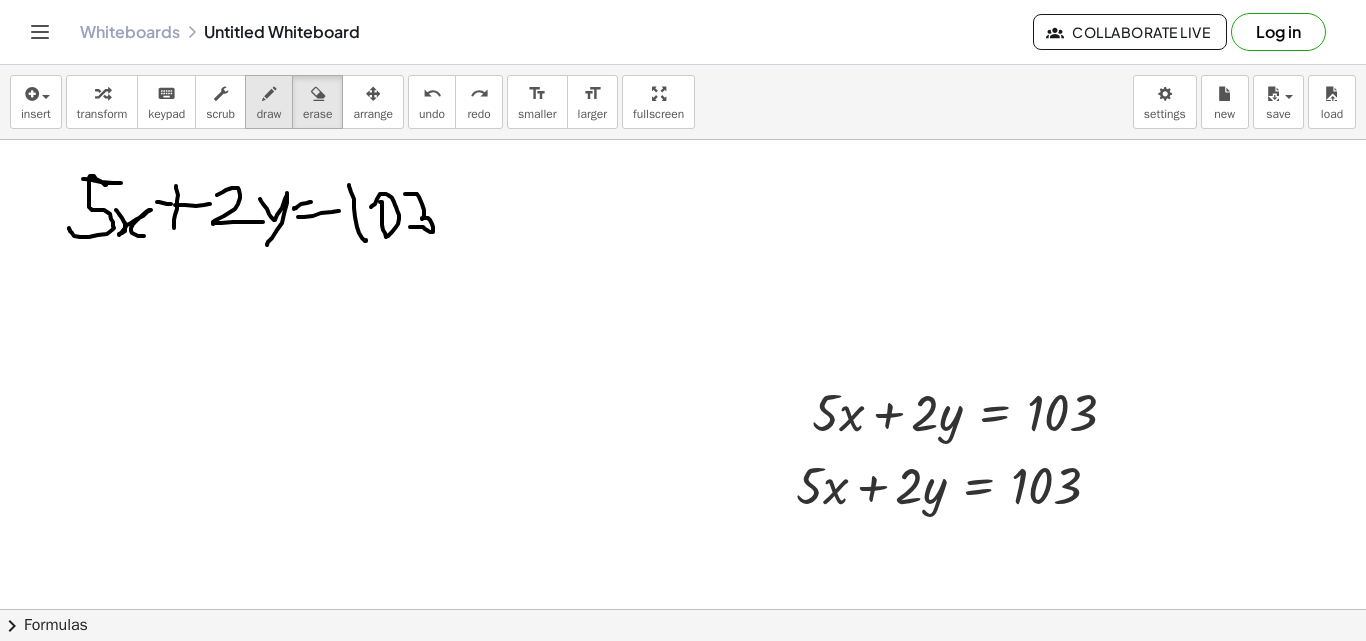 click on "draw" at bounding box center [269, 114] 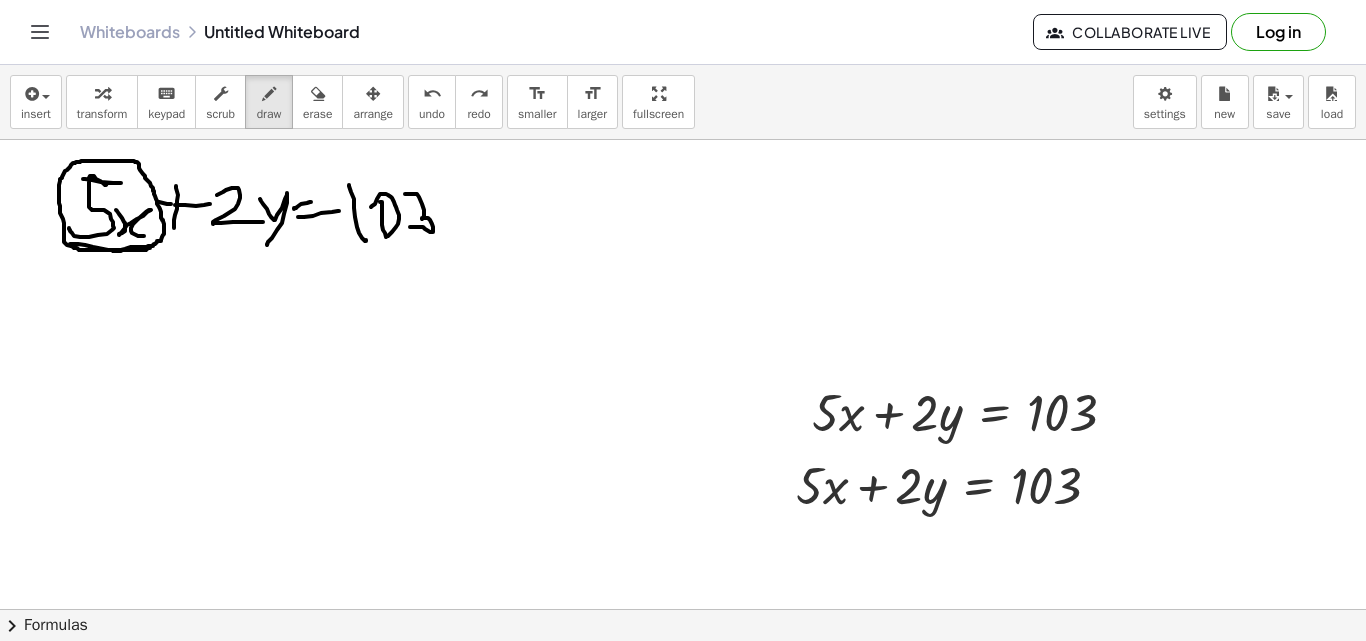 drag, startPoint x: 70, startPoint y: 244, endPoint x: 112, endPoint y: 234, distance: 43.174065 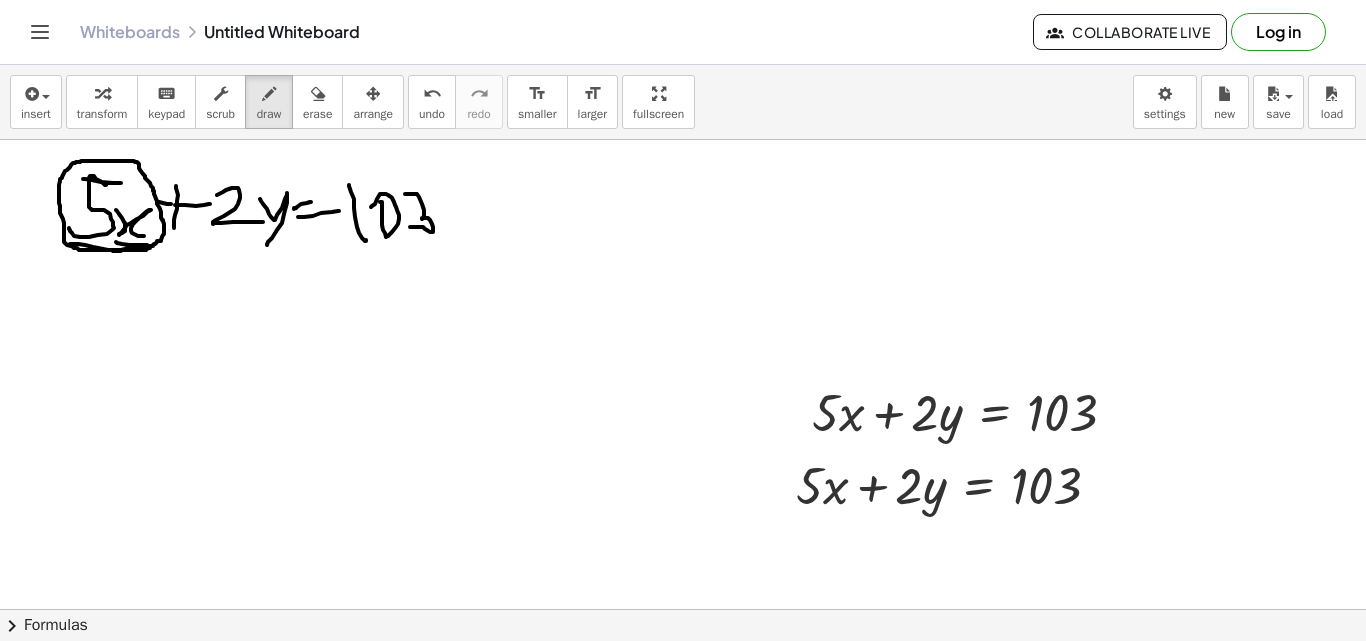 drag, startPoint x: 62, startPoint y: 274, endPoint x: 143, endPoint y: 280, distance: 81.22192 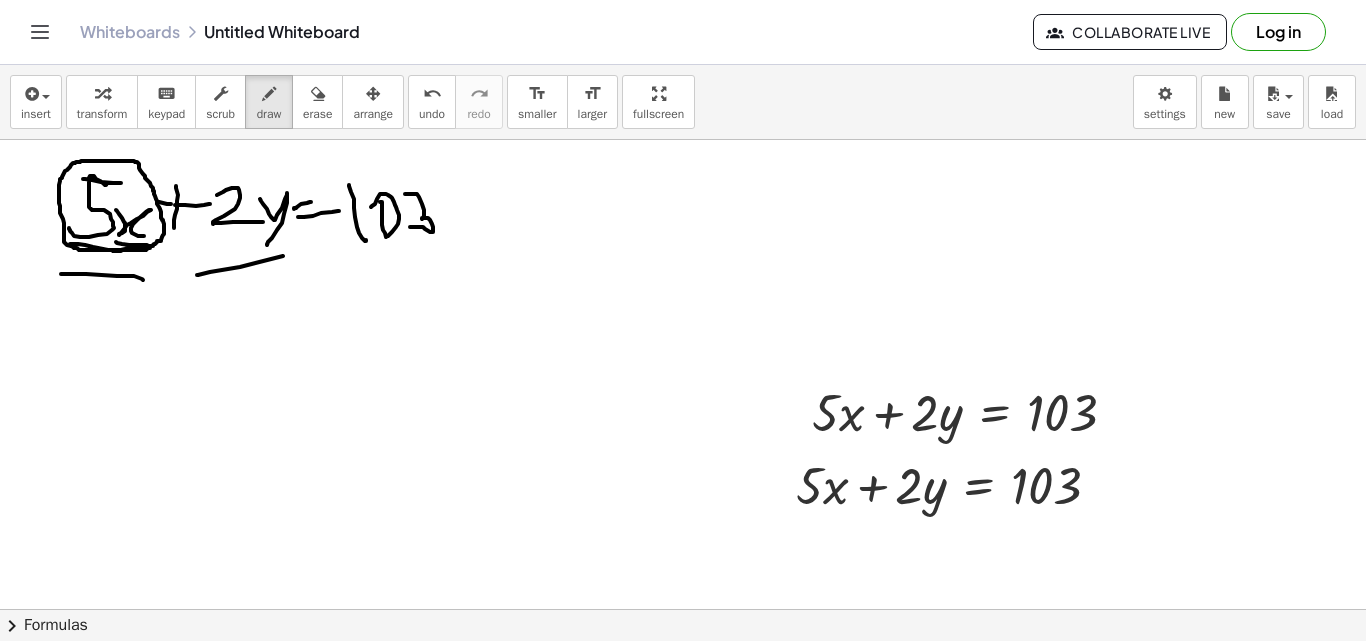 drag, startPoint x: 197, startPoint y: 275, endPoint x: 407, endPoint y: 230, distance: 214.76732 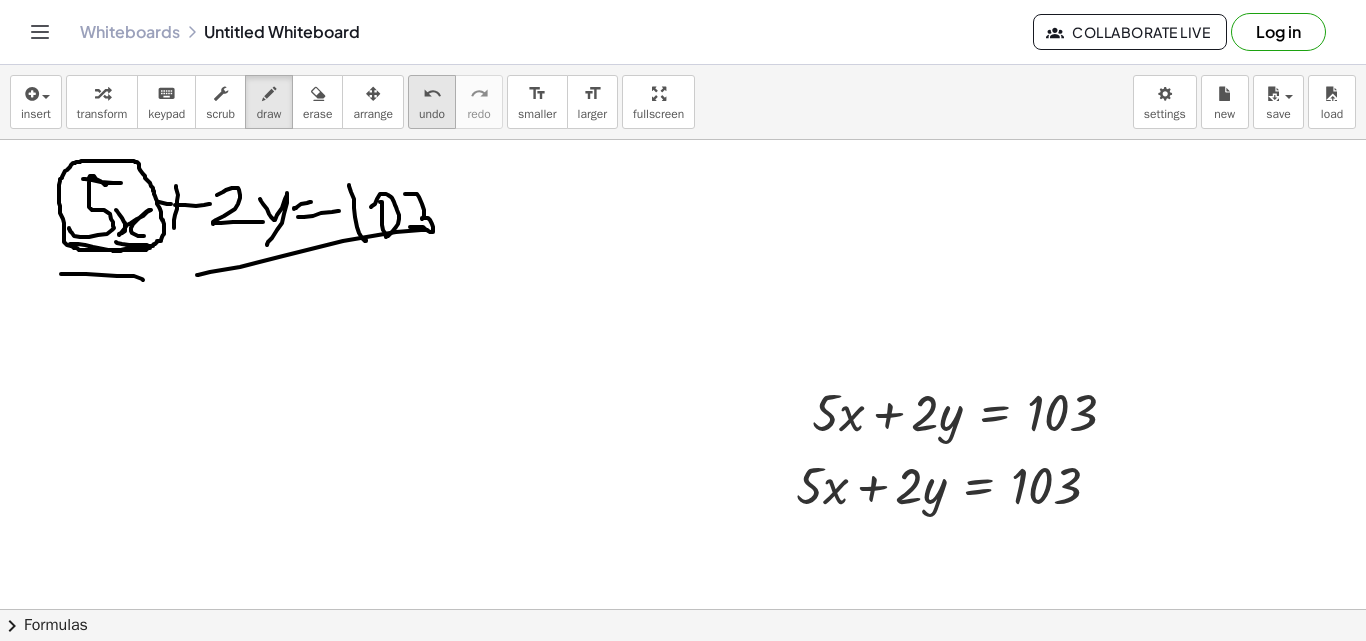 click on "undo" at bounding box center (432, 114) 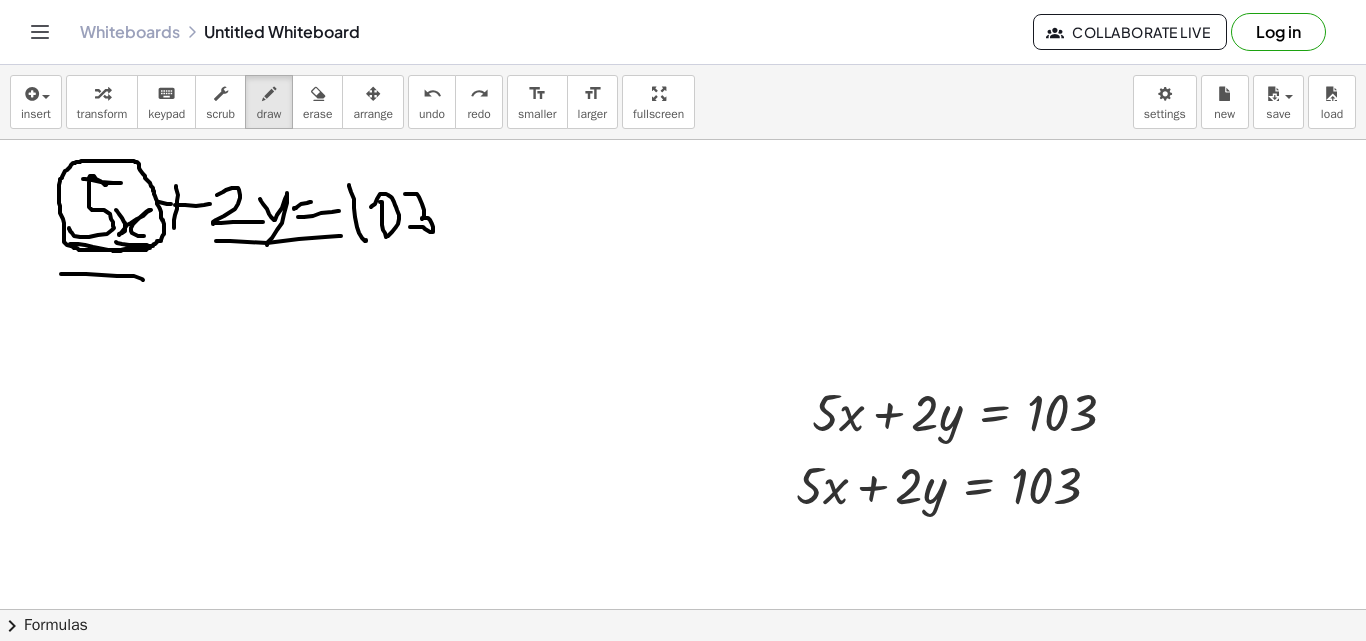 drag, startPoint x: 216, startPoint y: 241, endPoint x: 341, endPoint y: 236, distance: 125.09996 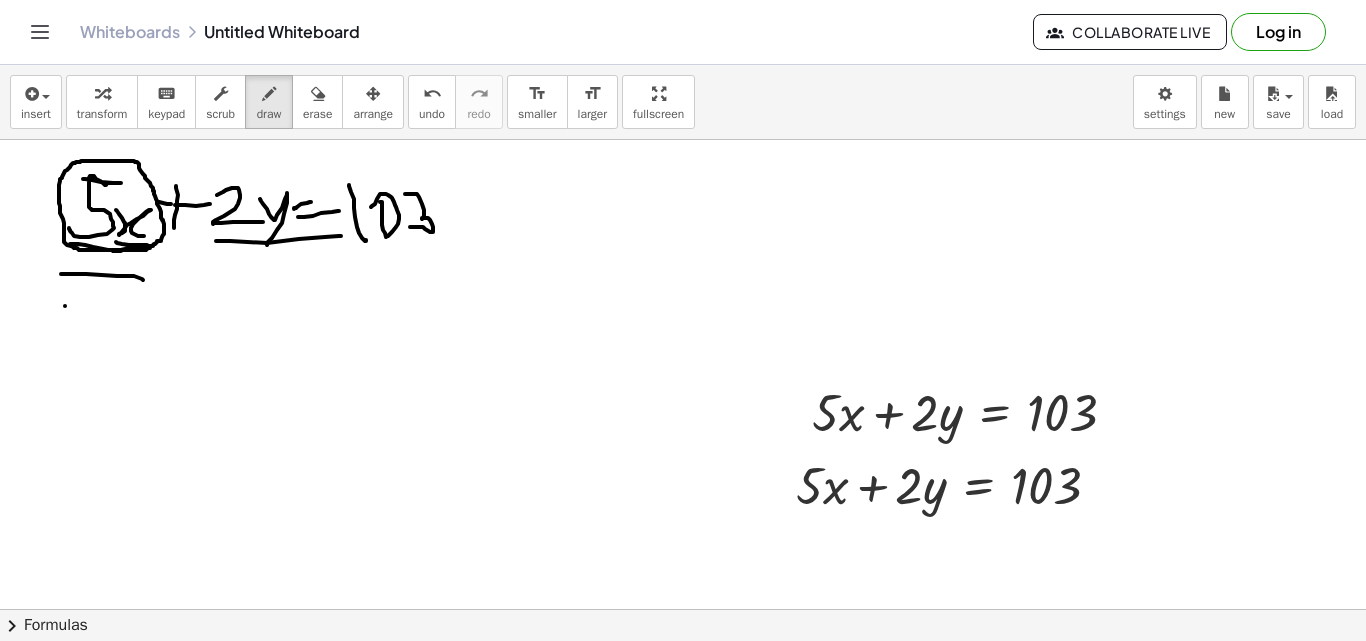 drag, startPoint x: 65, startPoint y: 306, endPoint x: 108, endPoint y: 306, distance: 43 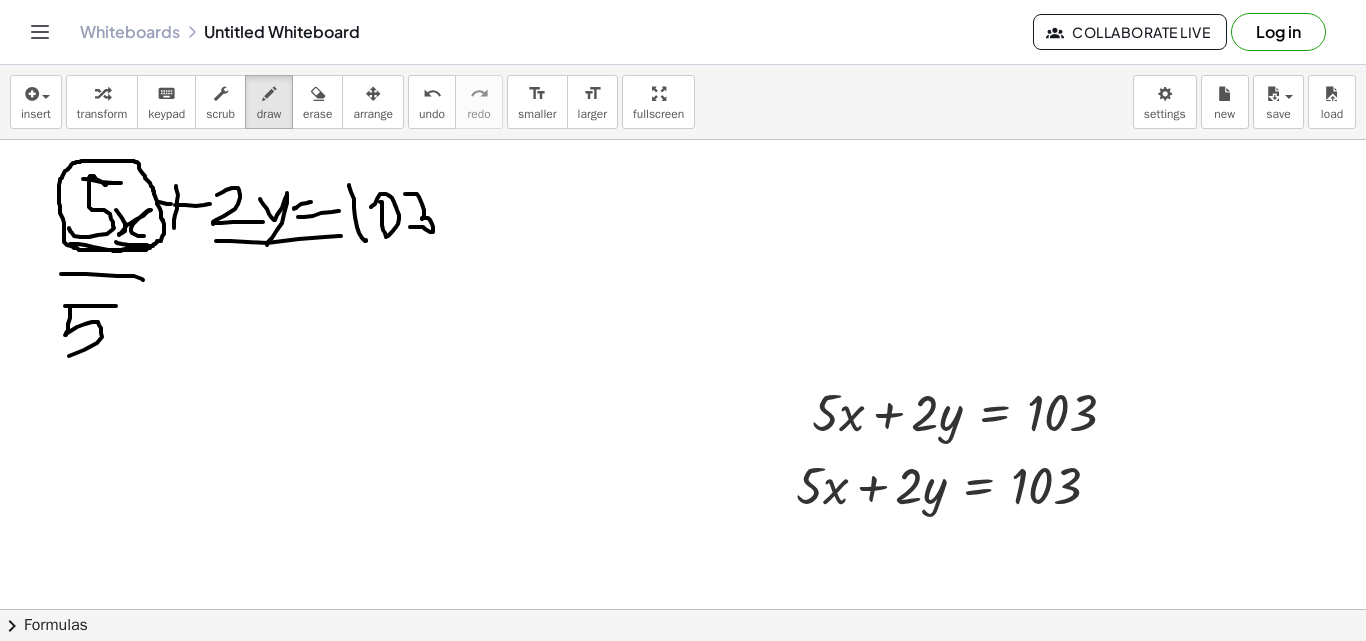 drag, startPoint x: 70, startPoint y: 306, endPoint x: 40, endPoint y: 359, distance: 60.90156 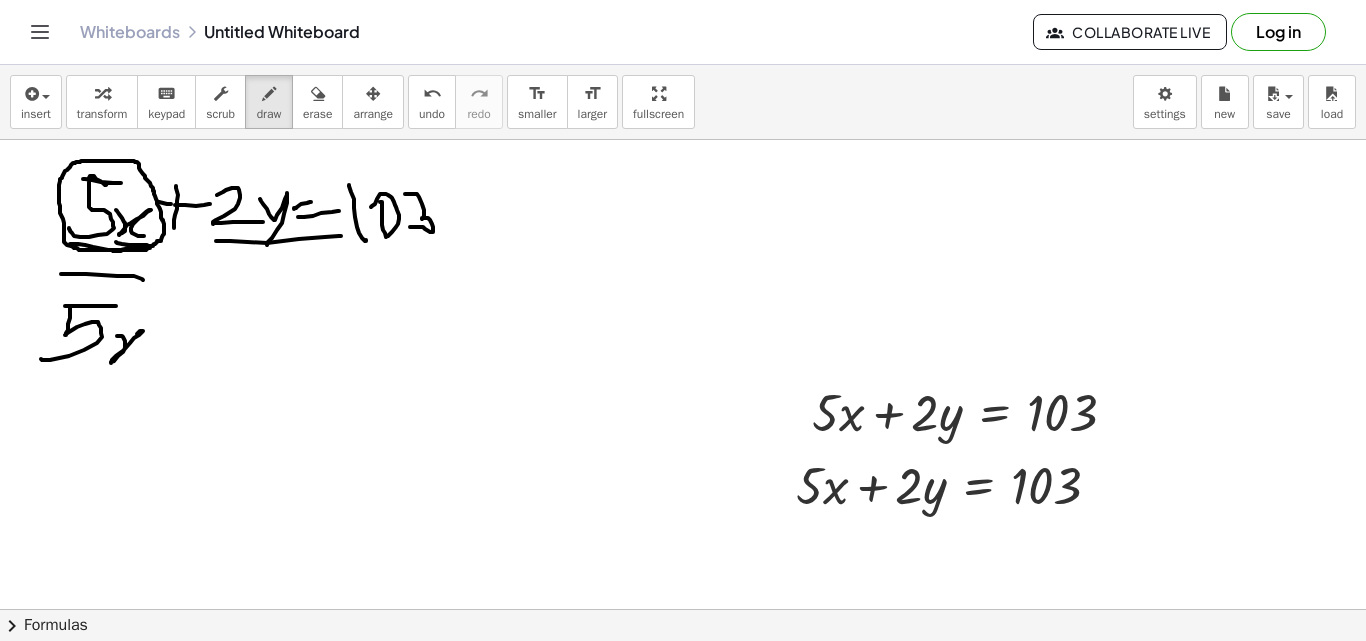 drag, startPoint x: 117, startPoint y: 336, endPoint x: 170, endPoint y: 351, distance: 55.081757 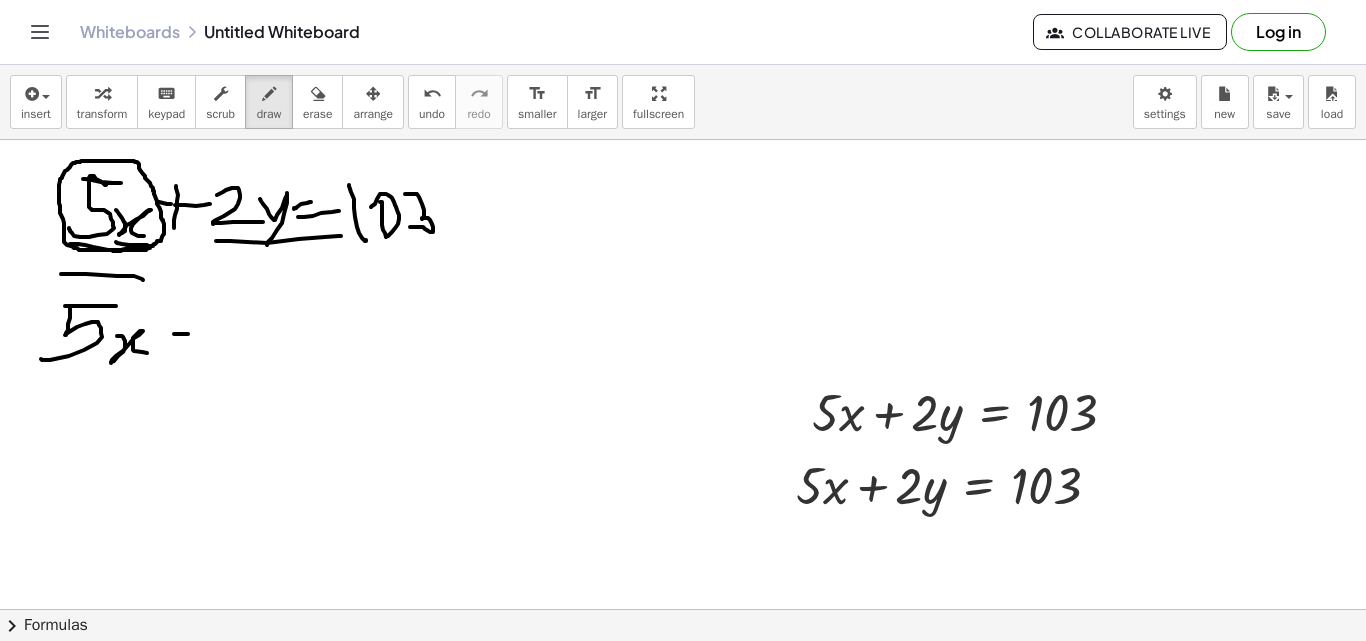 click at bounding box center (683, 674) 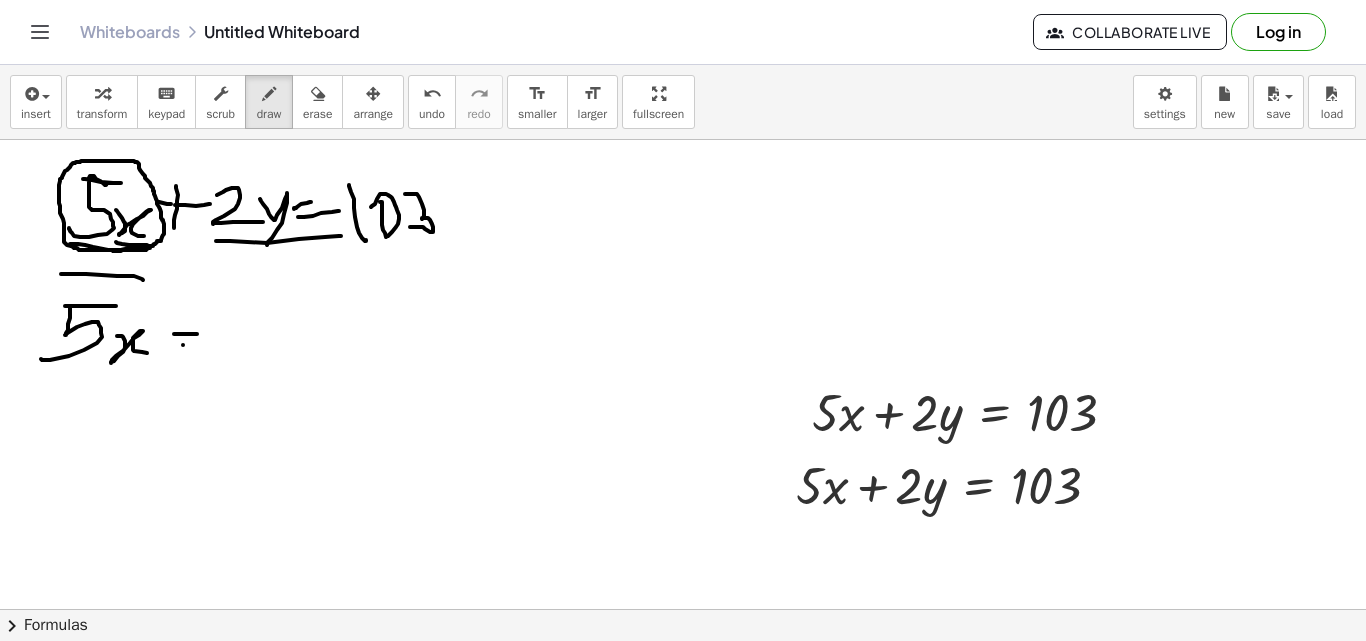drag, startPoint x: 183, startPoint y: 345, endPoint x: 209, endPoint y: 343, distance: 26.076809 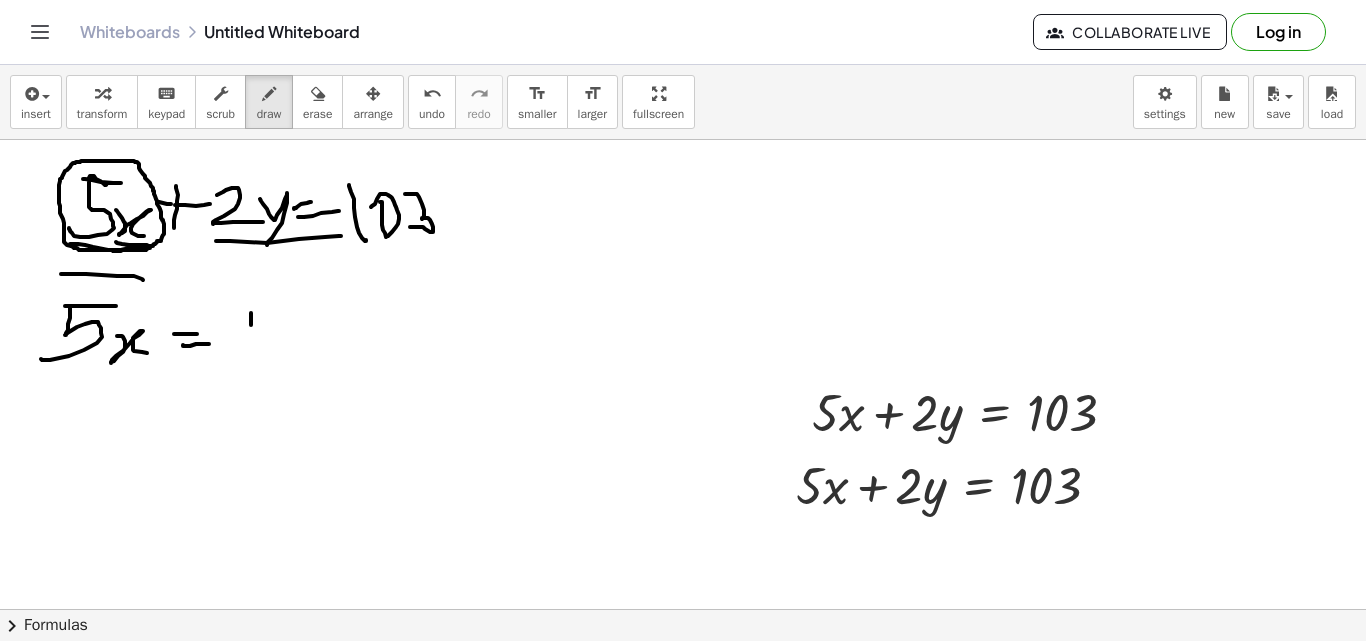 drag, startPoint x: 251, startPoint y: 313, endPoint x: 258, endPoint y: 360, distance: 47.518417 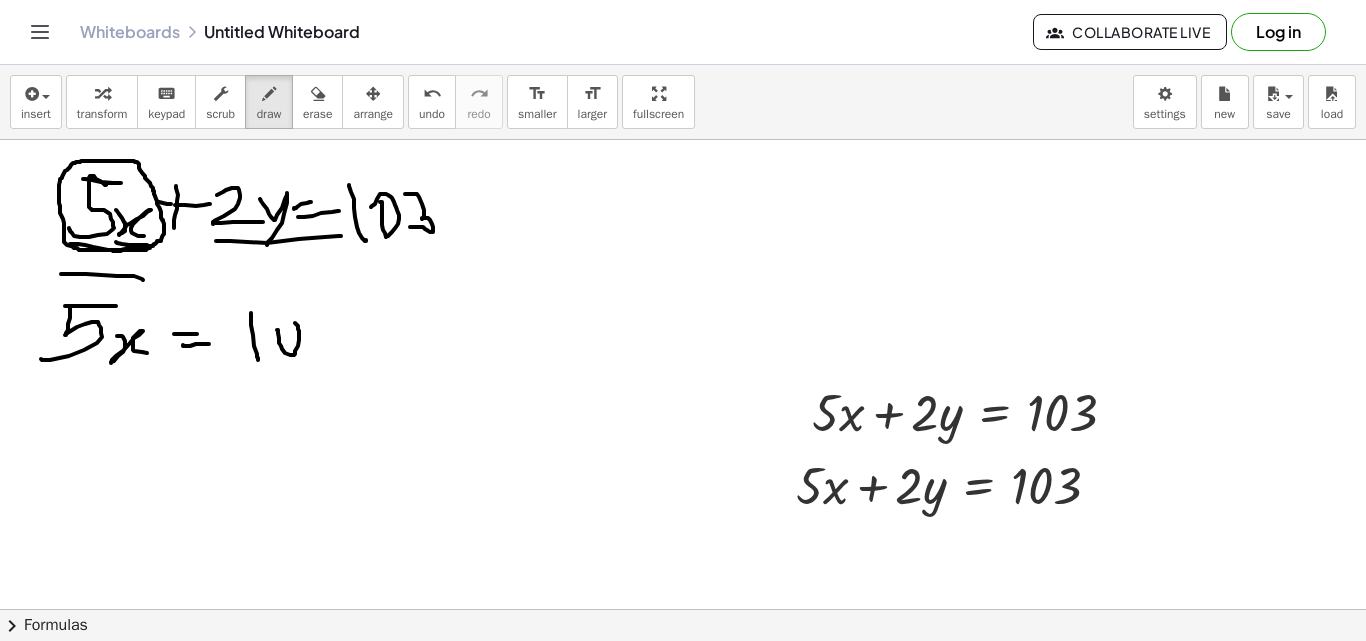 click at bounding box center (683, 674) 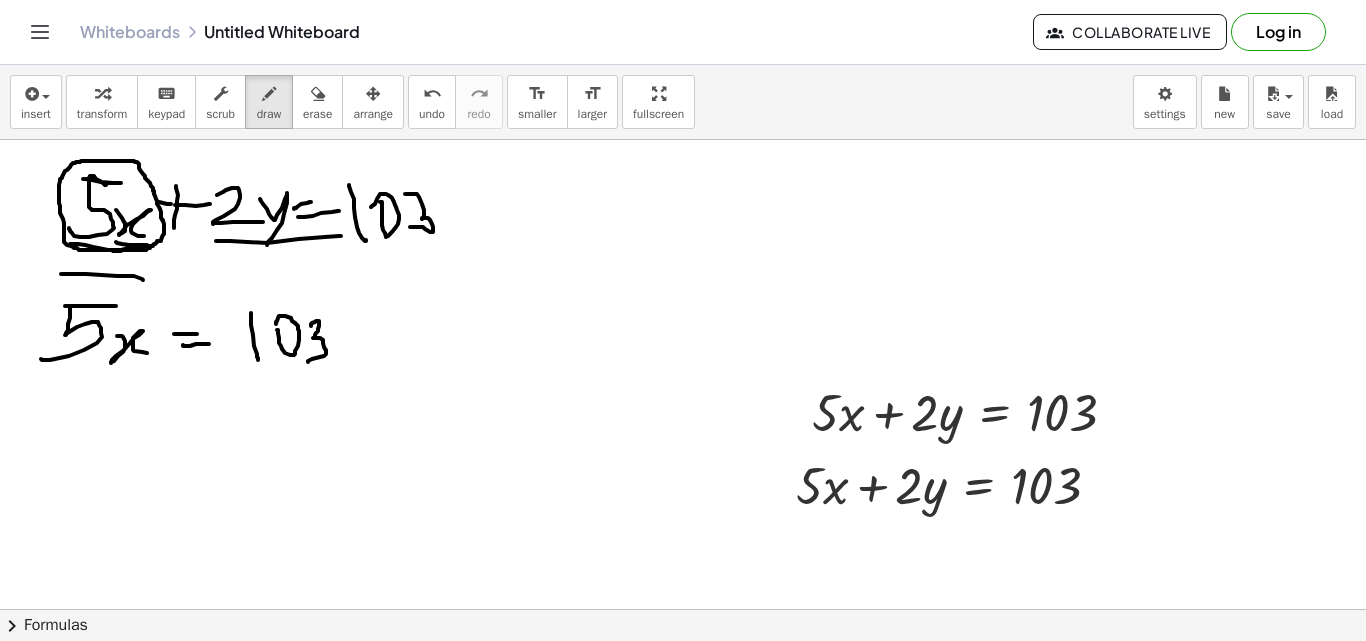 drag, startPoint x: 311, startPoint y: 326, endPoint x: 332, endPoint y: 360, distance: 39.962482 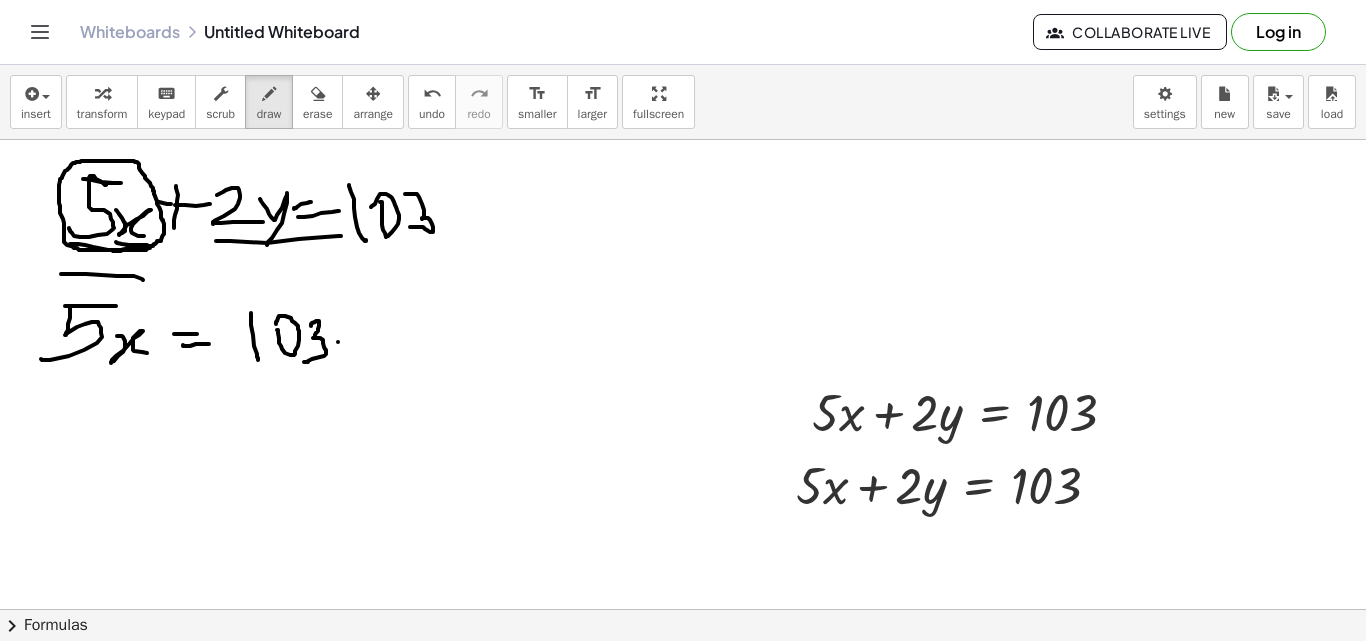 drag, startPoint x: 338, startPoint y: 342, endPoint x: 360, endPoint y: 341, distance: 22.022715 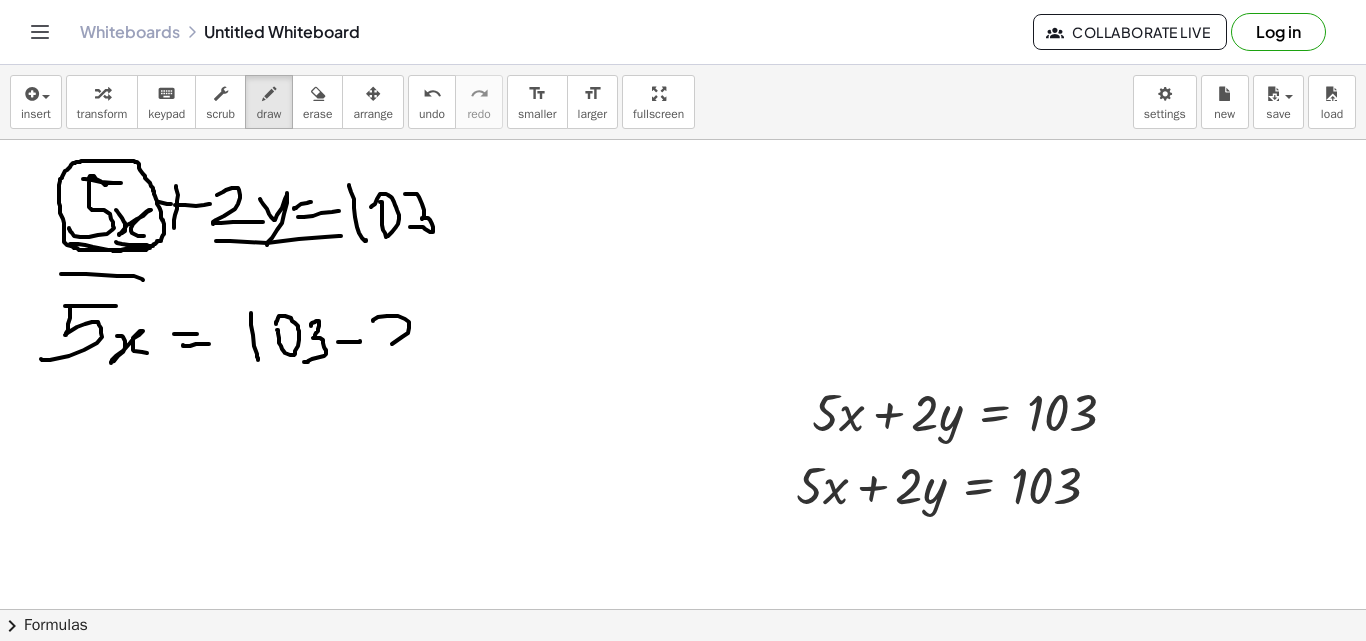drag, startPoint x: 373, startPoint y: 321, endPoint x: 413, endPoint y: 351, distance: 50 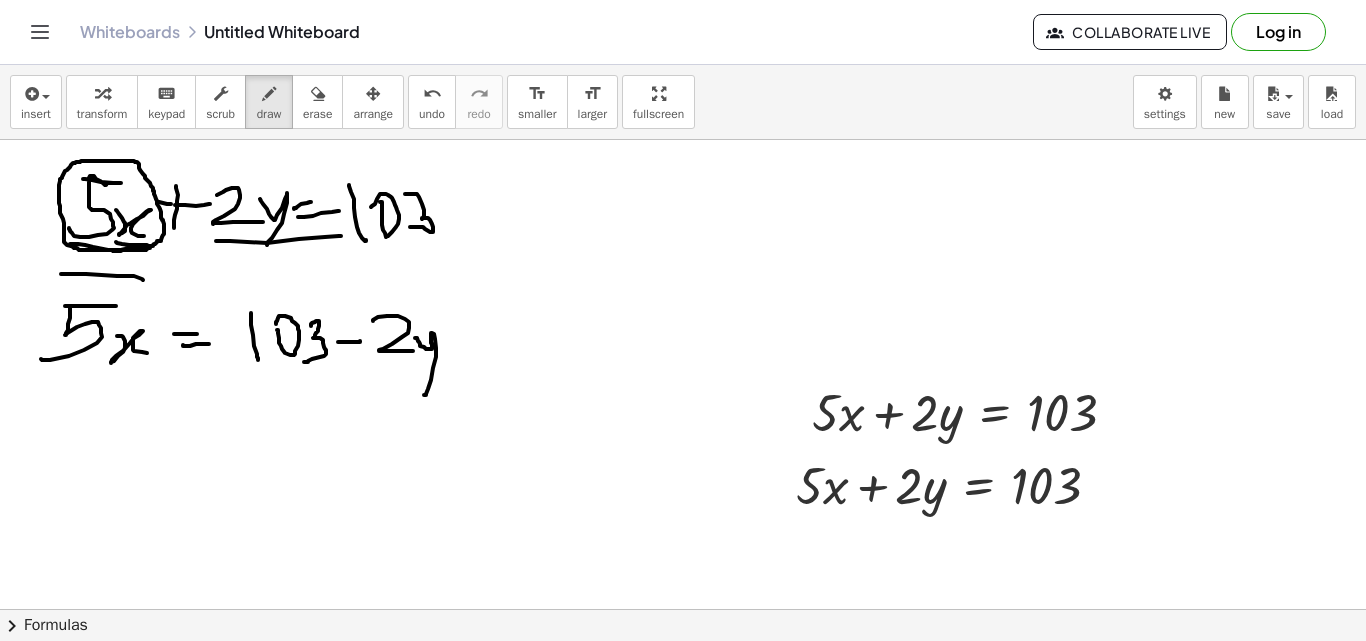 drag, startPoint x: 415, startPoint y: 338, endPoint x: 411, endPoint y: 389, distance: 51.156624 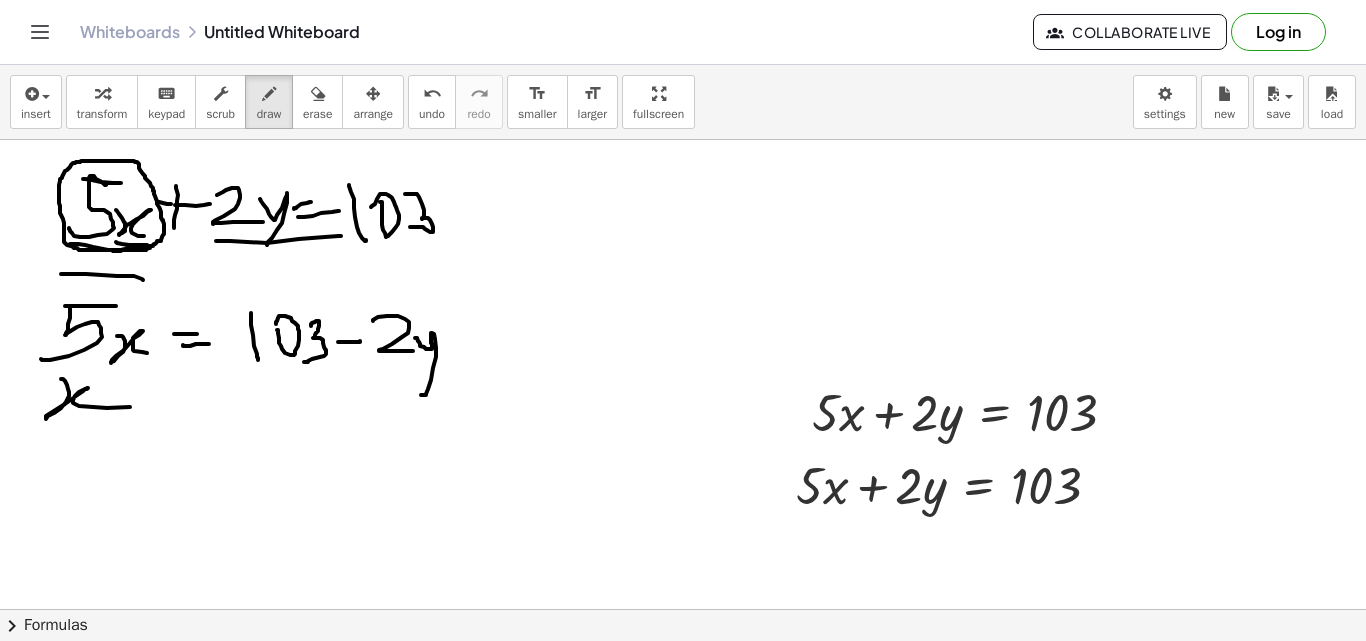 drag, startPoint x: 61, startPoint y: 379, endPoint x: 168, endPoint y: 396, distance: 108.34205 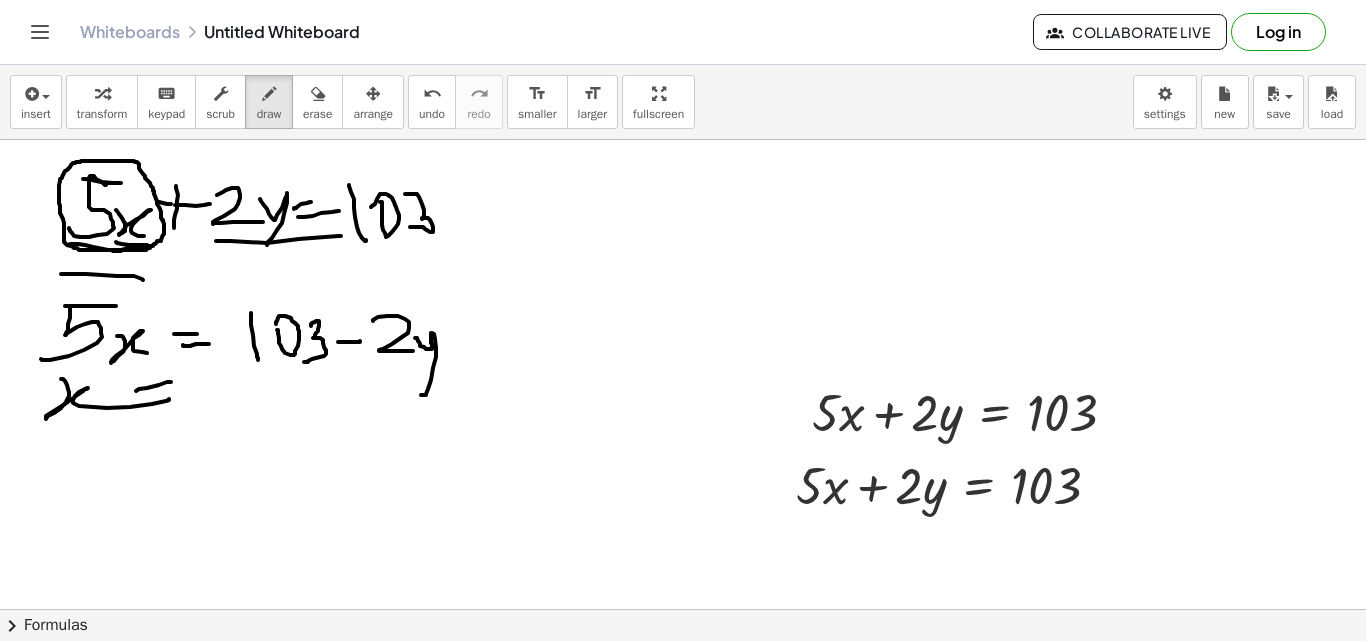 drag, startPoint x: 136, startPoint y: 391, endPoint x: 163, endPoint y: 388, distance: 27.166155 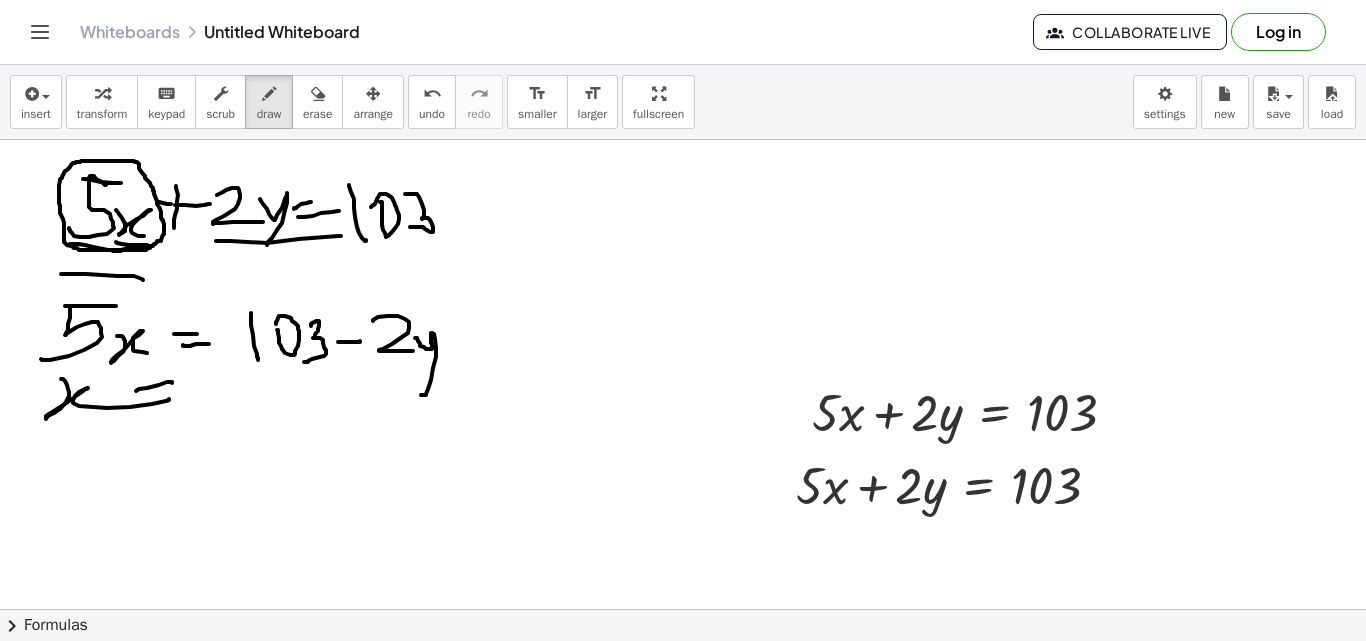 drag, startPoint x: 126, startPoint y: 413, endPoint x: 178, endPoint y: 399, distance: 53.851646 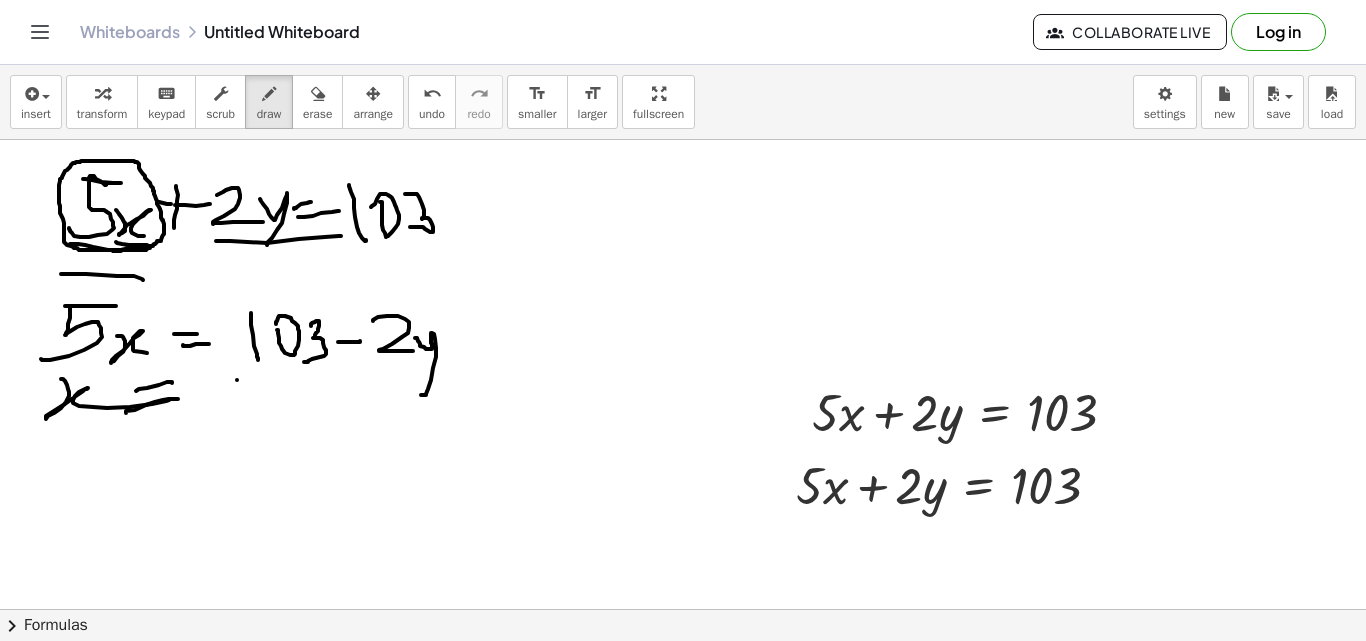 drag 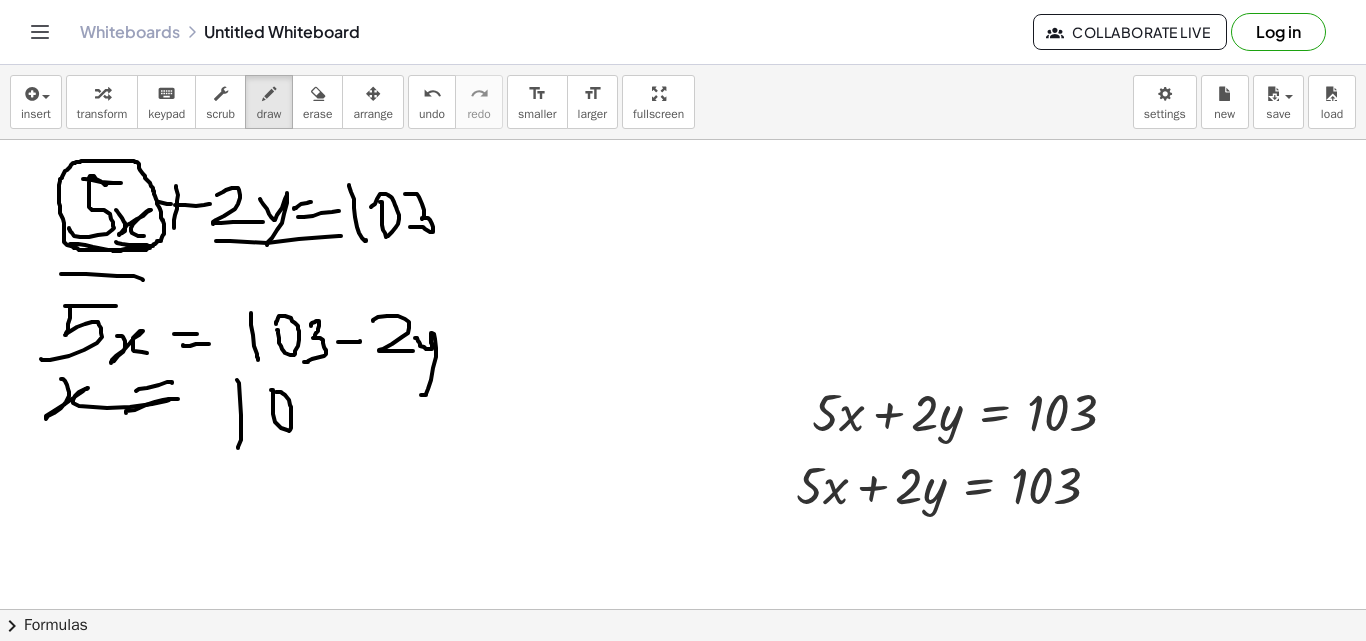click at bounding box center (683, 674) 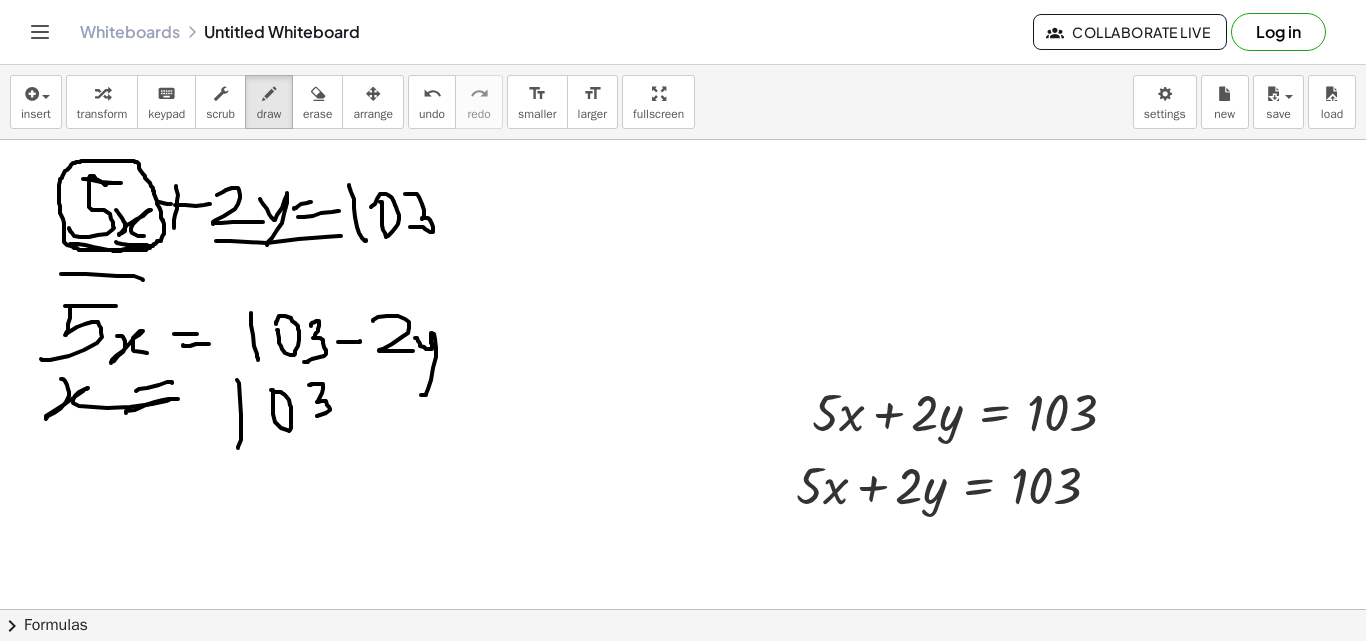 click at bounding box center [683, 674] 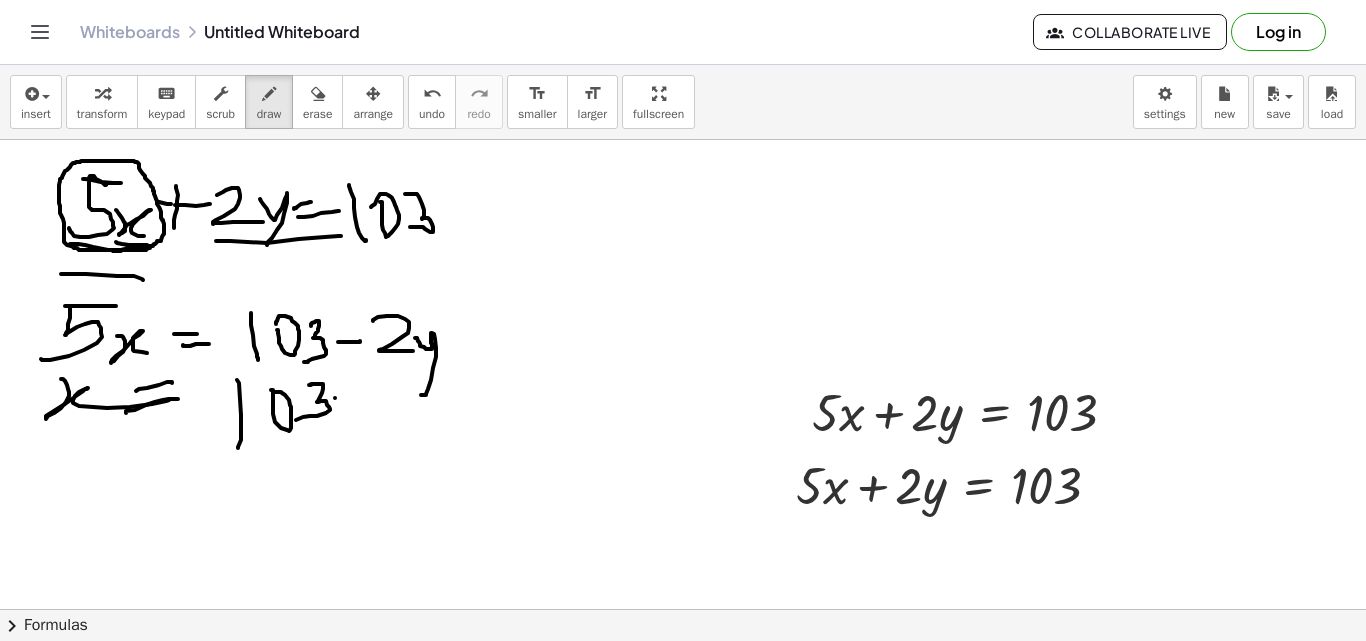click at bounding box center (683, 674) 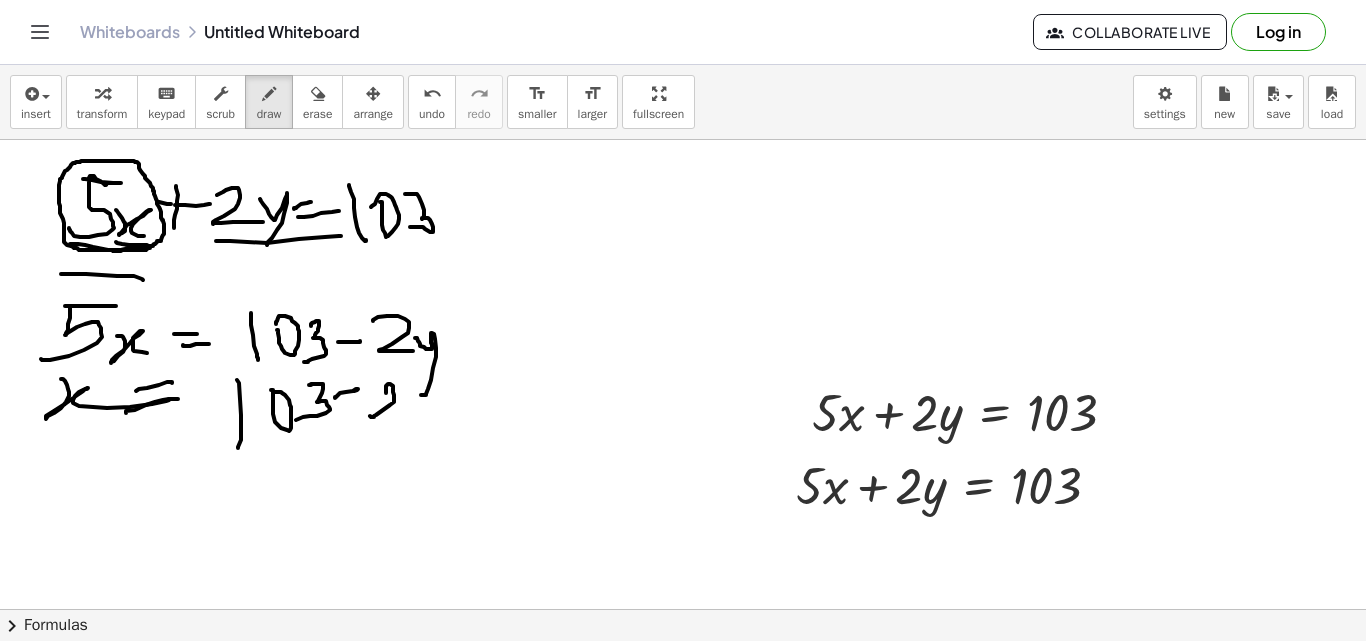 click at bounding box center (683, 674) 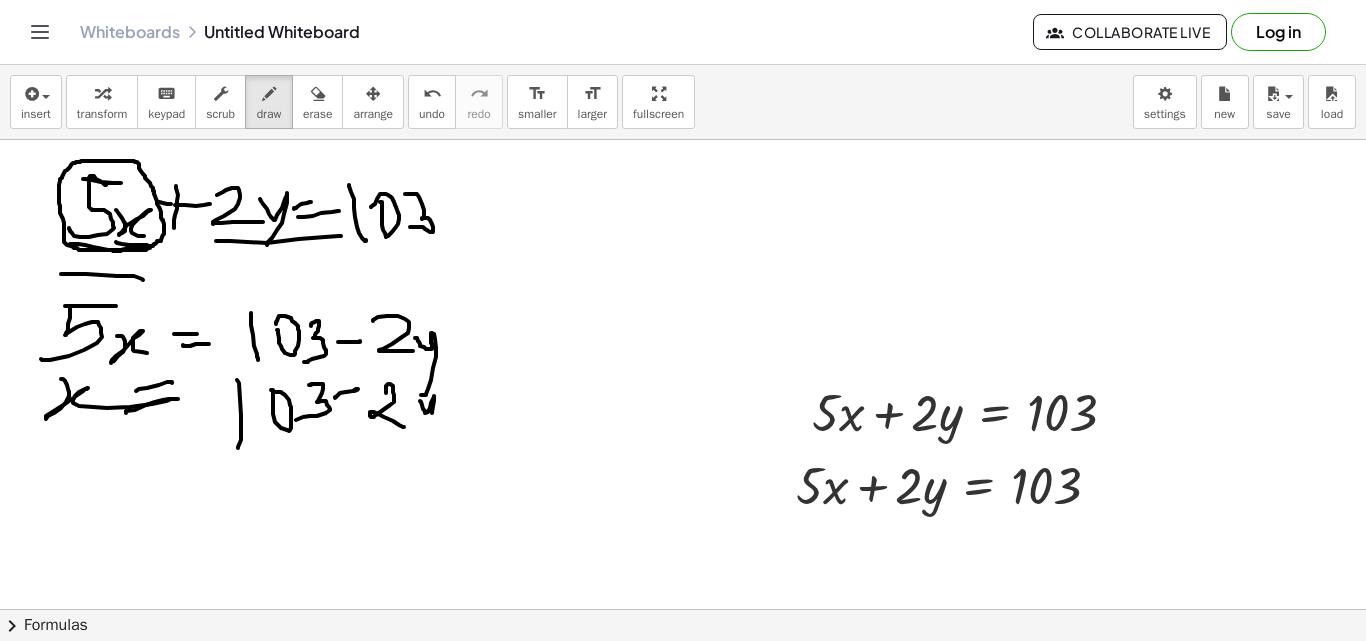 click at bounding box center (683, 674) 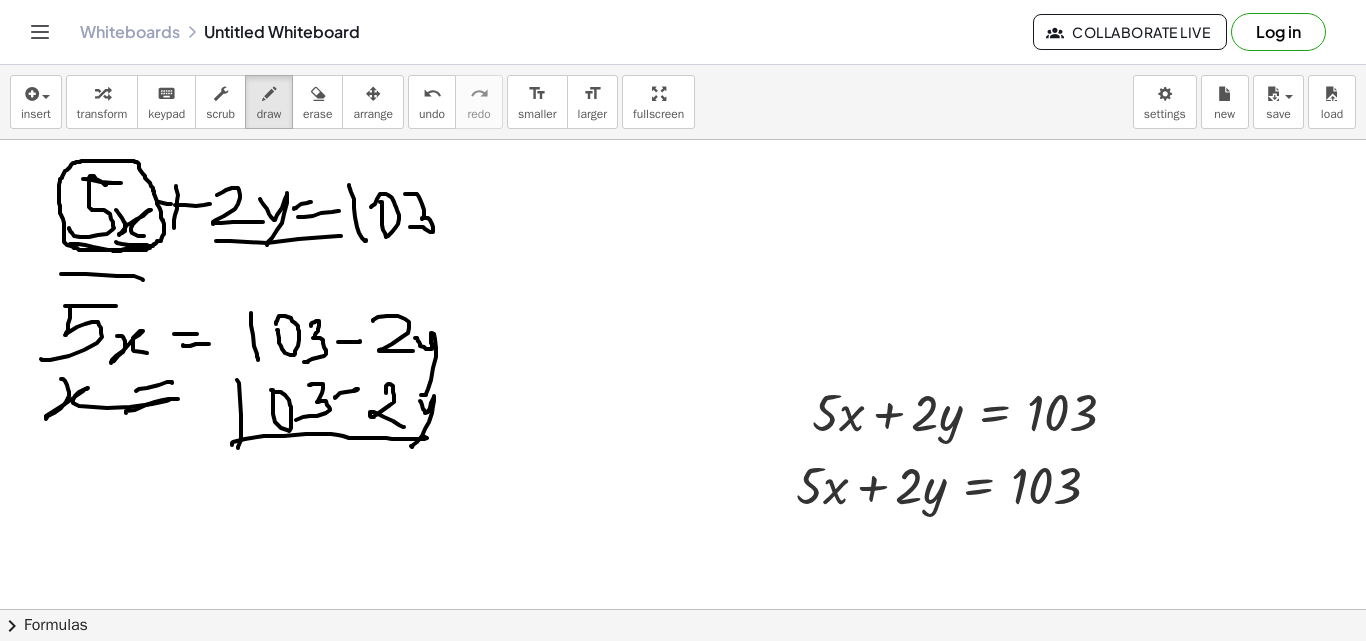 click at bounding box center [683, 674] 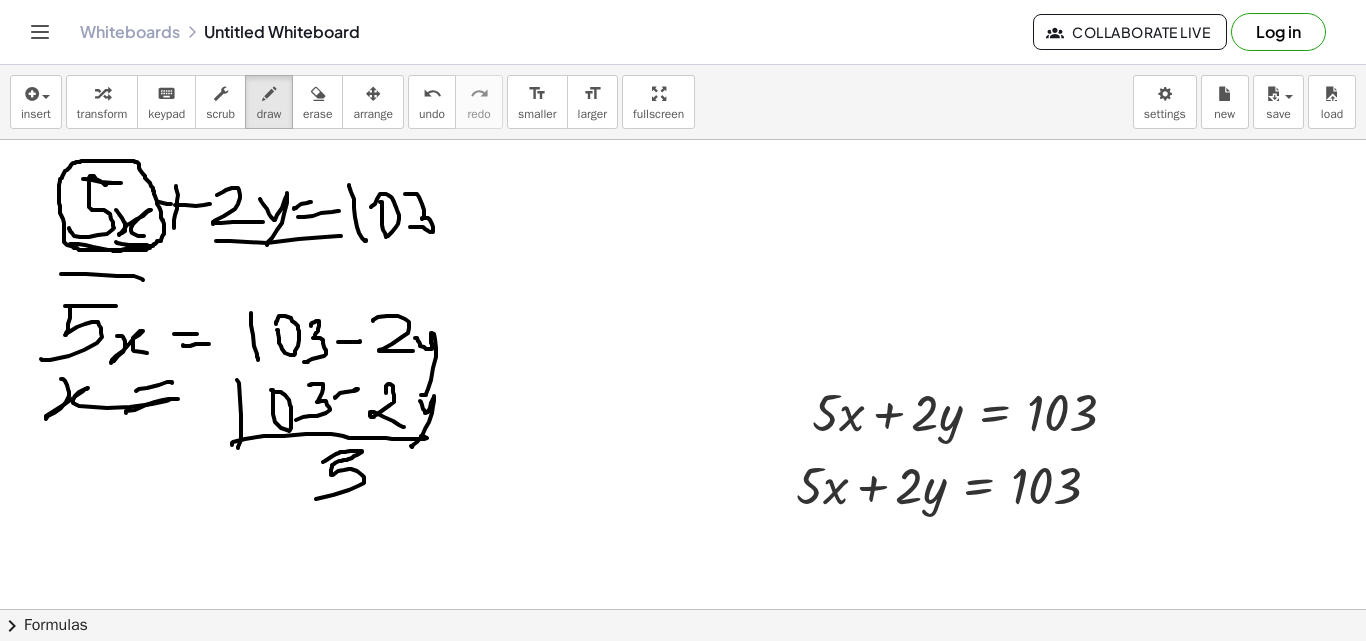 click at bounding box center (683, 674) 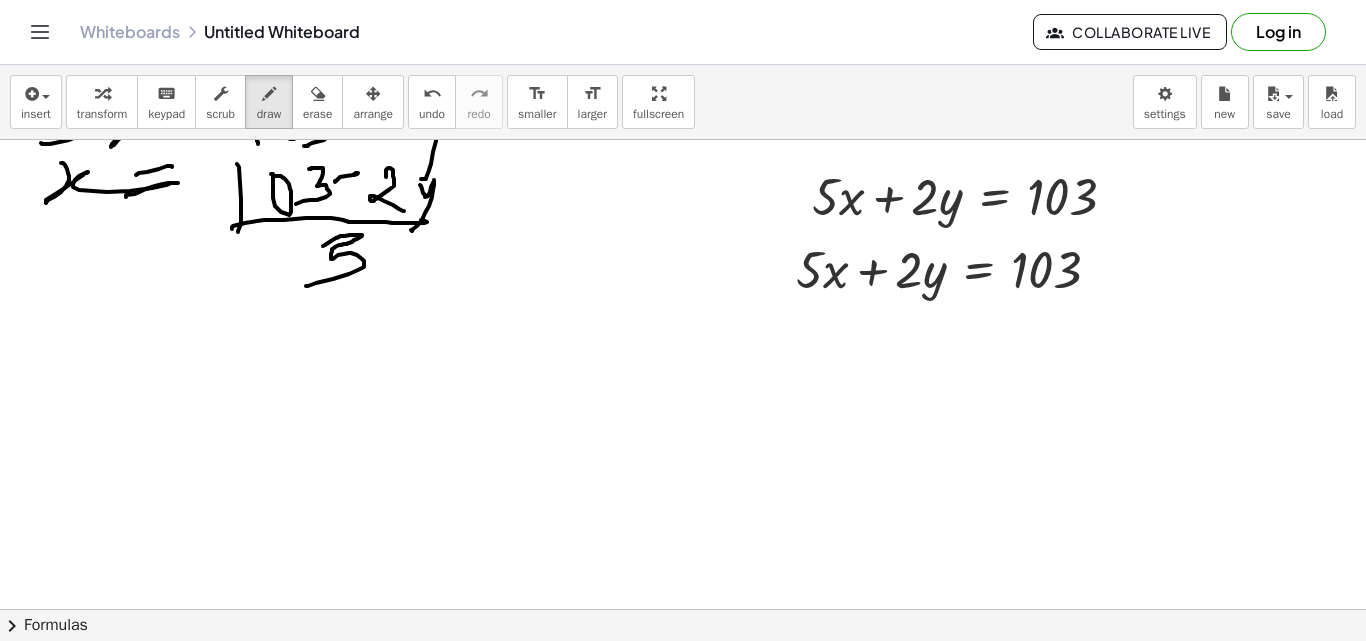 scroll, scrollTop: 206, scrollLeft: 0, axis: vertical 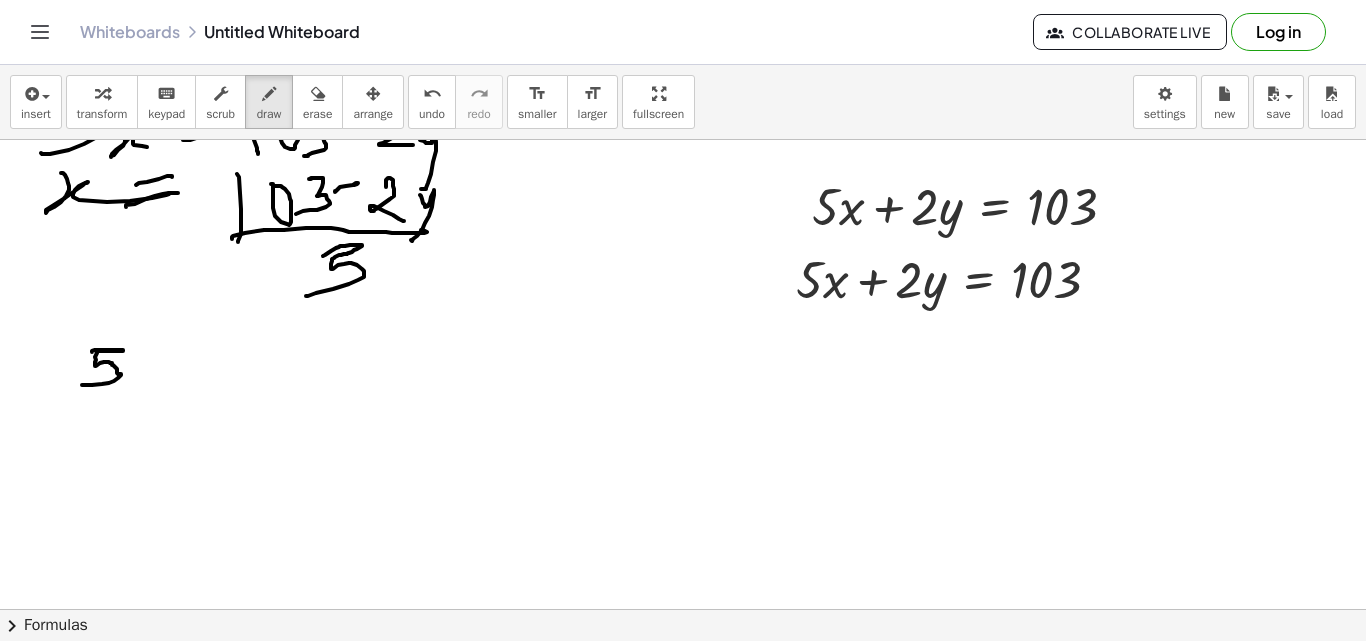drag, startPoint x: 92, startPoint y: 352, endPoint x: 80, endPoint y: 377, distance: 27.730848 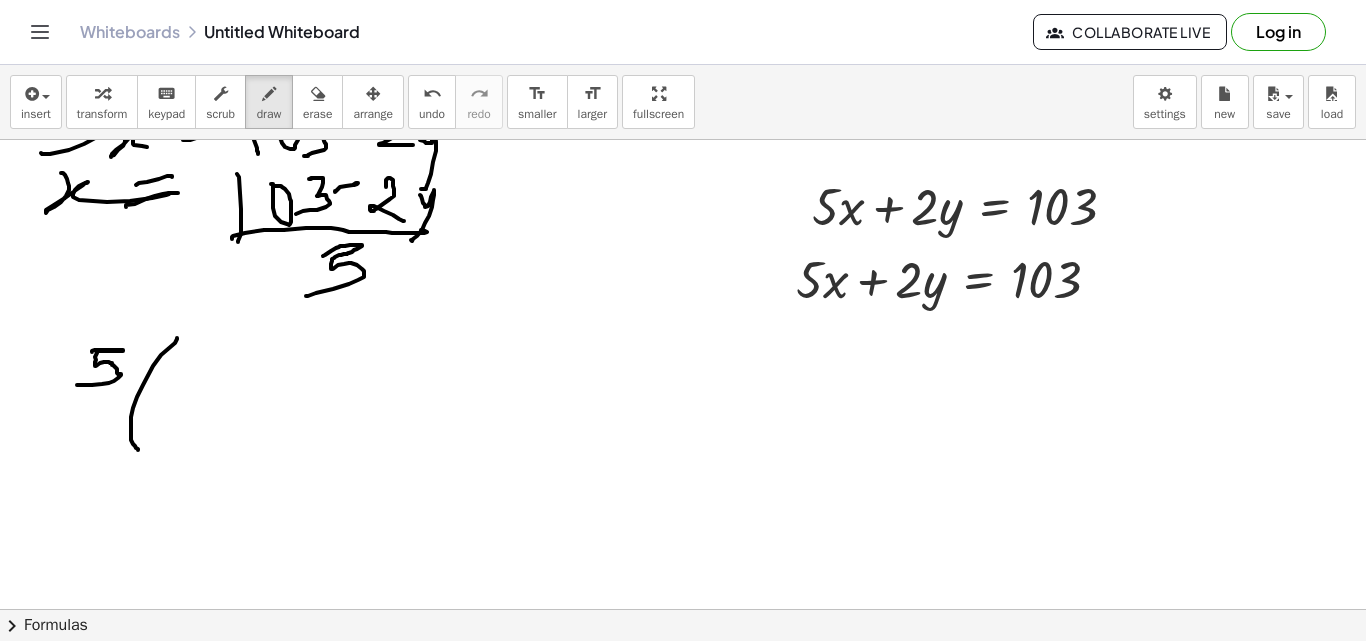 drag, startPoint x: 177, startPoint y: 338, endPoint x: 185, endPoint y: 456, distance: 118.270874 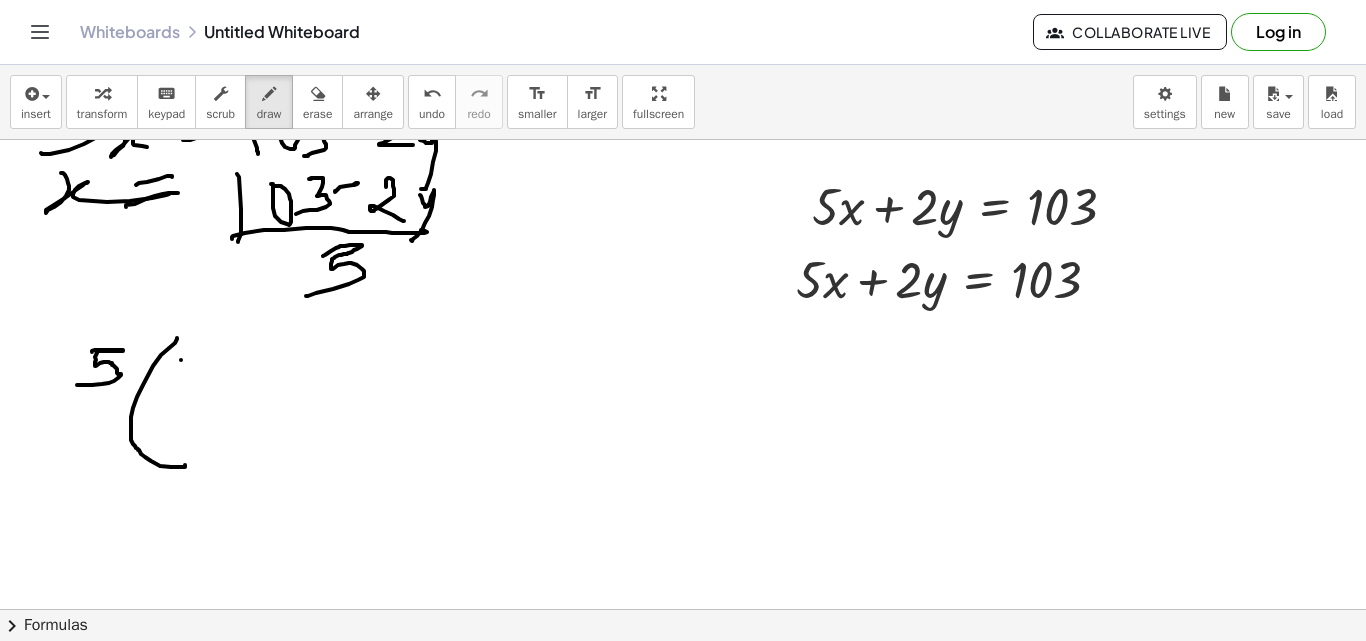 drag, startPoint x: 181, startPoint y: 360, endPoint x: 186, endPoint y: 397, distance: 37.336308 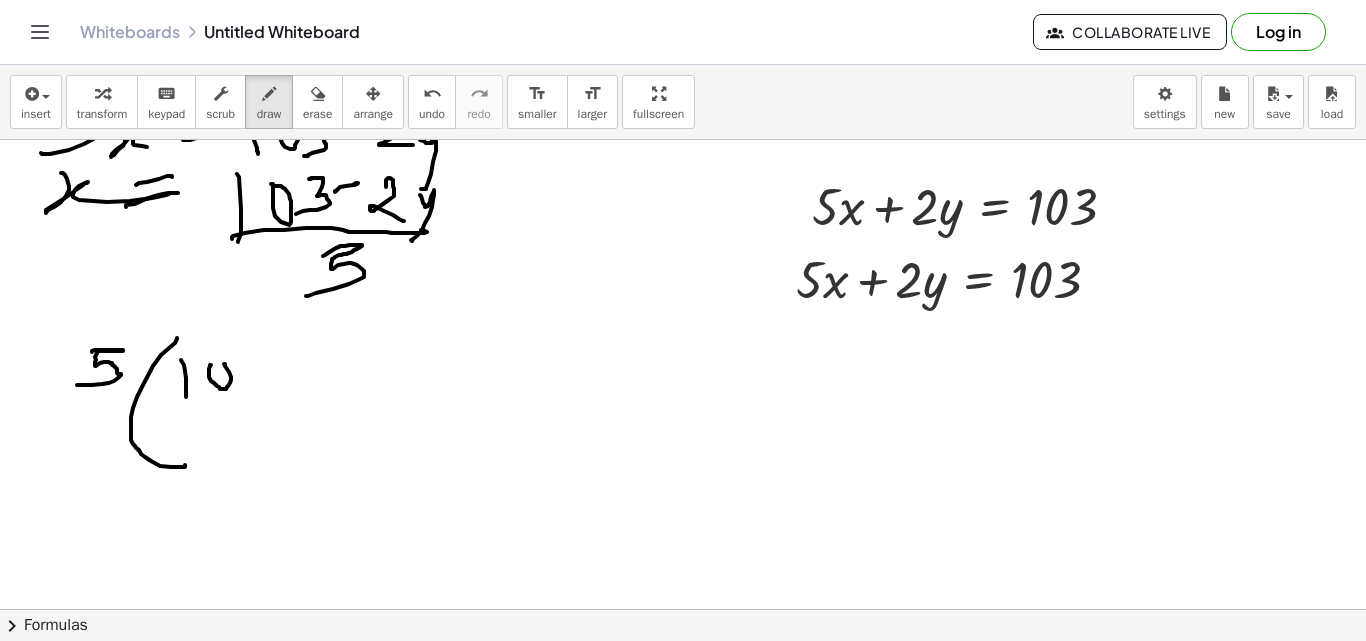 click at bounding box center [683, 637] 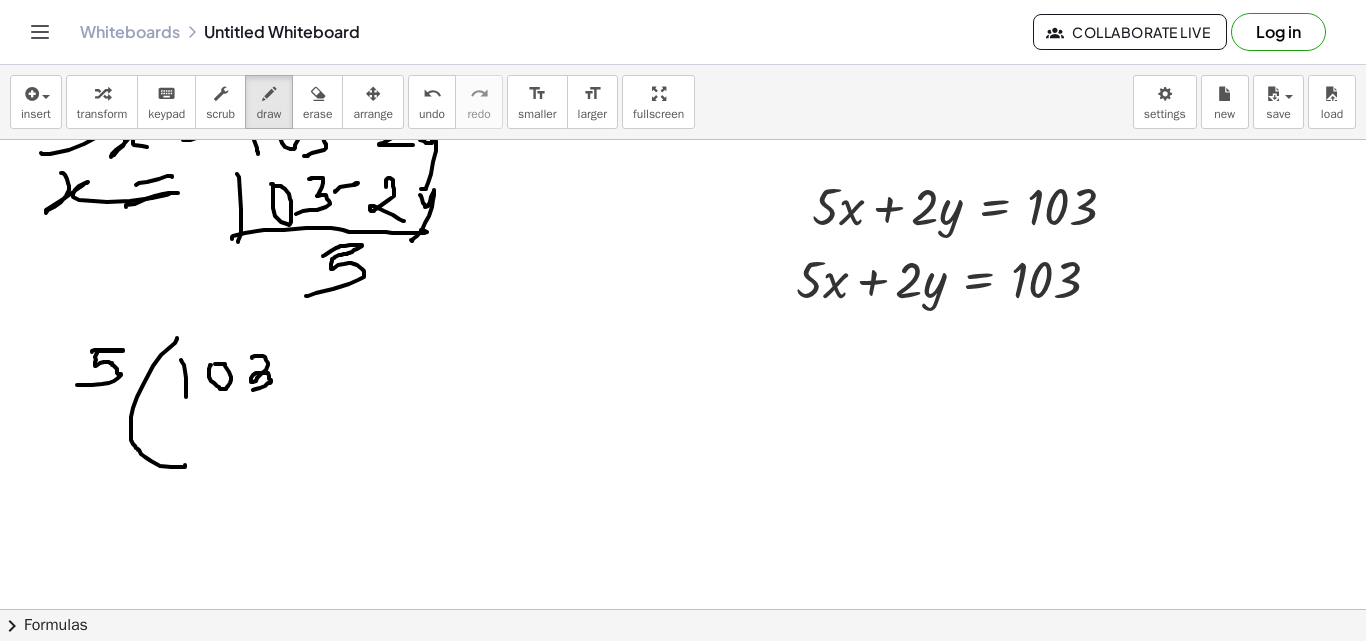 drag, startPoint x: 252, startPoint y: 358, endPoint x: 250, endPoint y: 379, distance: 21.095022 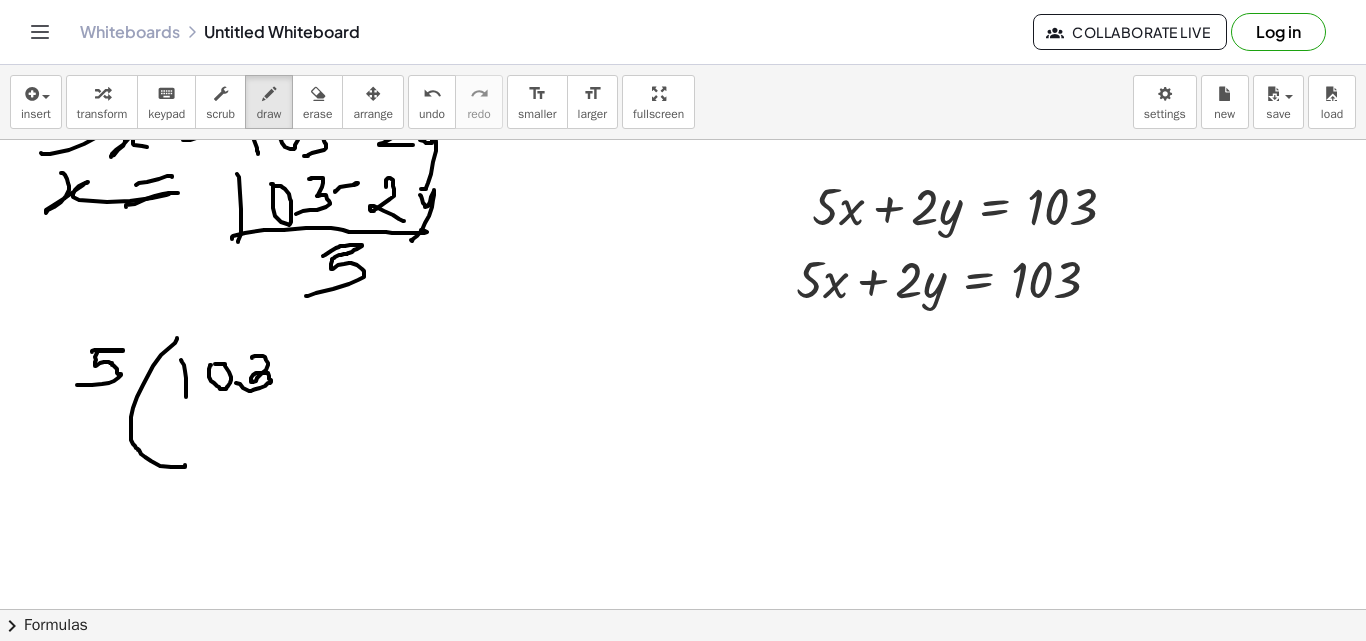 drag, startPoint x: 290, startPoint y: 369, endPoint x: 267, endPoint y: 364, distance: 23.537205 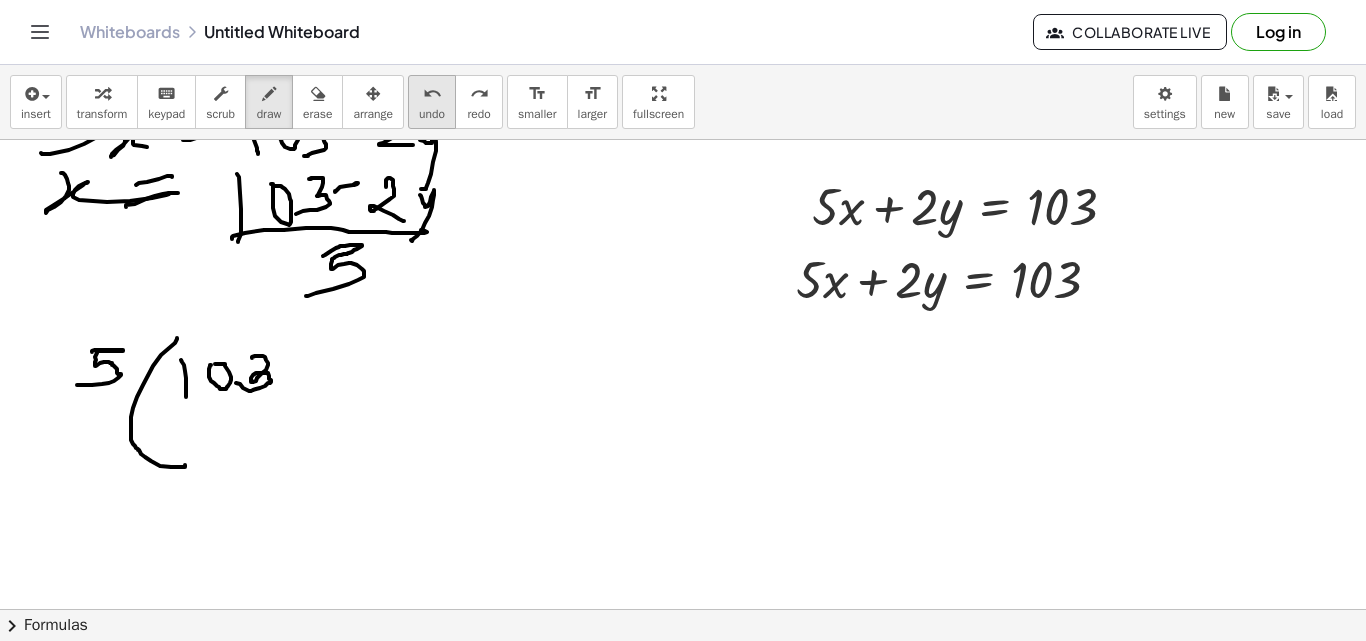 click on "undo undo" at bounding box center [432, 102] 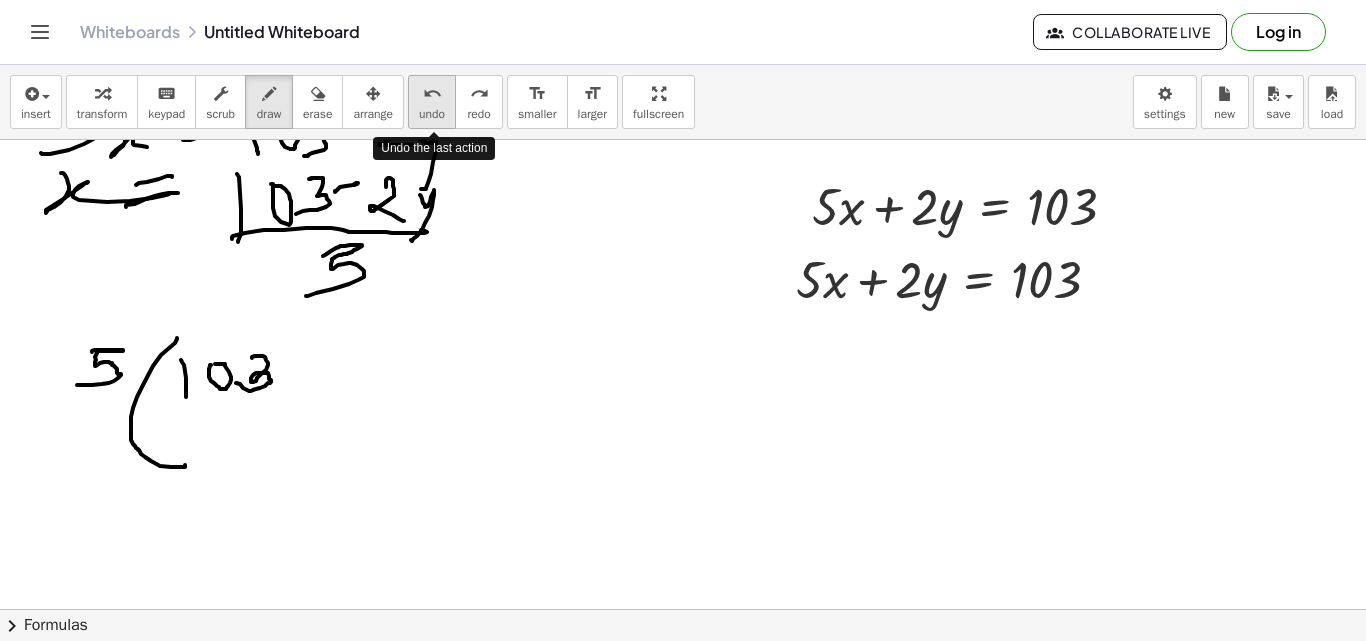 click on "undo" at bounding box center [432, 94] 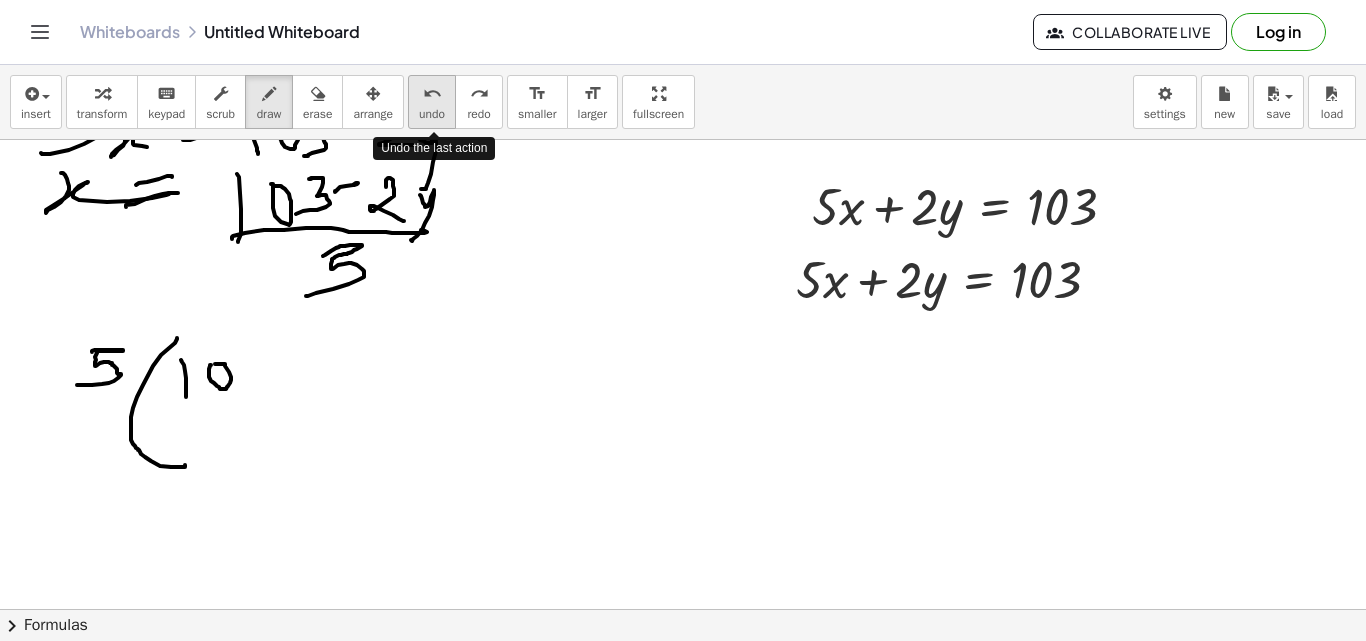 click on "undo" at bounding box center [432, 93] 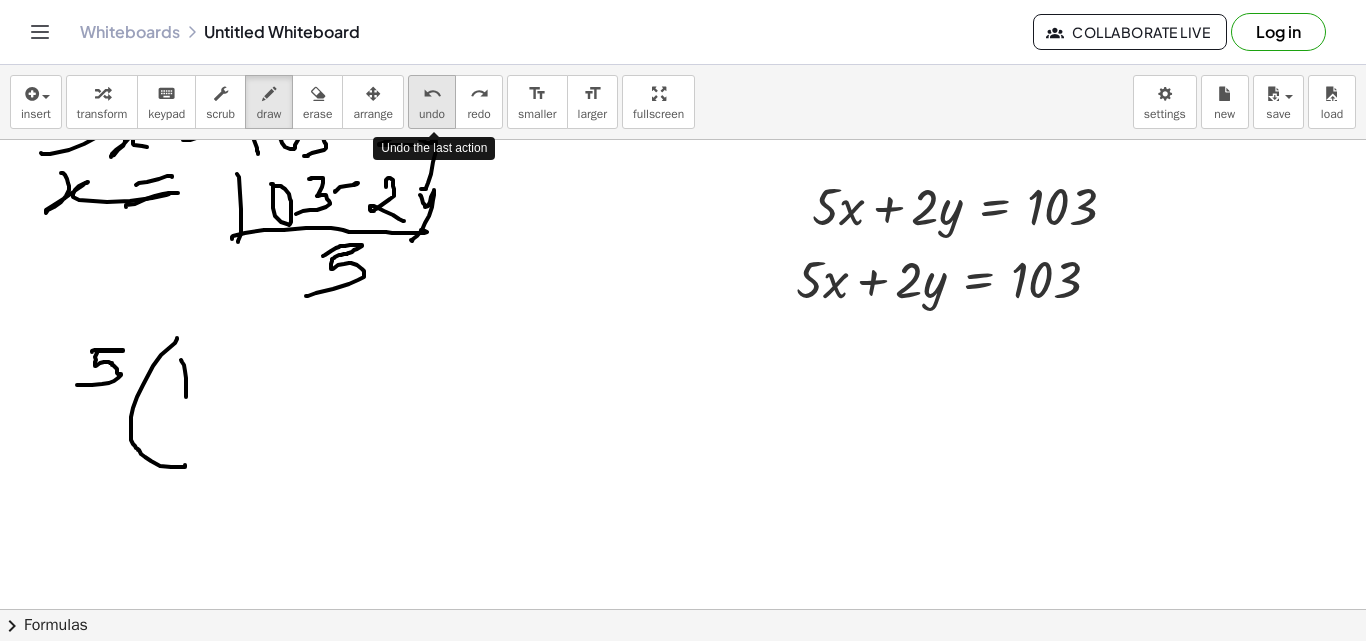 click on "undo undo" at bounding box center (432, 102) 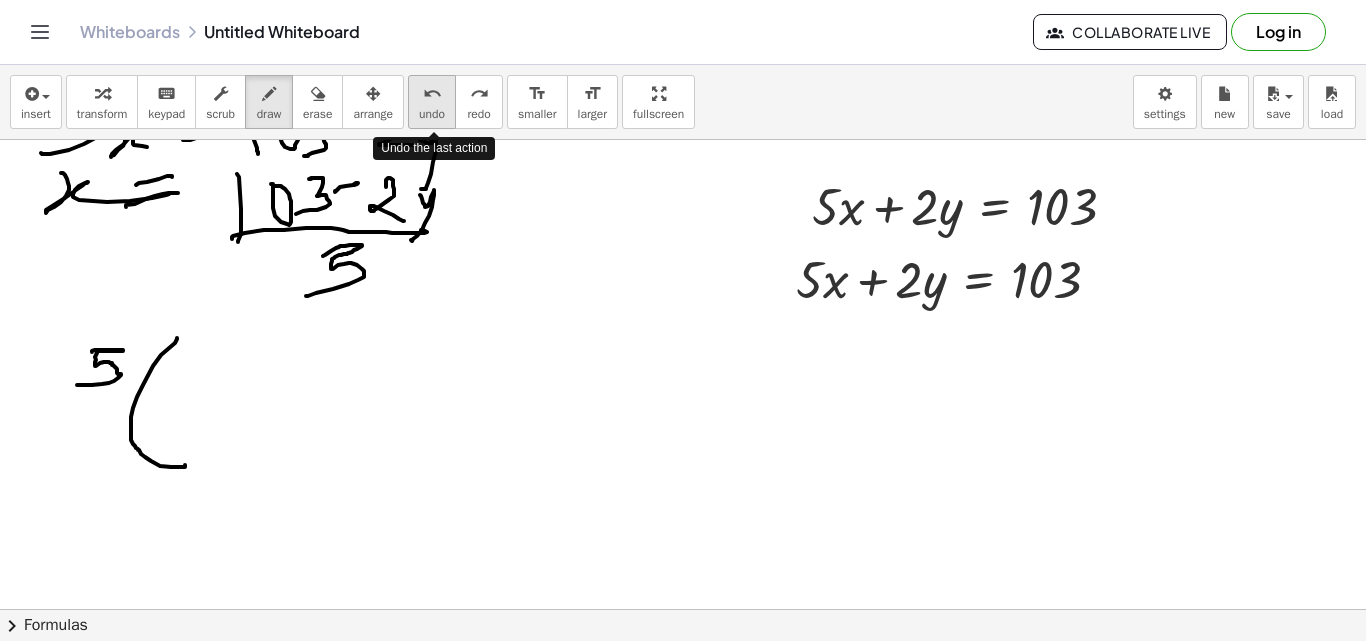 click on "undo undo" at bounding box center (432, 102) 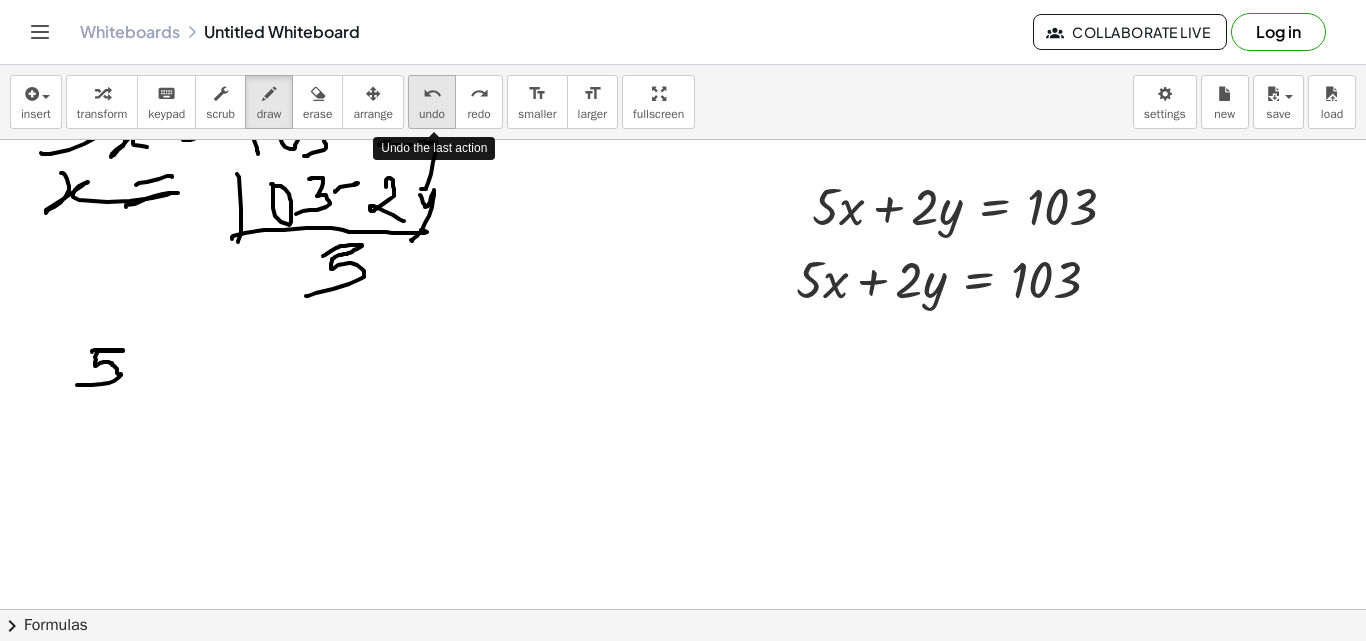 click on "undo undo" at bounding box center [432, 102] 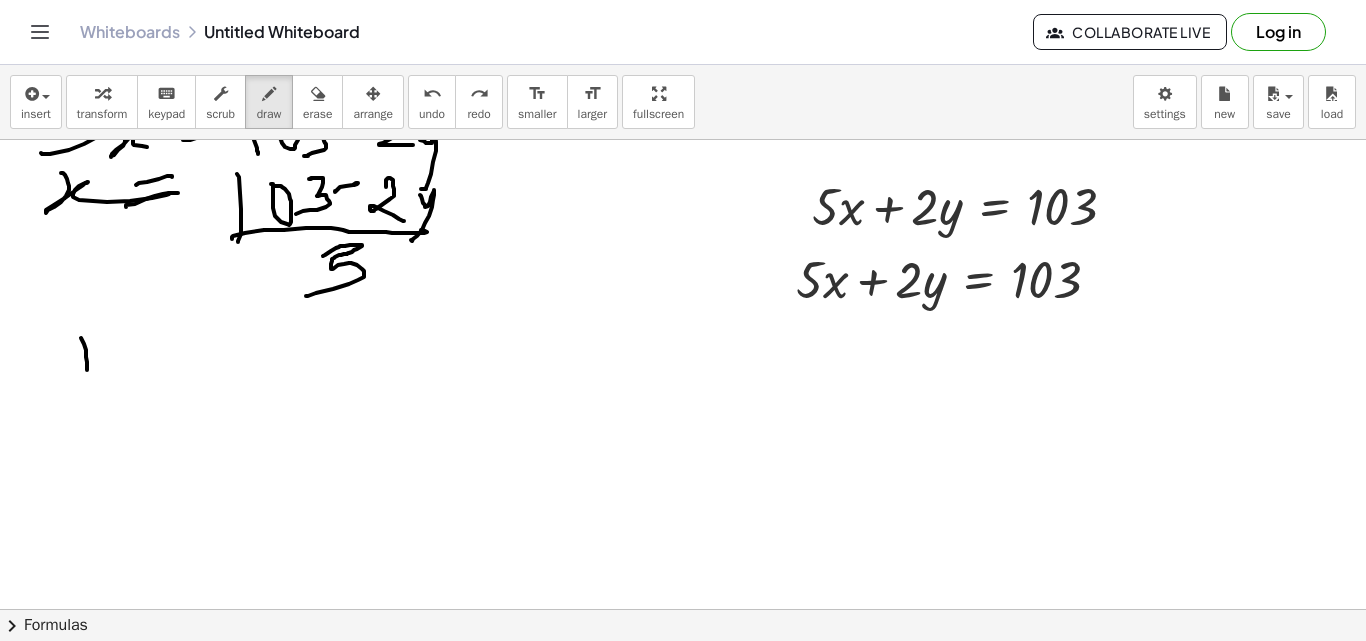 drag, startPoint x: 81, startPoint y: 338, endPoint x: 87, endPoint y: 370, distance: 32.55764 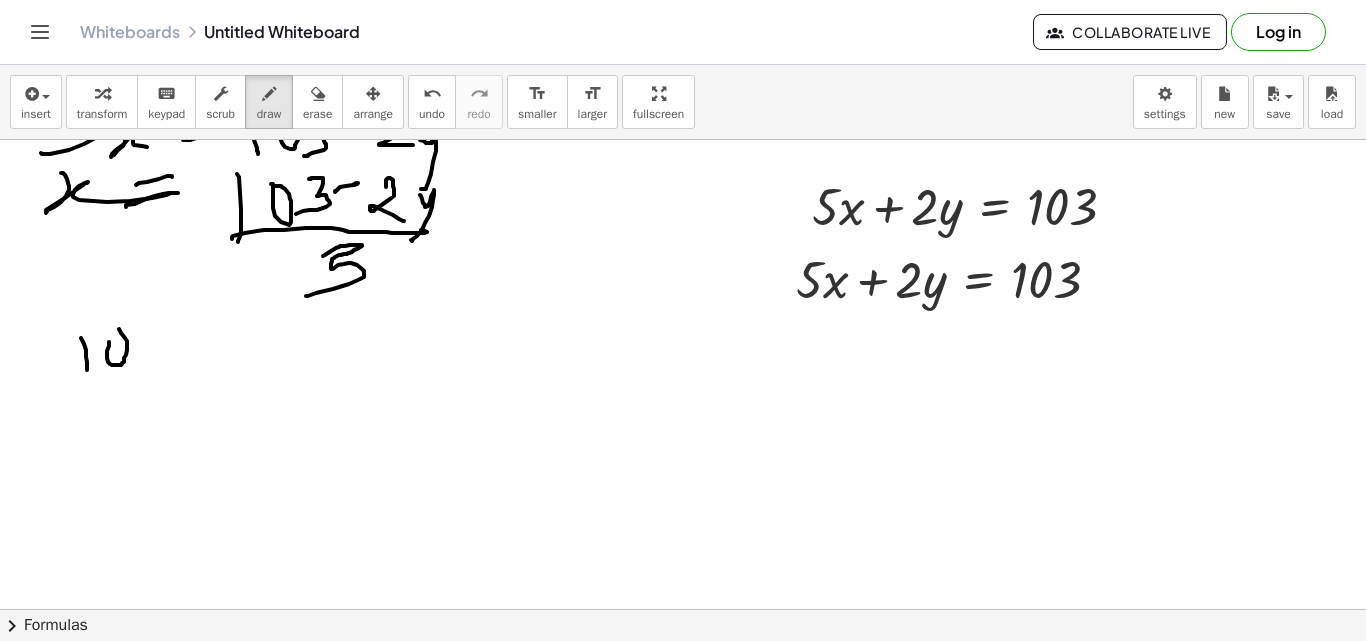 drag, startPoint x: 109, startPoint y: 342, endPoint x: 104, endPoint y: 333, distance: 10.29563 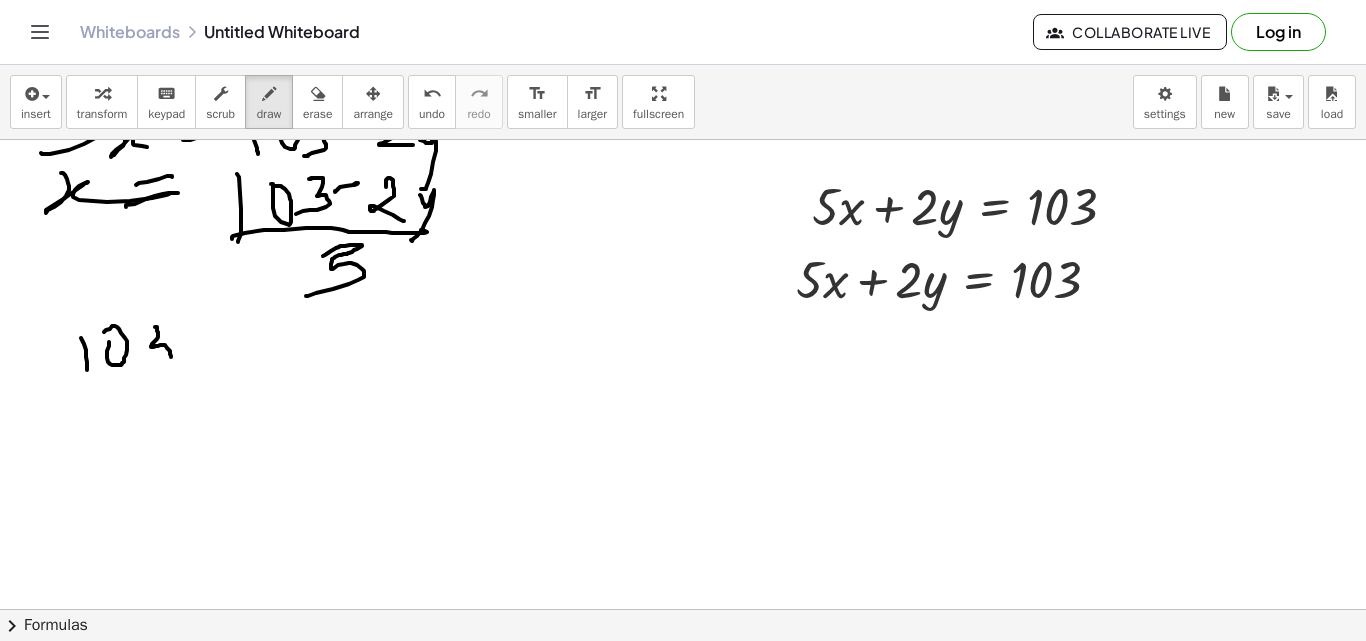drag, startPoint x: 157, startPoint y: 331, endPoint x: 157, endPoint y: 358, distance: 27 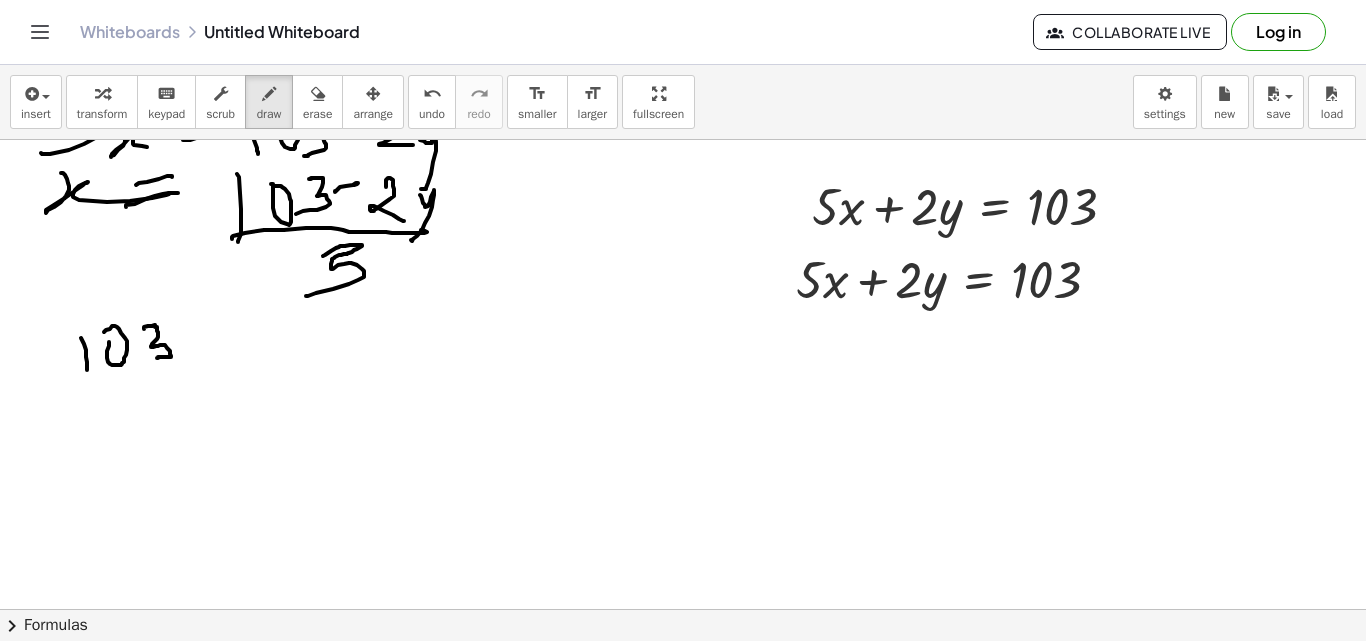 drag, startPoint x: 144, startPoint y: 329, endPoint x: 156, endPoint y: 334, distance: 13 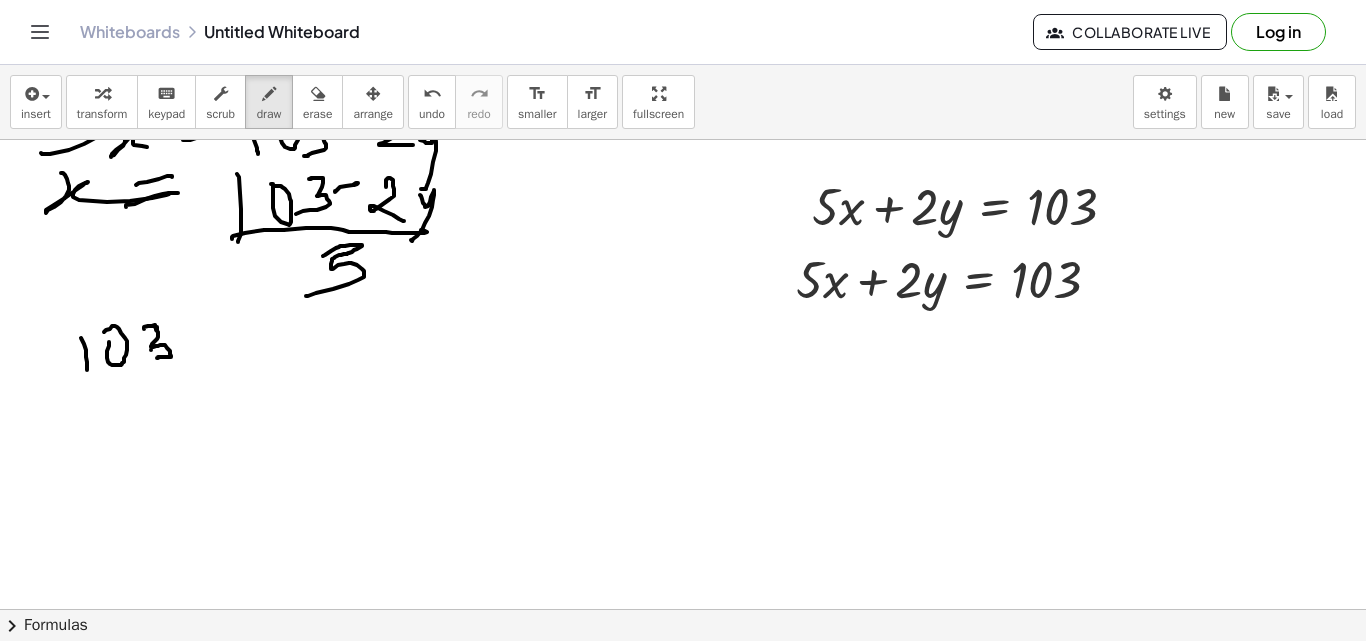 drag, startPoint x: 151, startPoint y: 350, endPoint x: 165, endPoint y: 358, distance: 16.124516 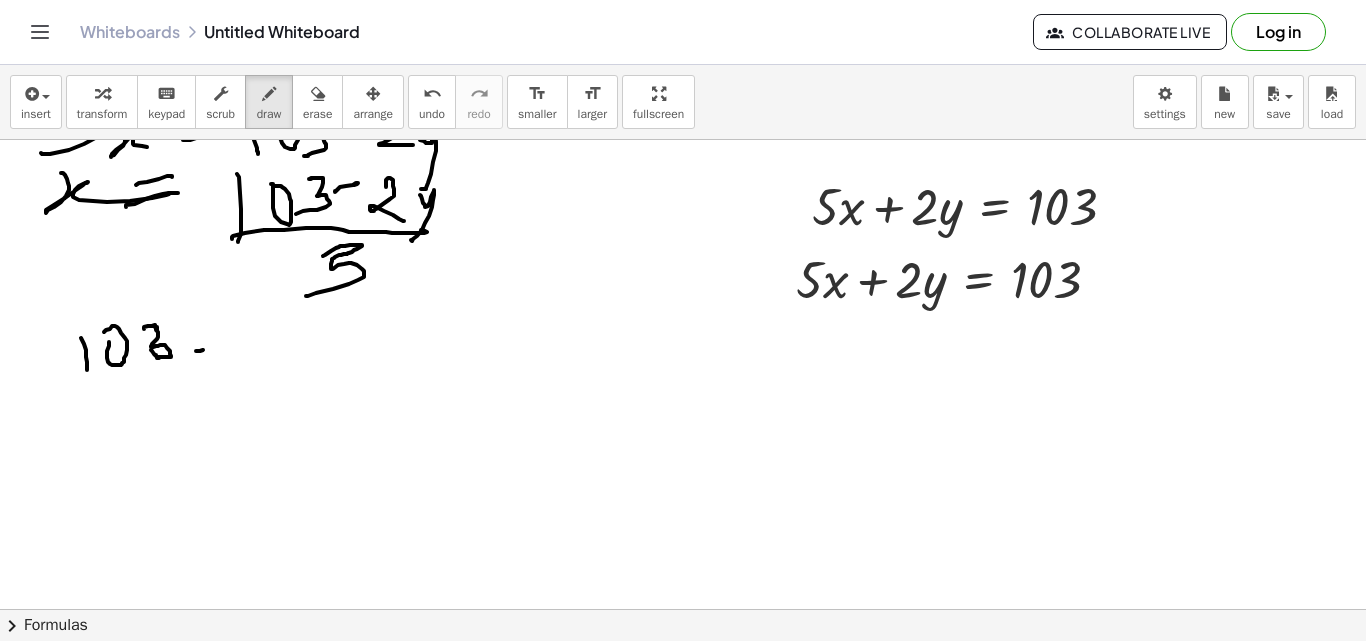 drag, startPoint x: 203, startPoint y: 350, endPoint x: 229, endPoint y: 341, distance: 27.513634 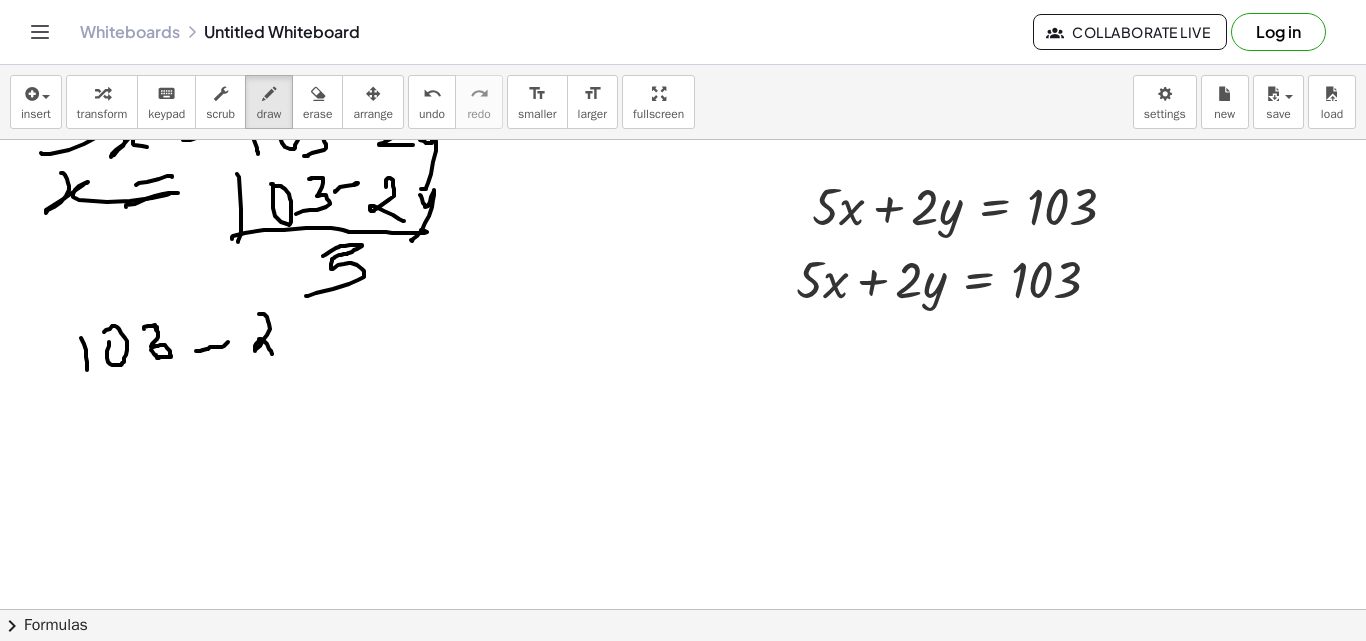drag, startPoint x: 259, startPoint y: 314, endPoint x: 291, endPoint y: 350, distance: 48.166378 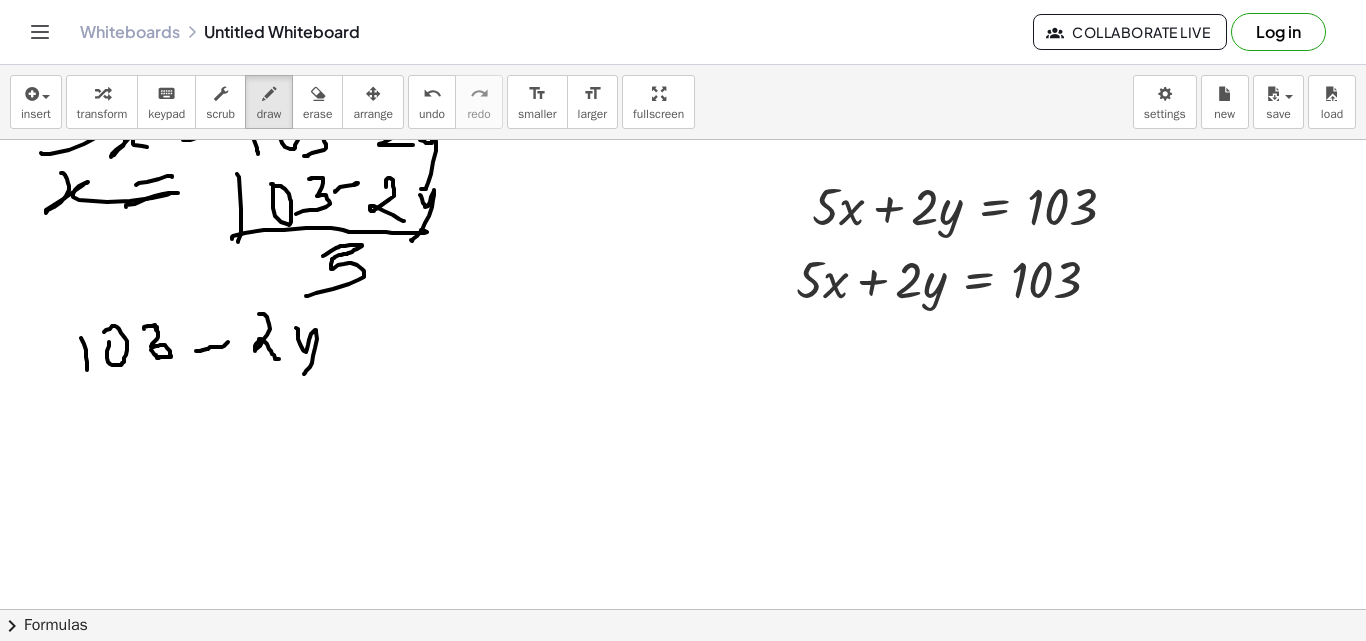drag, startPoint x: 296, startPoint y: 328, endPoint x: 296, endPoint y: 376, distance: 48 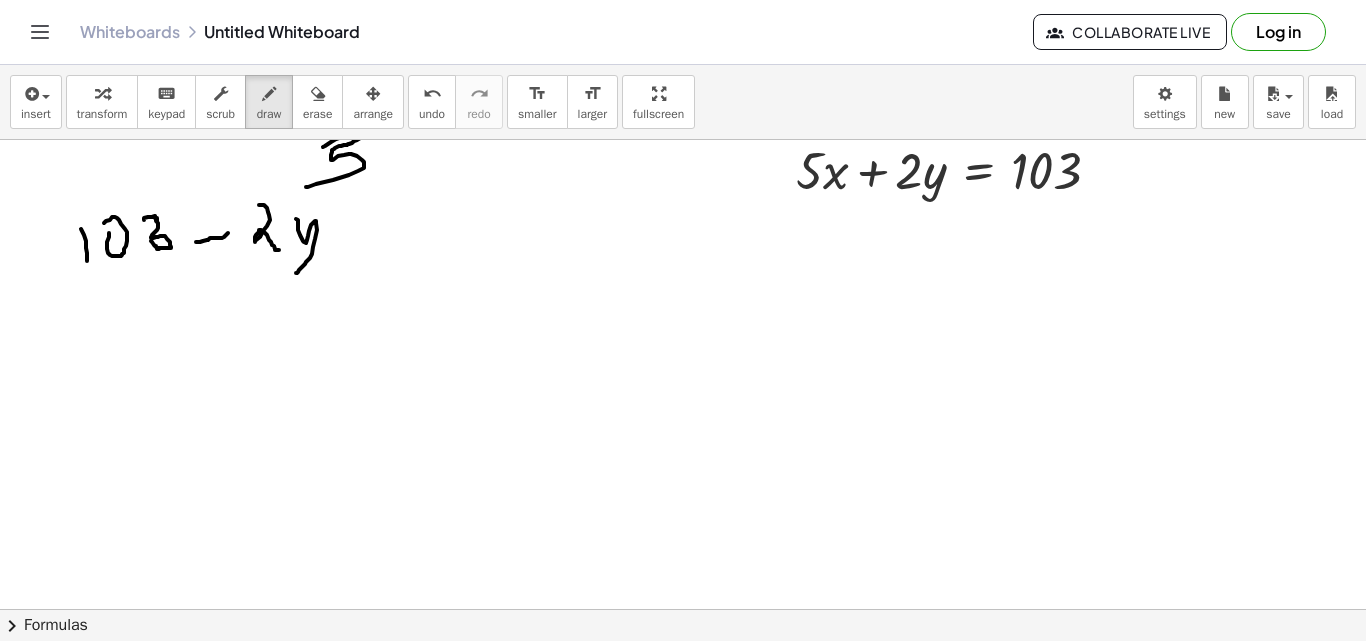 scroll, scrollTop: 333, scrollLeft: 0, axis: vertical 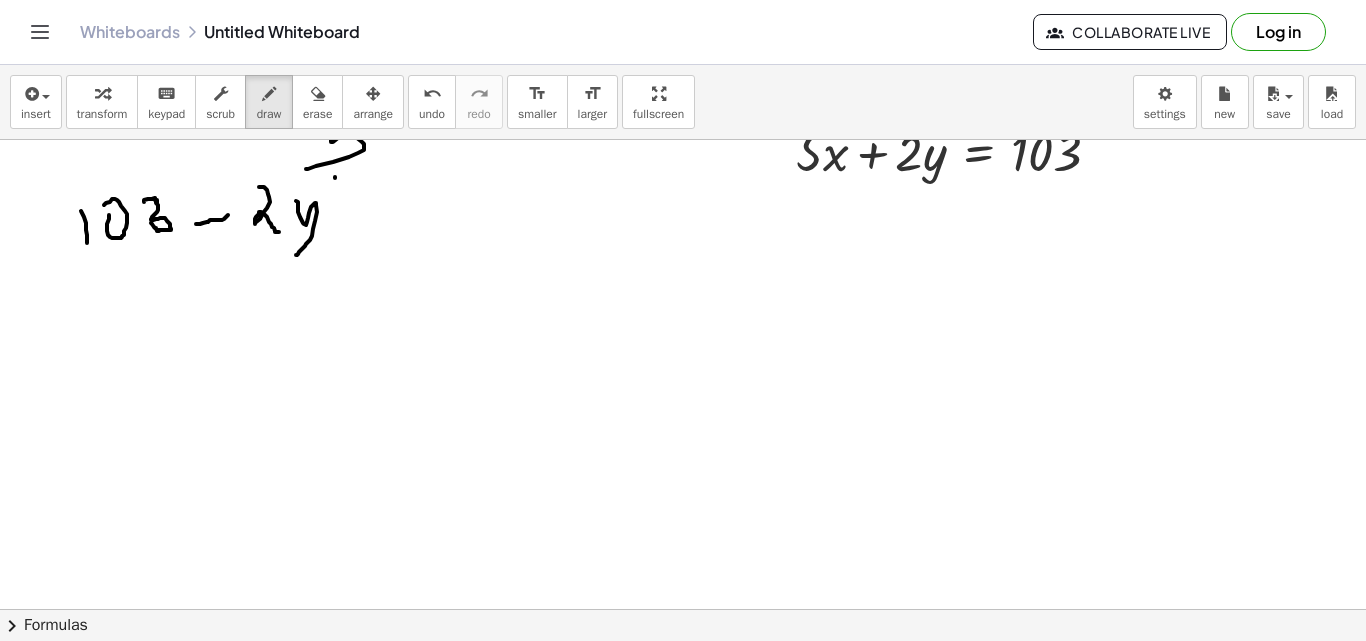 drag, startPoint x: 335, startPoint y: 177, endPoint x: 345, endPoint y: 233, distance: 56.88585 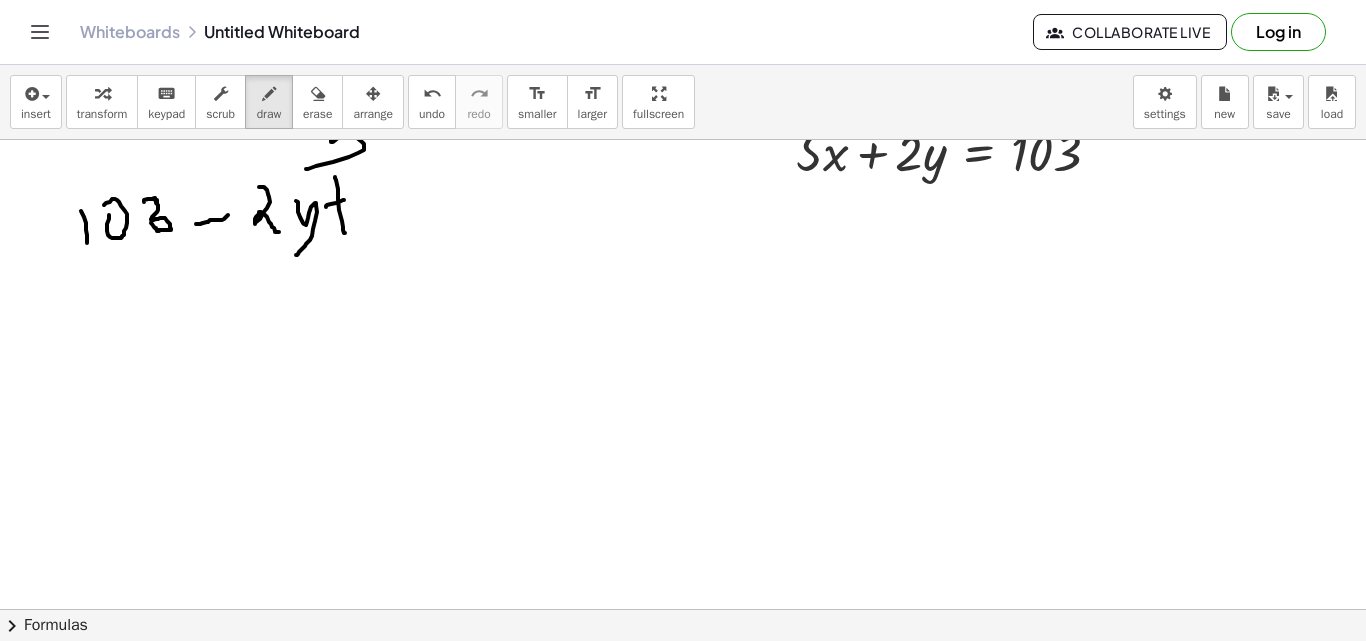 drag, startPoint x: 326, startPoint y: 207, endPoint x: 352, endPoint y: 199, distance: 27.202942 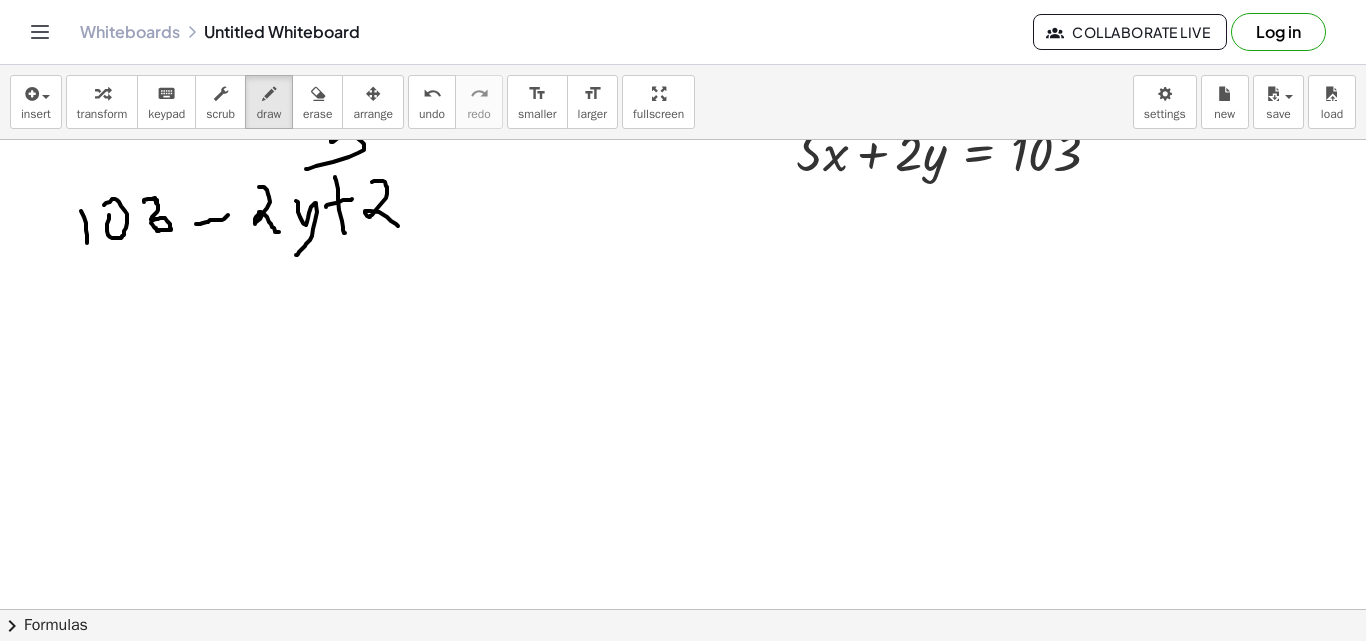 drag, startPoint x: 381, startPoint y: 181, endPoint x: 399, endPoint y: 226, distance: 48.466484 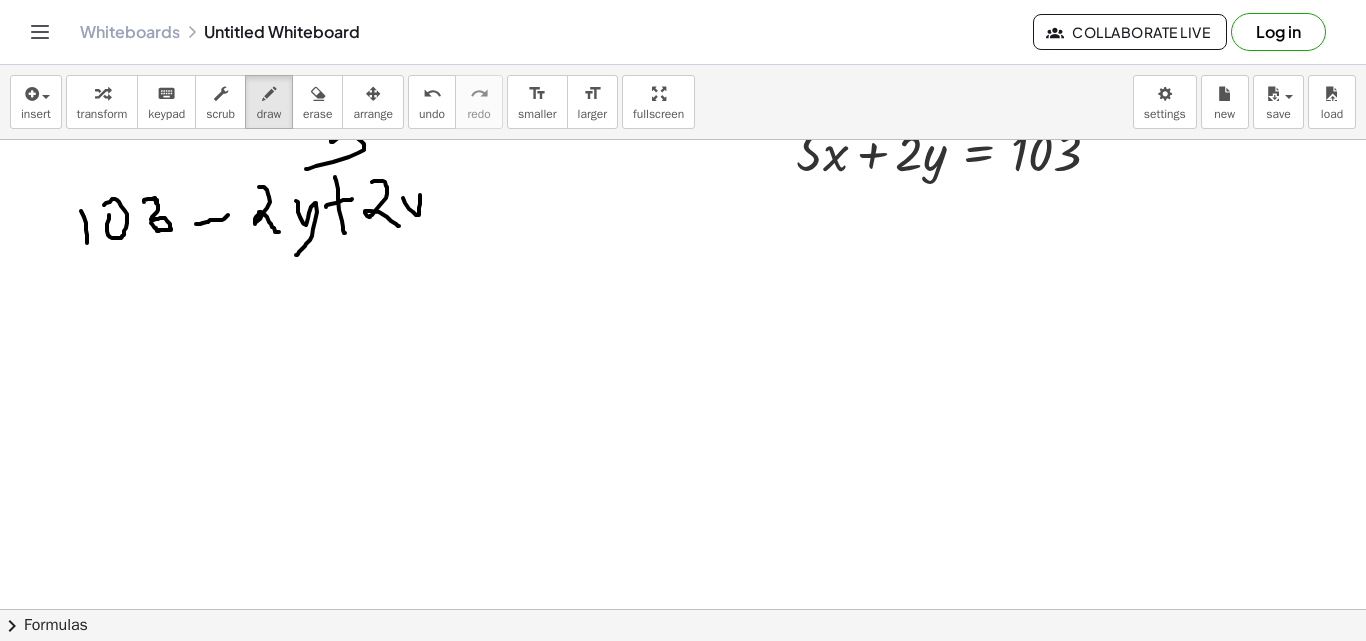 drag, startPoint x: 403, startPoint y: 198, endPoint x: 425, endPoint y: 261, distance: 66.730804 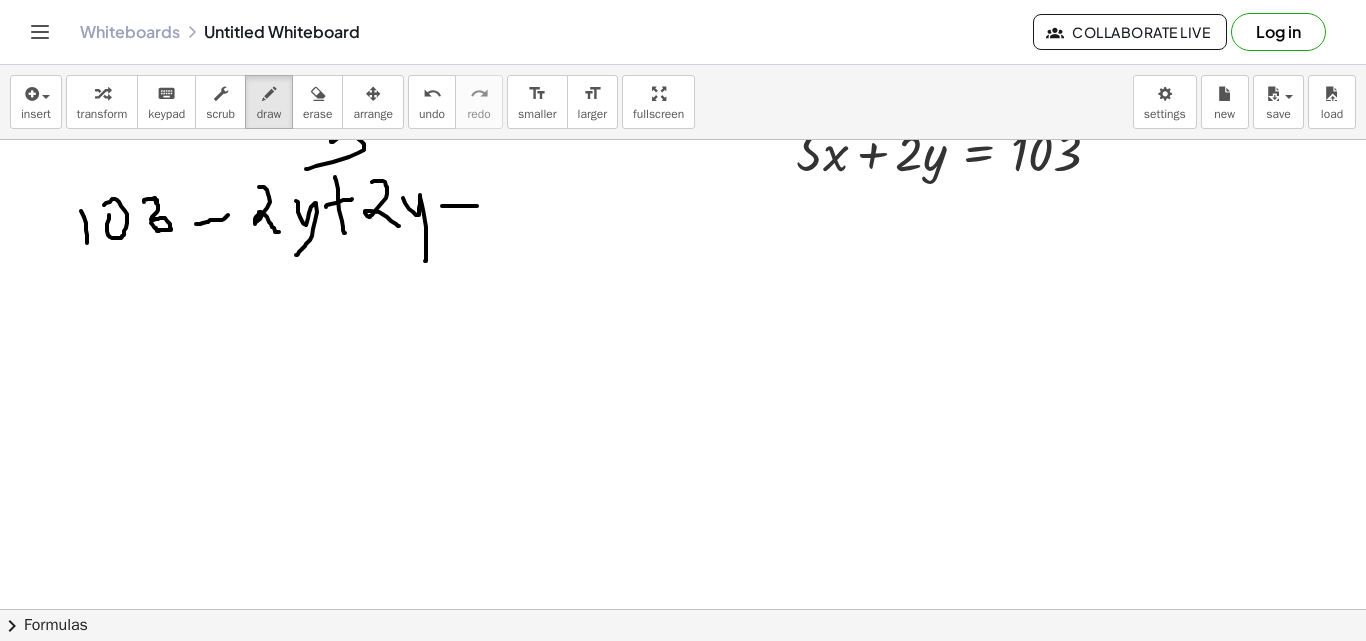 drag, startPoint x: 442, startPoint y: 206, endPoint x: 470, endPoint y: 209, distance: 28.160255 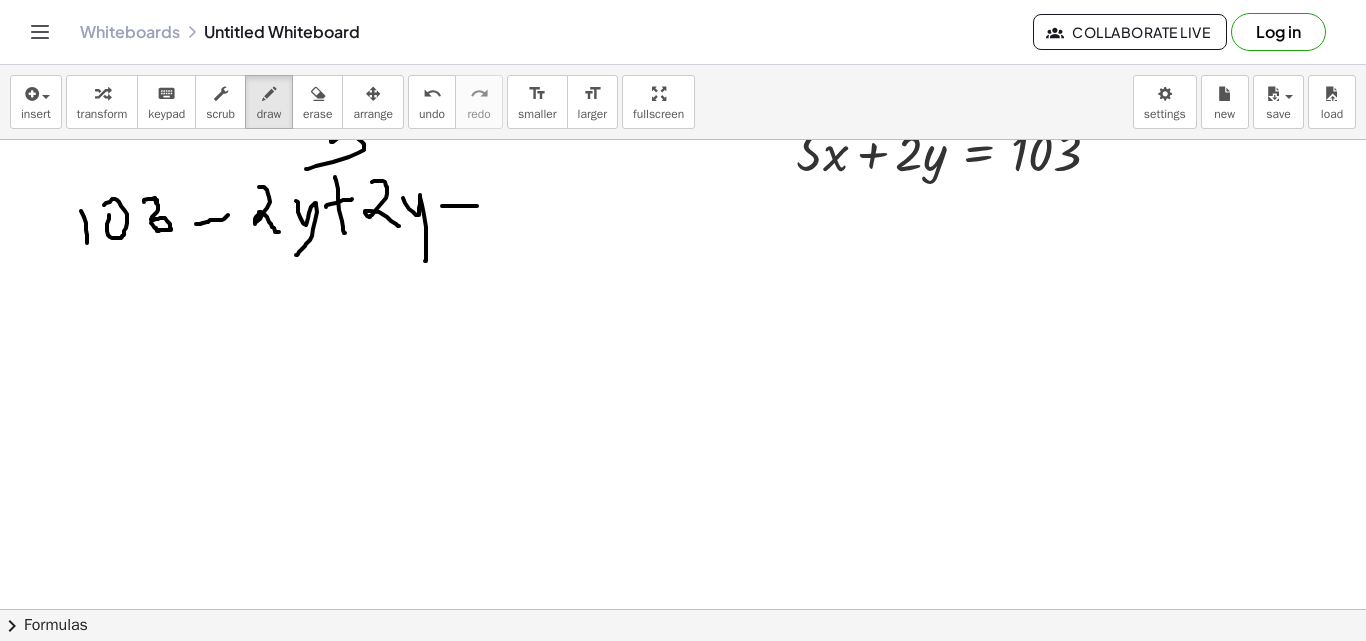drag, startPoint x: 451, startPoint y: 227, endPoint x: 491, endPoint y: 220, distance: 40.60788 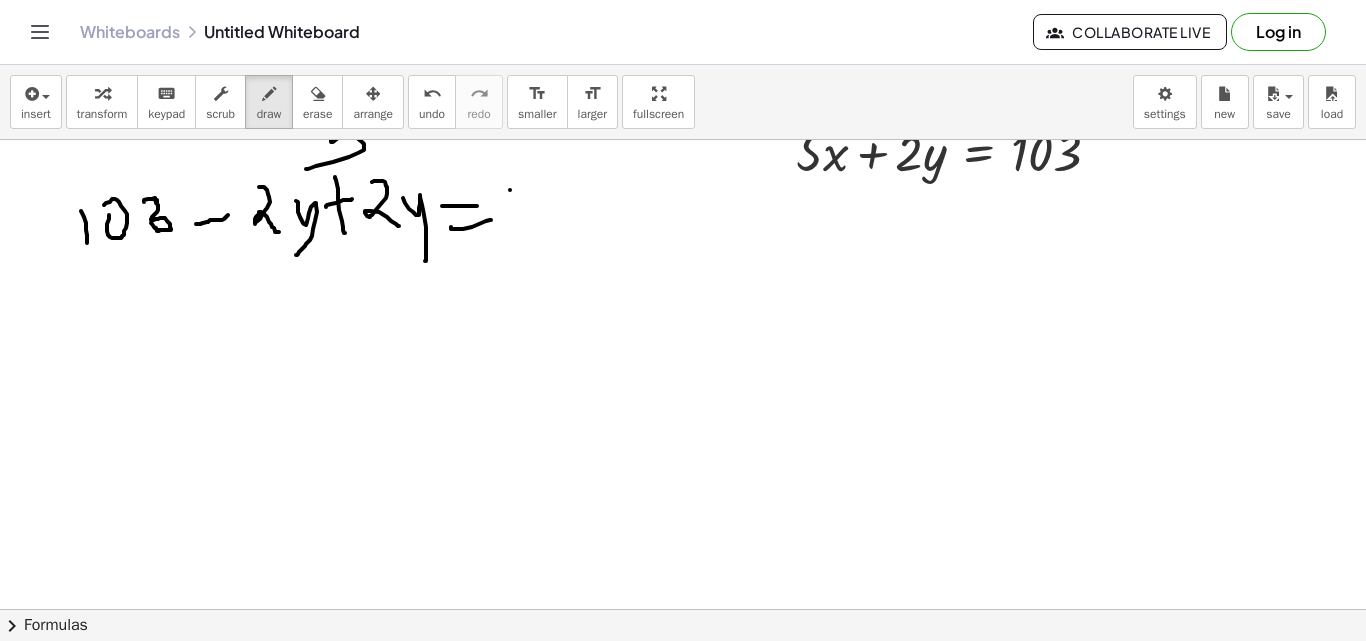 drag, startPoint x: 510, startPoint y: 190, endPoint x: 517, endPoint y: 237, distance: 47.518417 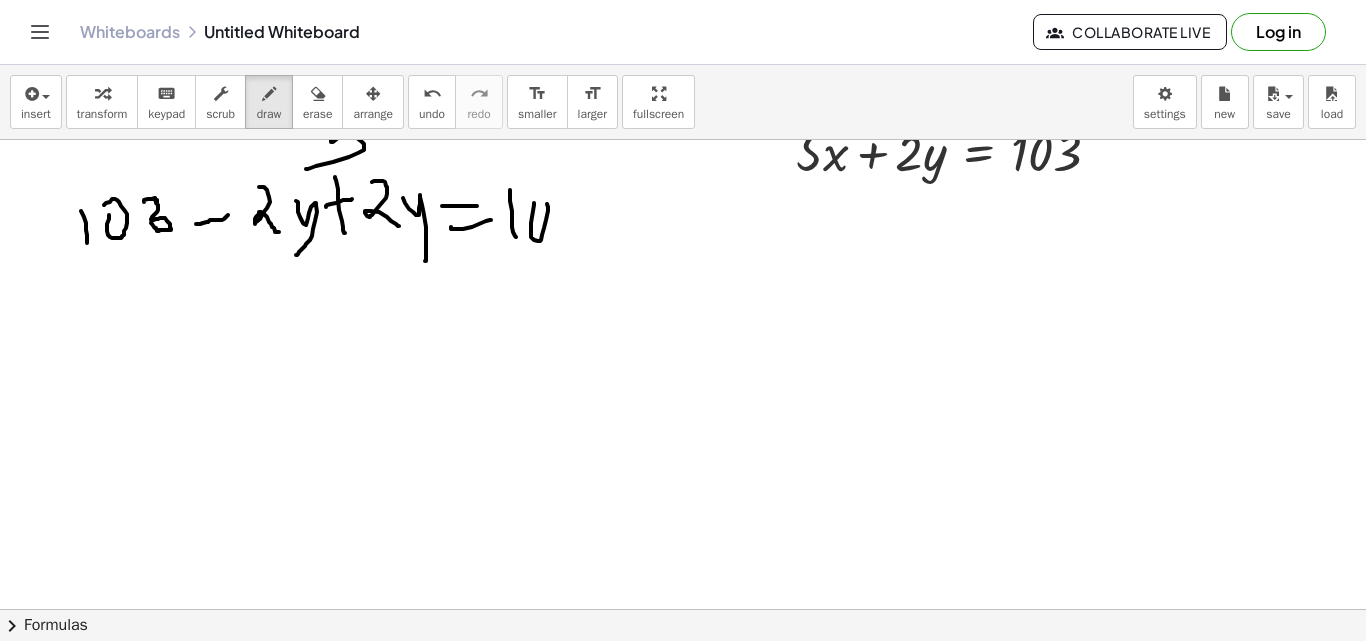 click at bounding box center [683, 510] 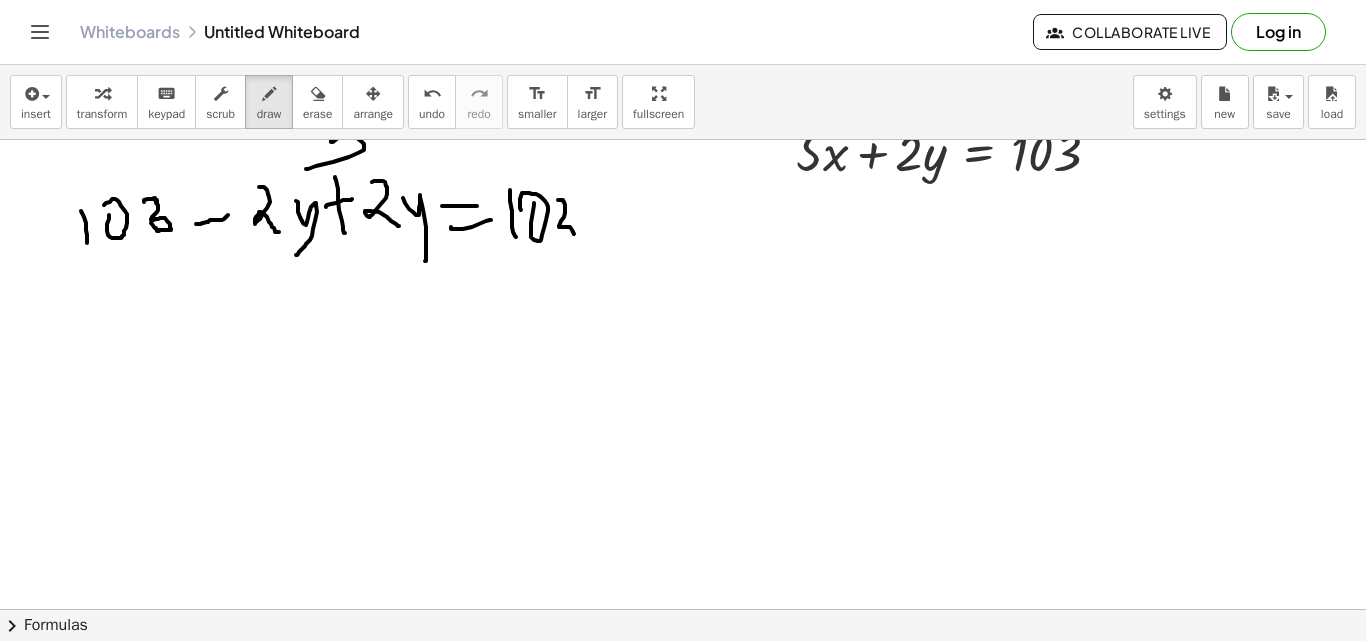 click at bounding box center [683, 510] 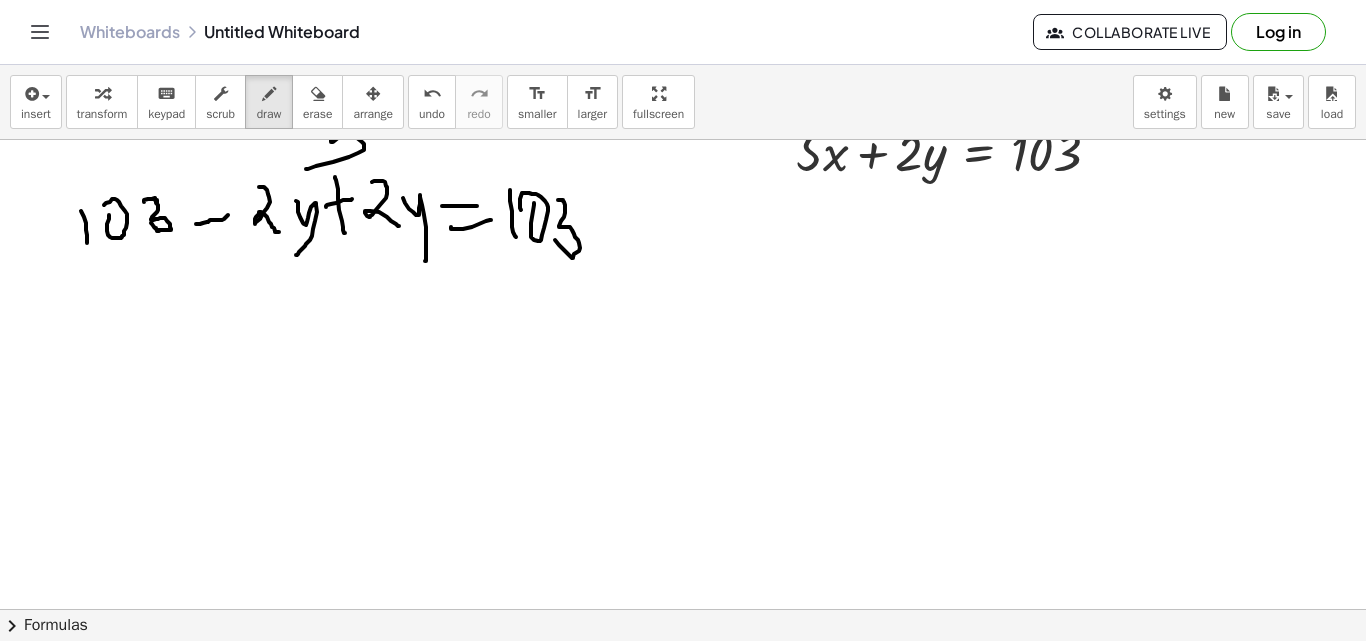click at bounding box center (683, 510) 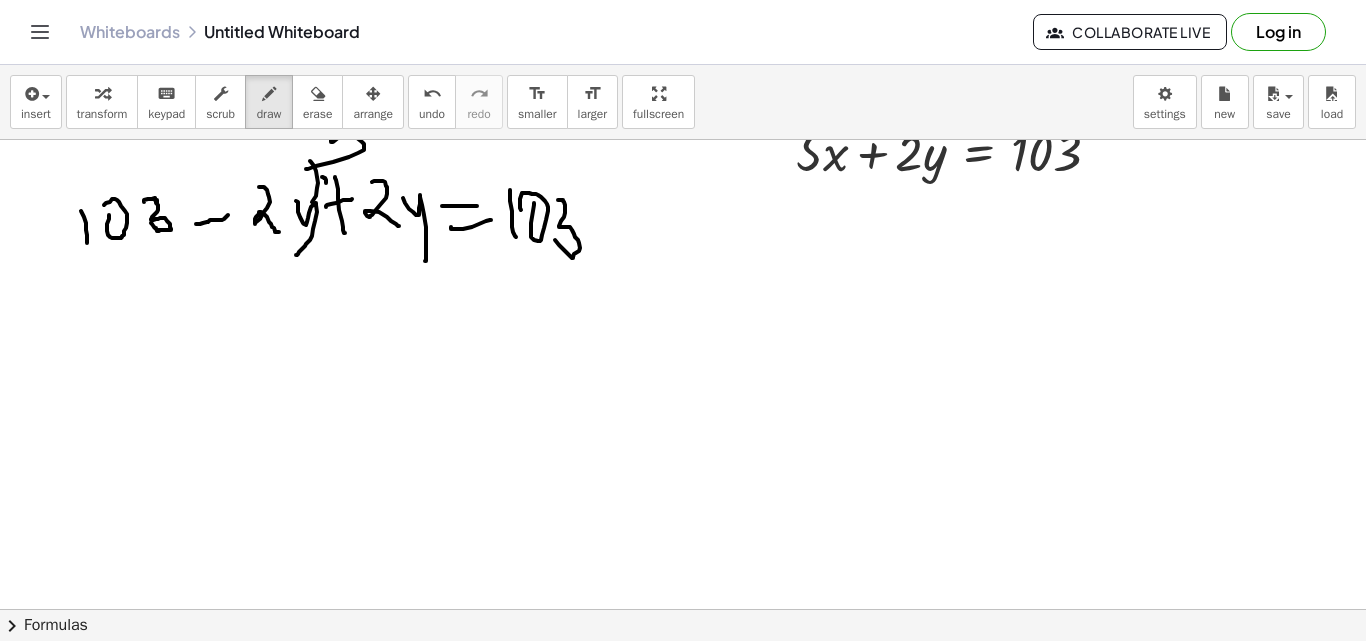 drag, startPoint x: 325, startPoint y: 178, endPoint x: 280, endPoint y: 265, distance: 97.94897 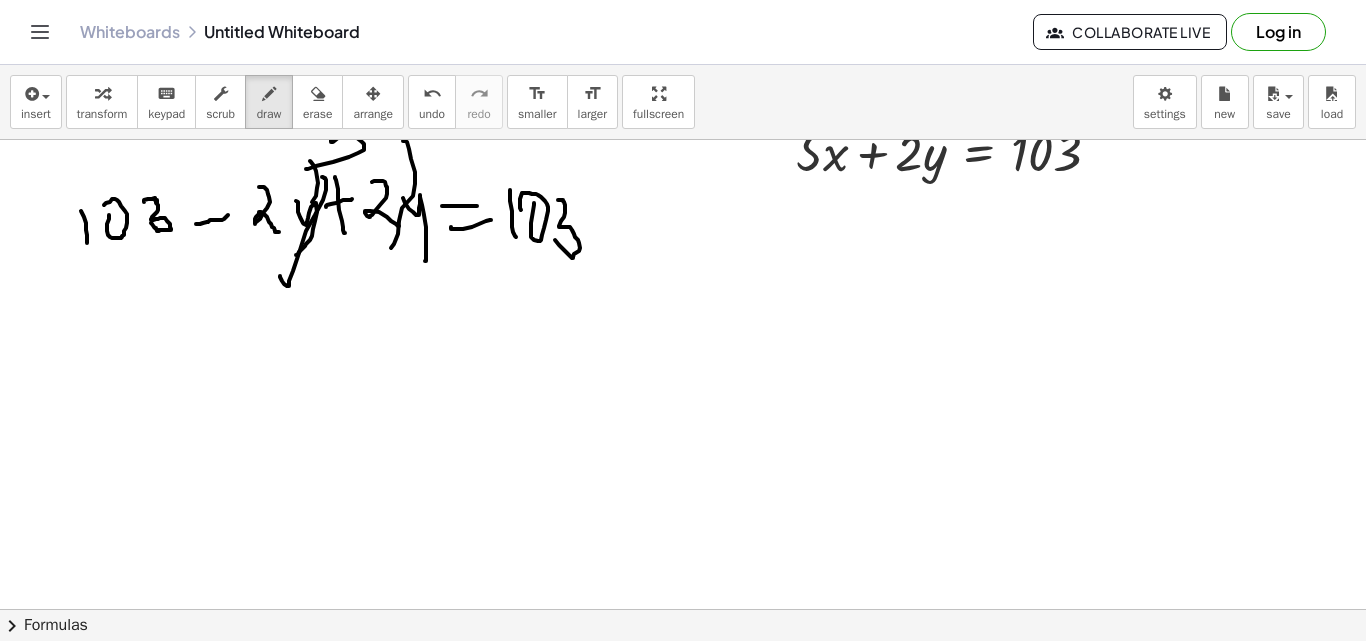 drag, startPoint x: 409, startPoint y: 149, endPoint x: 386, endPoint y: 244, distance: 97.74457 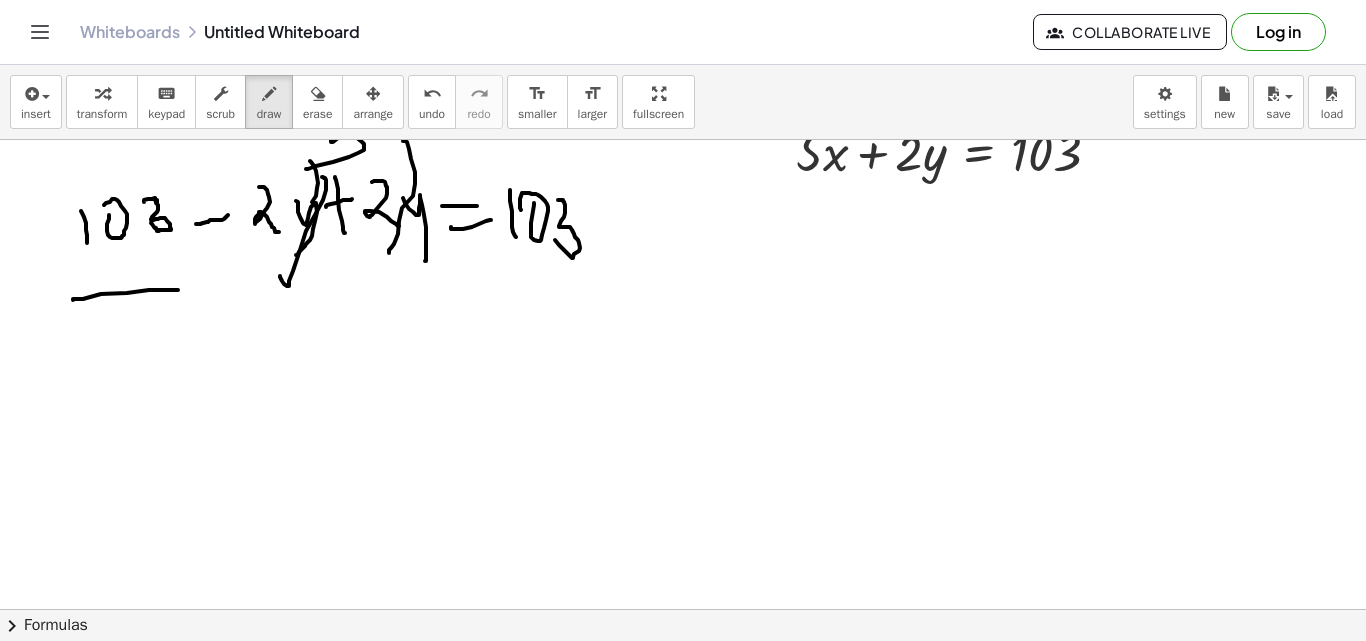click at bounding box center [683, 510] 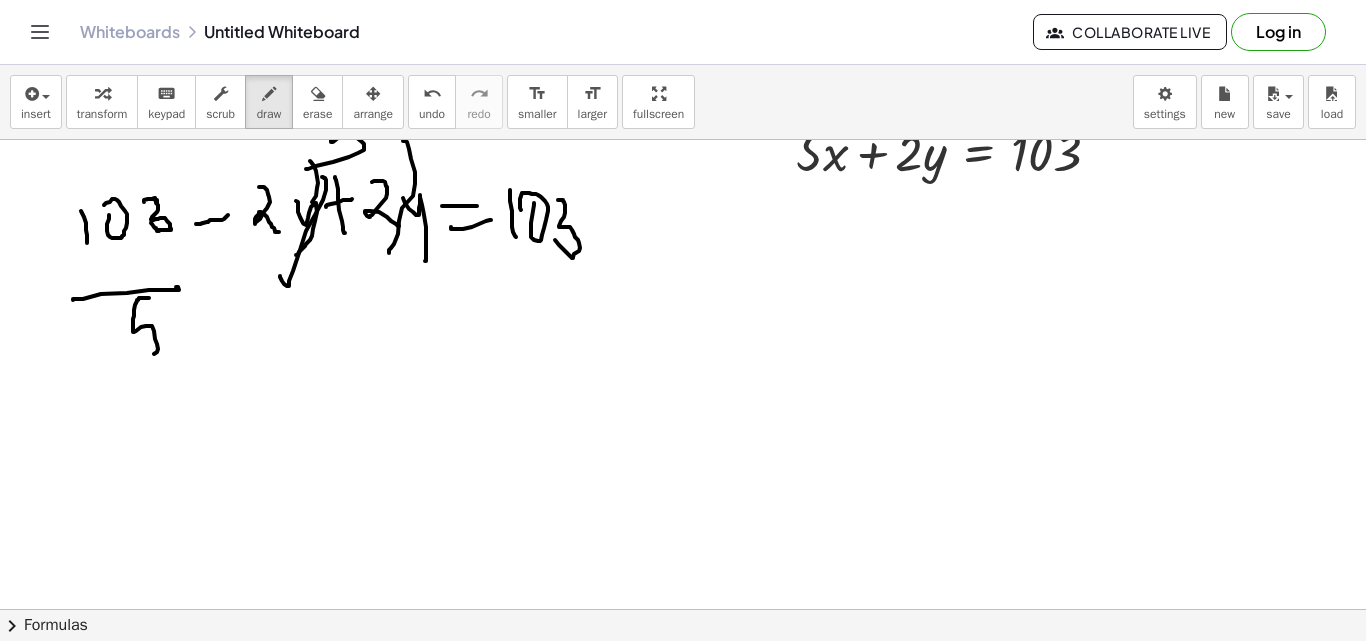 drag, startPoint x: 143, startPoint y: 298, endPoint x: 100, endPoint y: 343, distance: 62.241467 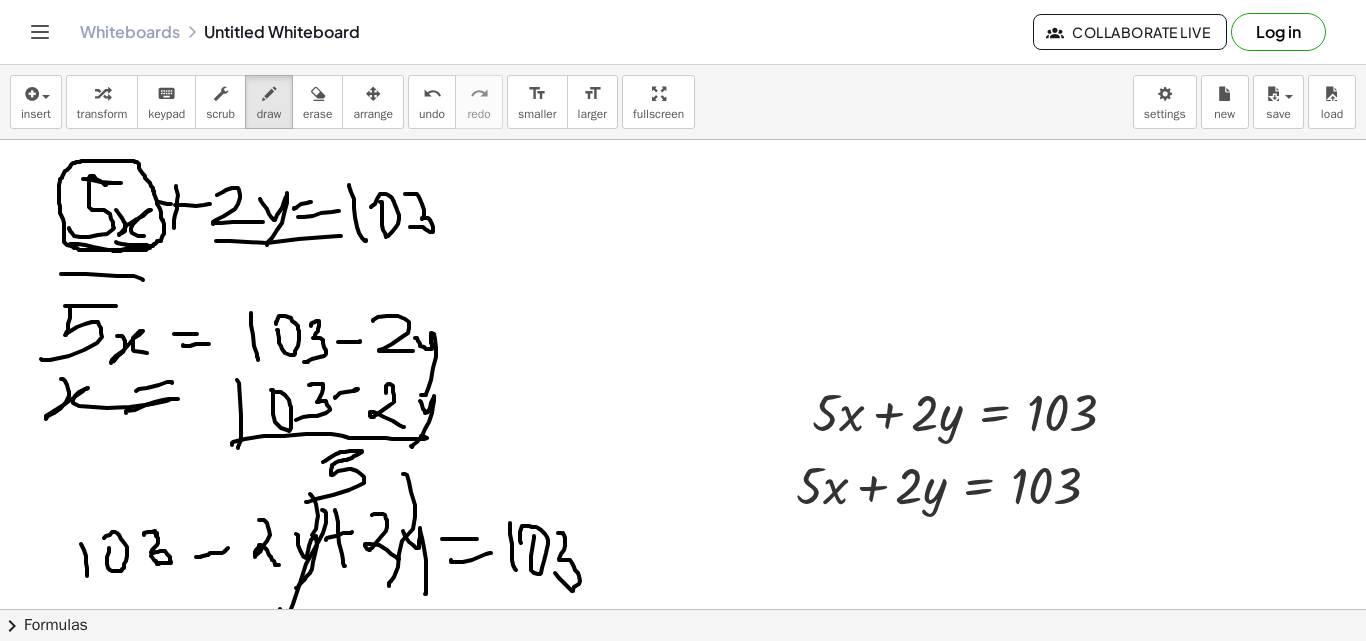 scroll, scrollTop: 333, scrollLeft: 0, axis: vertical 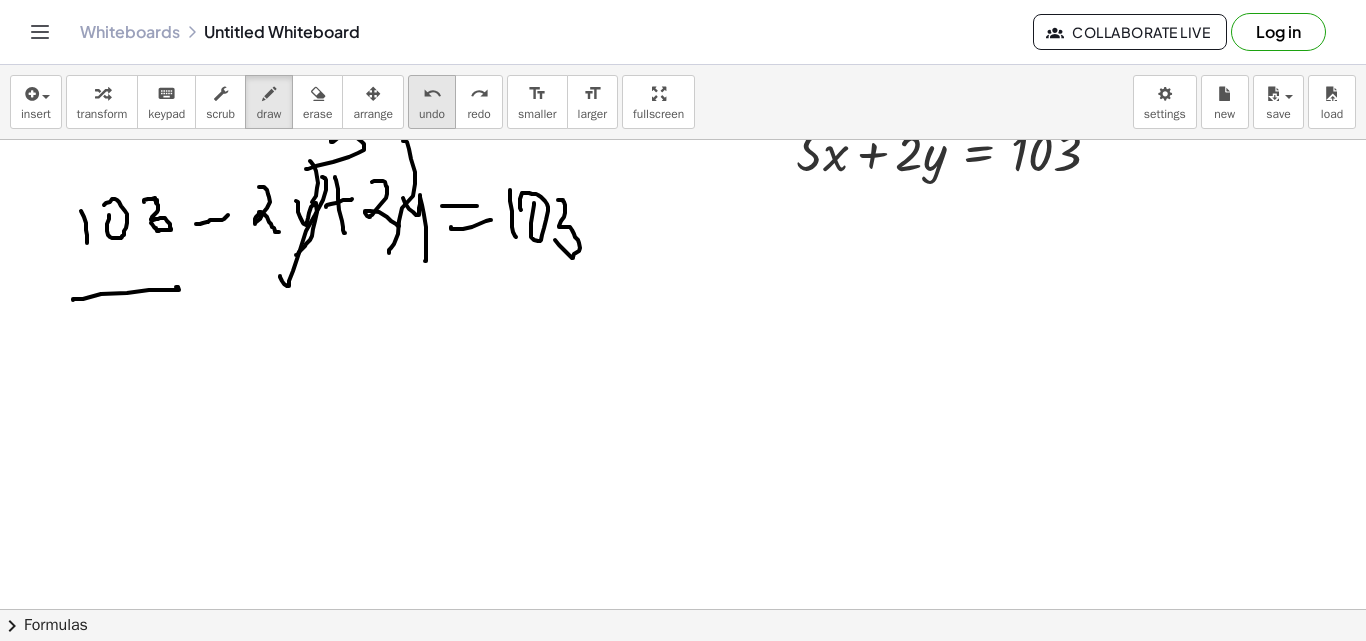 click on "undo" at bounding box center [432, 93] 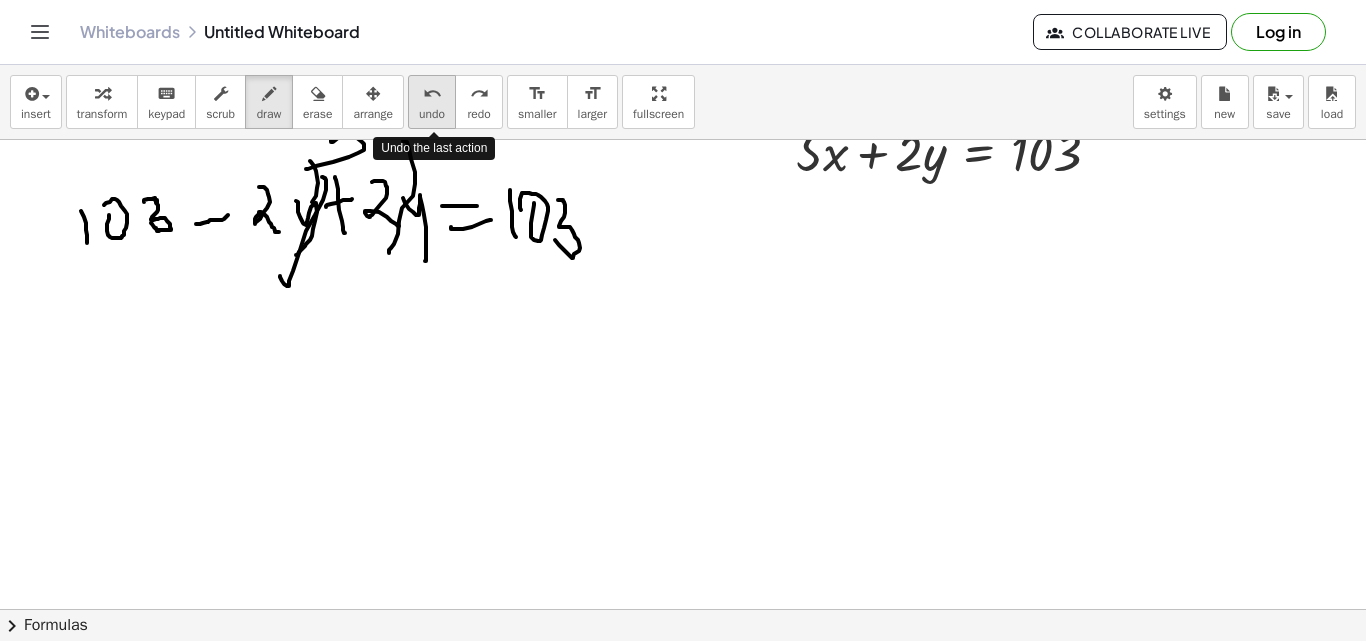 click on "undo" at bounding box center (432, 93) 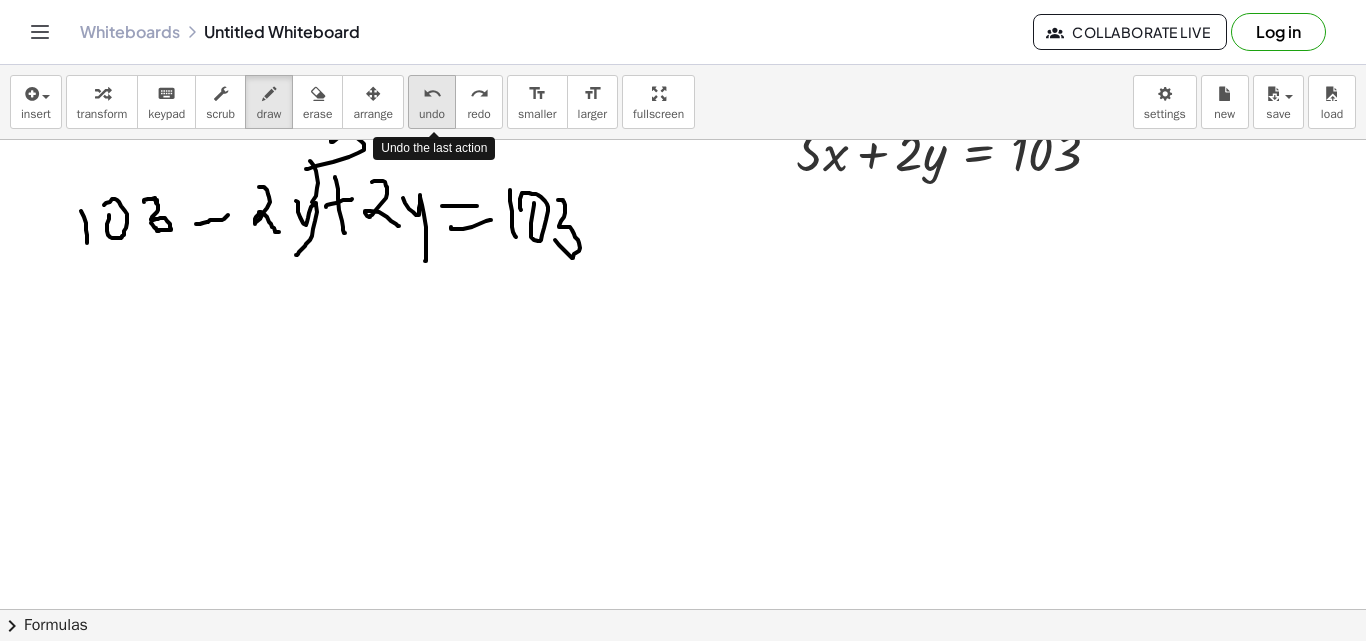 click on "undo" at bounding box center (432, 93) 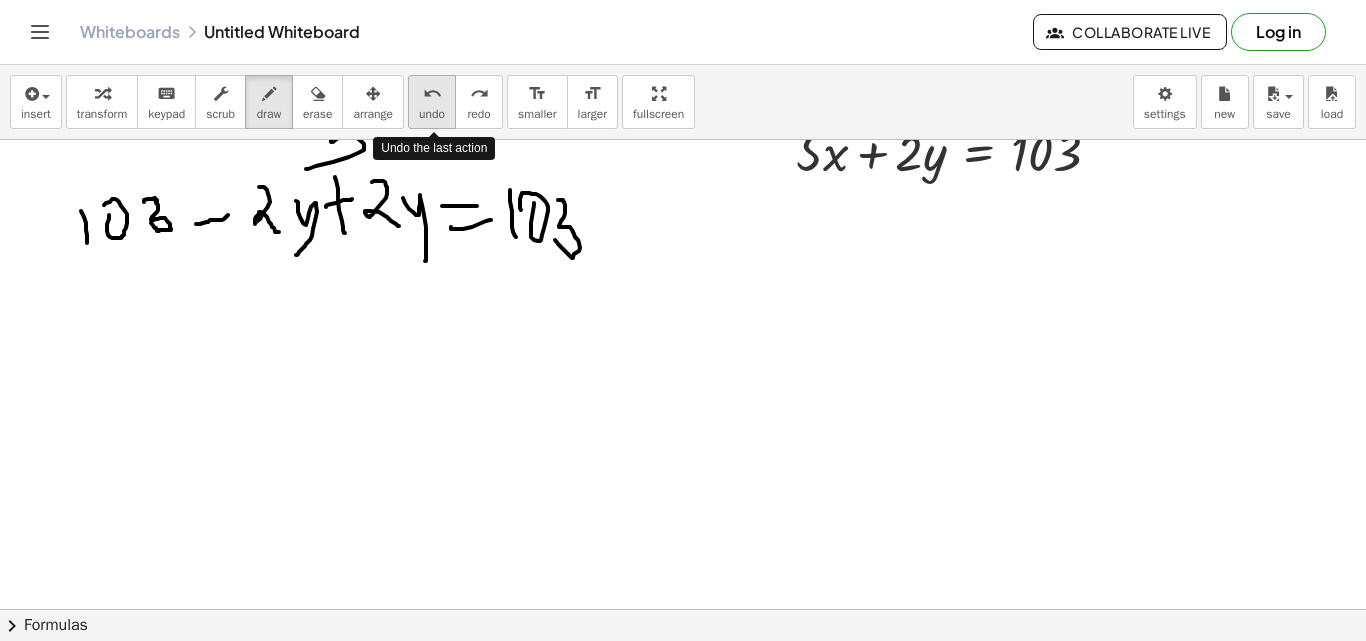 click on "undo" at bounding box center [432, 93] 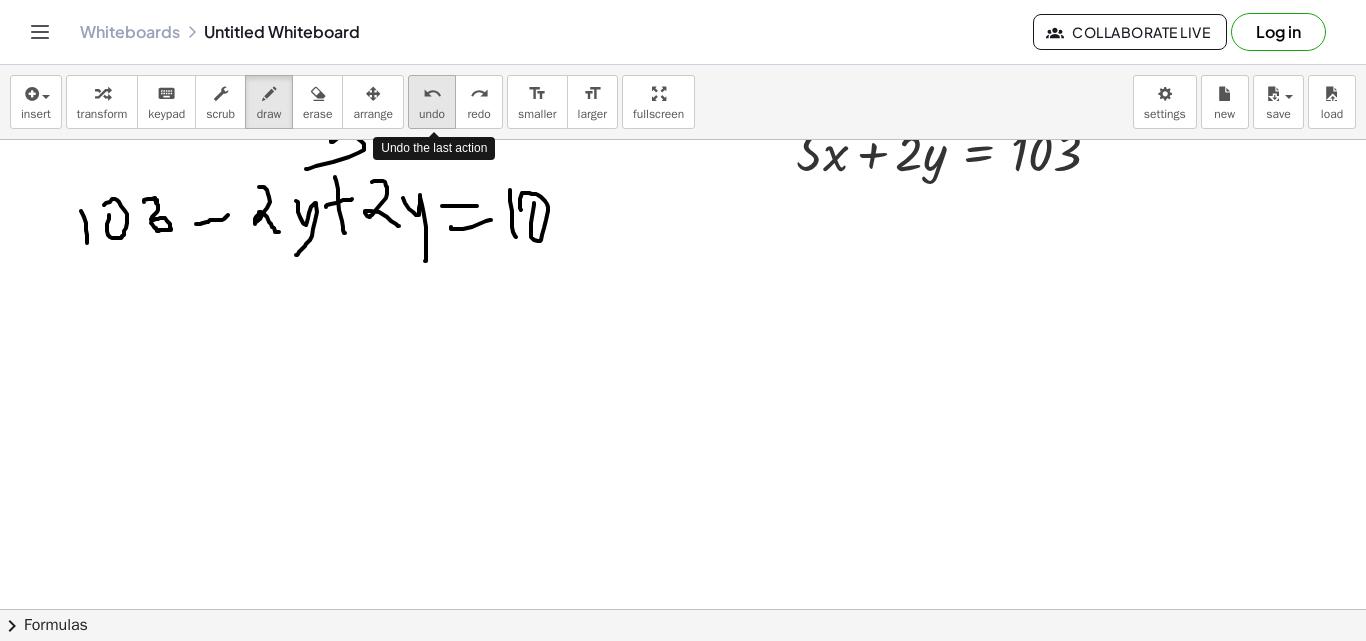 click on "undo" at bounding box center (432, 93) 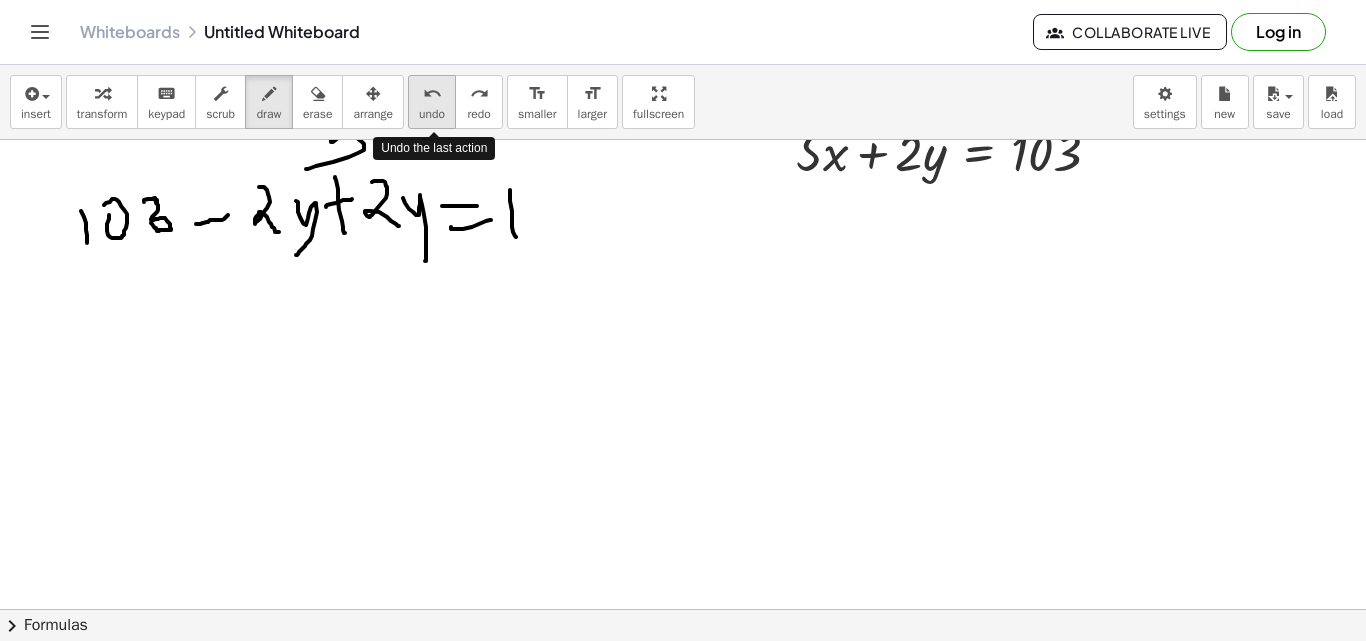 click on "undo" at bounding box center (432, 93) 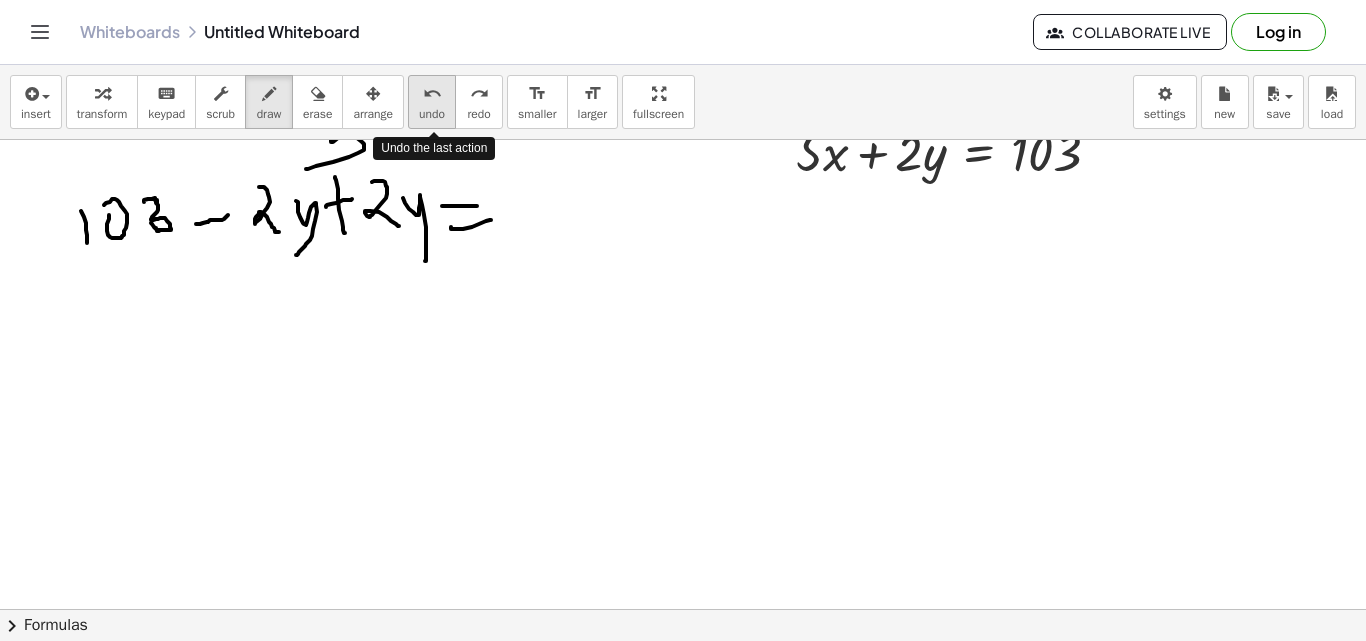 click on "undo" at bounding box center (432, 93) 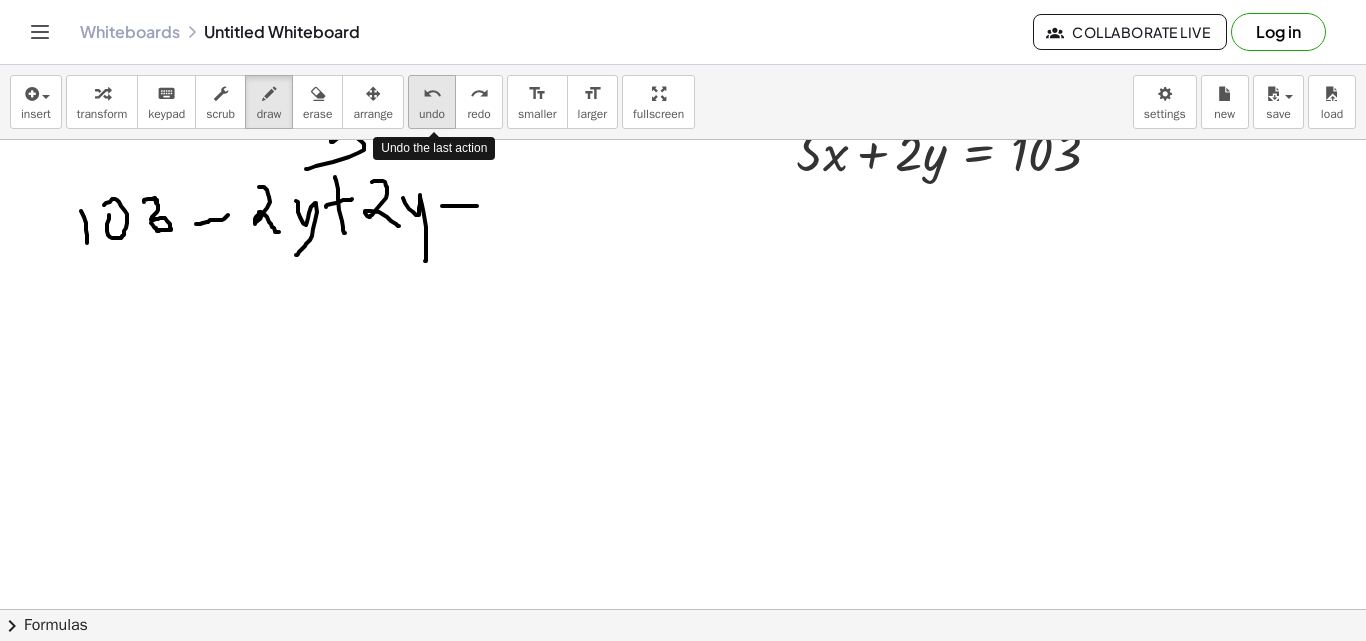 click on "undo" at bounding box center [432, 93] 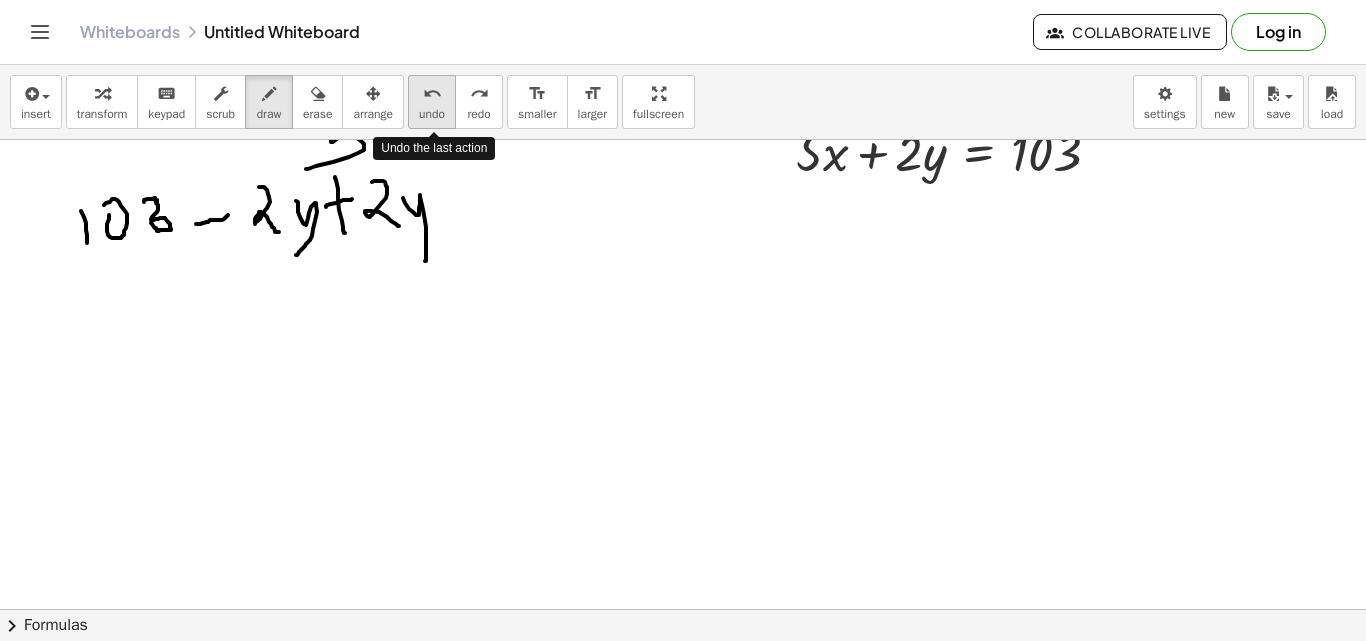 click on "undo" at bounding box center (432, 93) 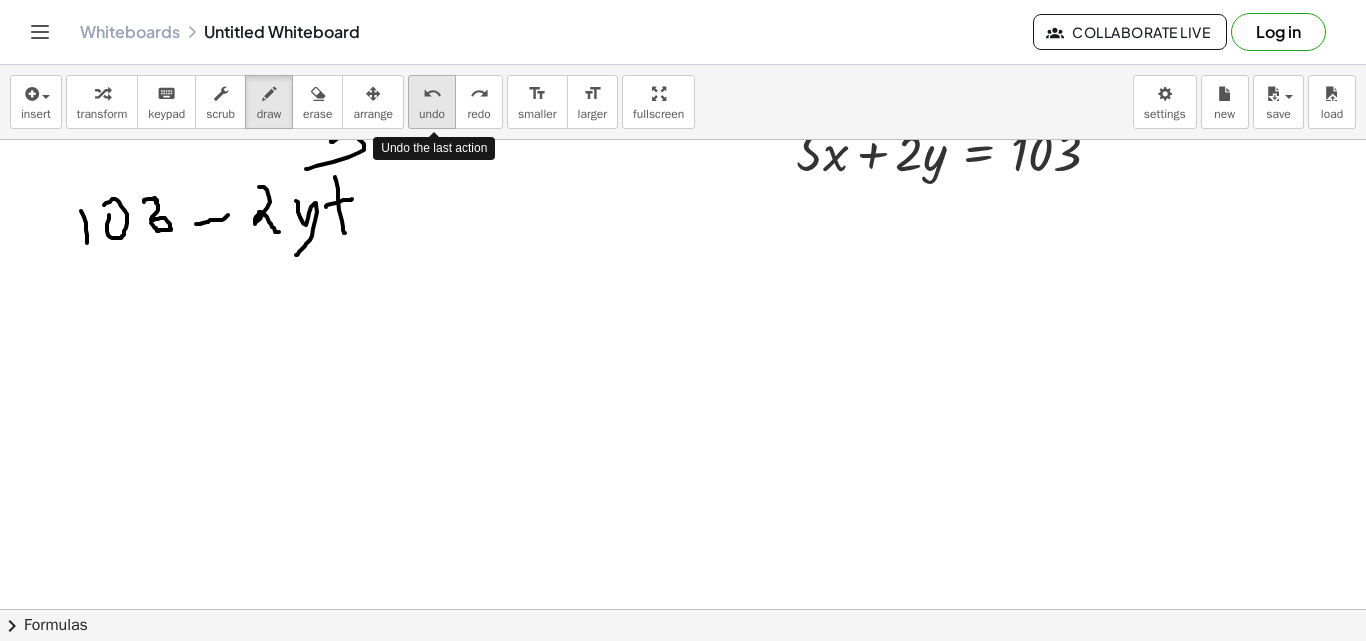 click on "undo" at bounding box center [432, 93] 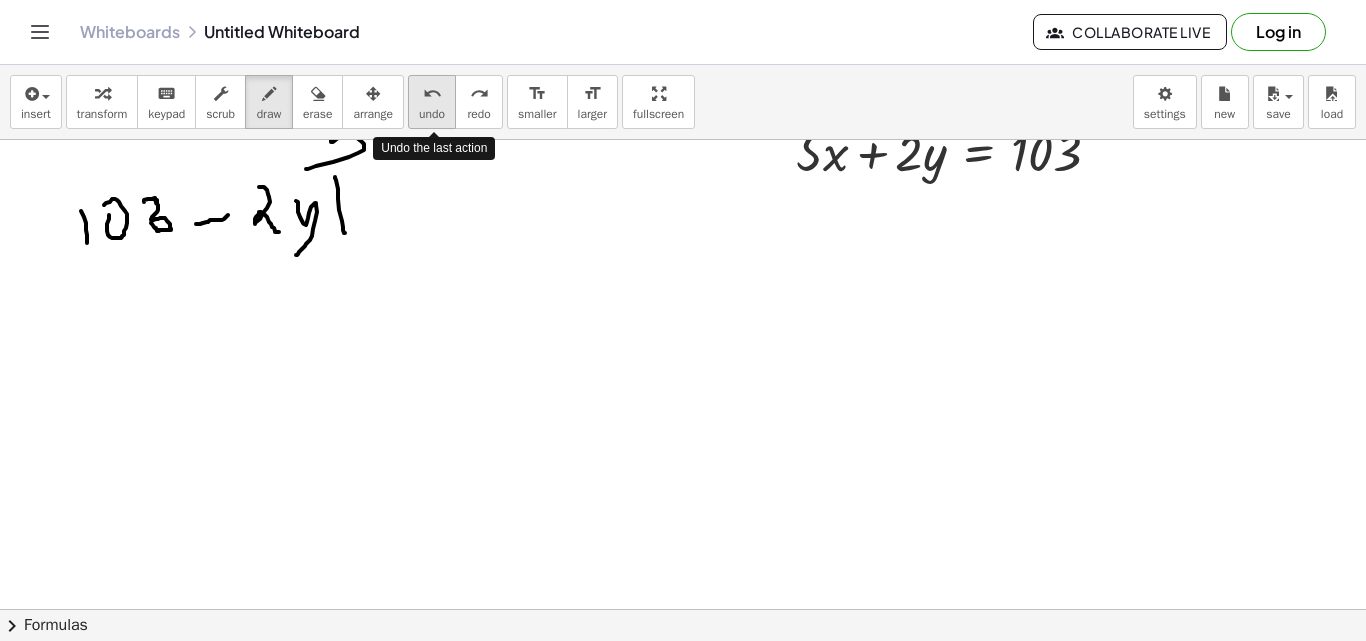 click on "undo" at bounding box center (432, 93) 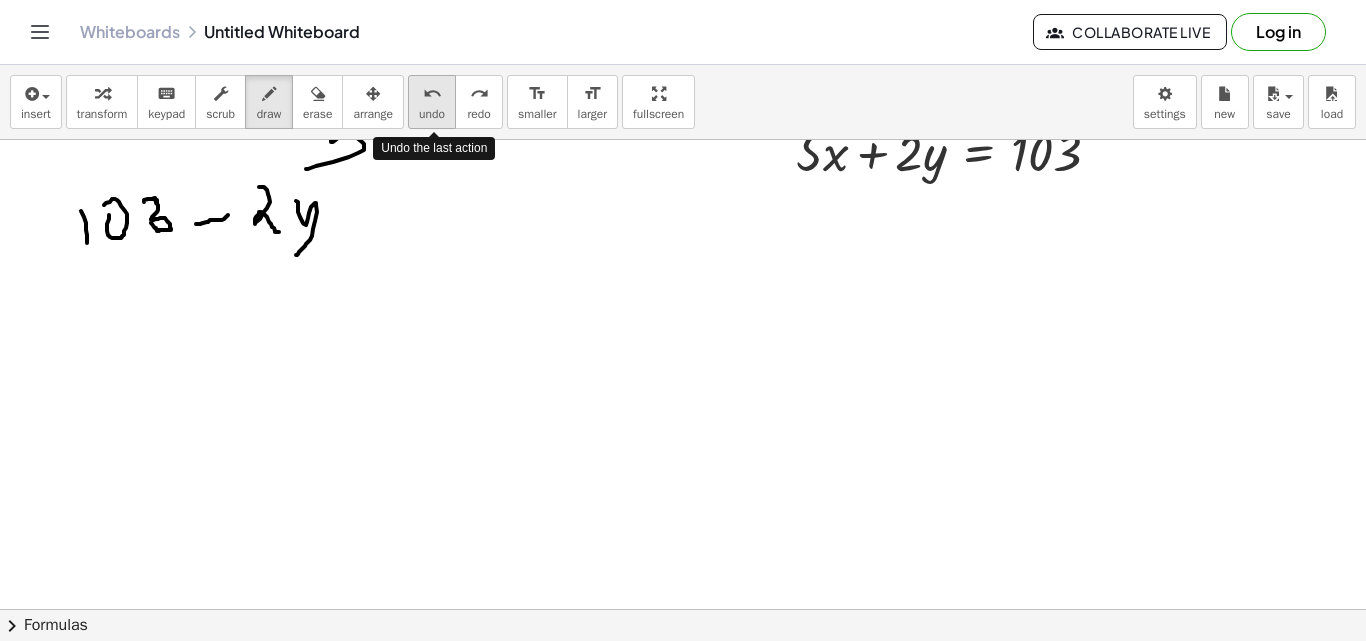 click on "undo" at bounding box center [432, 93] 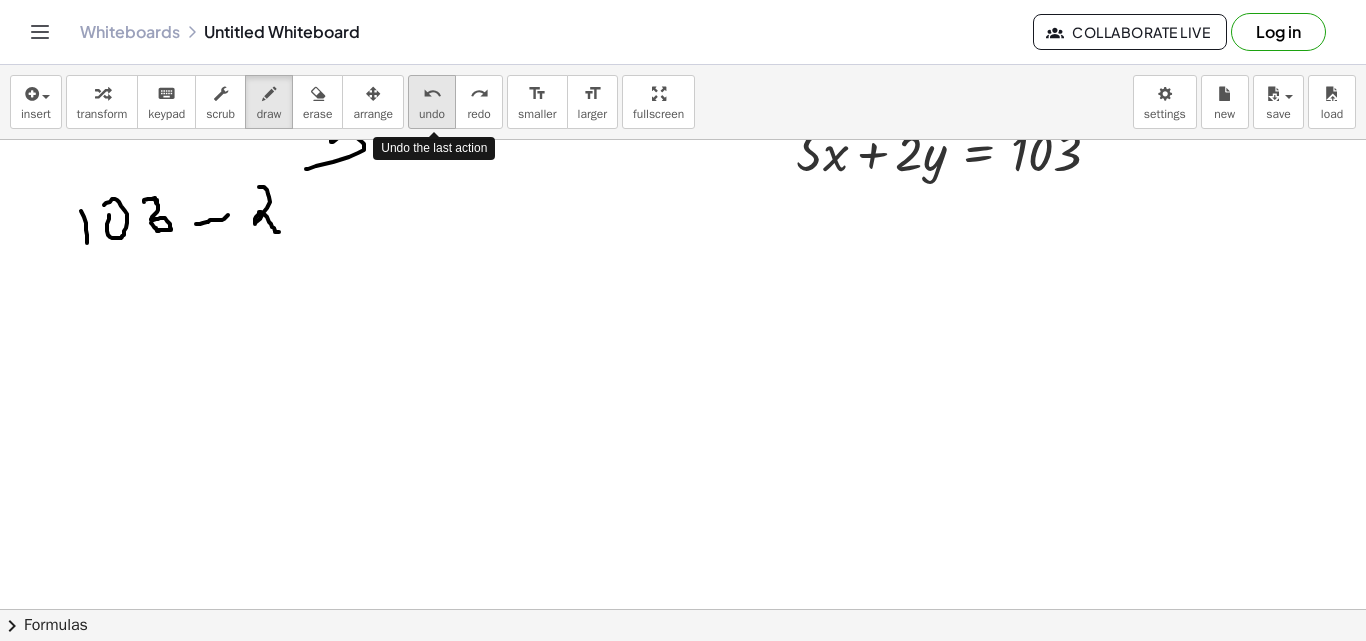 click on "undo" at bounding box center (432, 93) 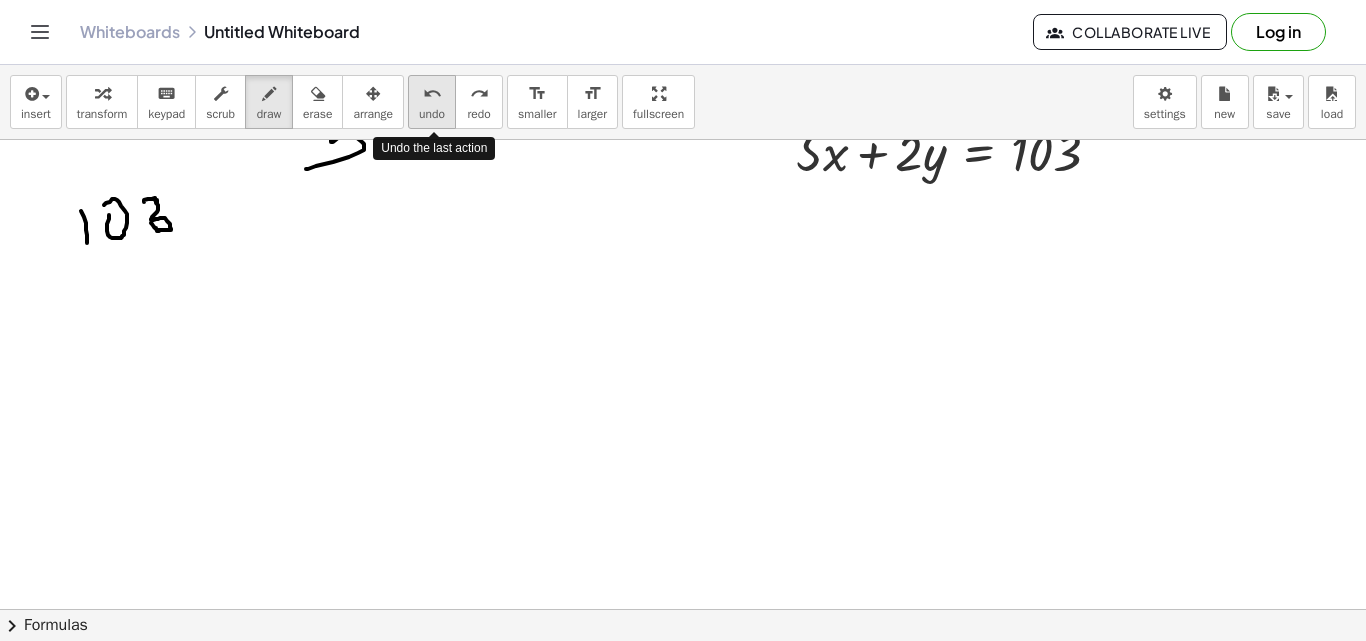 click on "undo" at bounding box center (432, 93) 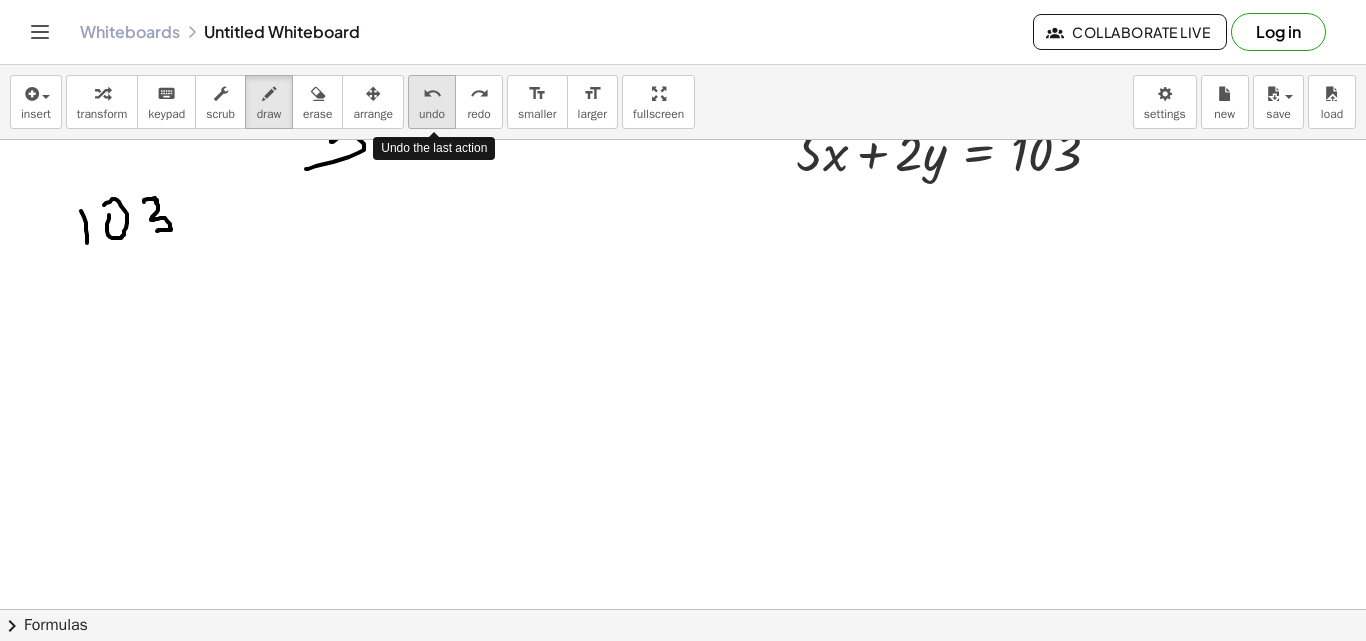click on "undo" at bounding box center (432, 93) 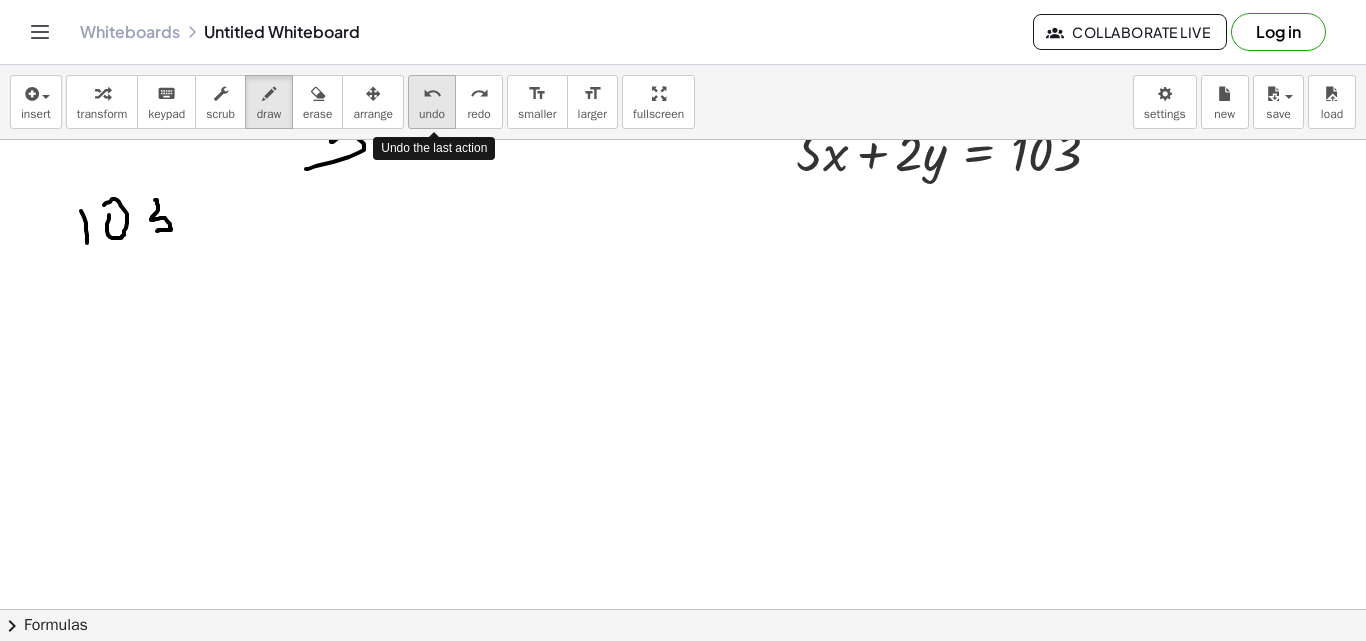 click on "undo" at bounding box center [432, 93] 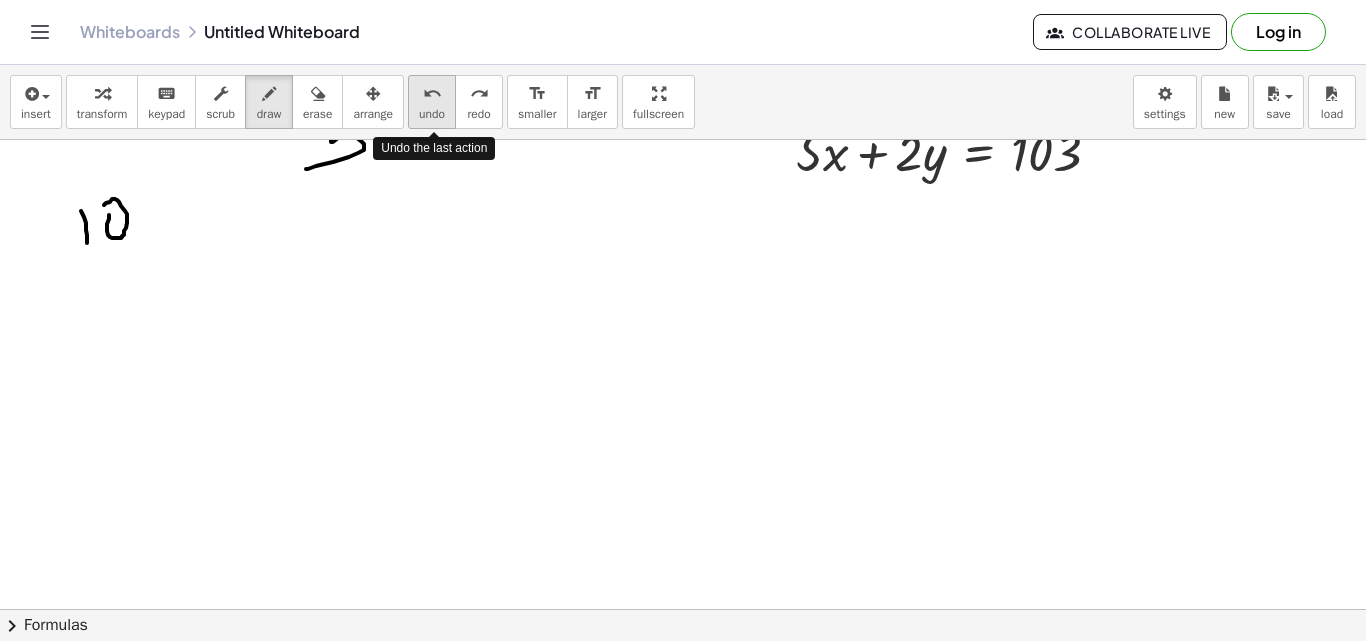 click on "undo" at bounding box center (432, 93) 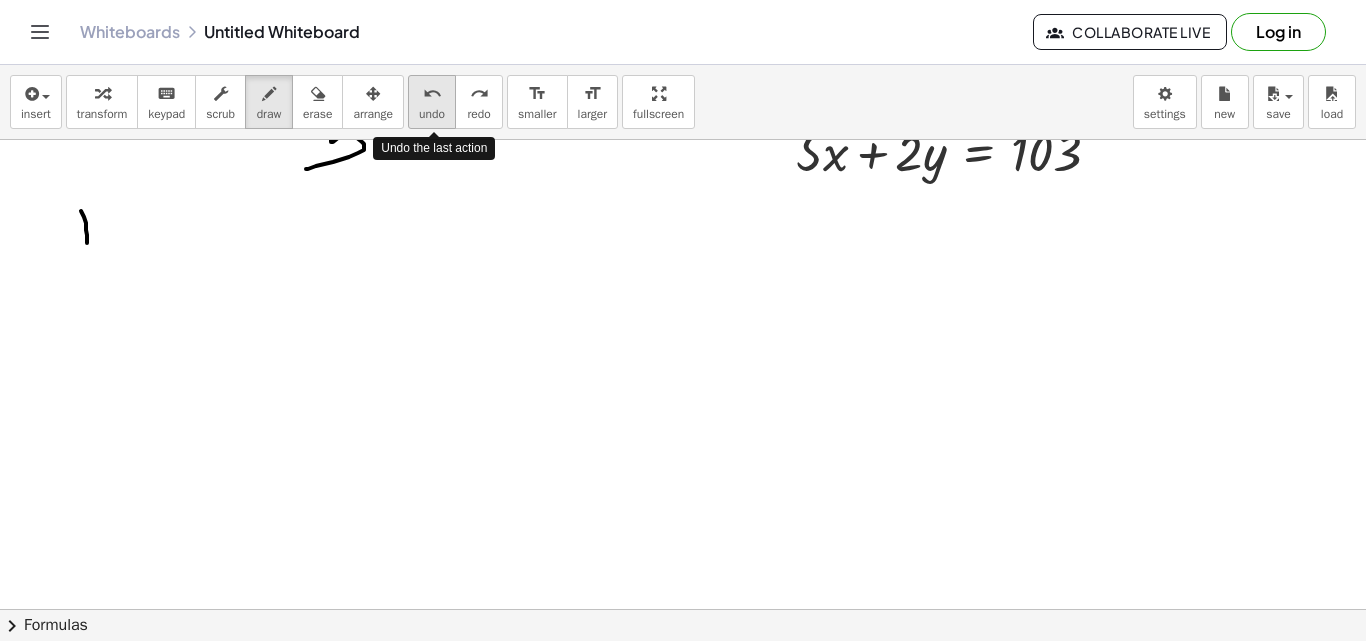 click on "undo" at bounding box center [432, 93] 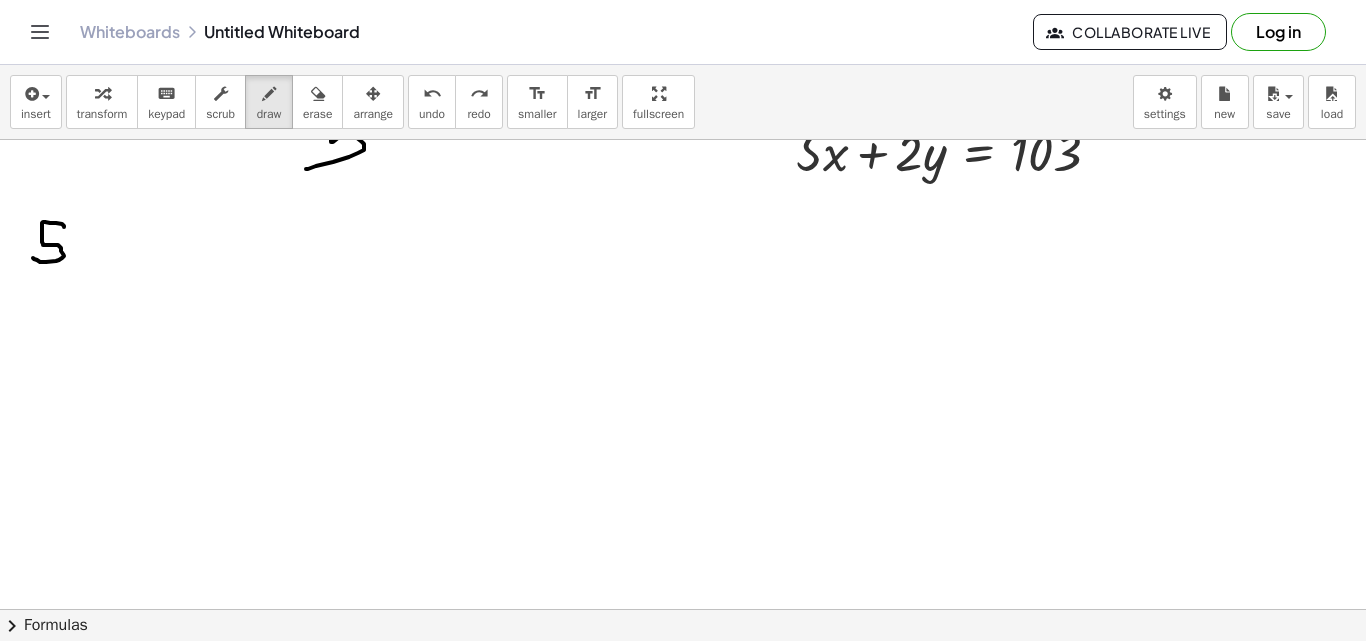 drag, startPoint x: 64, startPoint y: 227, endPoint x: 31, endPoint y: 256, distance: 43.931767 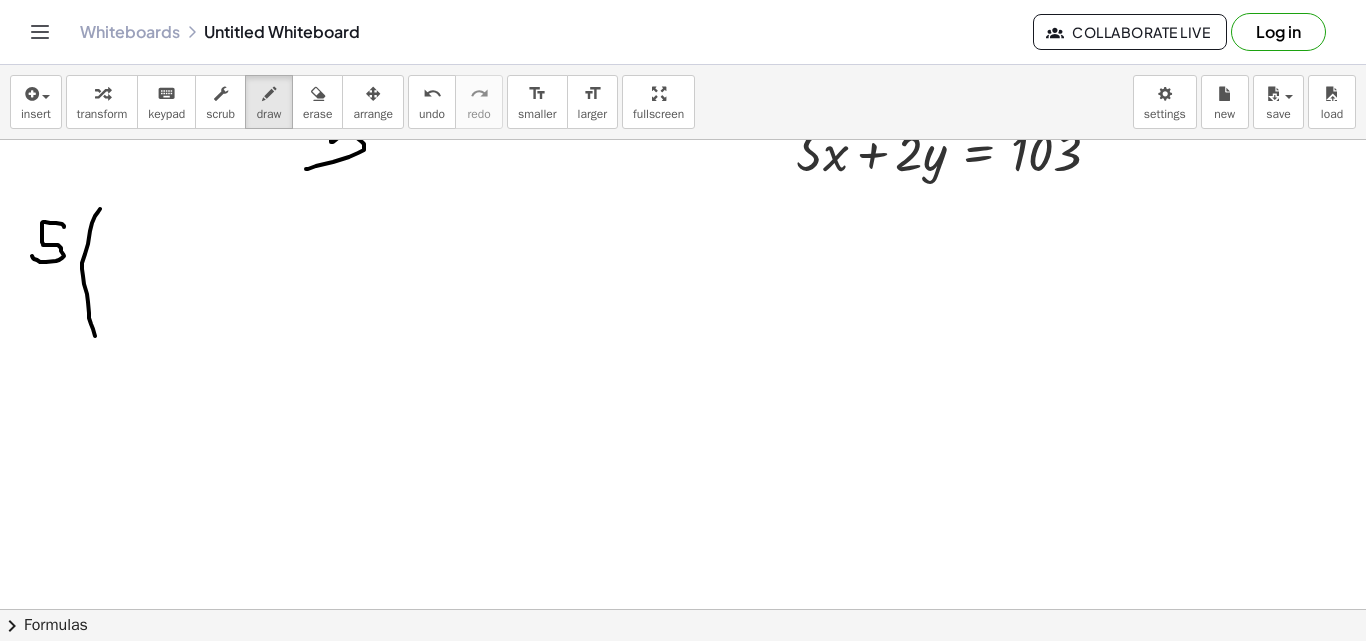 drag, startPoint x: 100, startPoint y: 209, endPoint x: 107, endPoint y: 322, distance: 113.216606 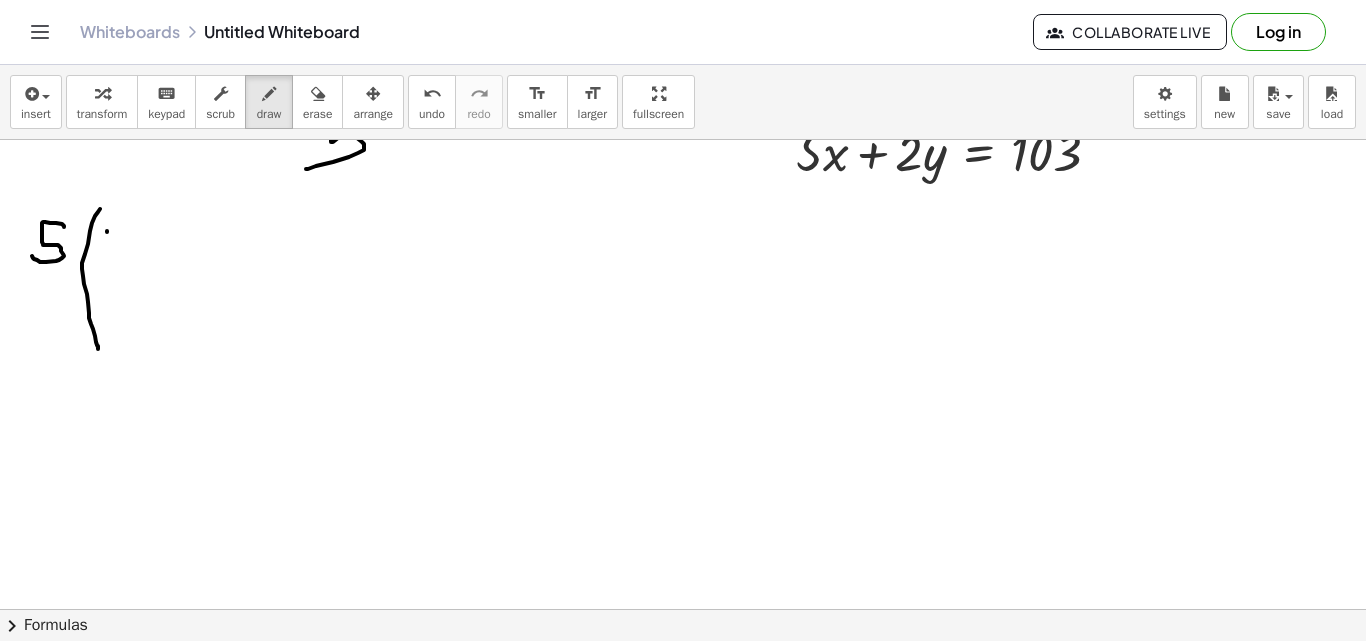 drag, startPoint x: 107, startPoint y: 232, endPoint x: 115, endPoint y: 258, distance: 27.202942 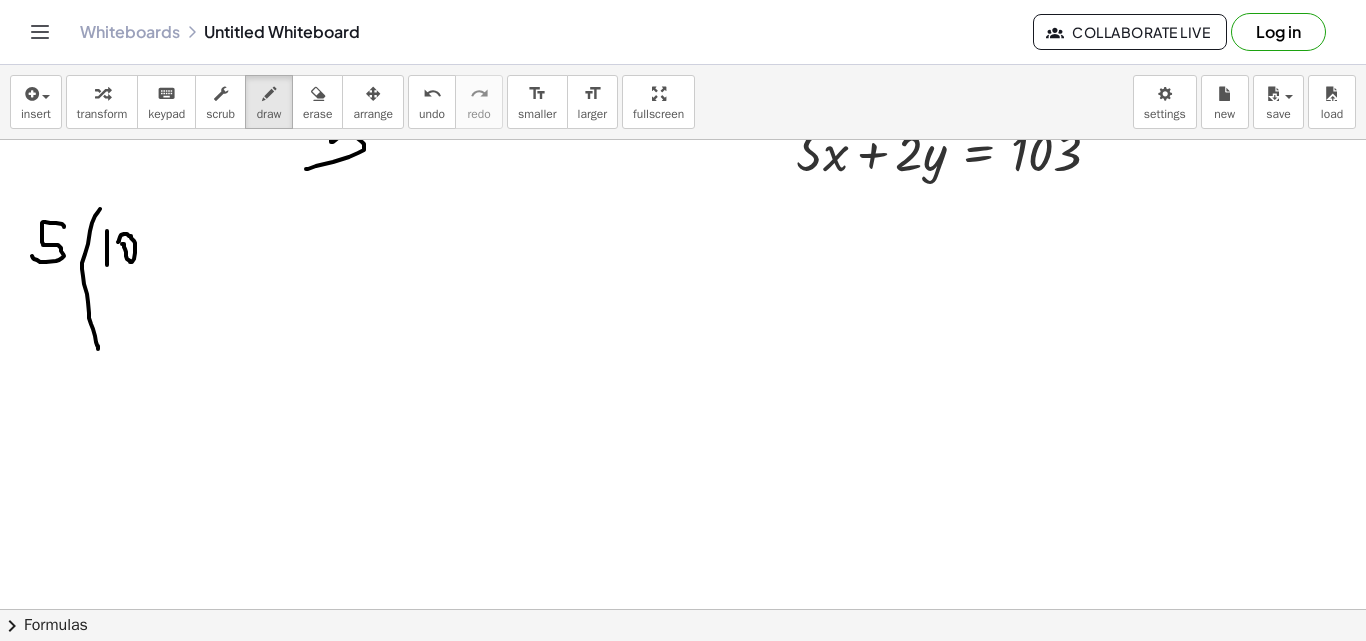 click at bounding box center (683, 510) 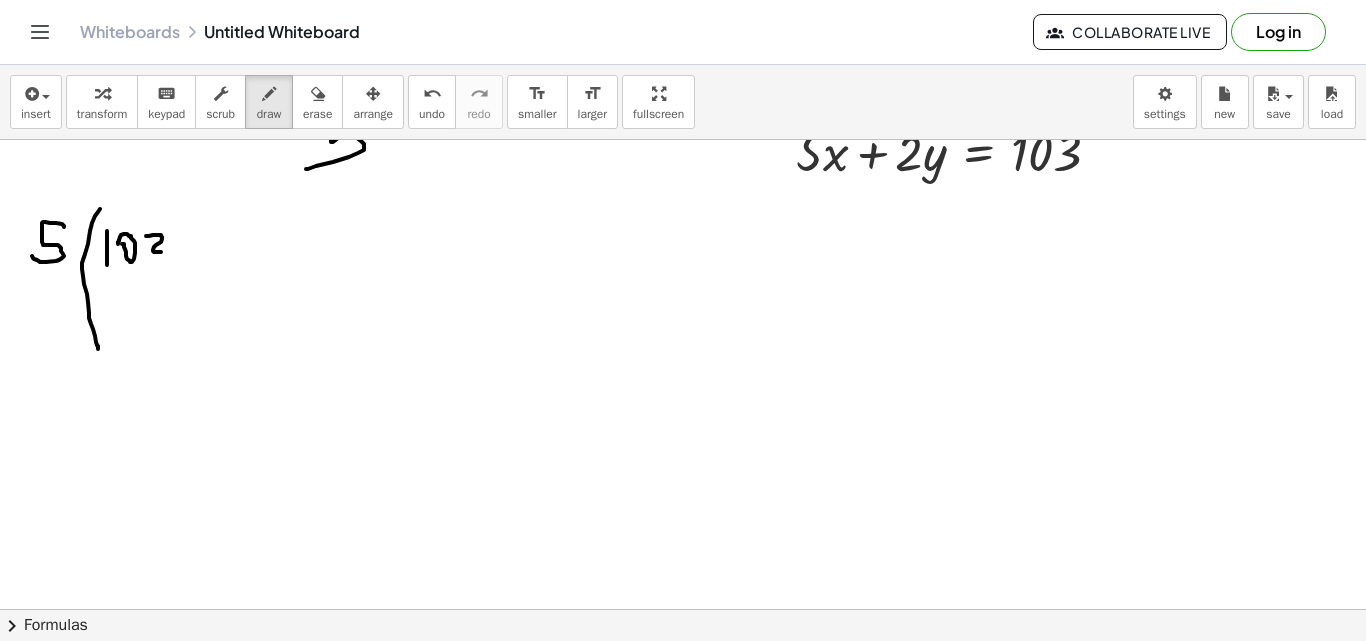 drag, startPoint x: 157, startPoint y: 235, endPoint x: 150, endPoint y: 262, distance: 27.89265 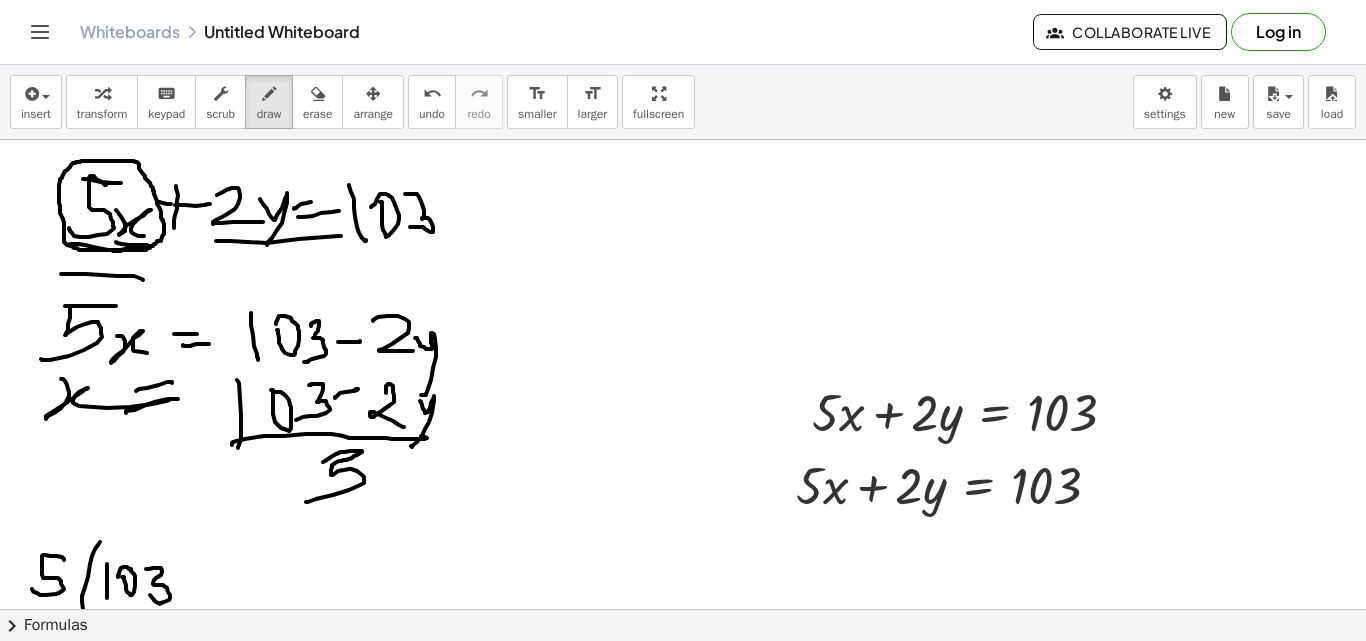 scroll, scrollTop: 333, scrollLeft: 0, axis: vertical 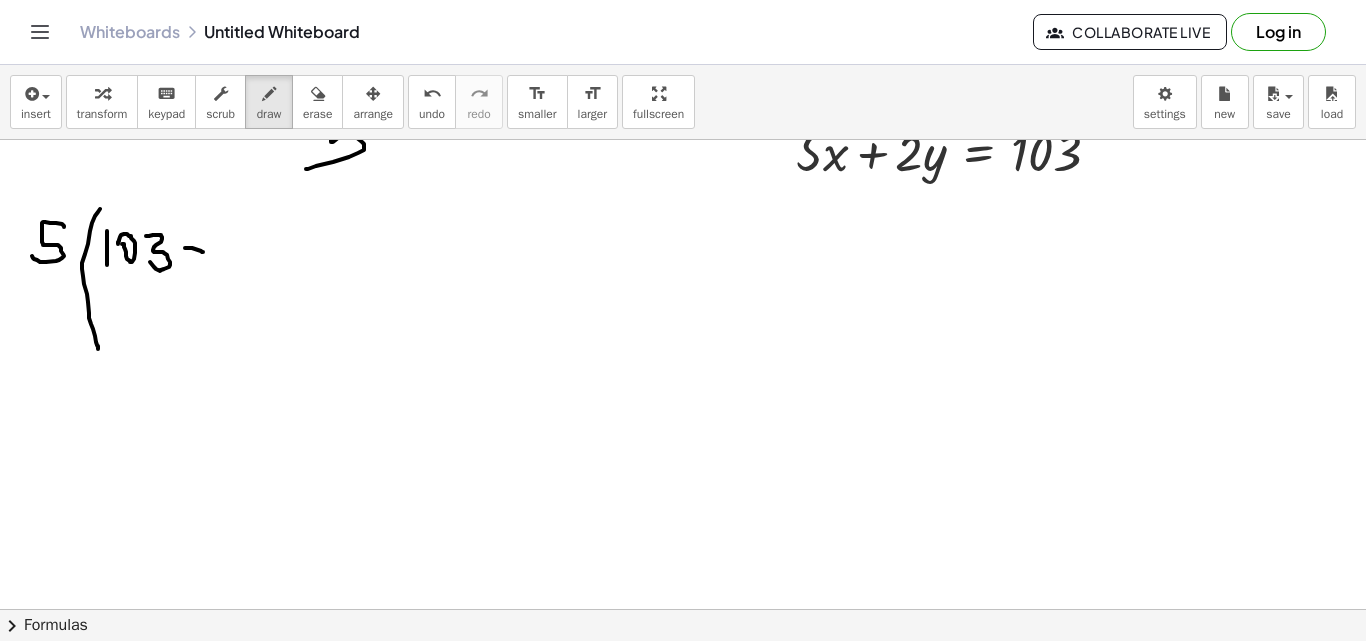 click at bounding box center (683, 510) 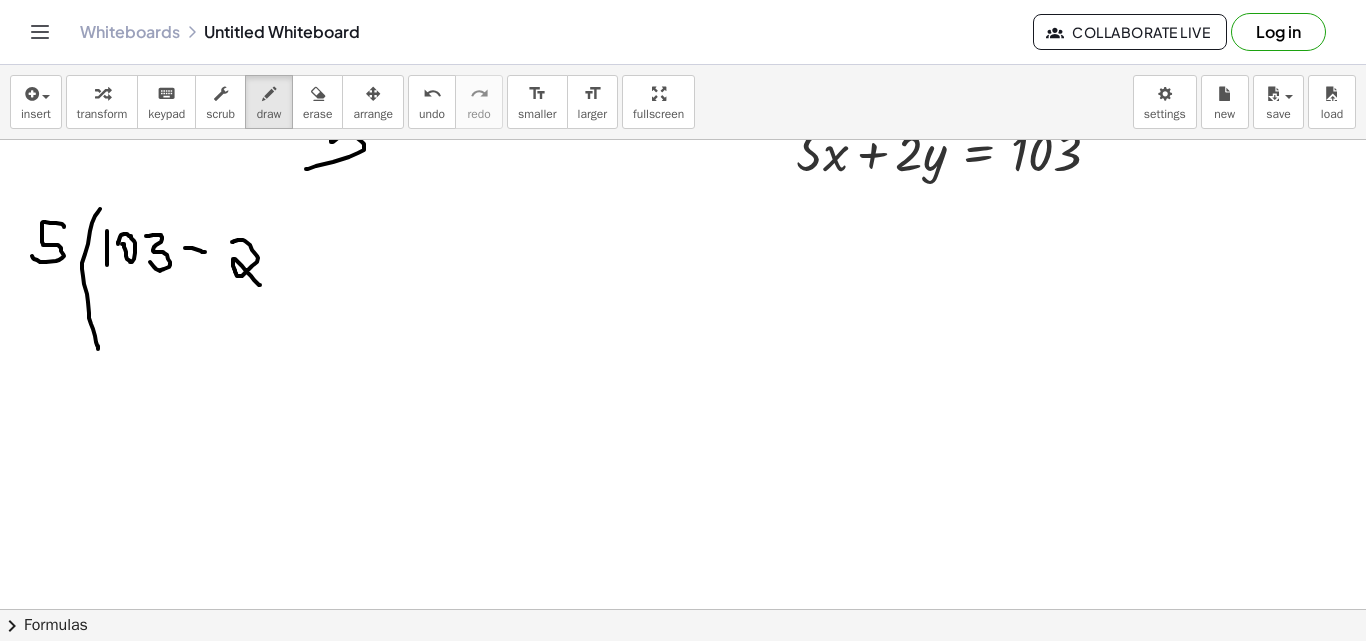 click at bounding box center [683, 510] 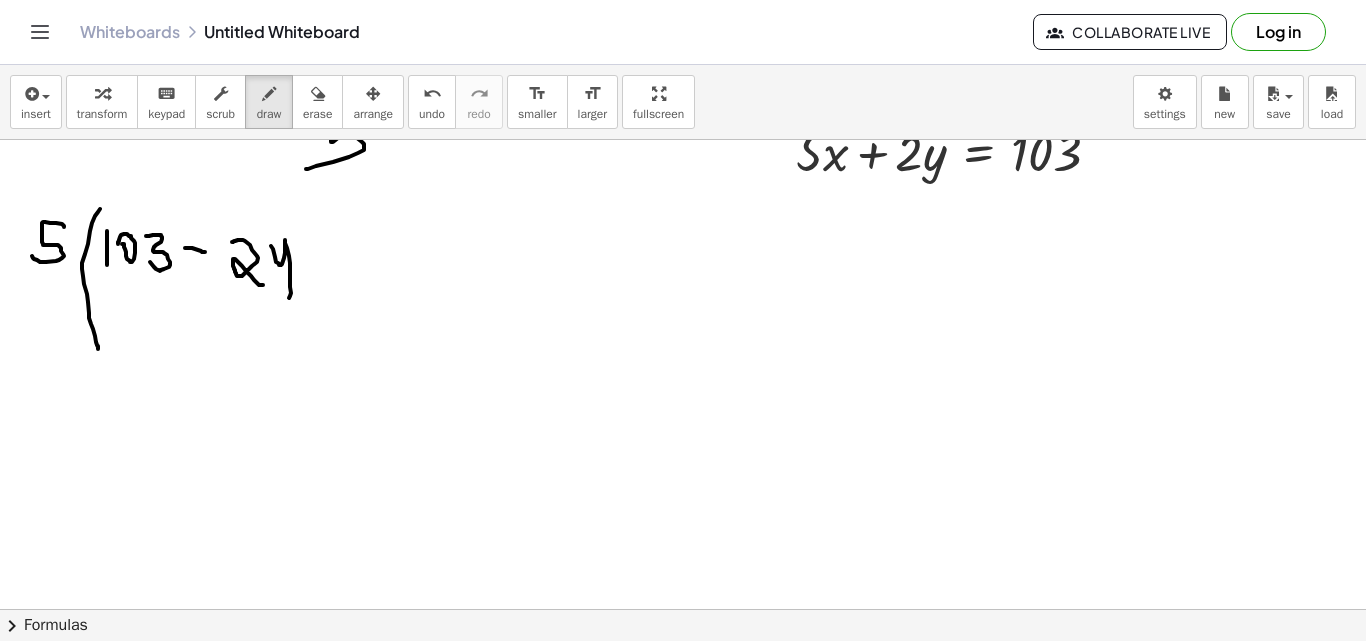 click at bounding box center (683, 510) 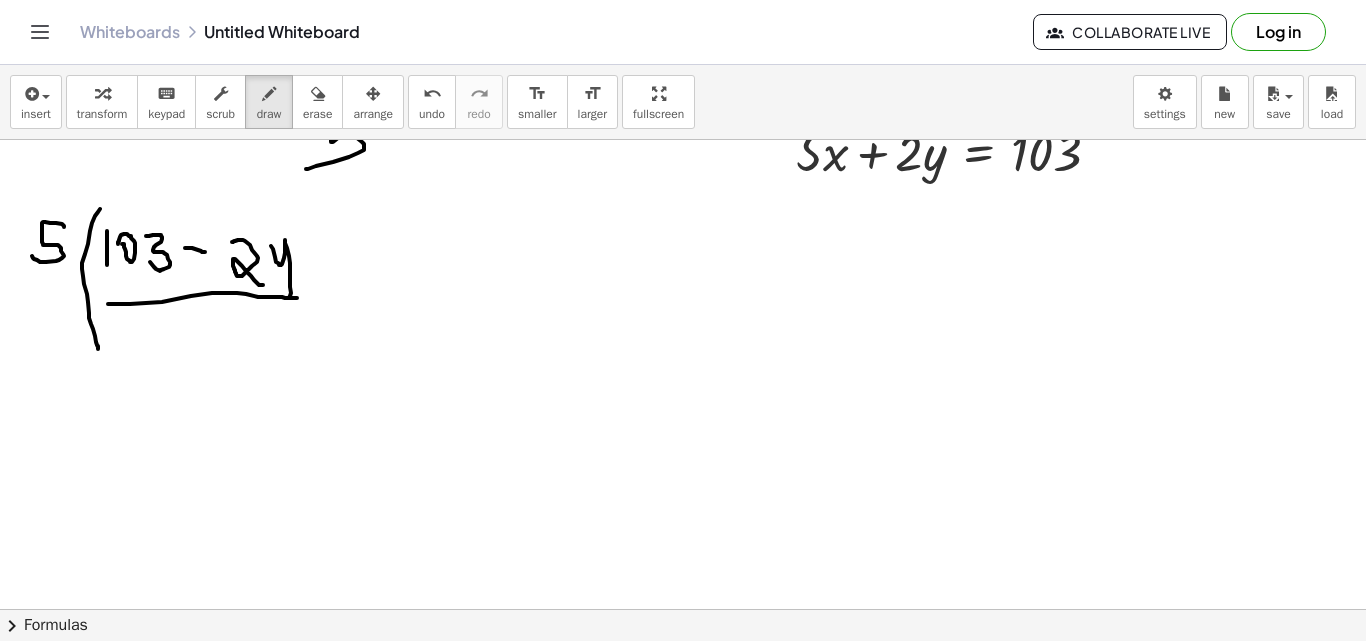 click at bounding box center (683, 510) 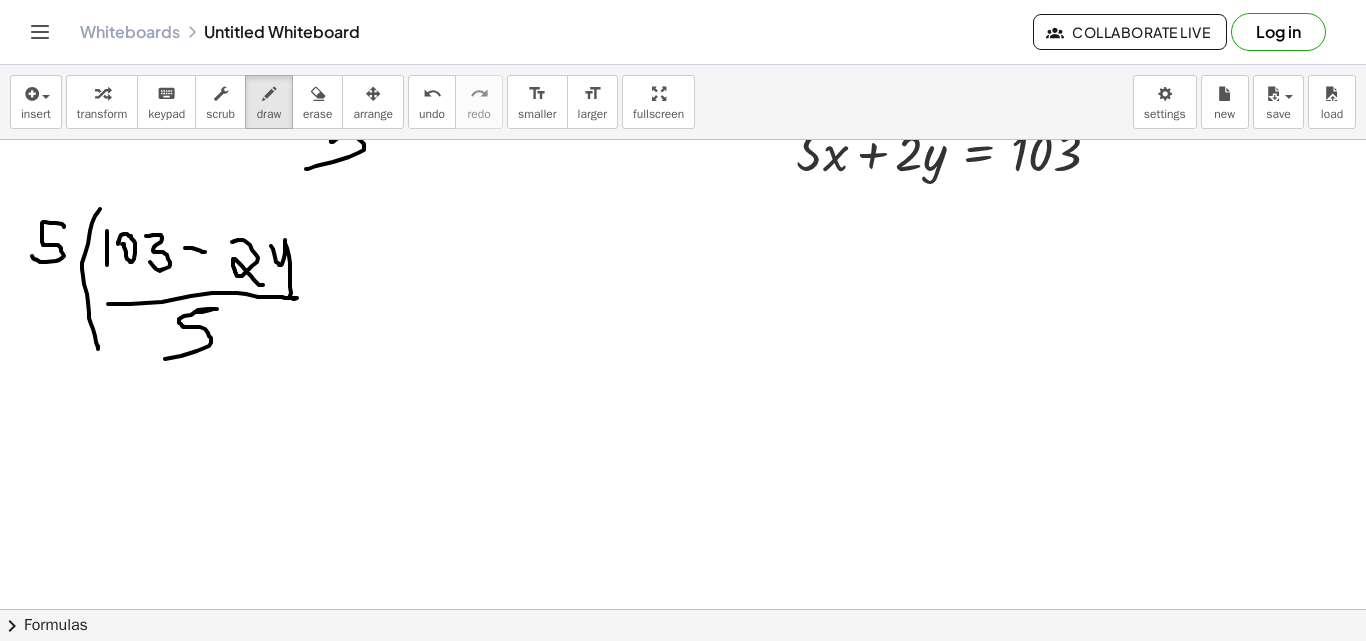 click at bounding box center [683, 510] 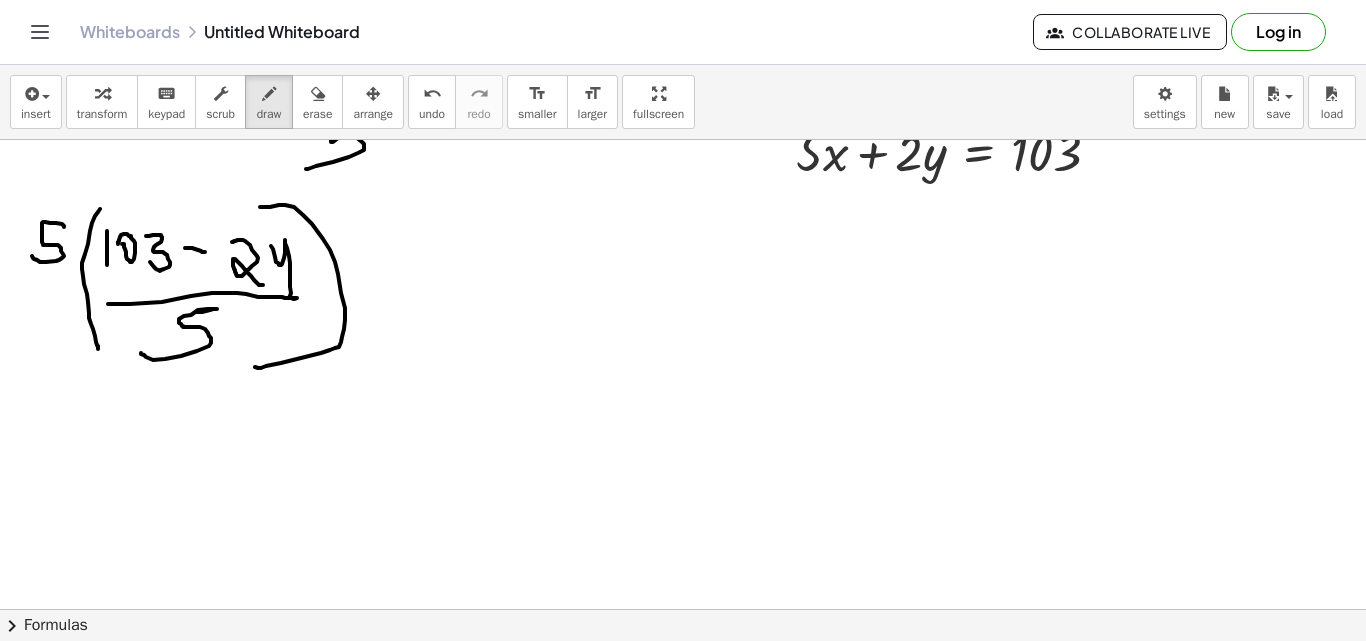 click at bounding box center (683, 510) 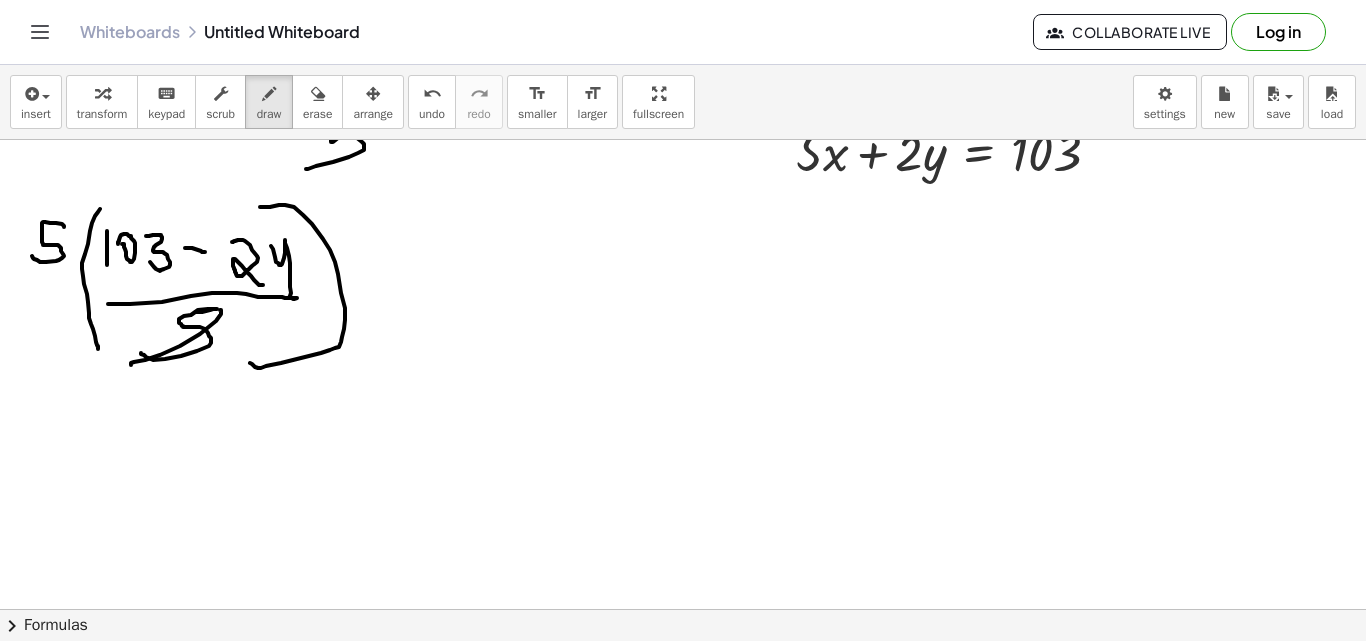 click at bounding box center [683, 510] 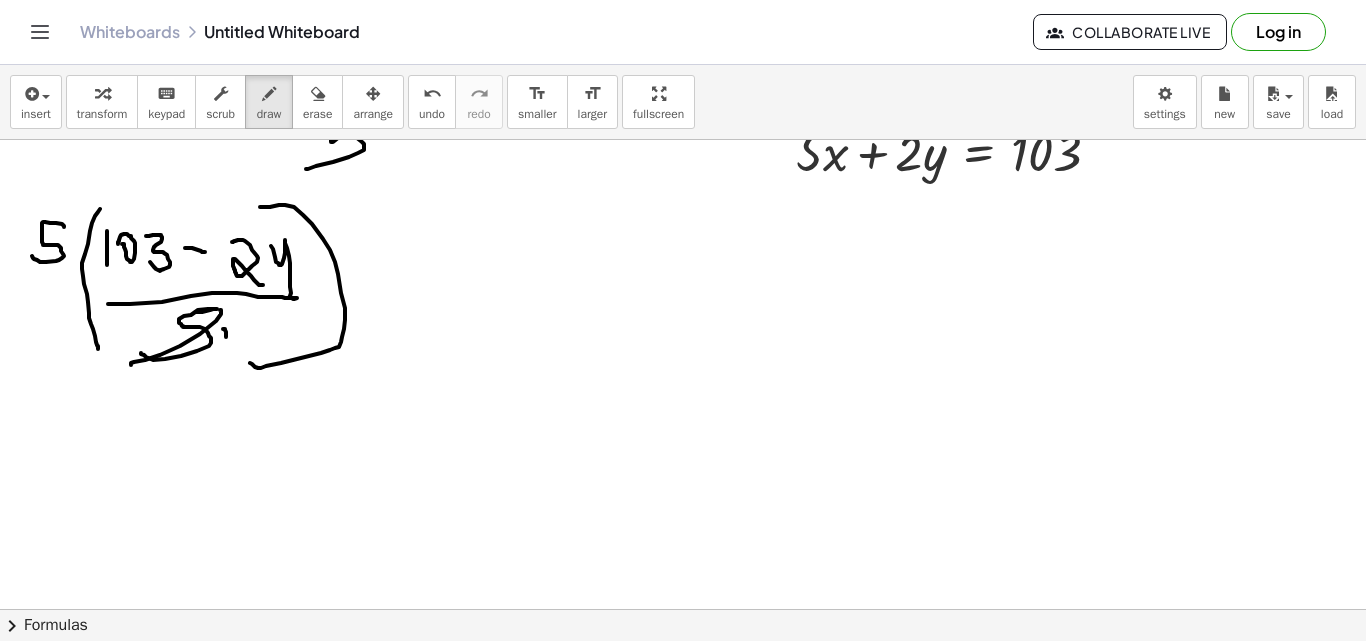 click at bounding box center [683, 510] 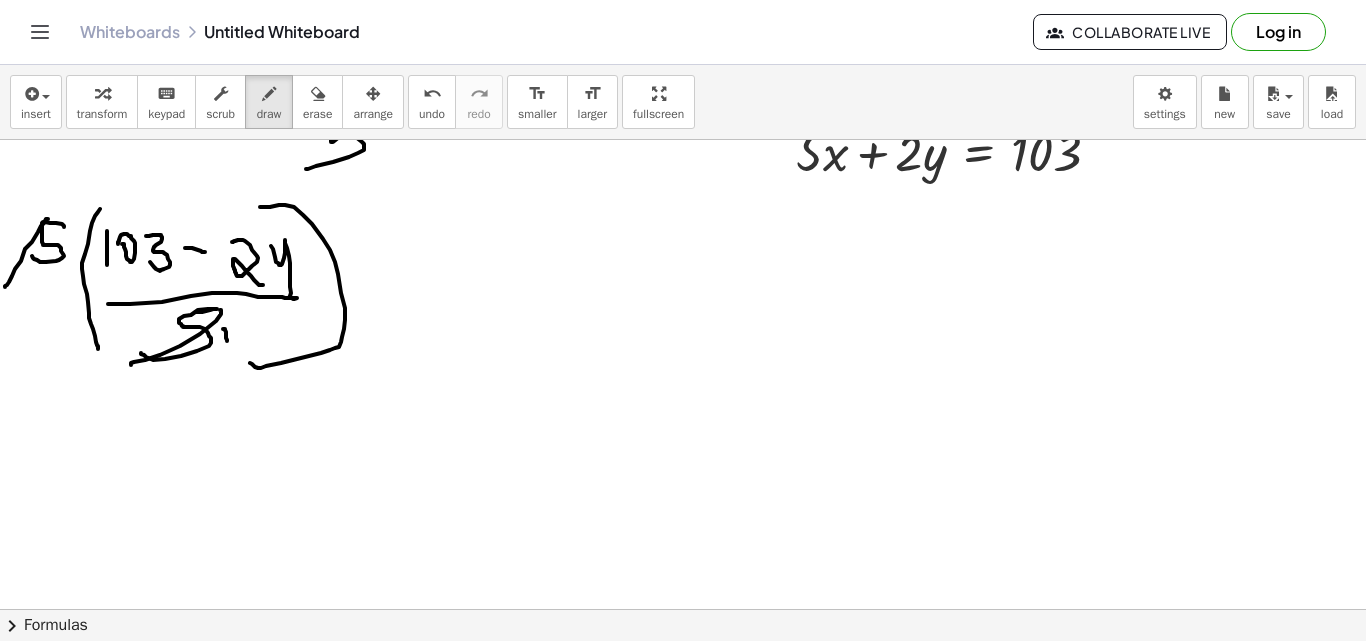 click at bounding box center (683, 510) 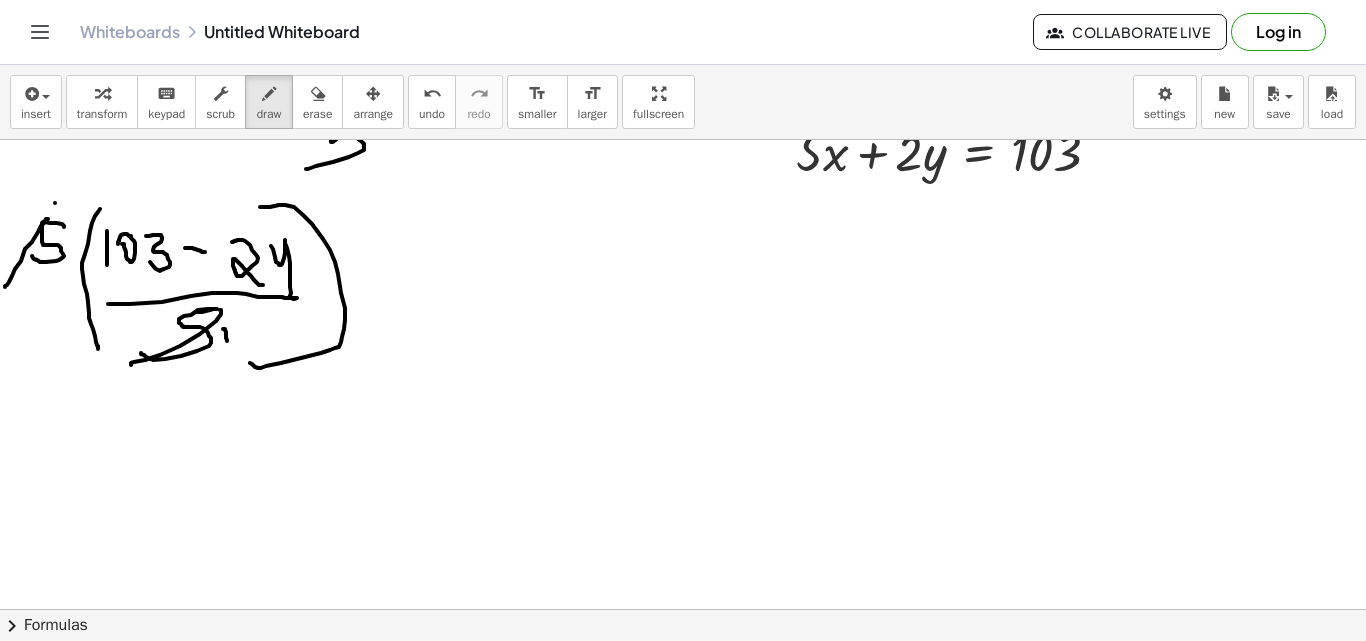 click at bounding box center [683, 510] 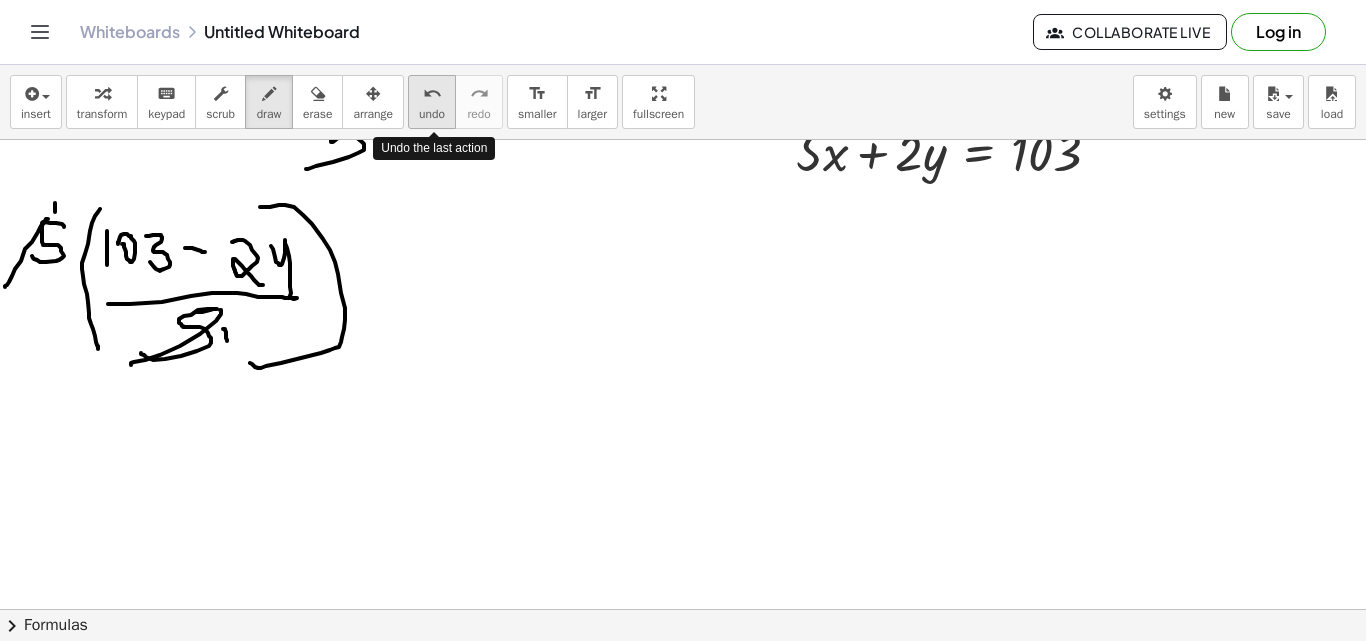 click on "undo" at bounding box center [432, 94] 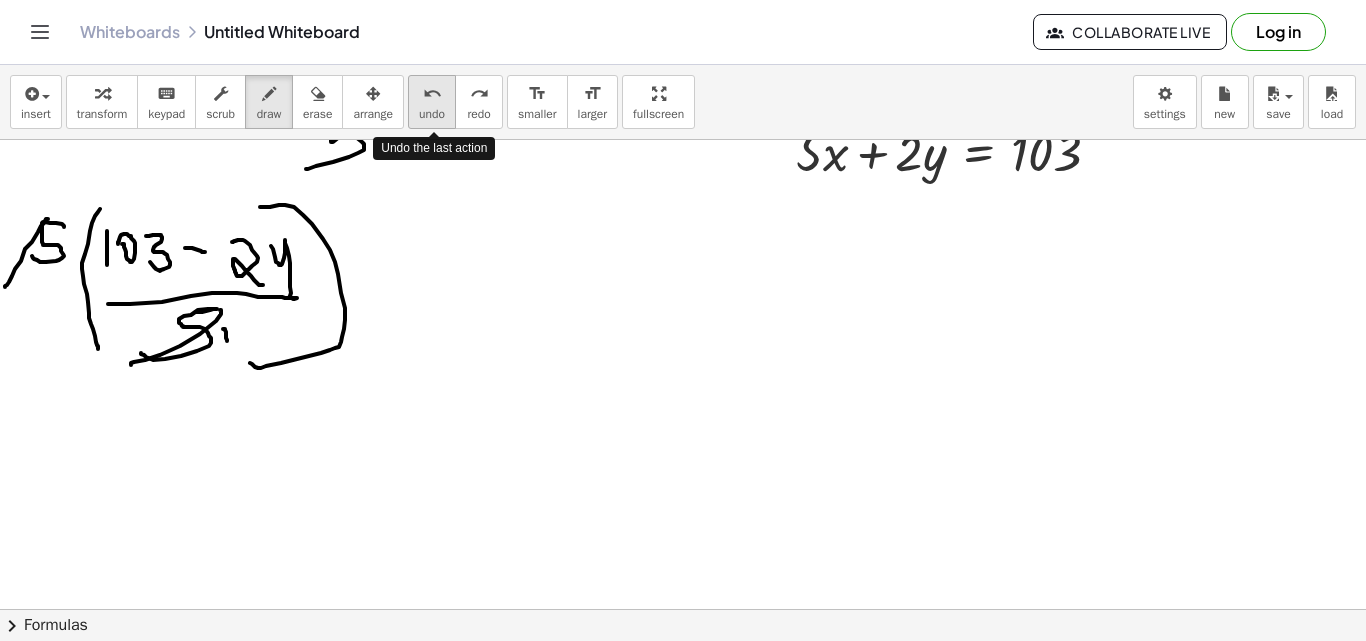 click on "undo" at bounding box center [432, 94] 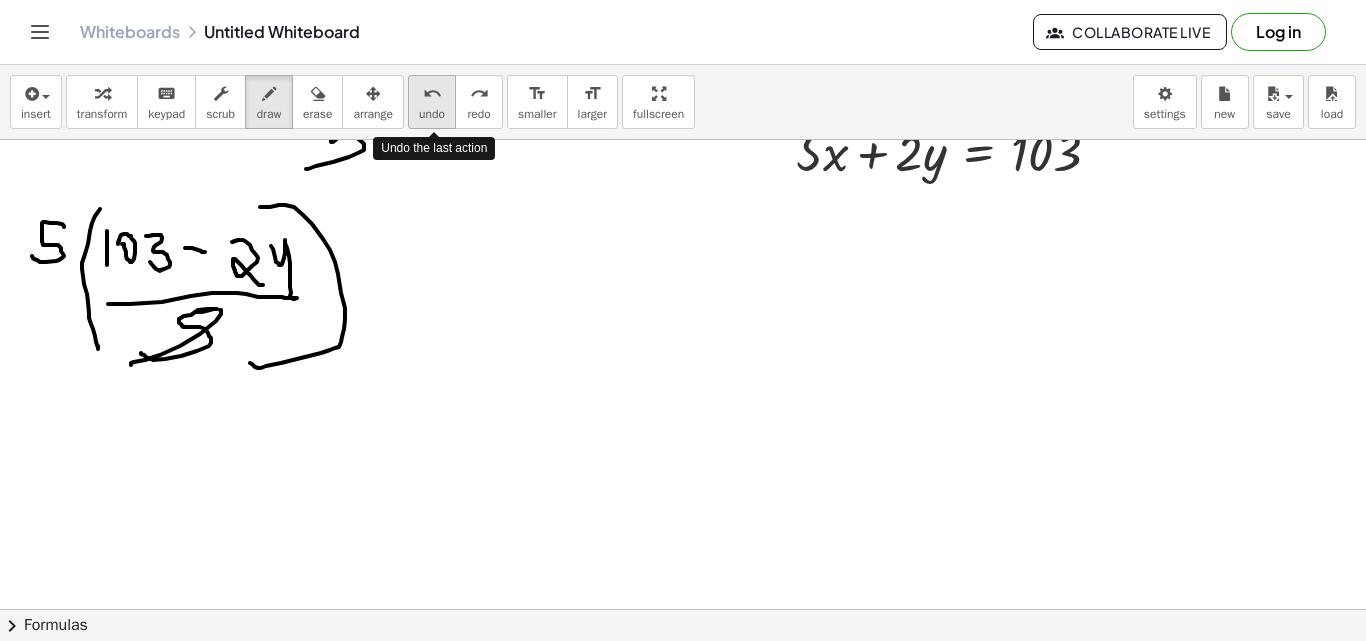 click on "undo" at bounding box center [432, 94] 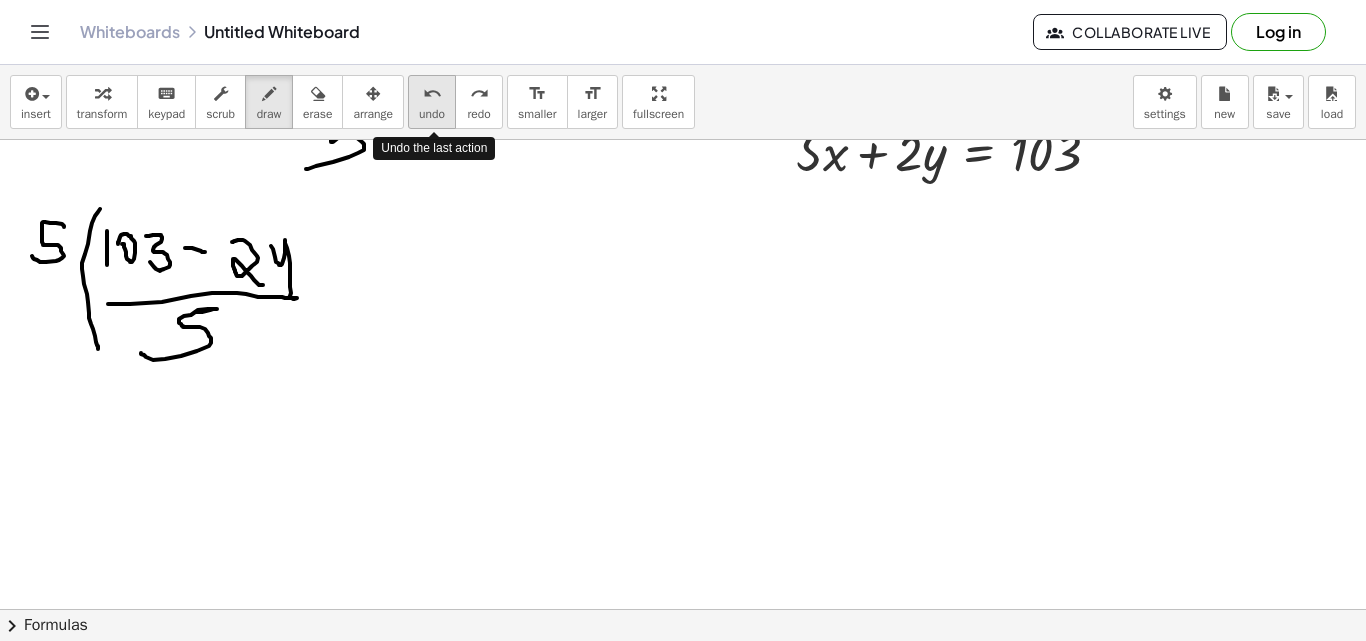 click on "undo" at bounding box center [432, 94] 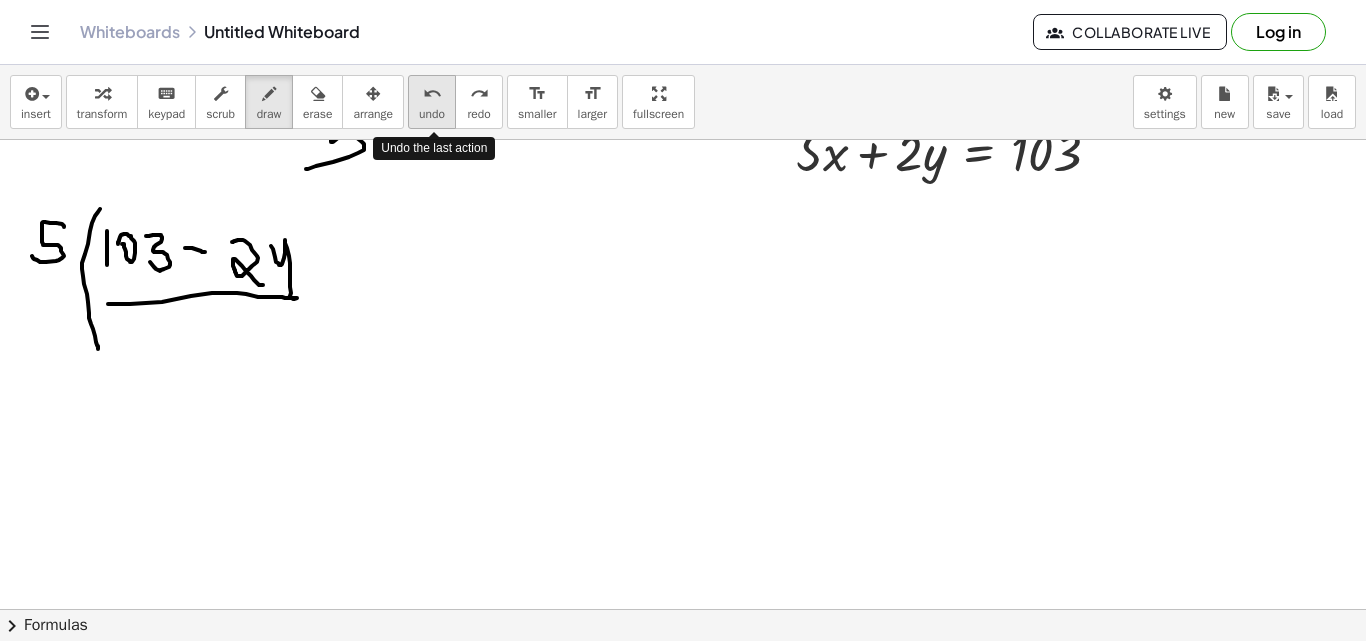 click on "undo" at bounding box center (432, 94) 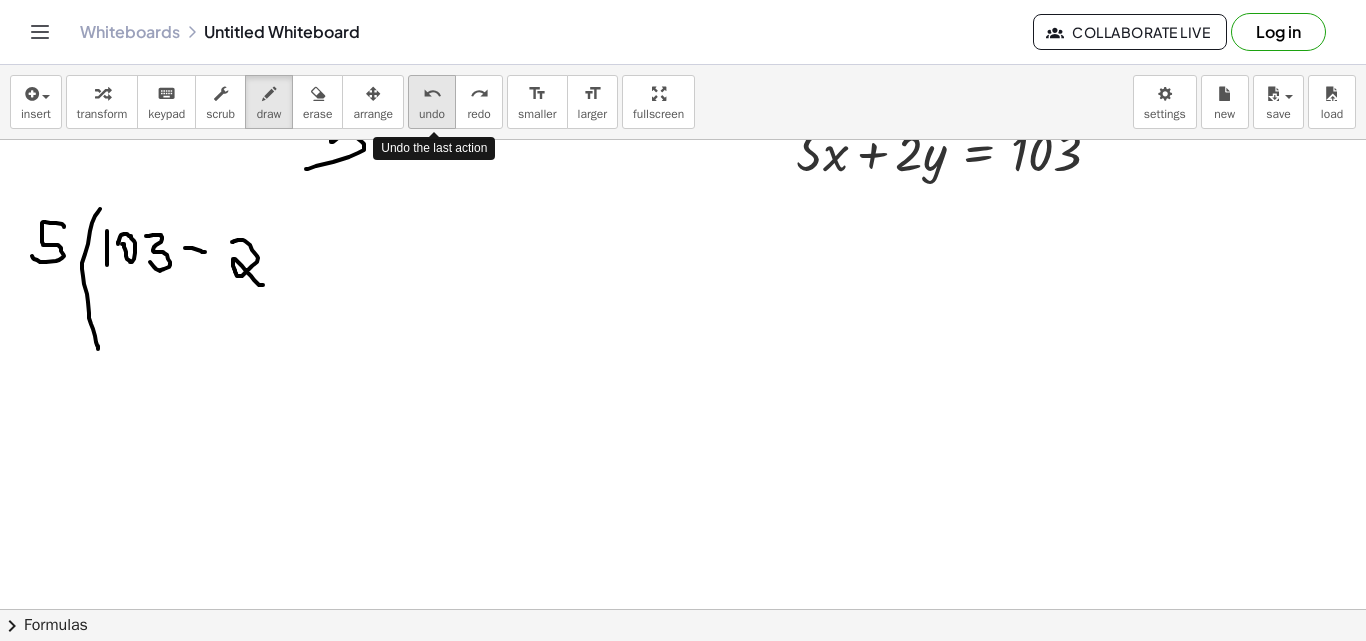 click on "undo" at bounding box center [432, 94] 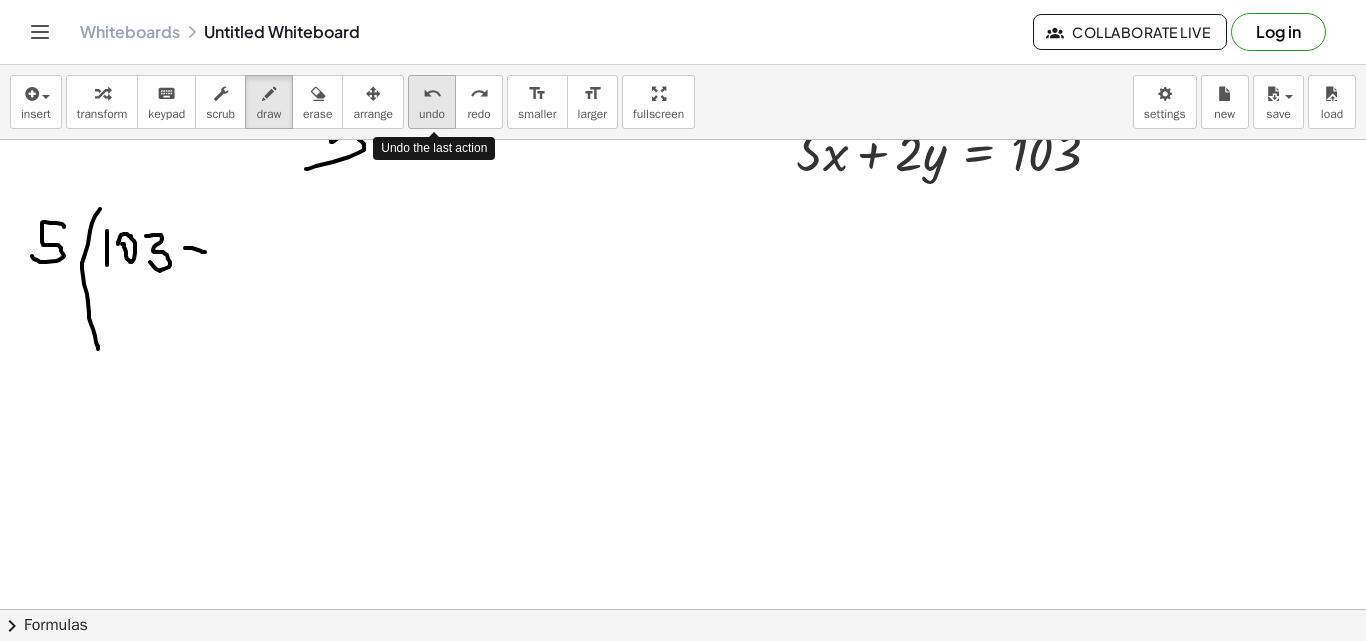 click on "undo" at bounding box center [432, 94] 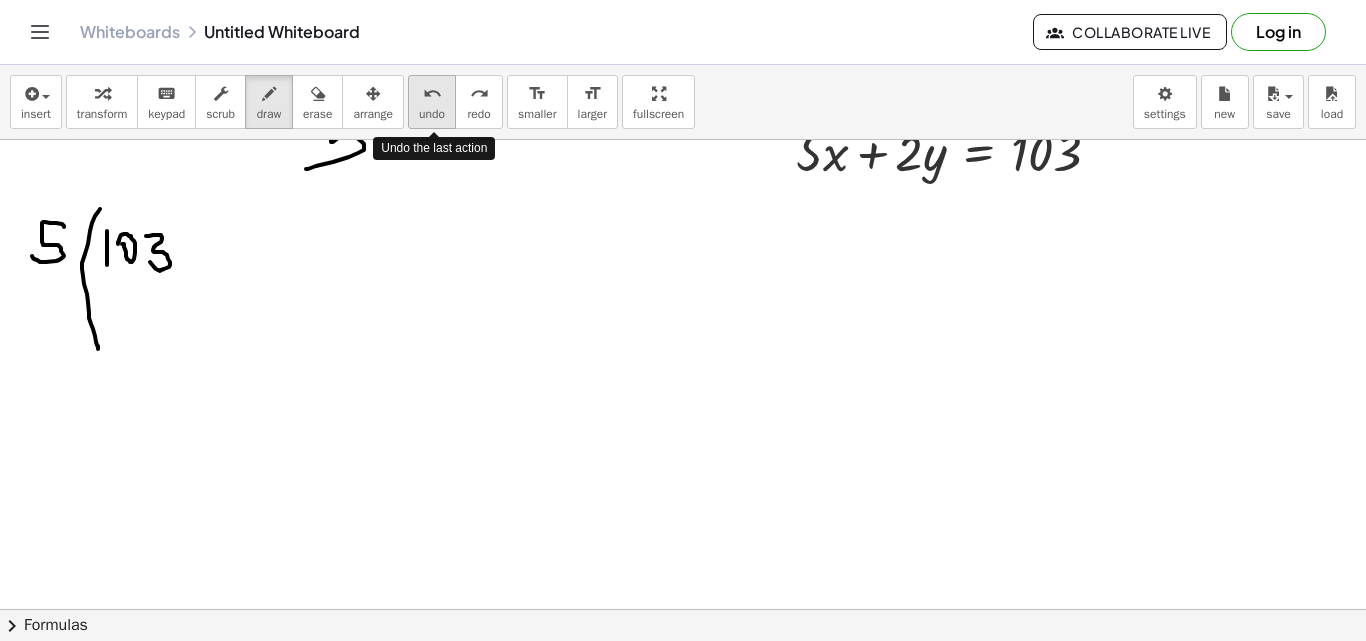 click on "undo" at bounding box center [432, 94] 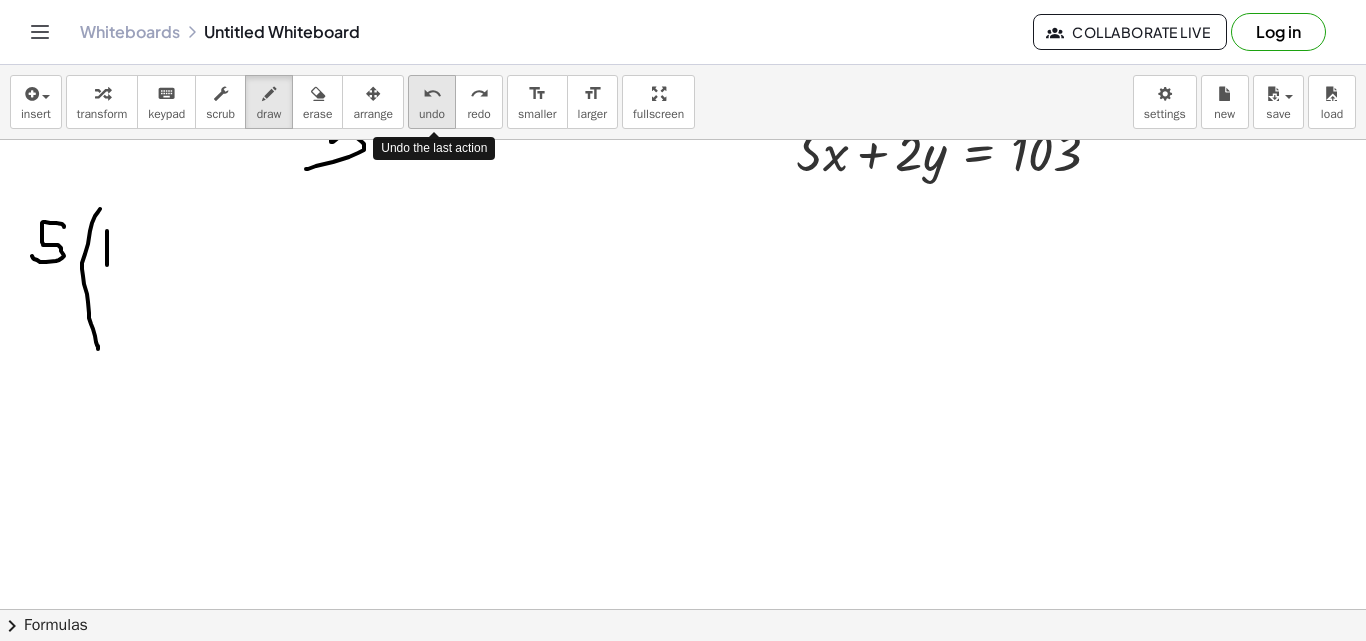 click on "undo" at bounding box center (432, 94) 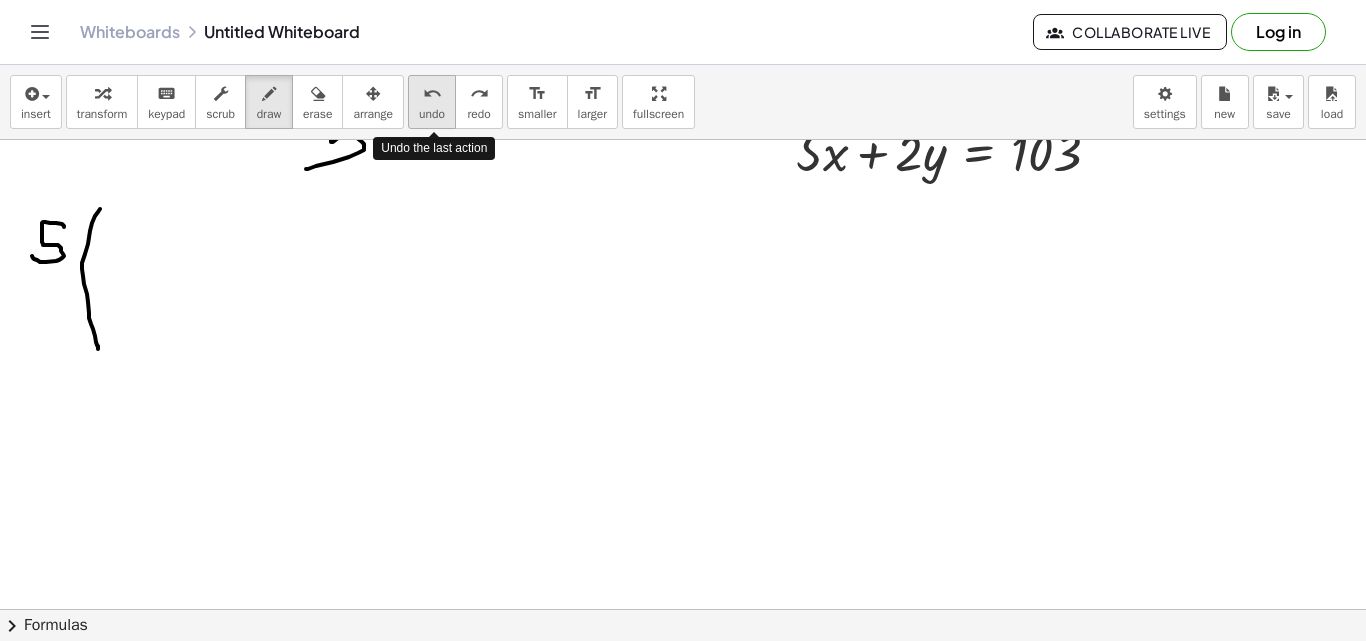 click on "undo" at bounding box center (432, 94) 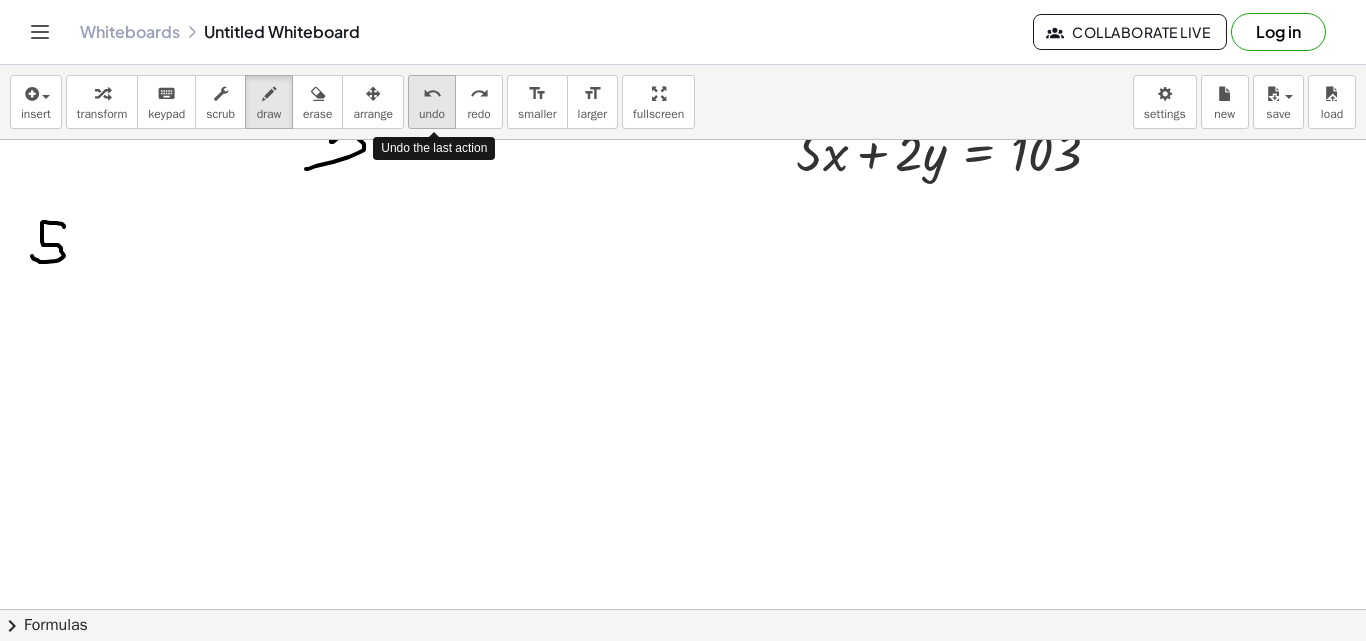 click on "undo" at bounding box center [432, 94] 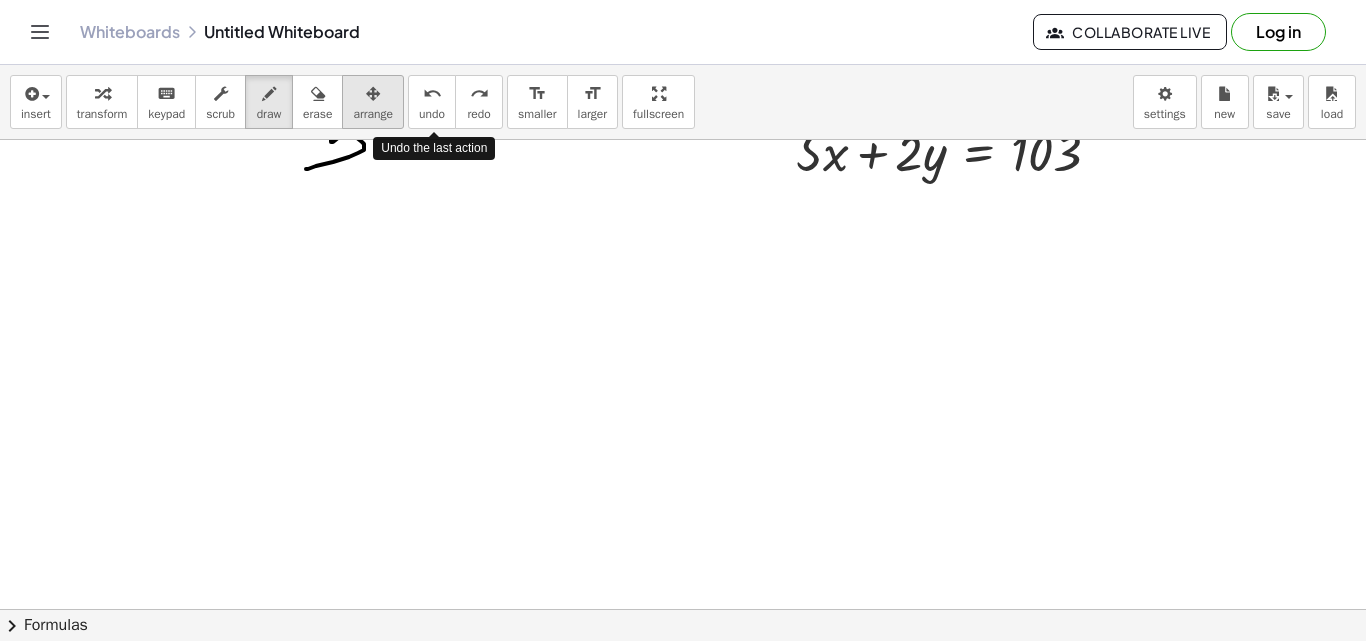 click on "insert select one: Math Expression Function Text Youtube Video Graphing Geometry Geometry 3D transform keyboard keypad scrub draw erase arrange undo undo redo redo format_size smaller format_size larger fullscreen load   save new settings Undo the last action" at bounding box center (683, 102) 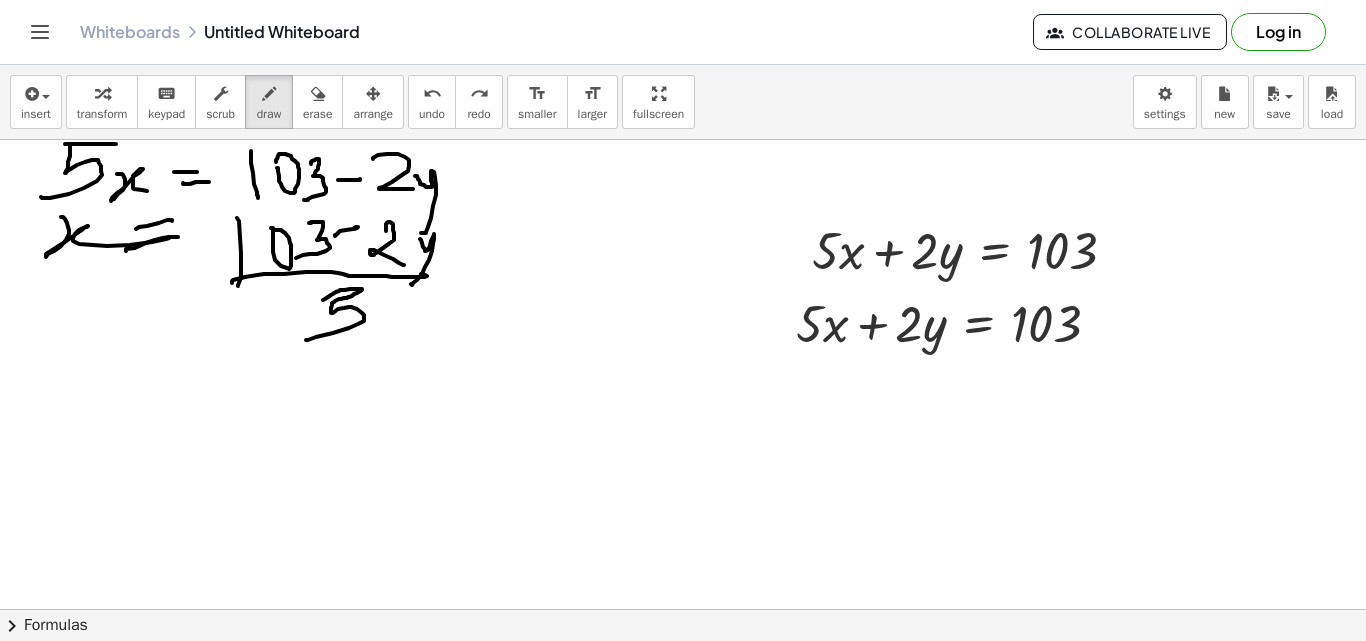 scroll, scrollTop: 0, scrollLeft: 0, axis: both 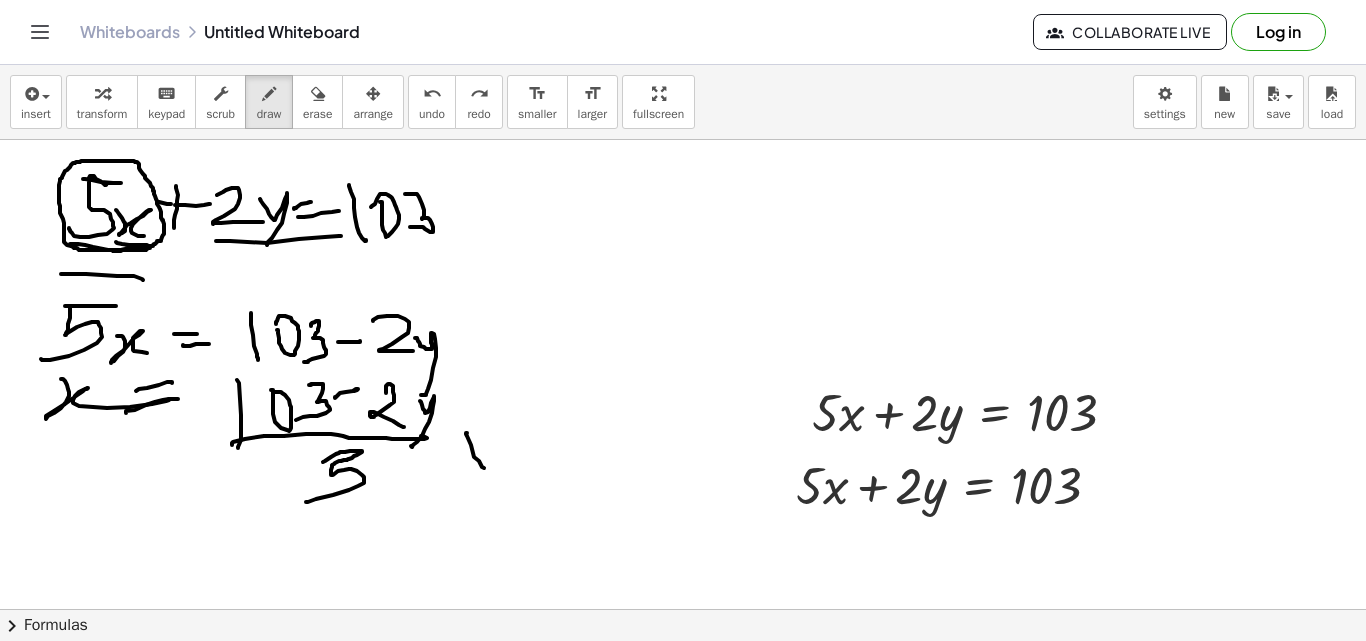 drag, startPoint x: 467, startPoint y: 433, endPoint x: 484, endPoint y: 468, distance: 38.910152 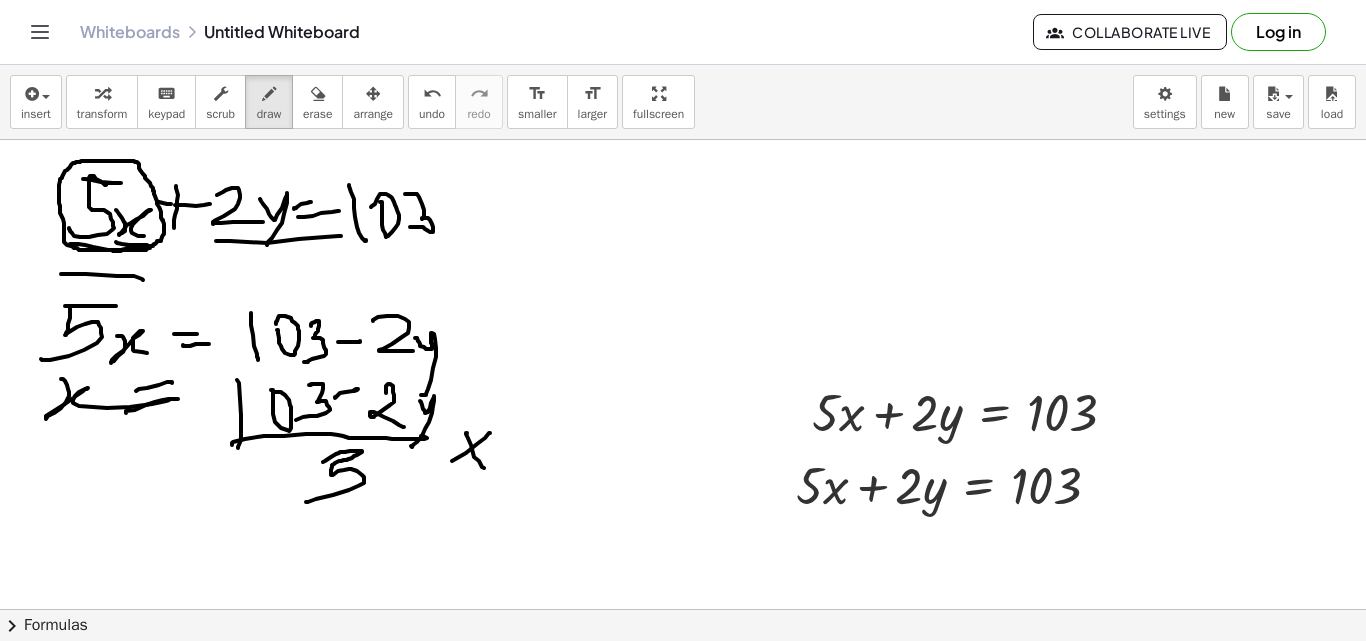 click at bounding box center [683, 609] 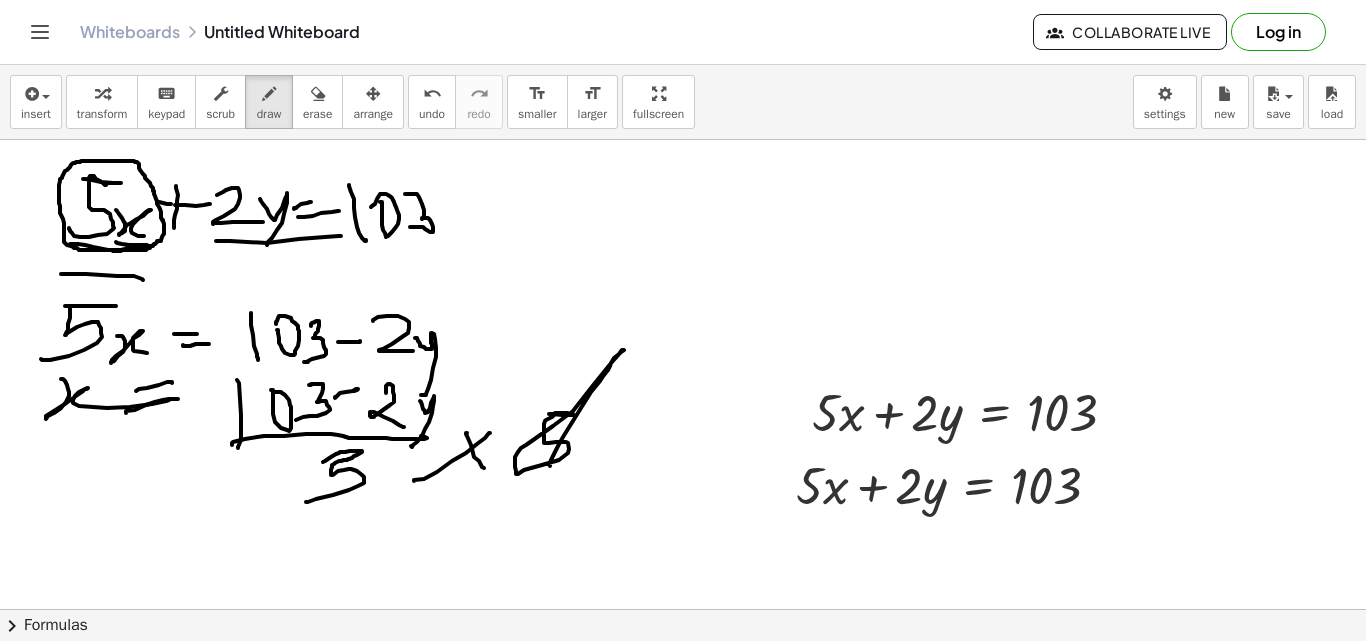 drag, startPoint x: 549, startPoint y: 414, endPoint x: 546, endPoint y: 474, distance: 60.074955 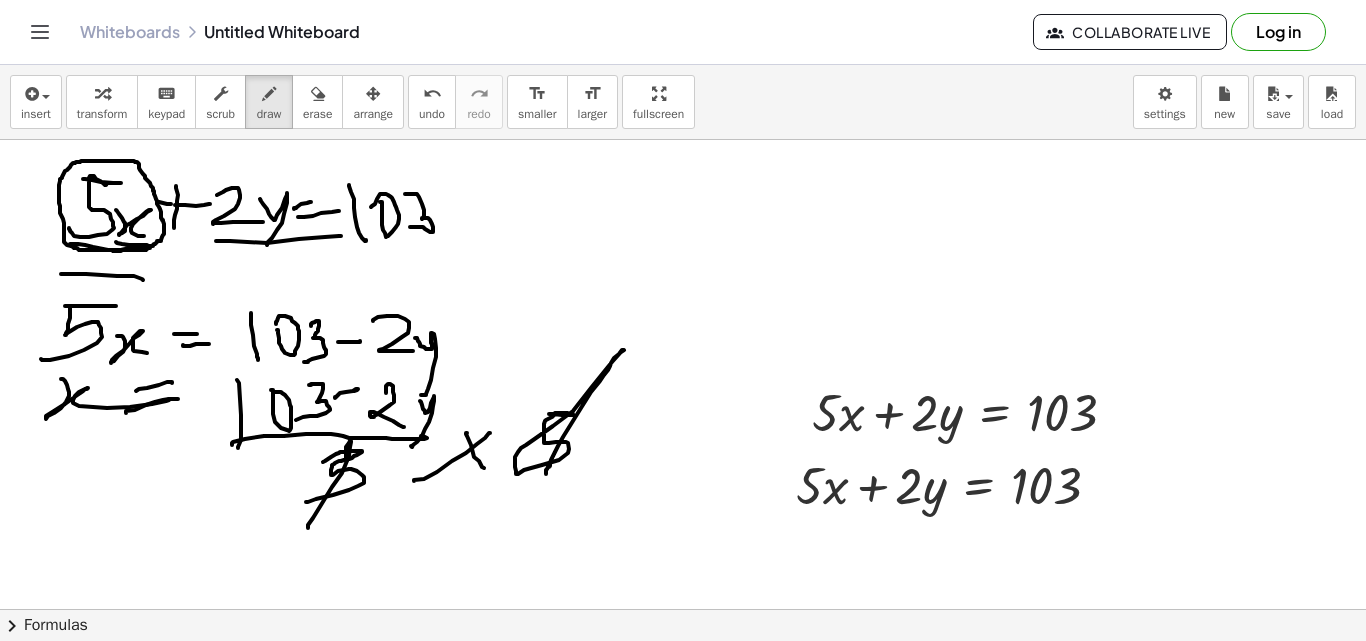 drag, startPoint x: 346, startPoint y: 453, endPoint x: 308, endPoint y: 528, distance: 84.07735 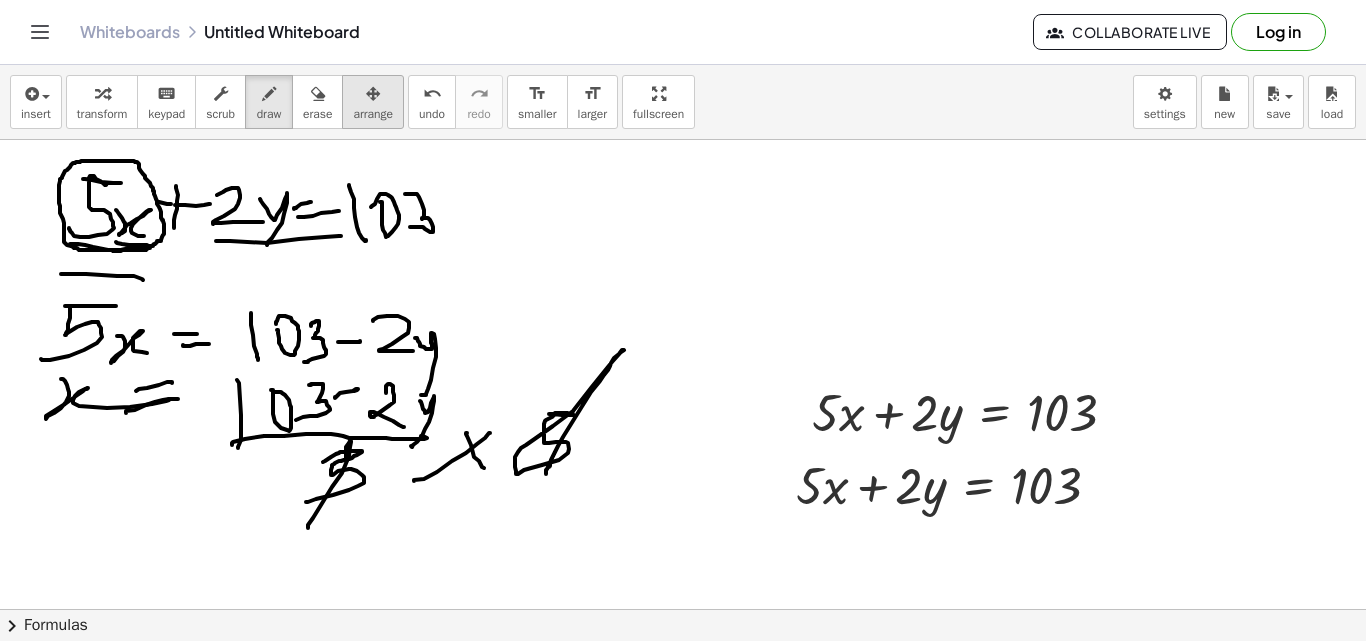 click on "arrange" at bounding box center (373, 102) 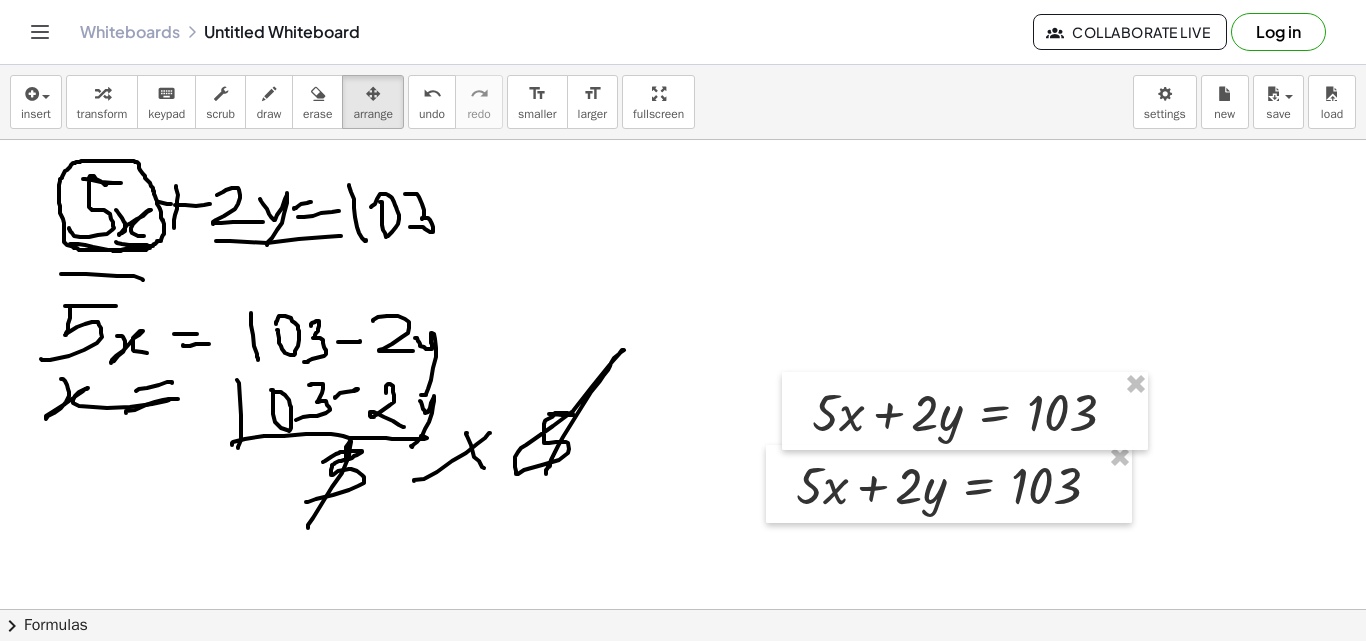 drag, startPoint x: 294, startPoint y: 238, endPoint x: 334, endPoint y: 334, distance: 104 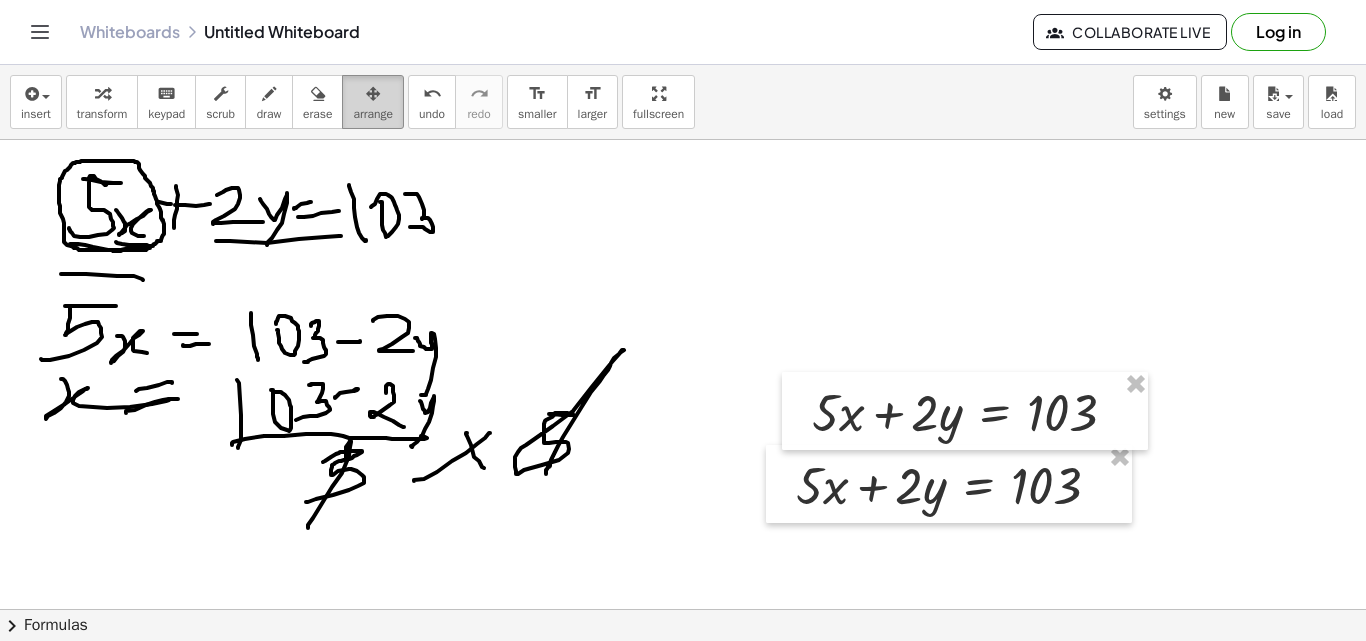 click at bounding box center (373, 94) 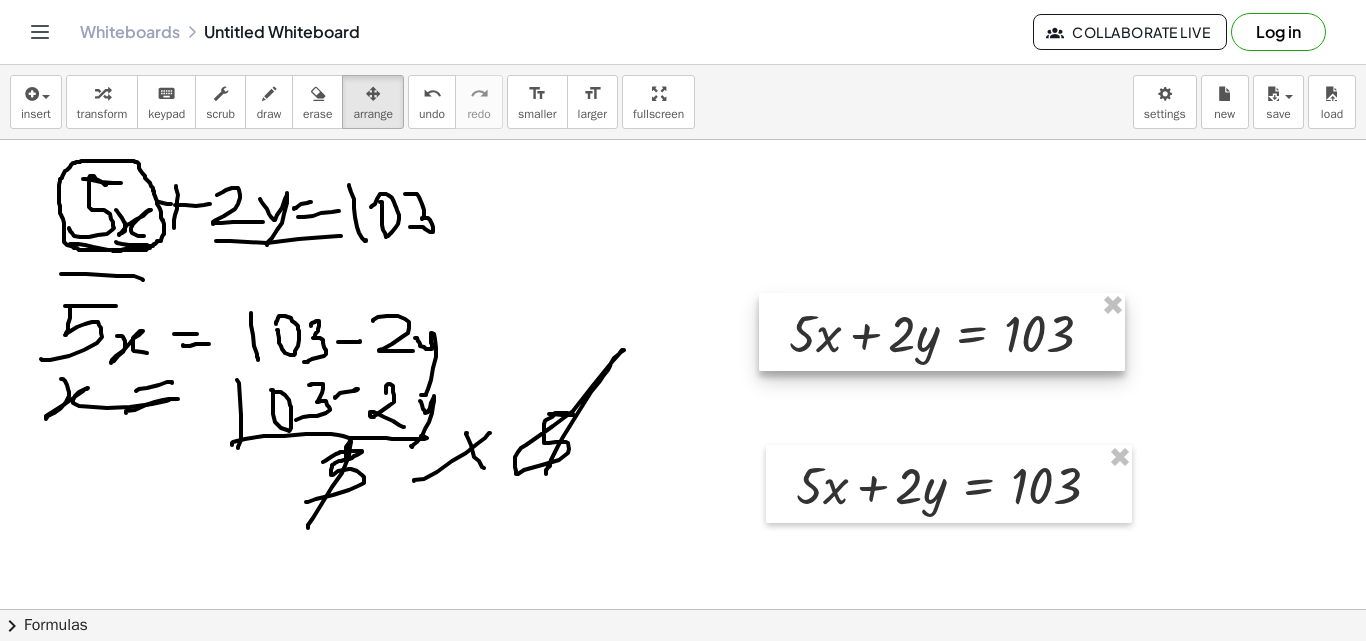 drag, startPoint x: 924, startPoint y: 380, endPoint x: 882, endPoint y: 337, distance: 60.108234 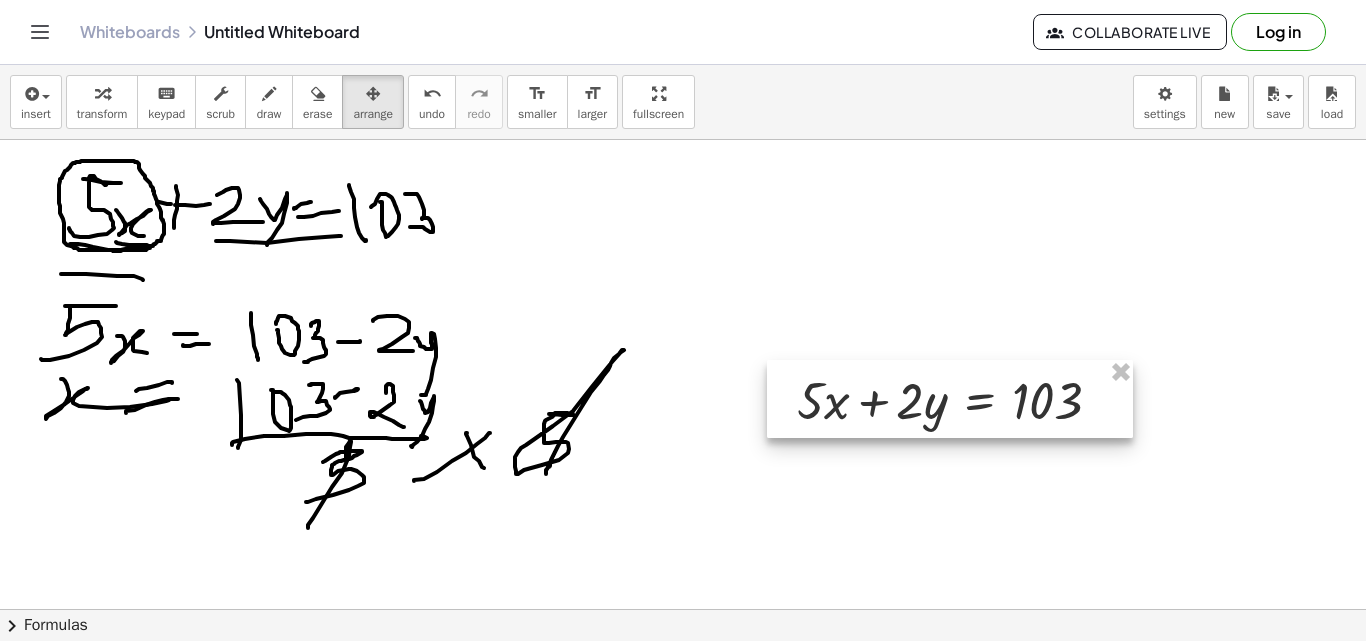 drag, startPoint x: 994, startPoint y: 511, endPoint x: 1003, endPoint y: 398, distance: 113.35784 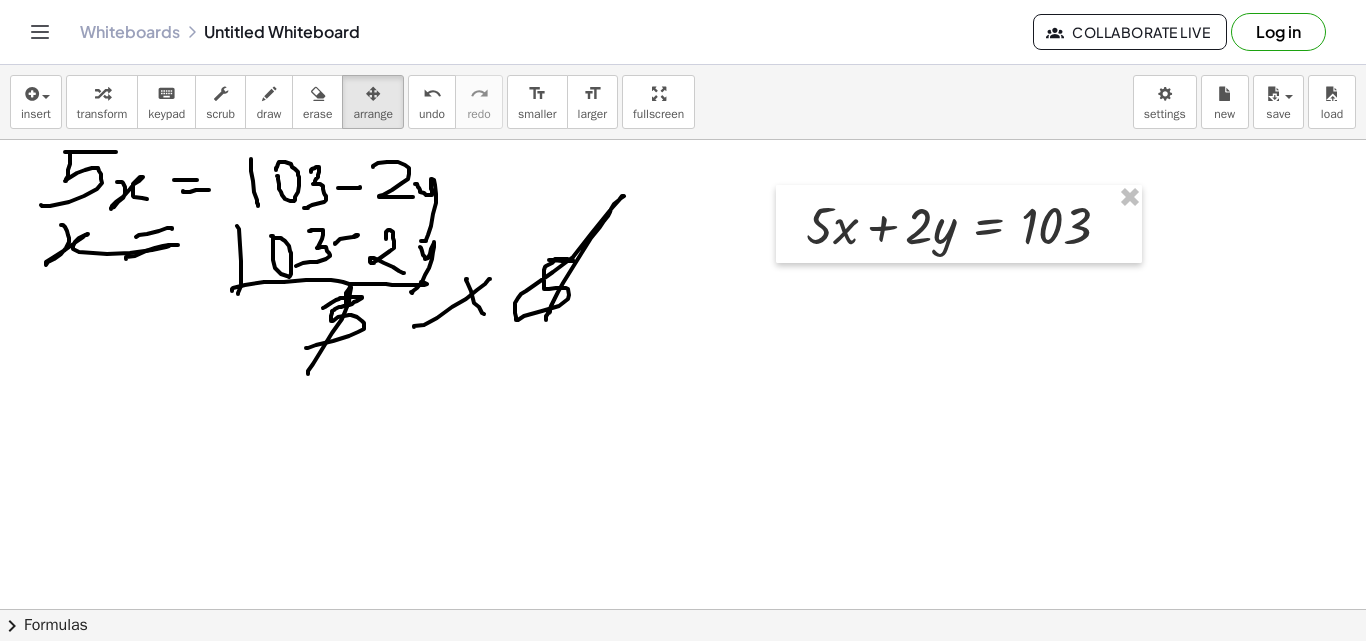 scroll, scrollTop: 136, scrollLeft: 0, axis: vertical 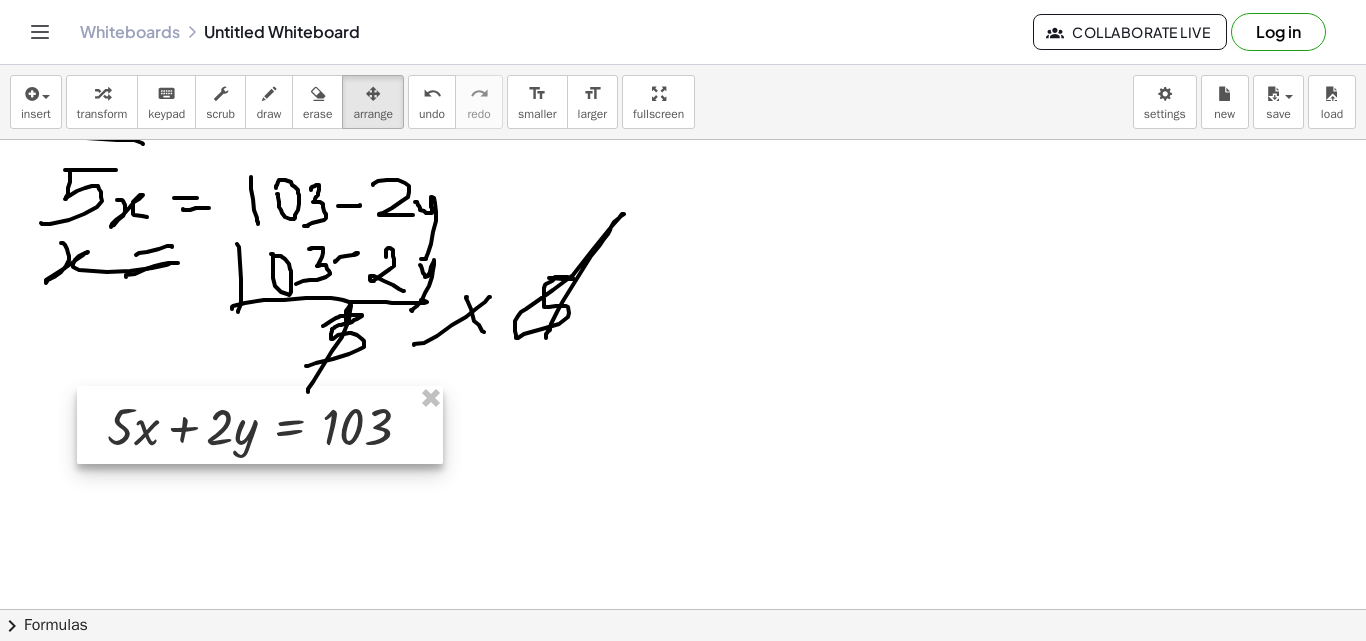 drag, startPoint x: 1026, startPoint y: 257, endPoint x: 328, endPoint y: 432, distance: 719.60333 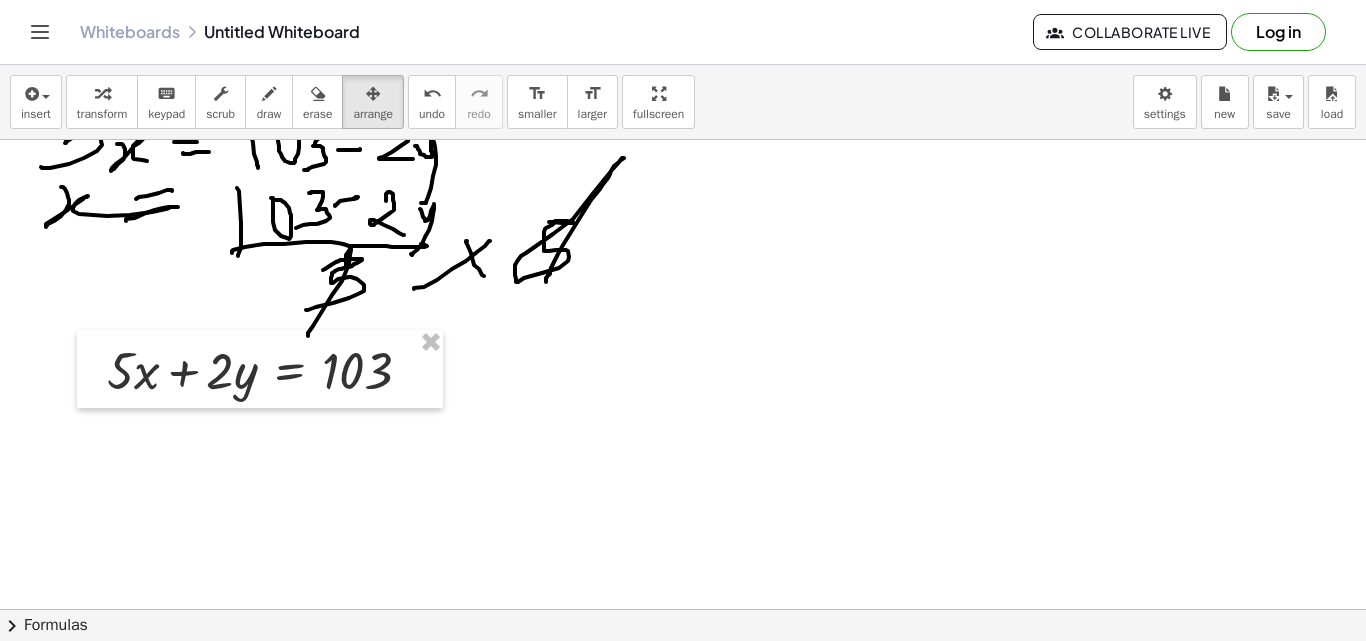scroll, scrollTop: 136, scrollLeft: 0, axis: vertical 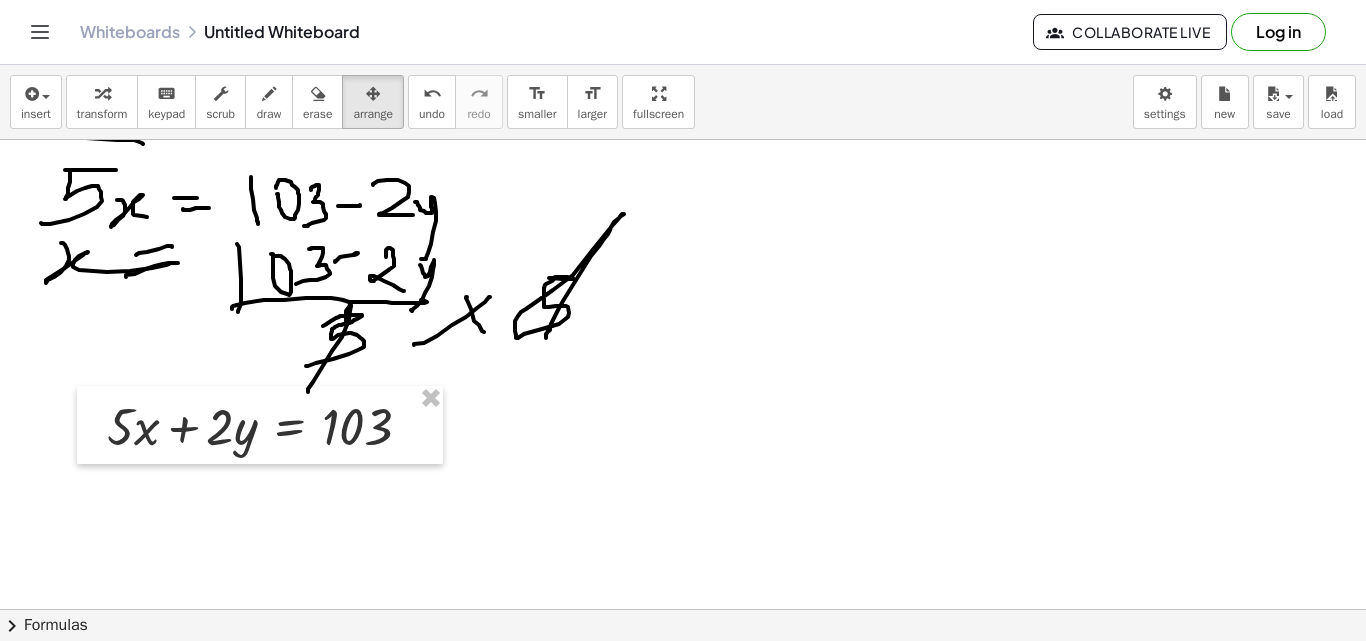 click at bounding box center [683, 473] 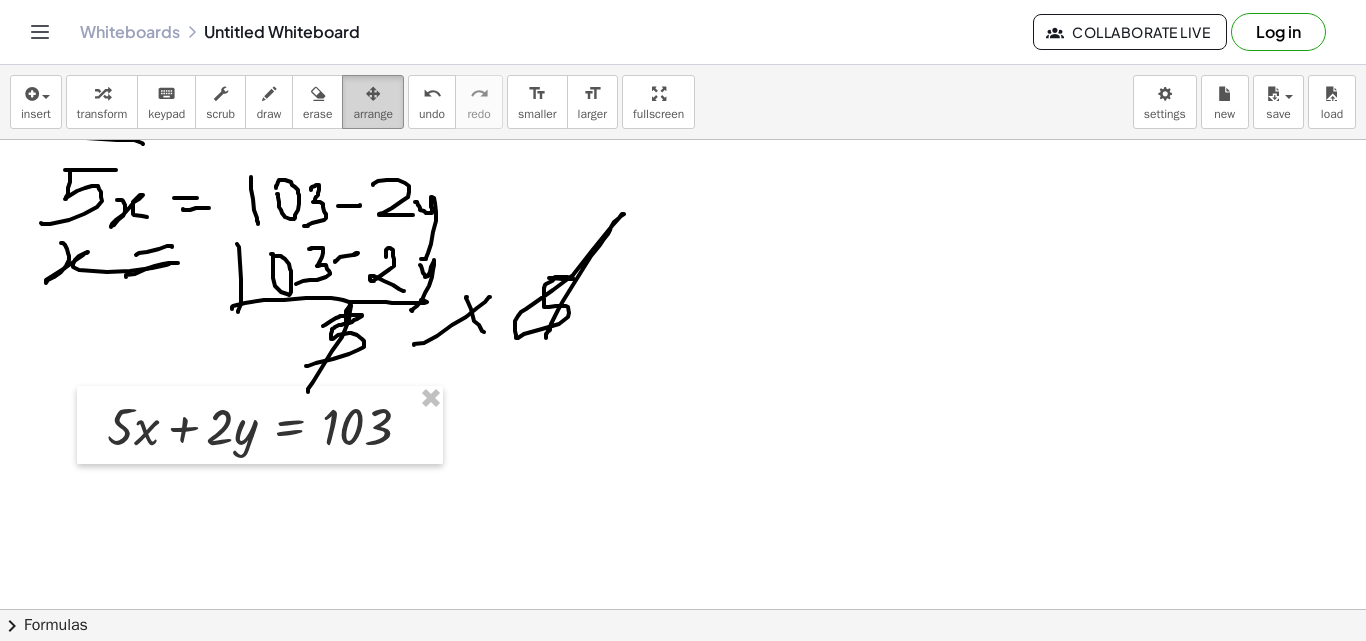 click at bounding box center [373, 94] 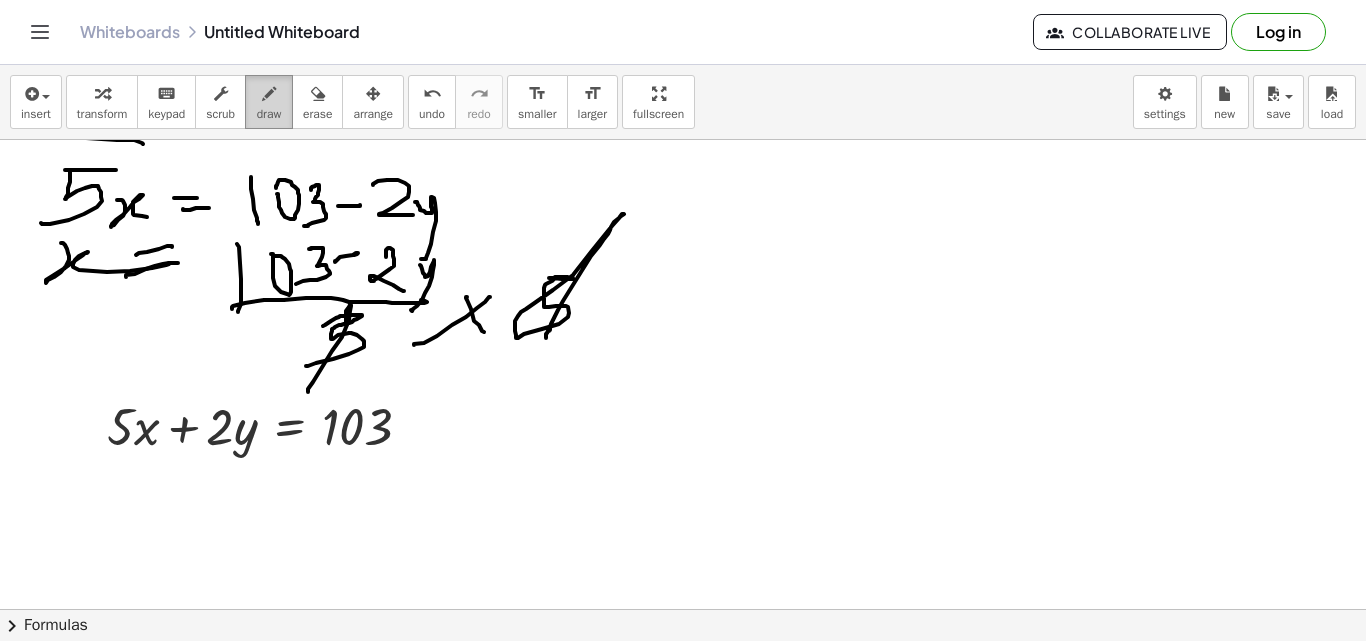 click on "draw" at bounding box center [269, 102] 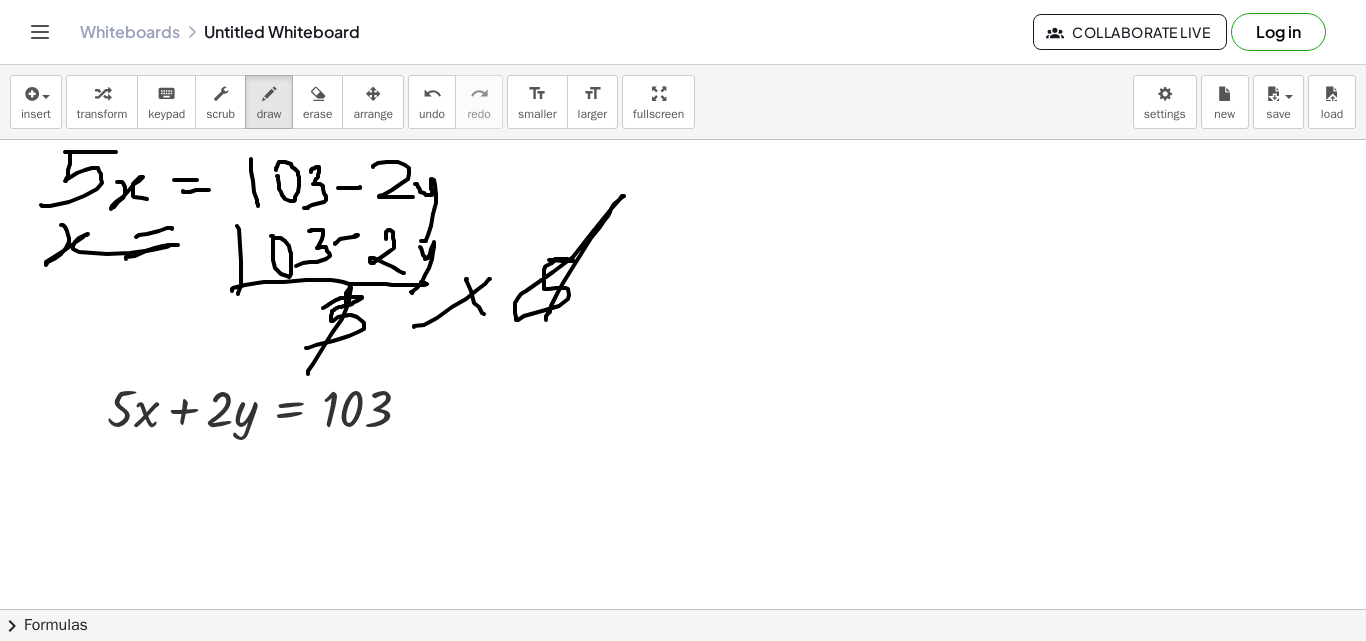 scroll, scrollTop: 136, scrollLeft: 0, axis: vertical 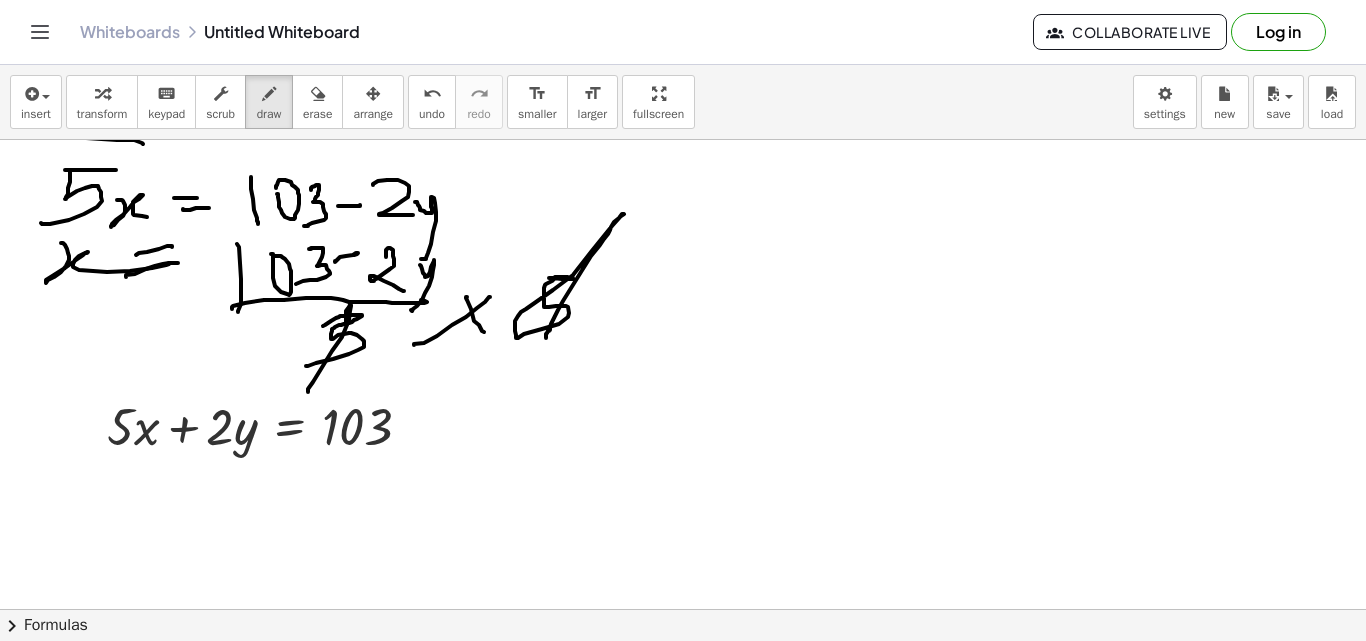 drag, startPoint x: 647, startPoint y: 108, endPoint x: 647, endPoint y: 197, distance: 89 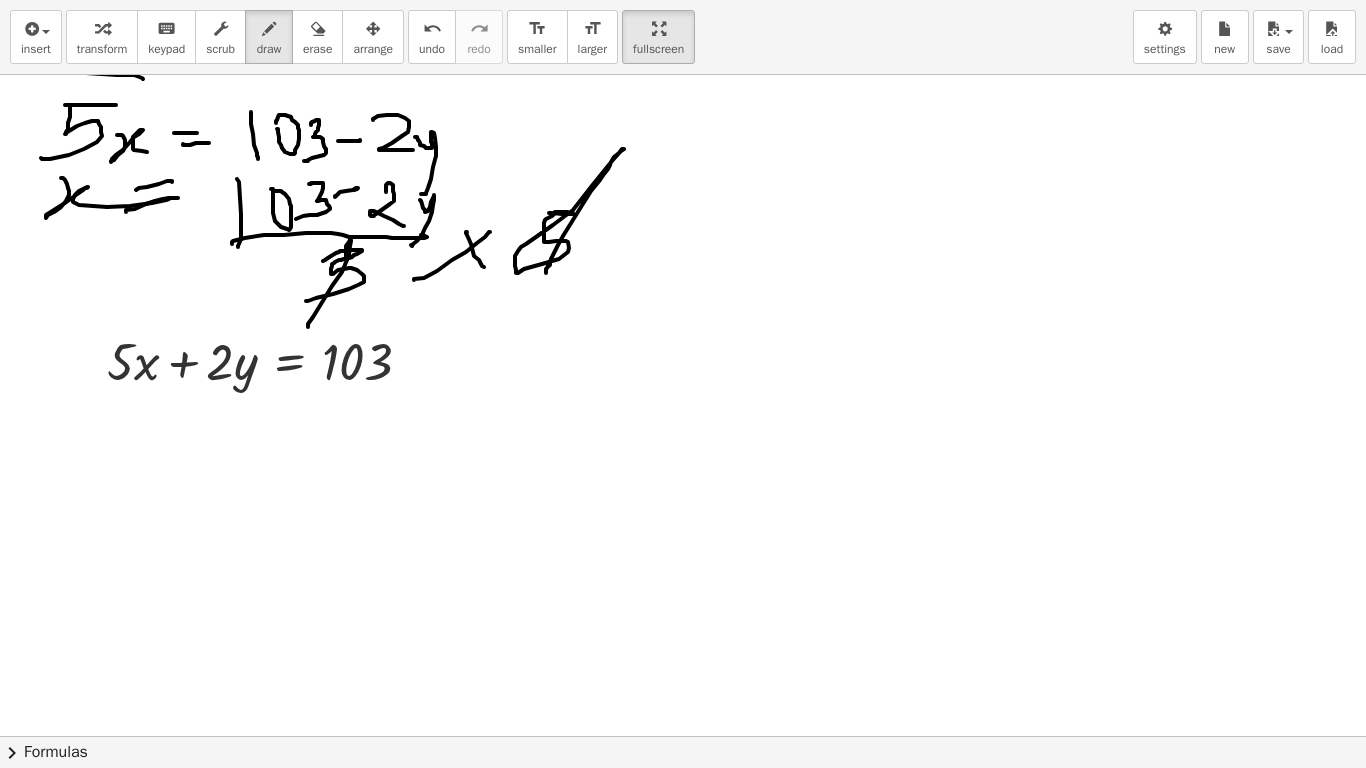 click on "Graspable Math Activities Get Started Activity Bank Assigned Work Classes Whiteboards Reference v1.28.2 | Privacy policy © 2025 | Graspable, Inc. Whiteboards Untitled Whiteboard Collaborate Live  Log in    insert select one: Math Expression Function Text Youtube Video Graphing Geometry Geometry 3D transform keyboard keypad scrub draw erase arrange undo undo redo redo format_size smaller format_size larger fullscreen load   save new settings + · 5 · x + · 2 · y = 103 × chevron_right  Formulas
Drag one side of a formula onto a highlighted expression on the canvas to apply it.
Quadratic Formula
+ · a · x 2 + · b · x + c = 0
⇔
x = · ( − b ± 2 √ ( + b 2 − · 4 · a · c ) ) · 2 · a
+ x 2 + · p · x + q = 0
⇔
x = − · p ·" at bounding box center (683, 384) 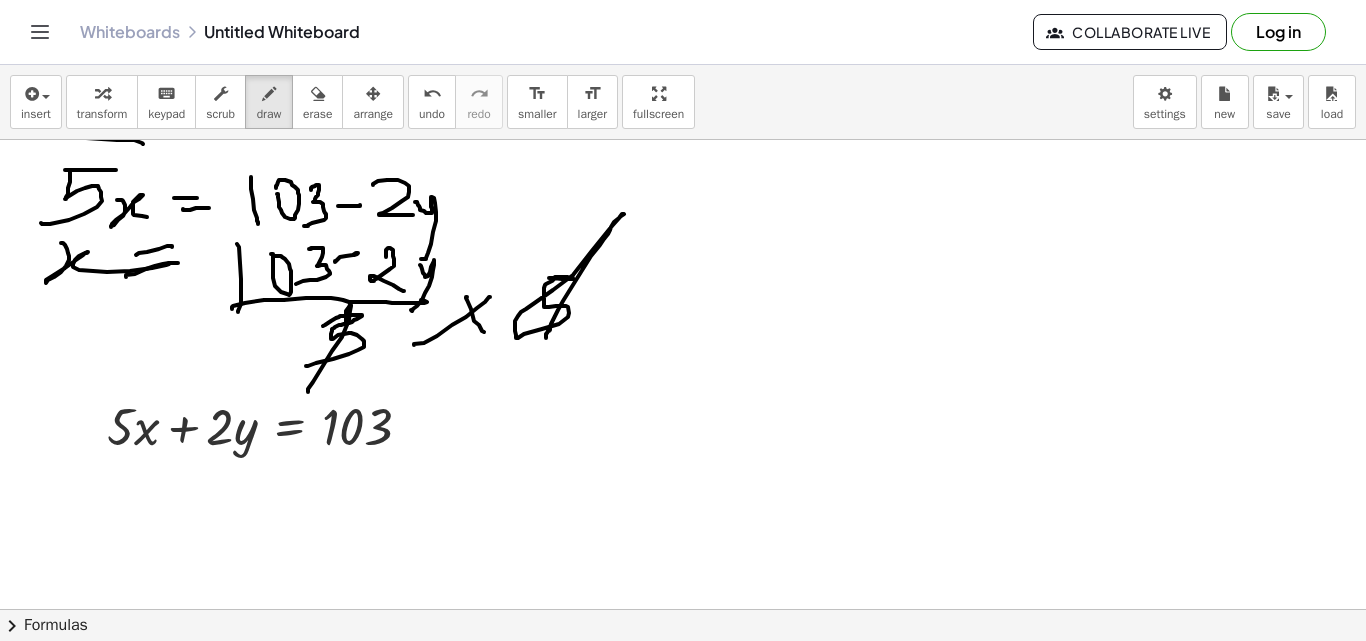click on "chevron_right" at bounding box center (12, 626) 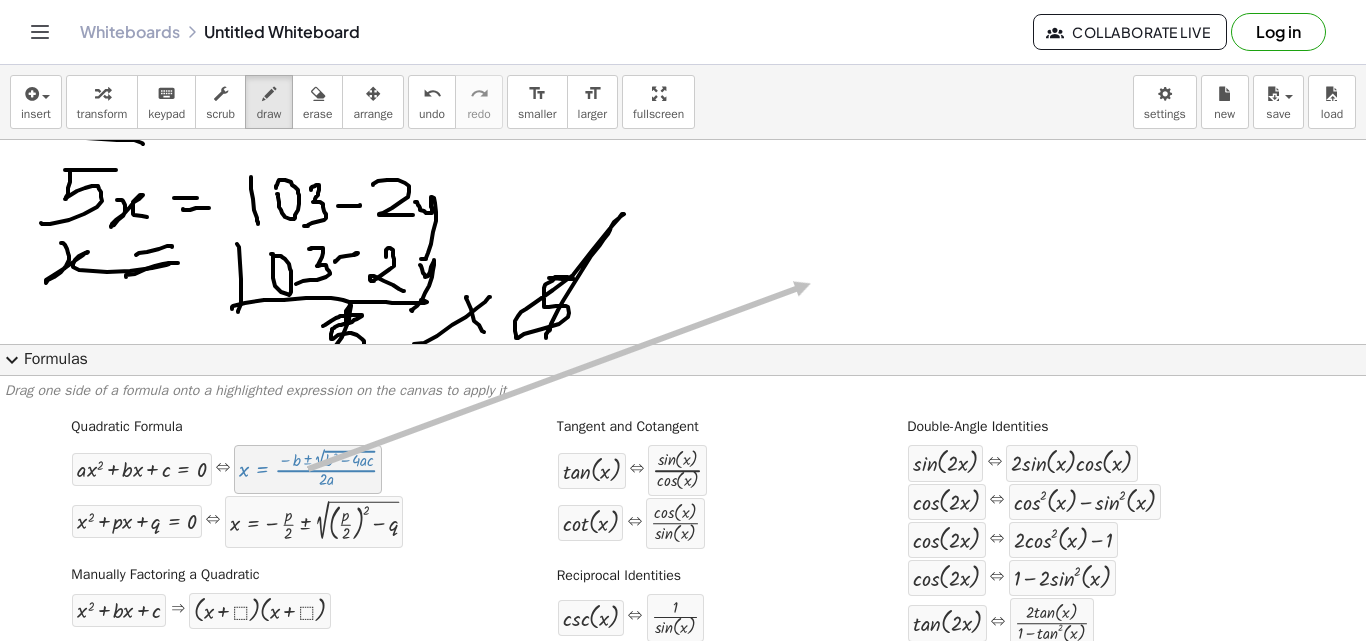 drag, startPoint x: 311, startPoint y: 483, endPoint x: 810, endPoint y: 280, distance: 538.7114 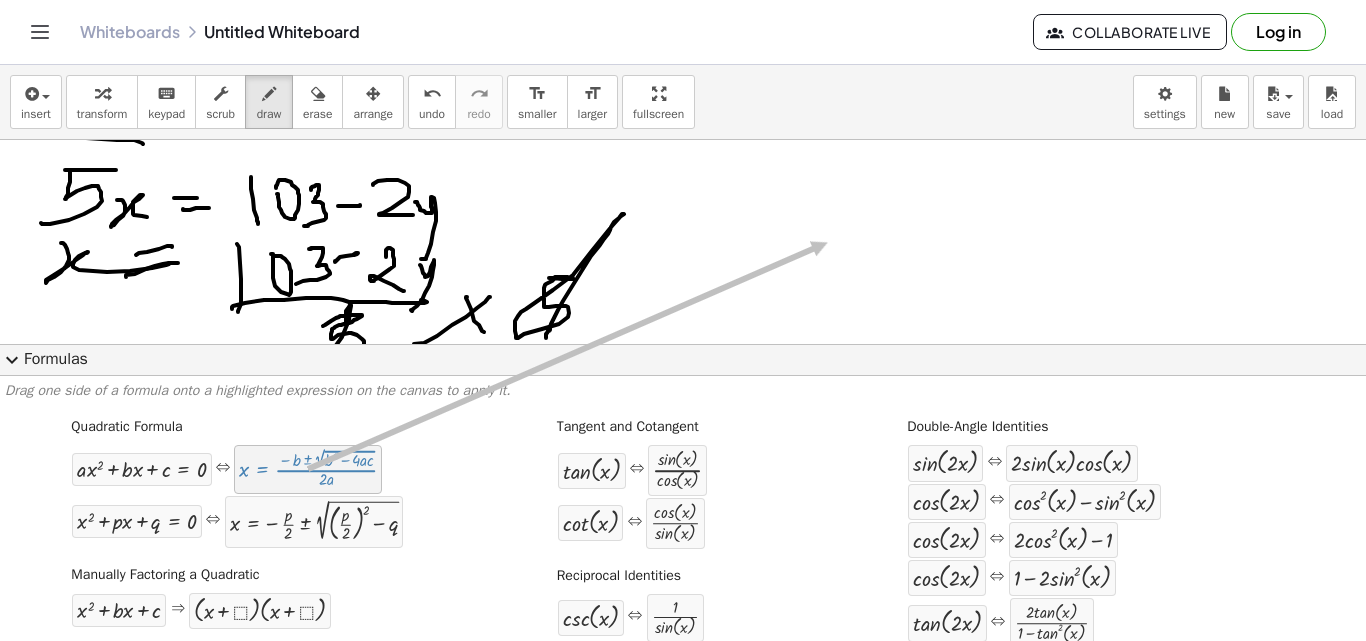 drag, startPoint x: 334, startPoint y: 462, endPoint x: 826, endPoint y: 243, distance: 538.5397 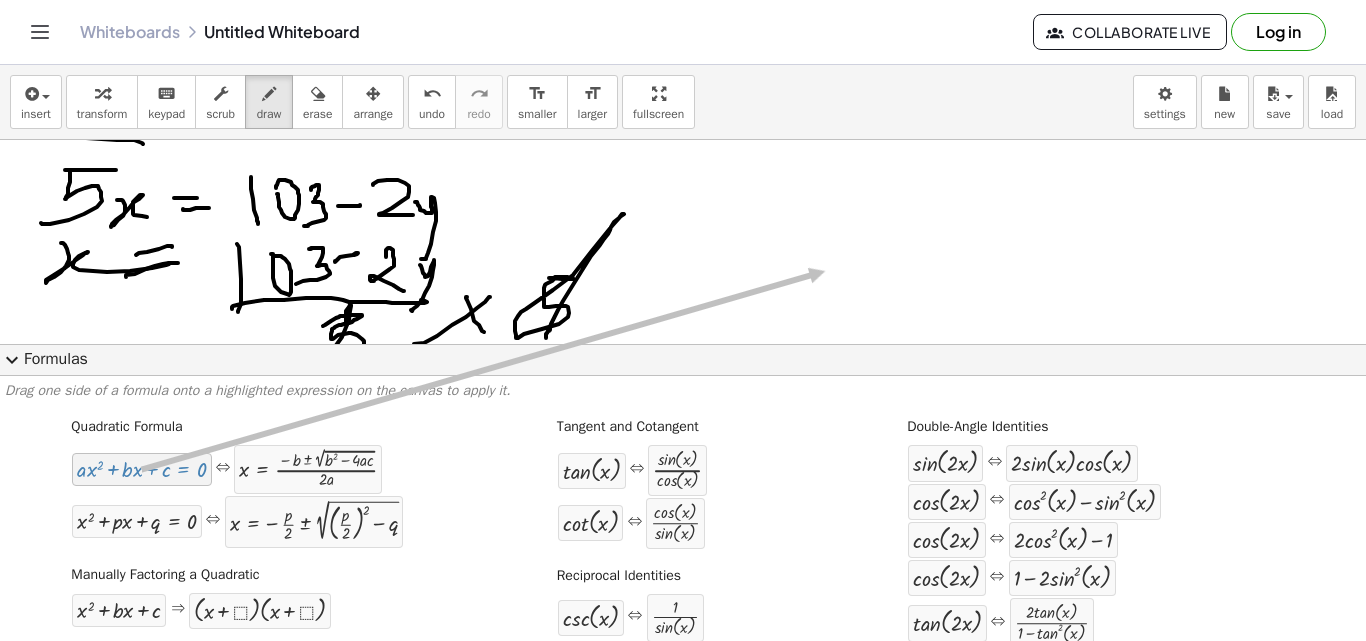 drag, startPoint x: 133, startPoint y: 474, endPoint x: 824, endPoint y: 271, distance: 720.20135 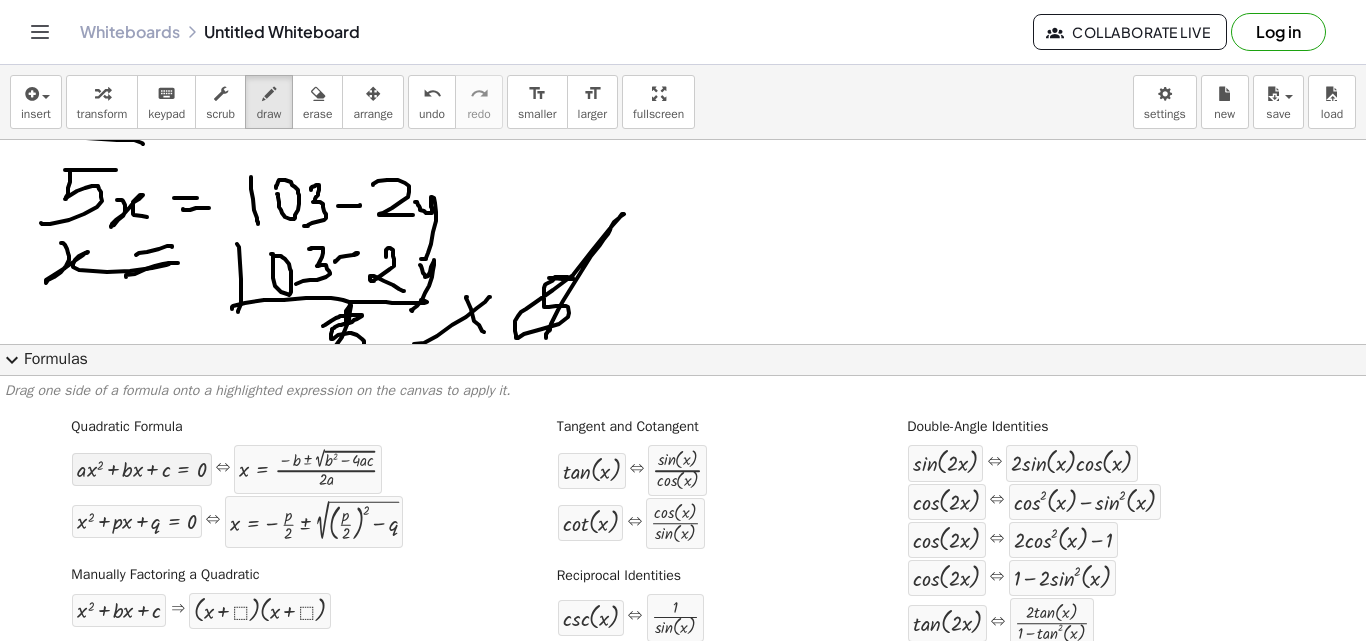 click at bounding box center (141, 469) 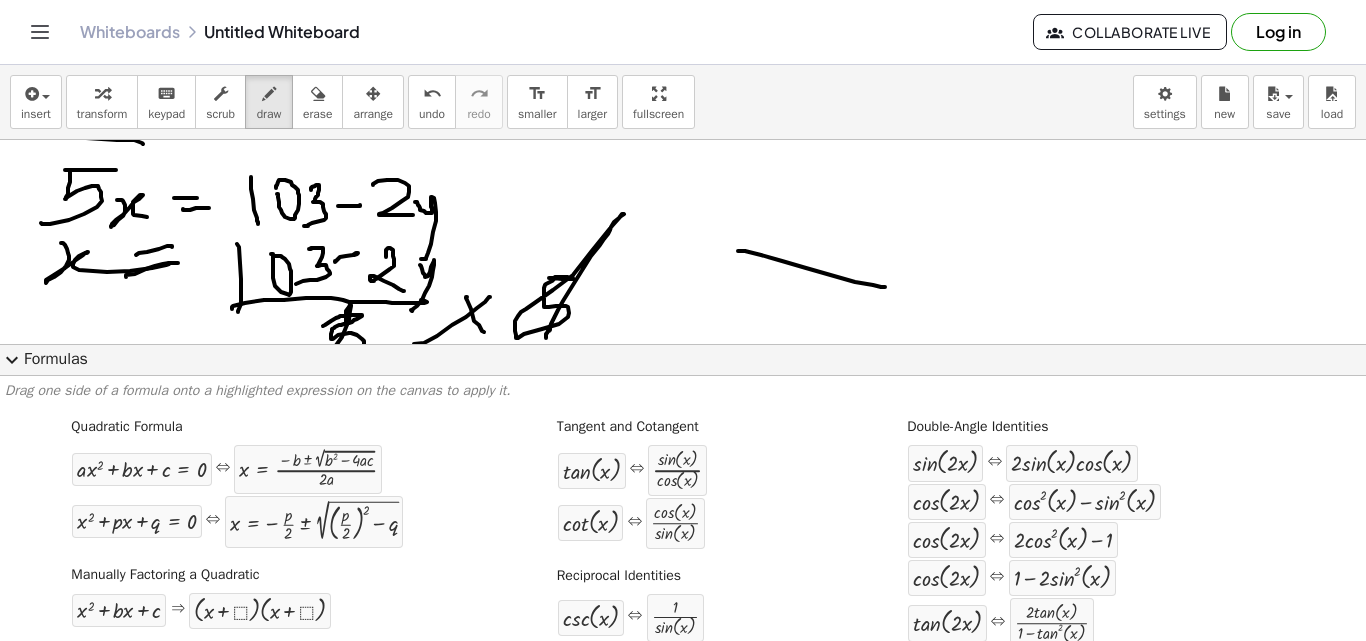 drag, startPoint x: 738, startPoint y: 251, endPoint x: 885, endPoint y: 287, distance: 151.34398 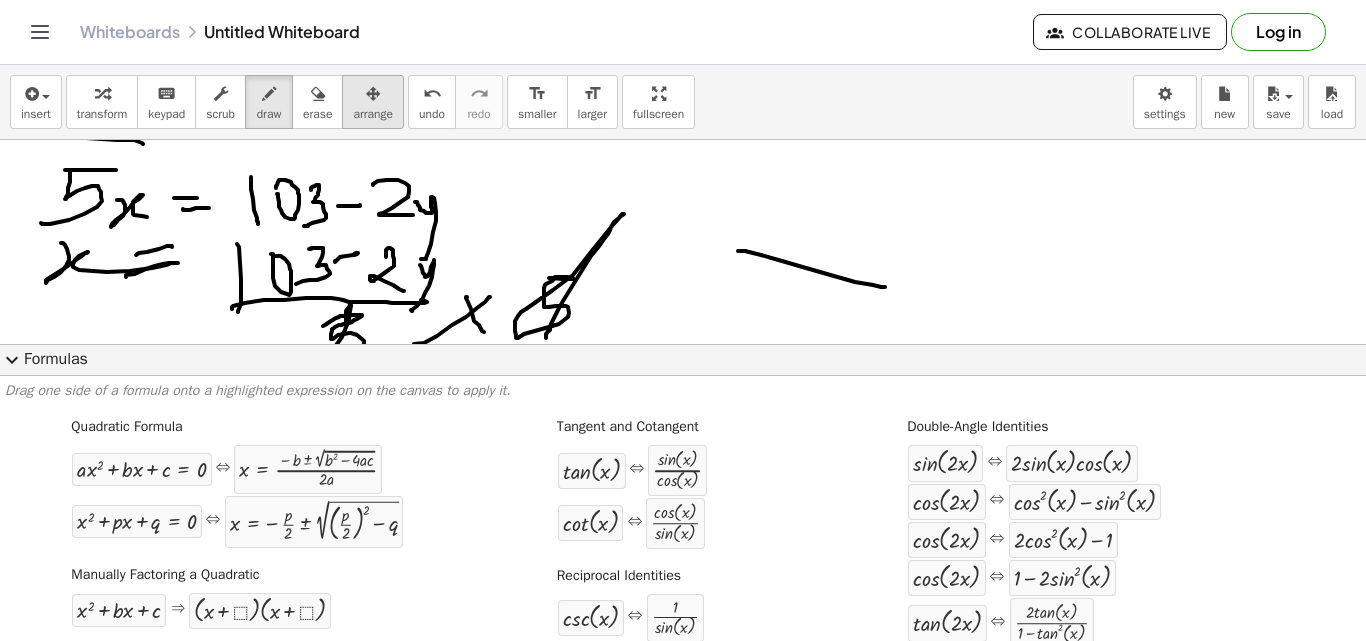 click at bounding box center (373, 94) 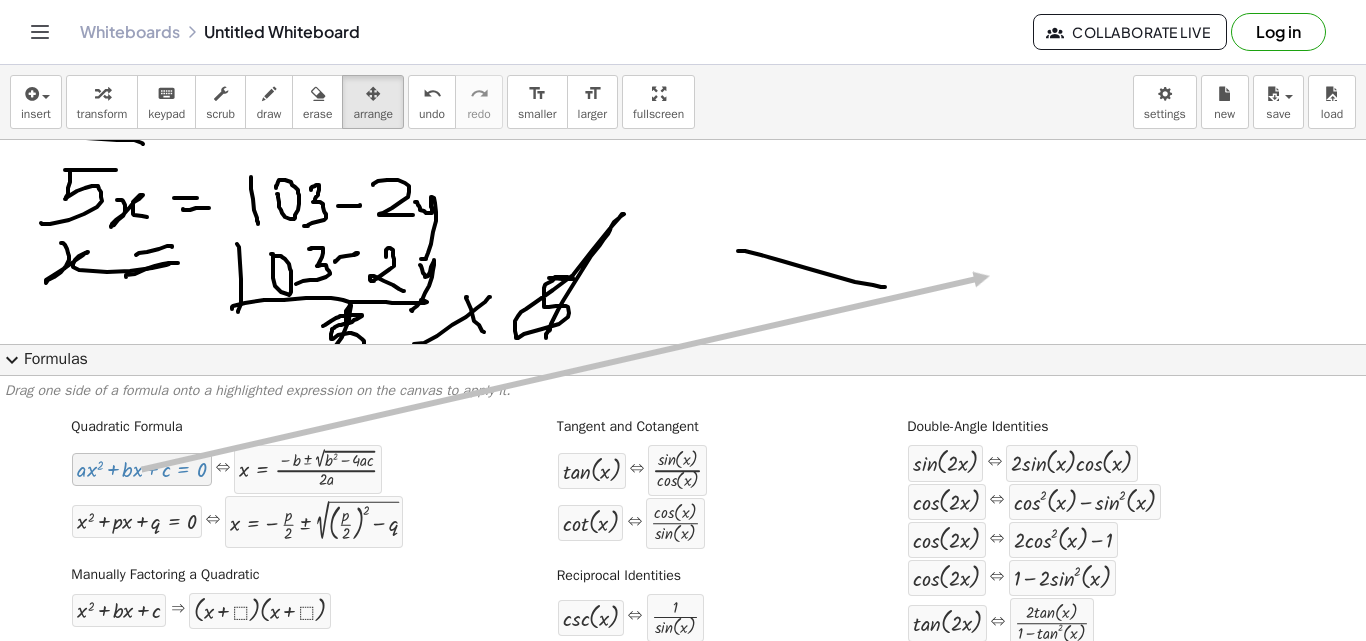 drag, startPoint x: 137, startPoint y: 461, endPoint x: 987, endPoint y: 276, distance: 869.8994 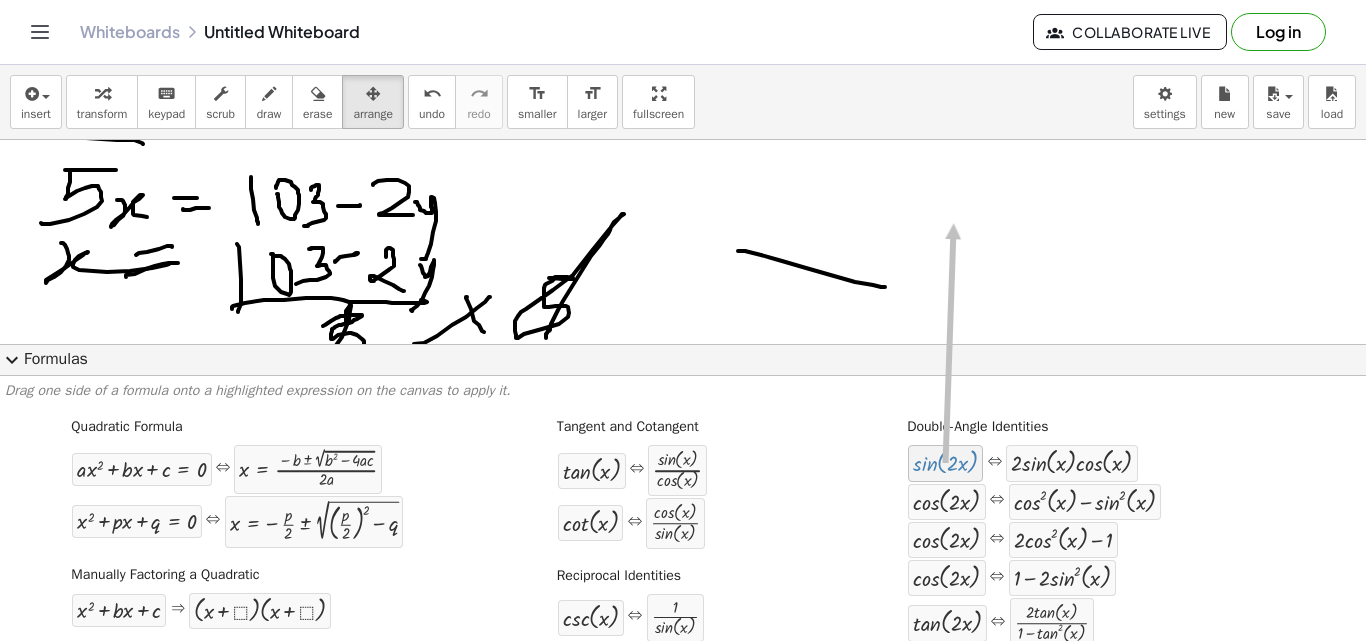 drag, startPoint x: 930, startPoint y: 466, endPoint x: 941, endPoint y: 224, distance: 242.24988 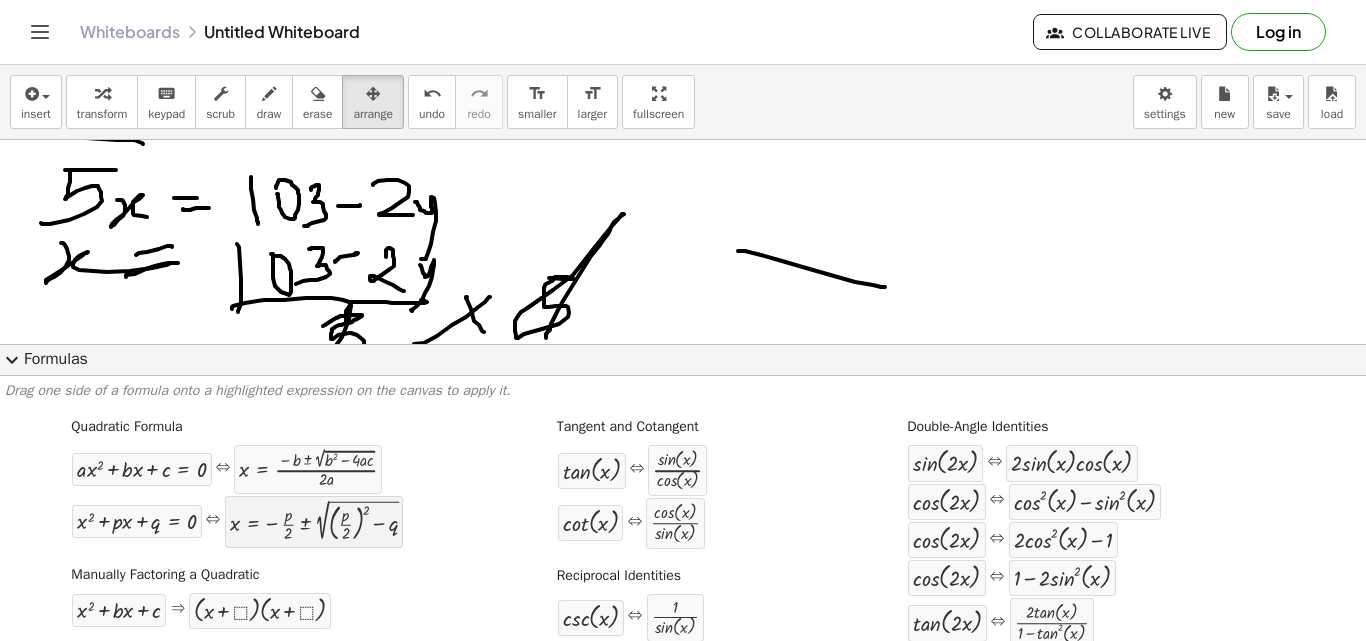 drag, startPoint x: 143, startPoint y: 473, endPoint x: 280, endPoint y: 515, distance: 143.29341 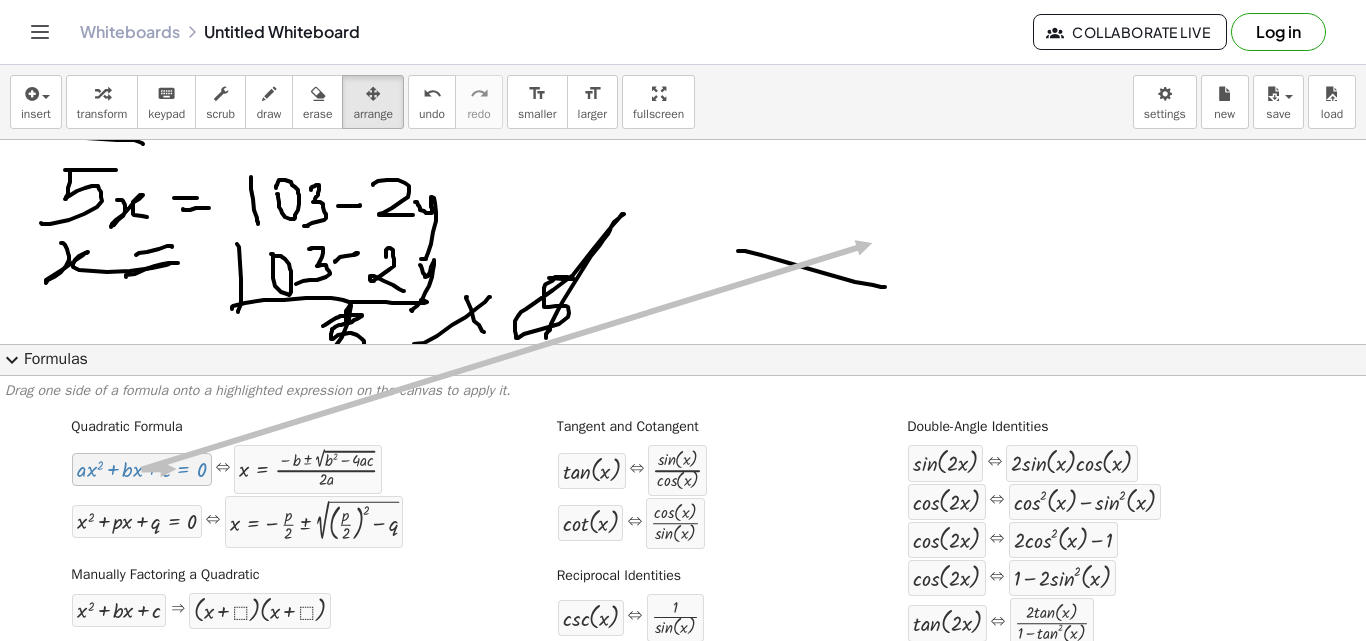 drag, startPoint x: 174, startPoint y: 469, endPoint x: 870, endPoint y: 243, distance: 731.7732 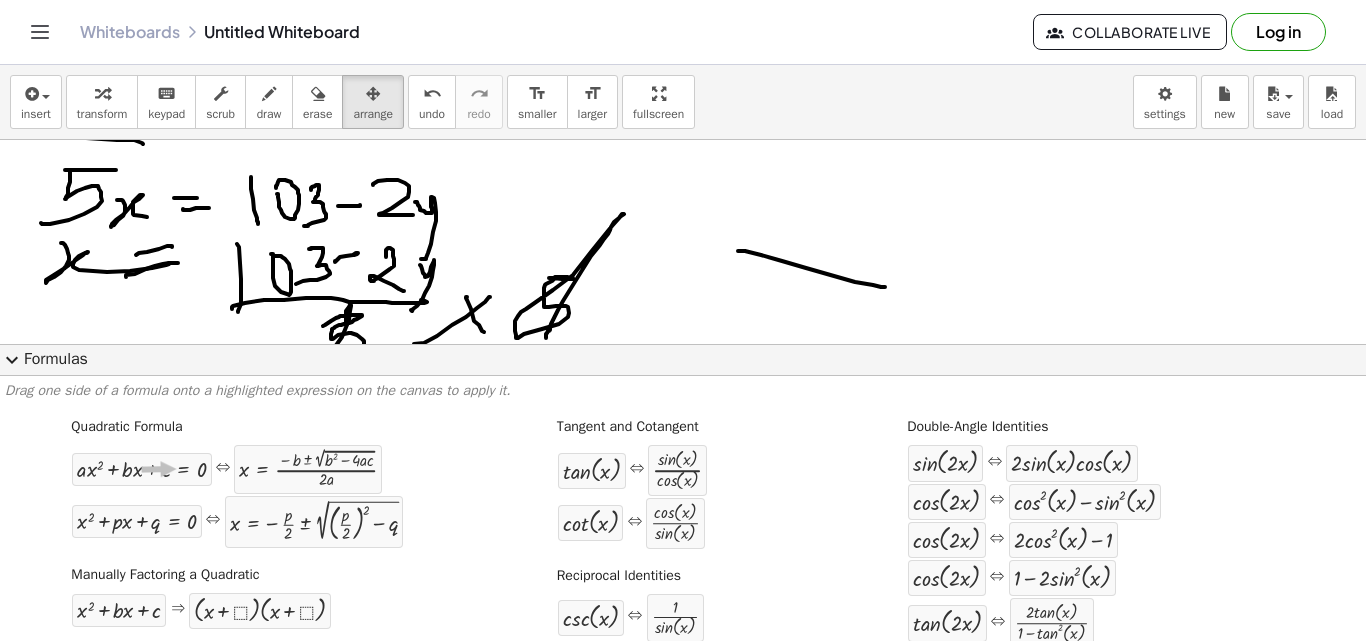 drag, startPoint x: 870, startPoint y: 243, endPoint x: 828, endPoint y: 249, distance: 42.426407 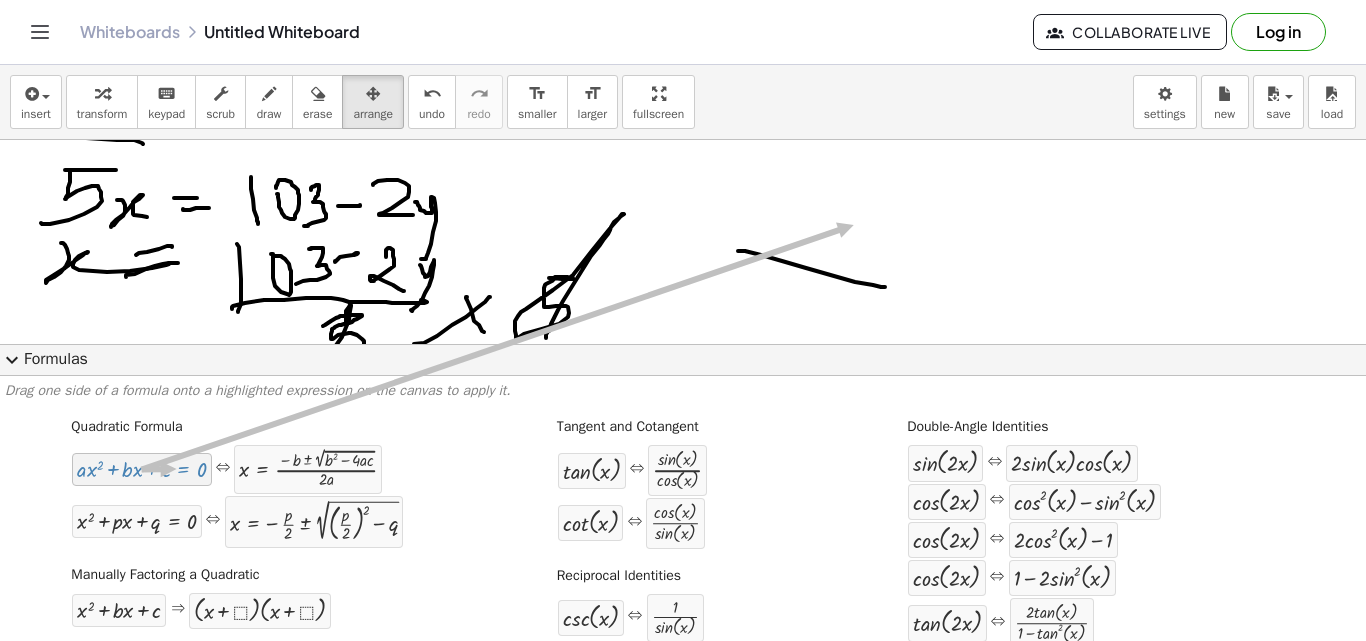 drag, startPoint x: 174, startPoint y: 471, endPoint x: 851, endPoint y: 225, distance: 720.30896 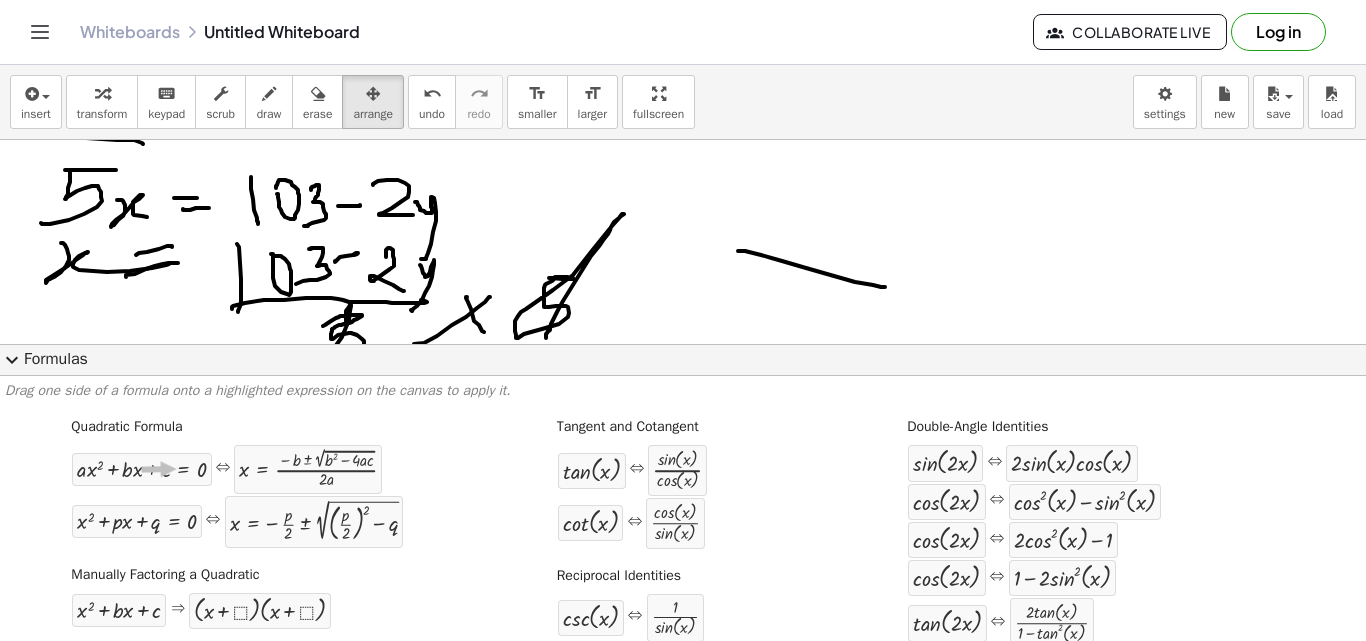 click at bounding box center [683, 473] 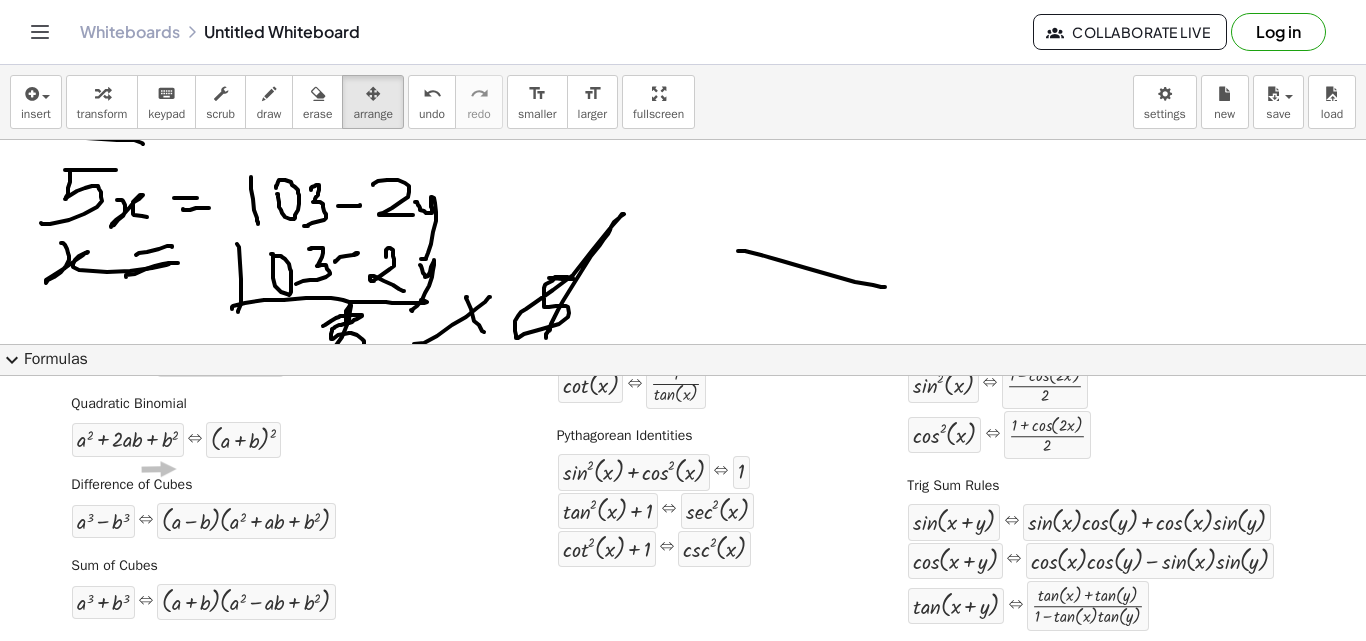 scroll, scrollTop: 0, scrollLeft: 0, axis: both 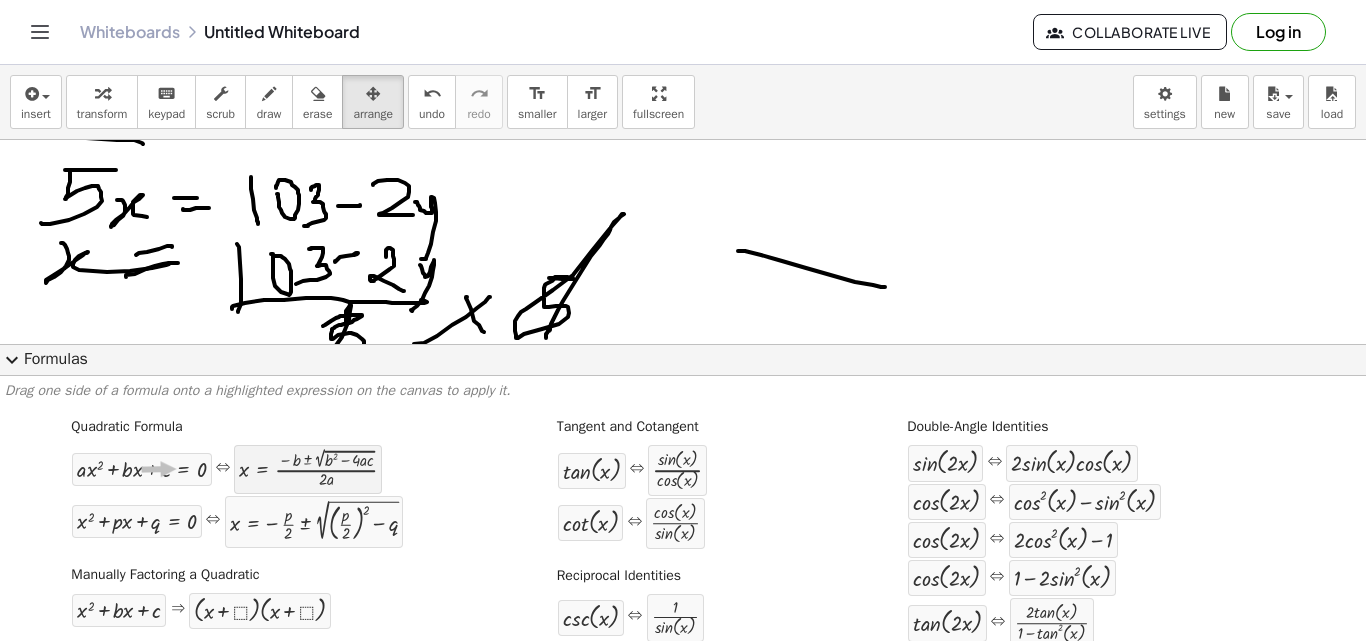 click at bounding box center [308, 469] 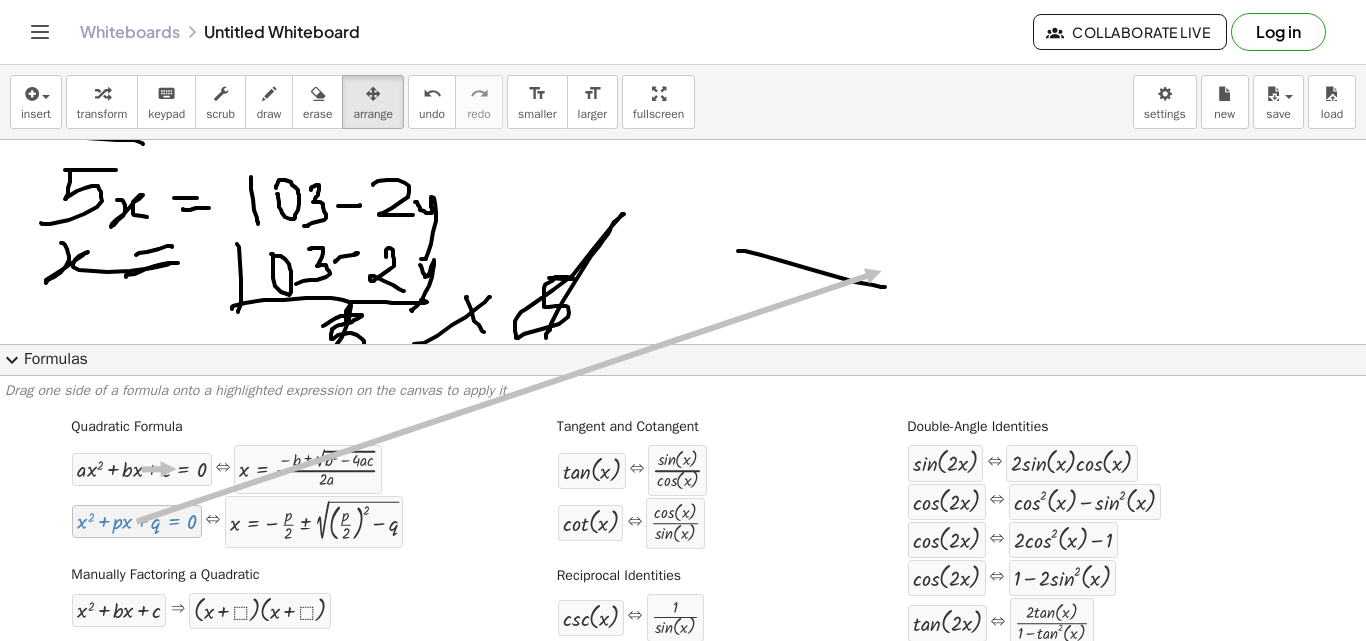 drag, startPoint x: 164, startPoint y: 524, endPoint x: 879, endPoint y: 271, distance: 758.44183 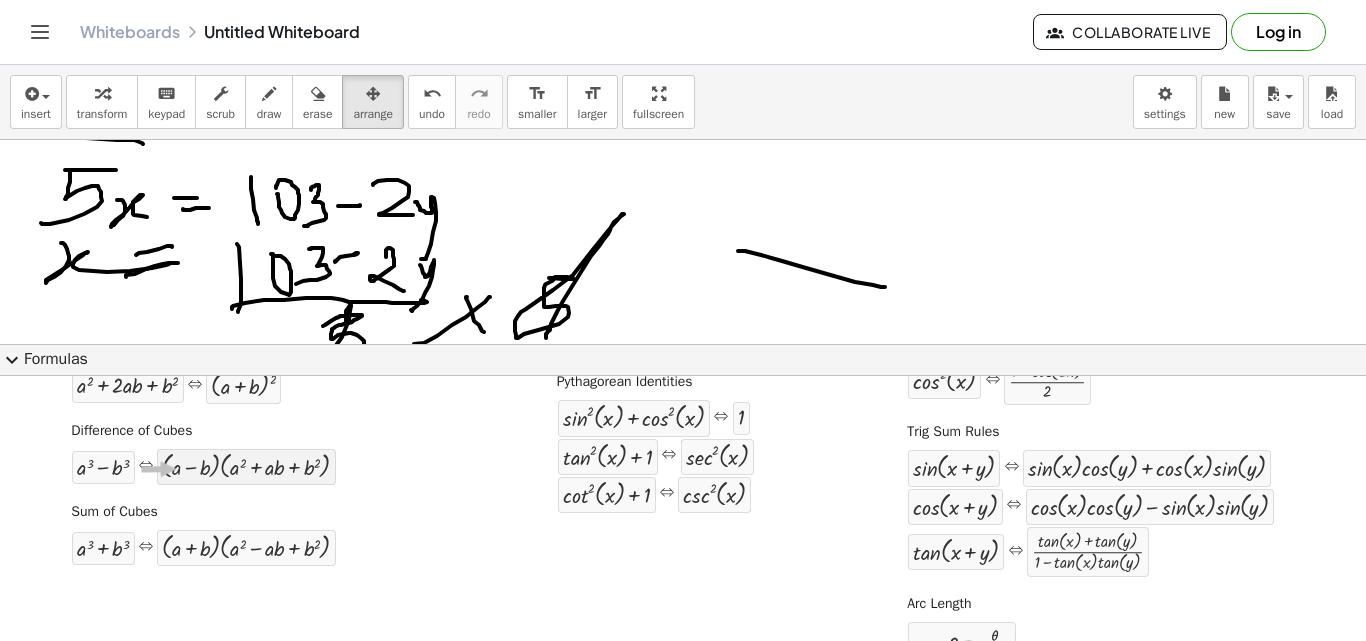 scroll, scrollTop: 434, scrollLeft: 0, axis: vertical 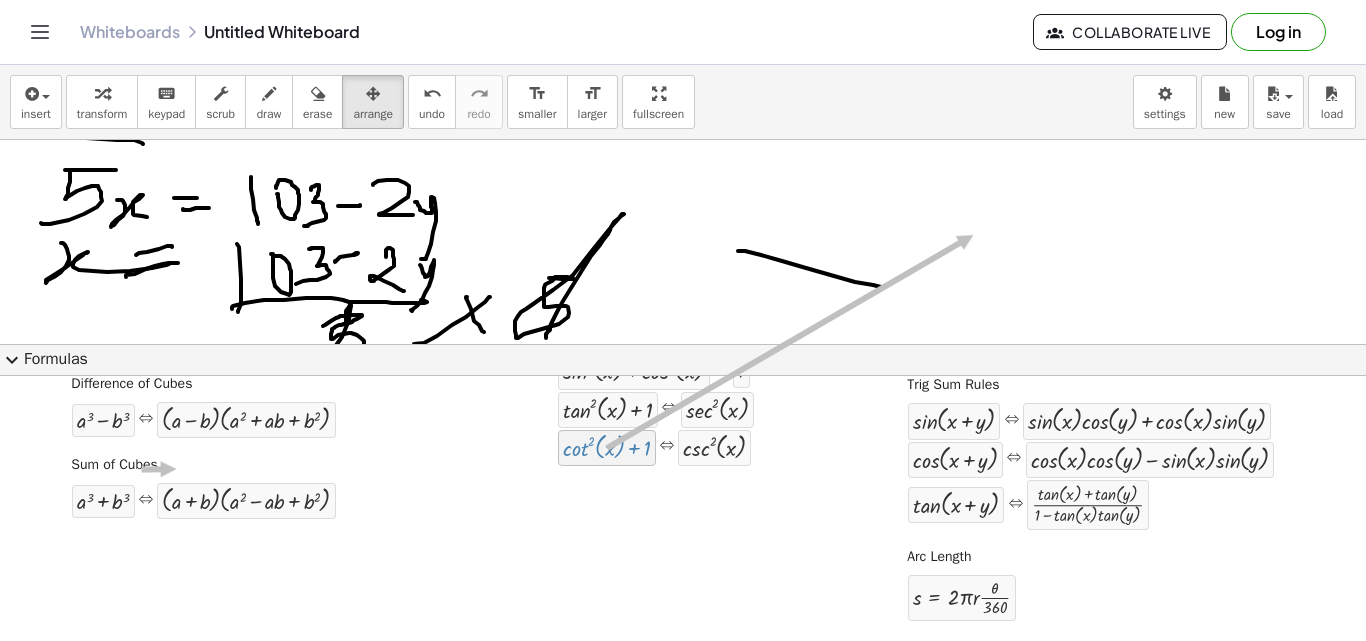 drag, startPoint x: 596, startPoint y: 442, endPoint x: 965, endPoint y: 235, distance: 423.09573 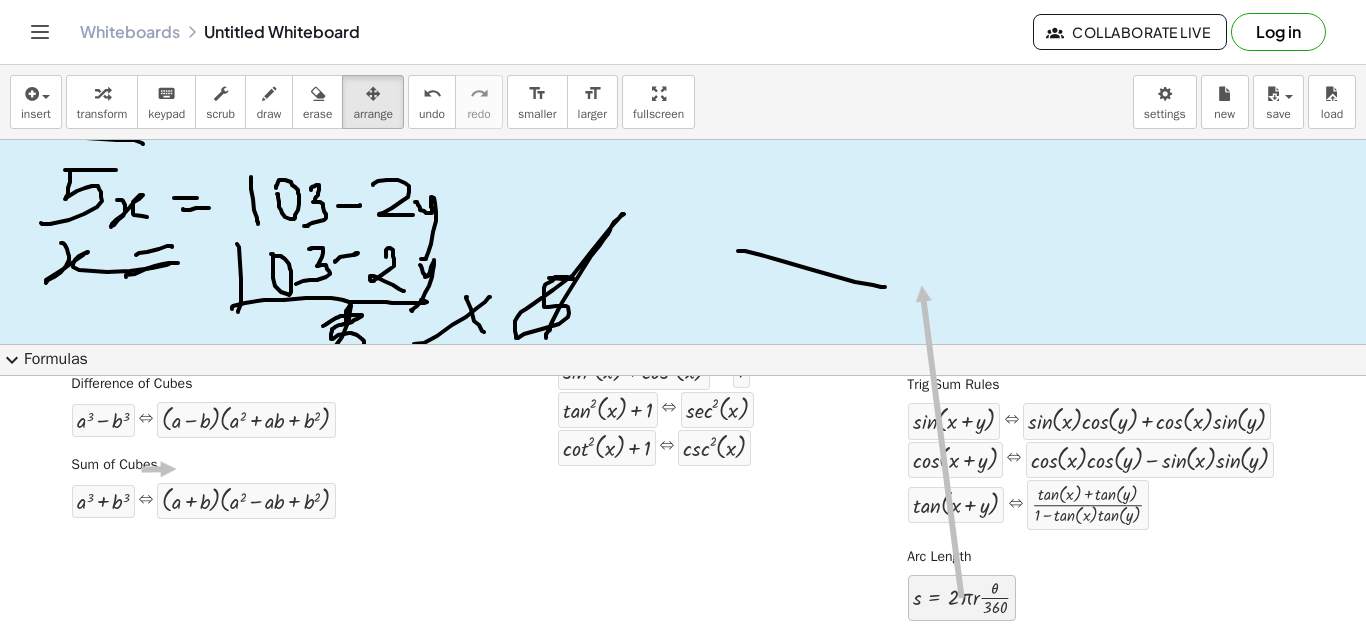 drag, startPoint x: 964, startPoint y: 601, endPoint x: 909, endPoint y: 286, distance: 319.76553 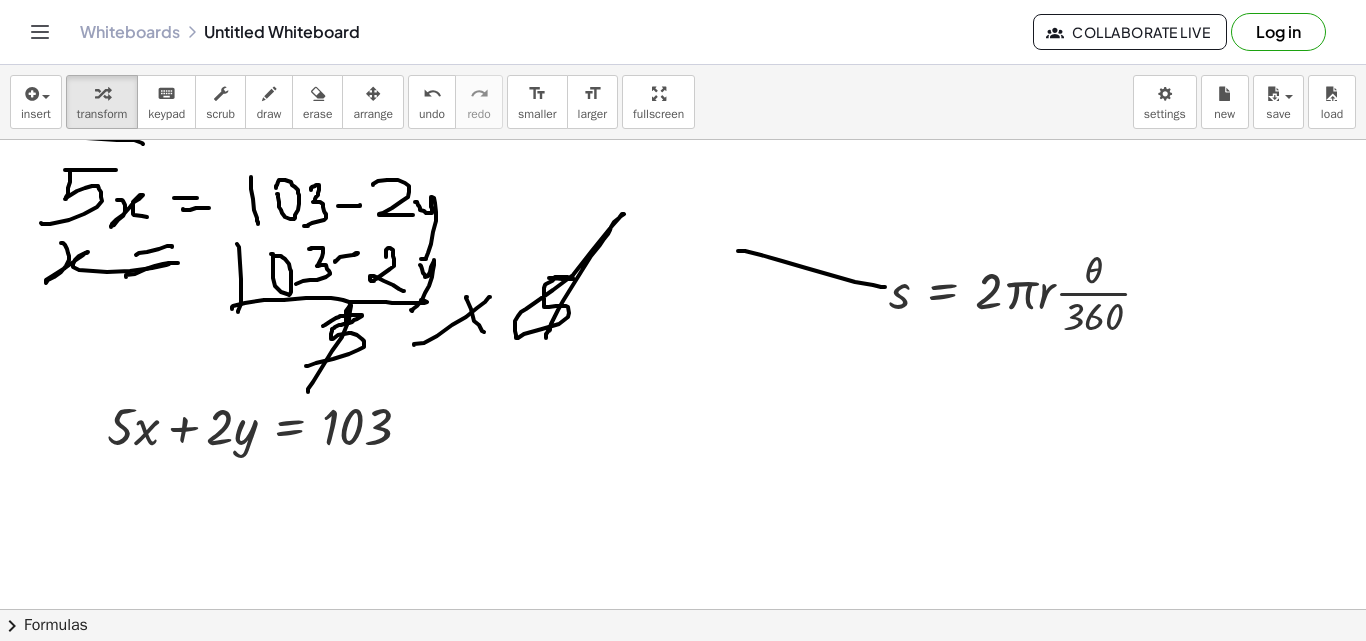 drag, startPoint x: 791, startPoint y: 233, endPoint x: 747, endPoint y: 328, distance: 104.69479 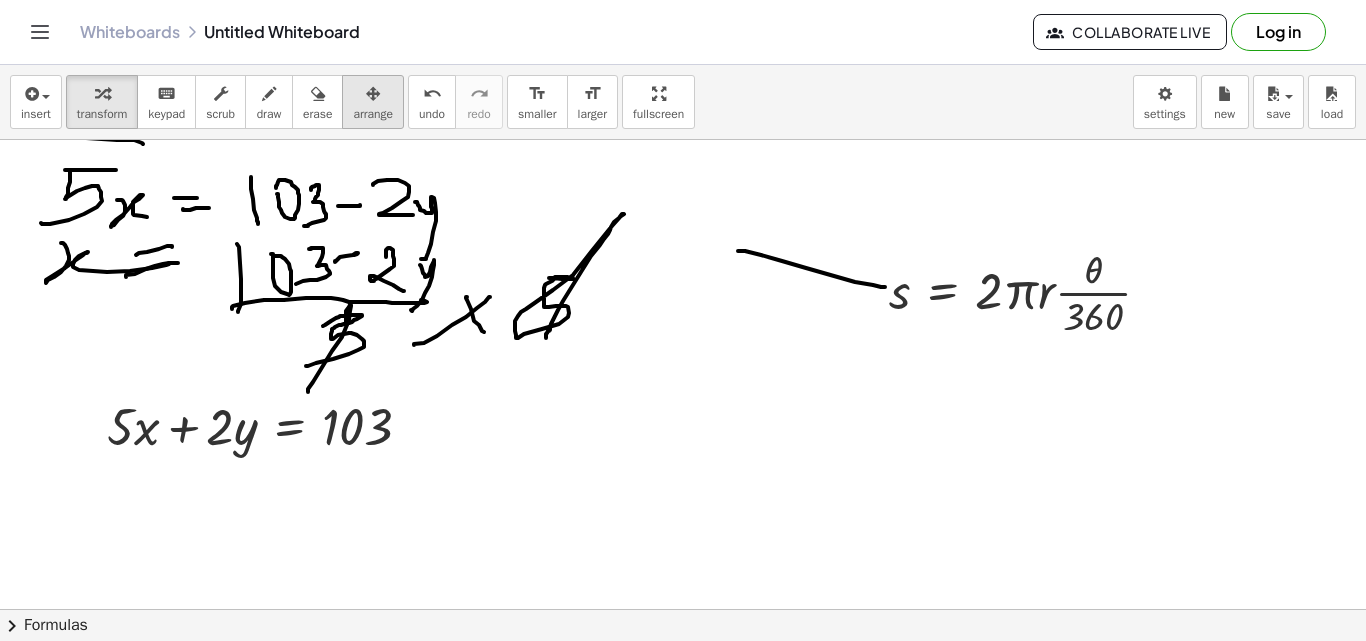 click at bounding box center (373, 94) 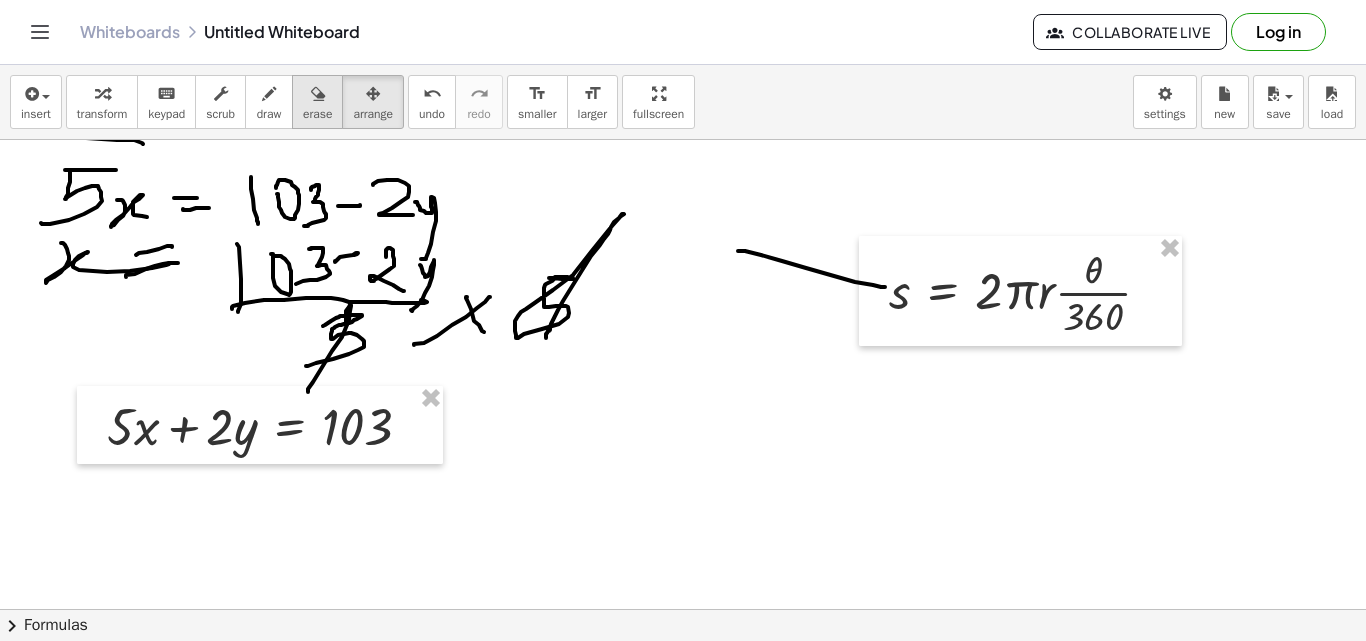 click on "erase" at bounding box center (317, 102) 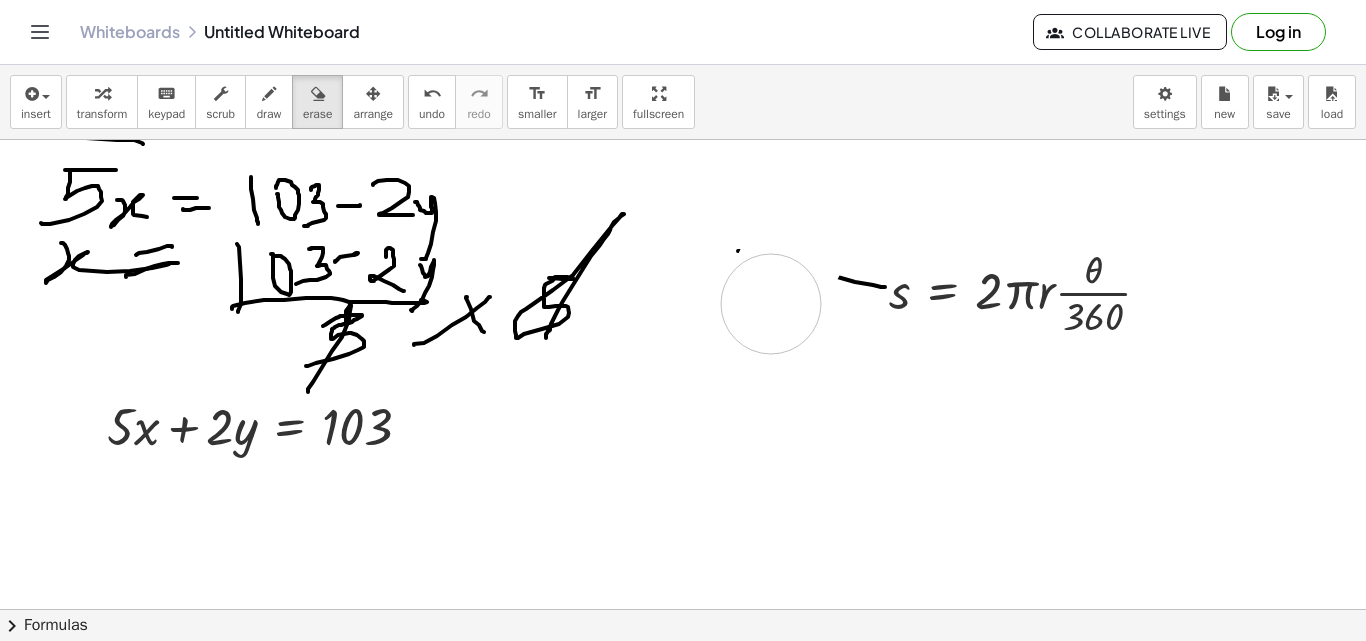 drag, startPoint x: 818, startPoint y: 185, endPoint x: 754, endPoint y: 345, distance: 172.32527 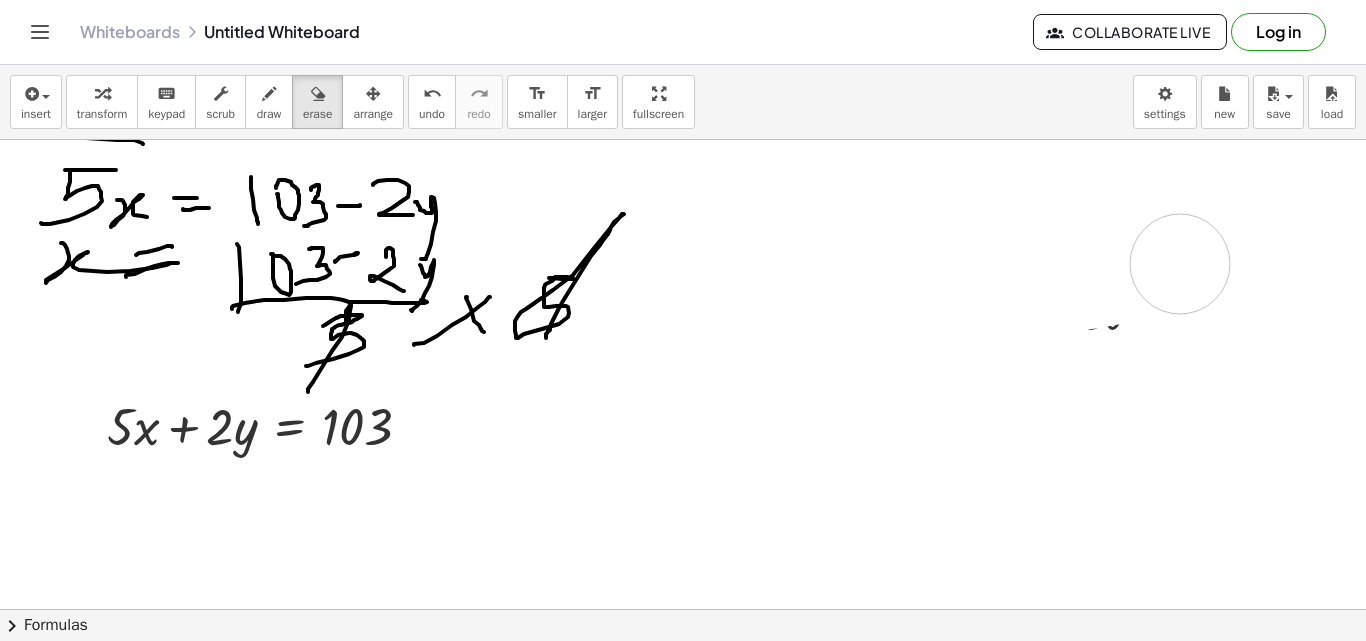 drag, startPoint x: 795, startPoint y: 243, endPoint x: 1180, endPoint y: 264, distance: 385.5723 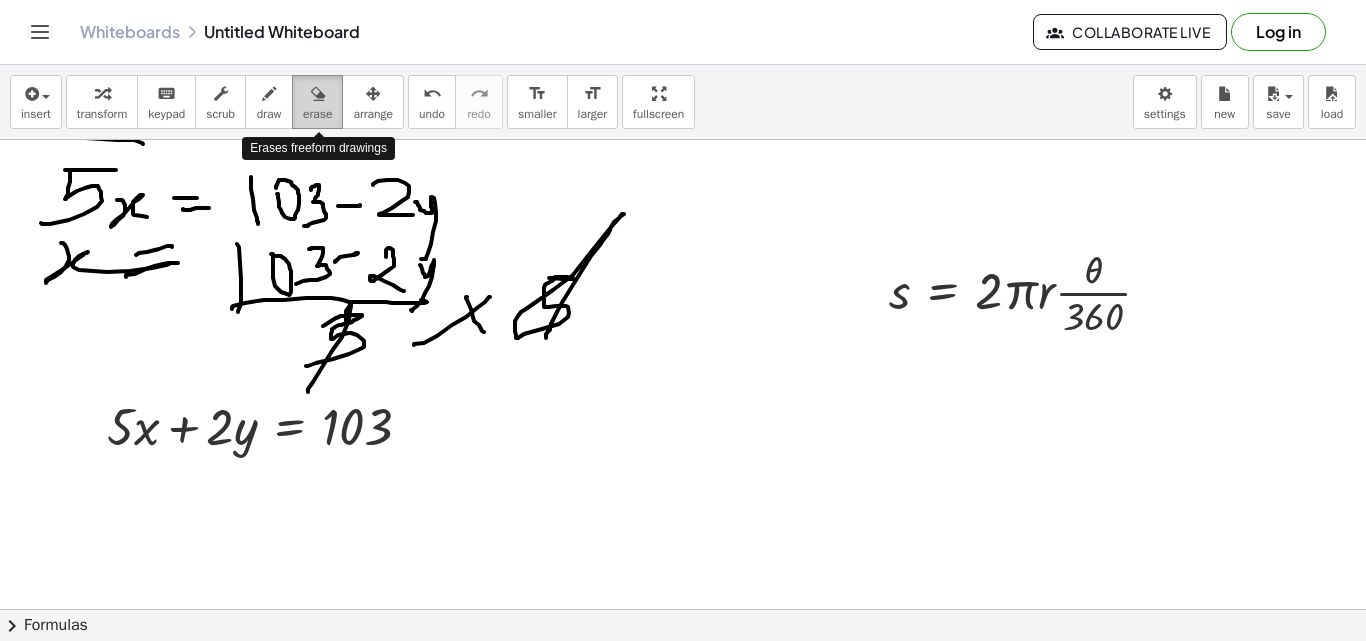 click at bounding box center (317, 93) 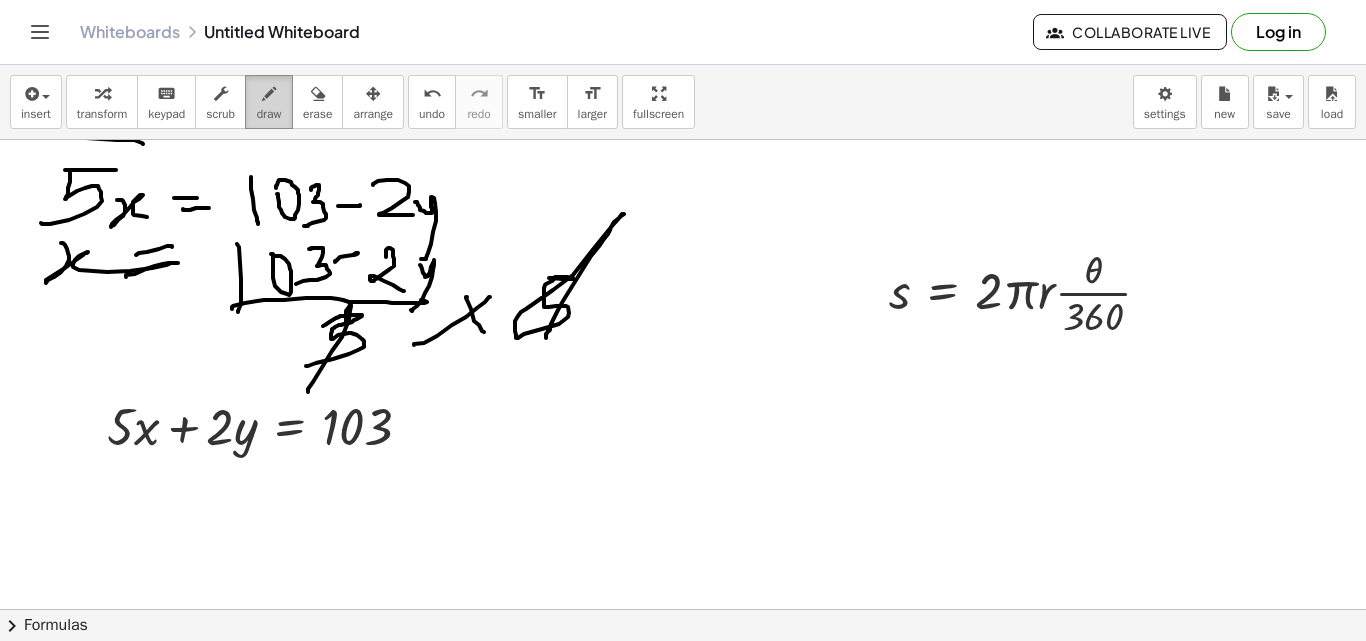 click at bounding box center [269, 94] 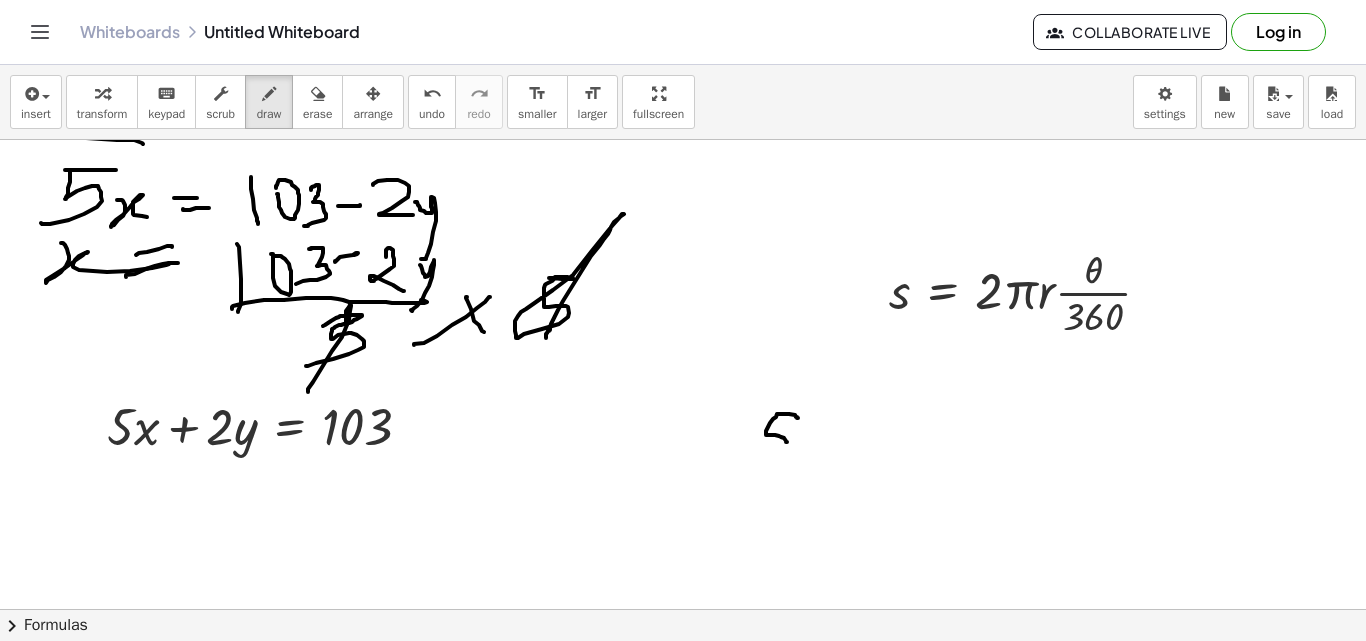 drag, startPoint x: 797, startPoint y: 417, endPoint x: 714, endPoint y: 460, distance: 93.47727 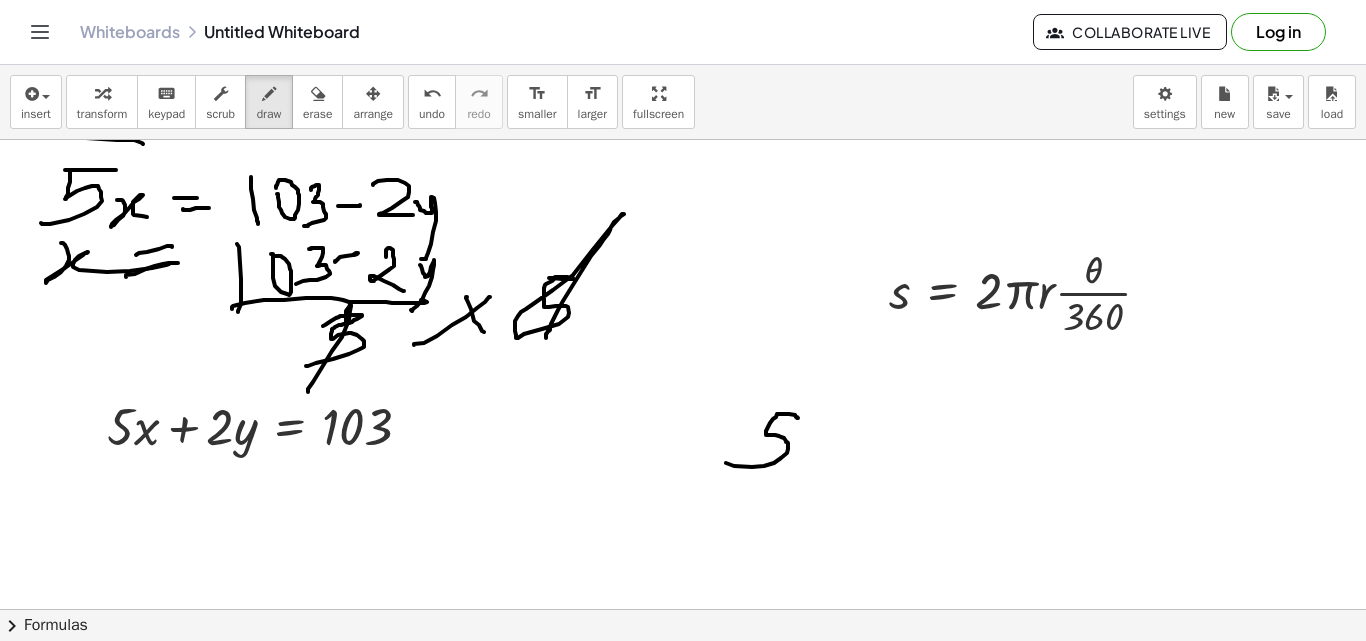 drag, startPoint x: 839, startPoint y: 426, endPoint x: 869, endPoint y: 424, distance: 30.066593 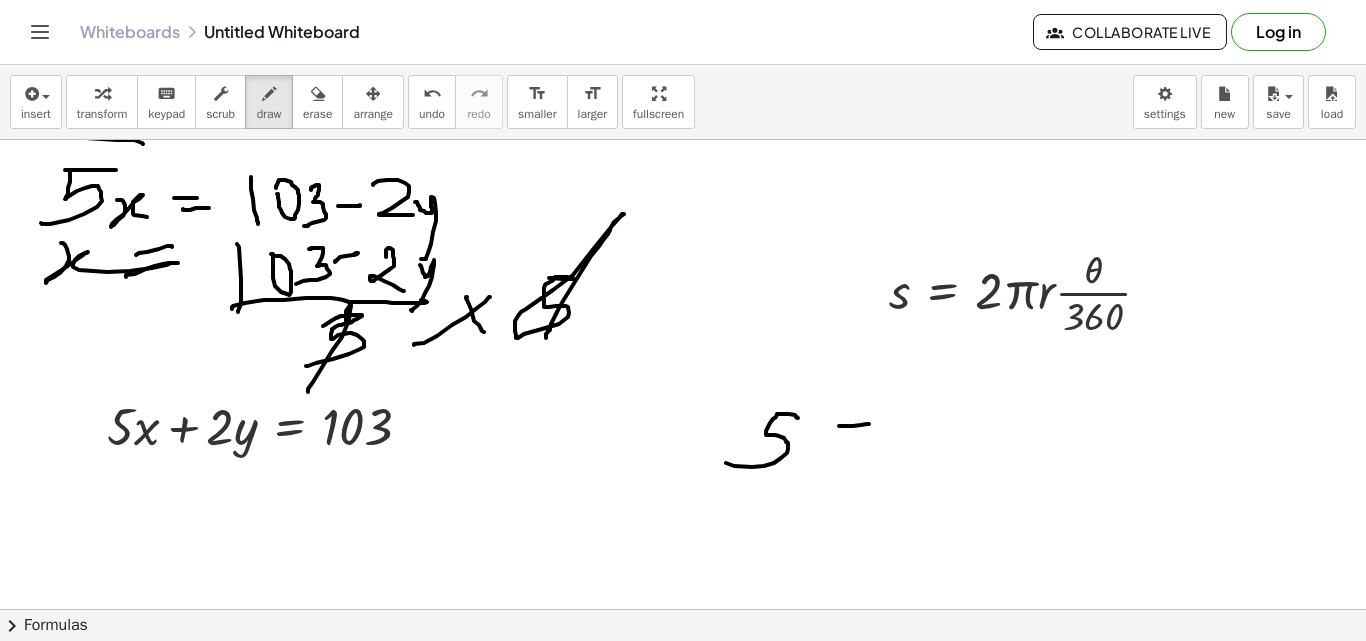 click at bounding box center (683, 473) 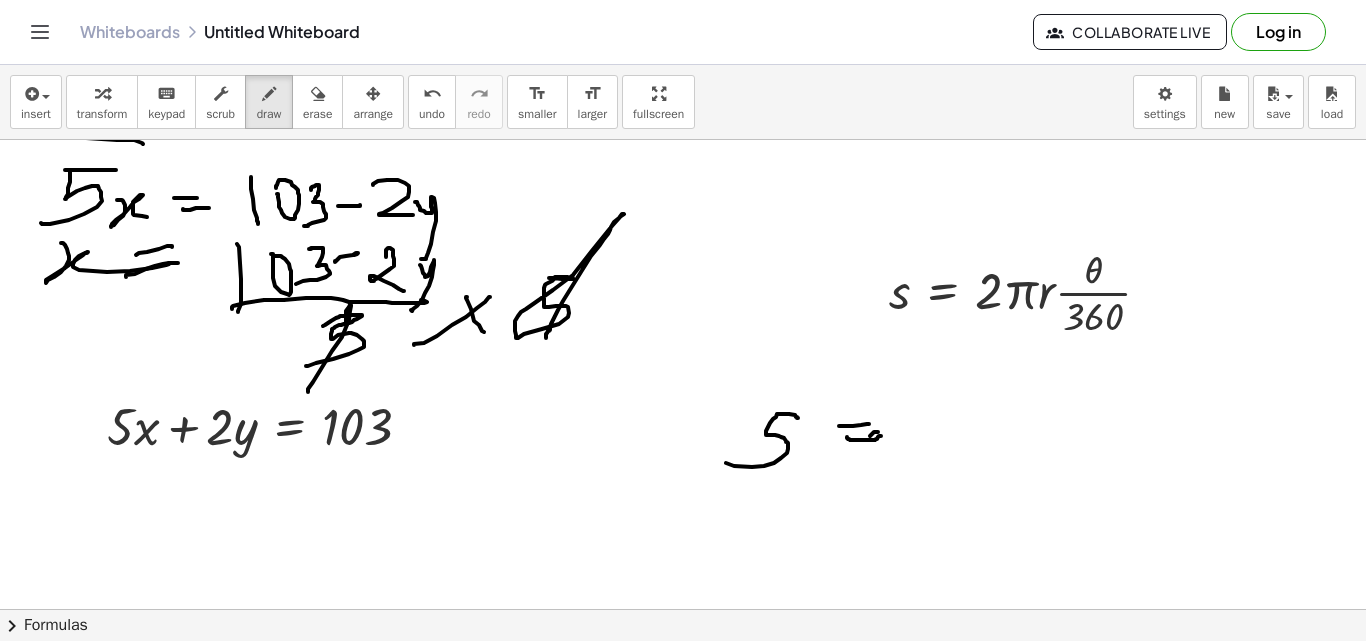 drag, startPoint x: 847, startPoint y: 437, endPoint x: 881, endPoint y: 436, distance: 34.0147 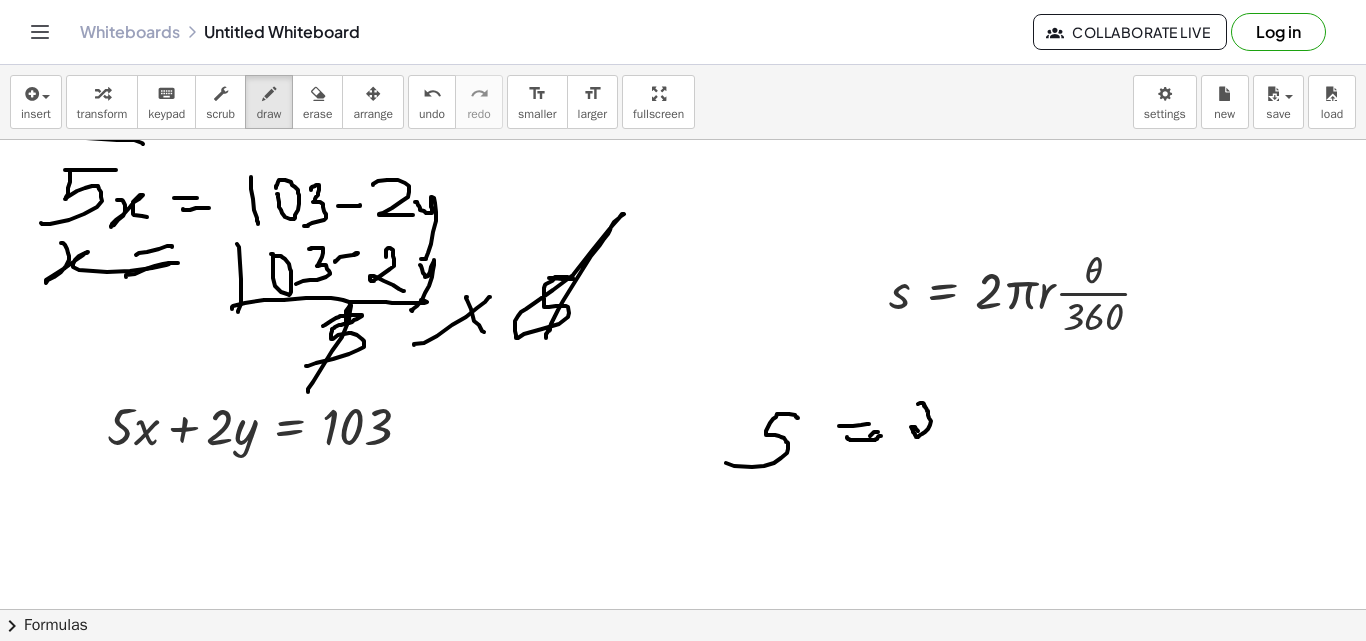 drag, startPoint x: 924, startPoint y: 404, endPoint x: 941, endPoint y: 434, distance: 34.48188 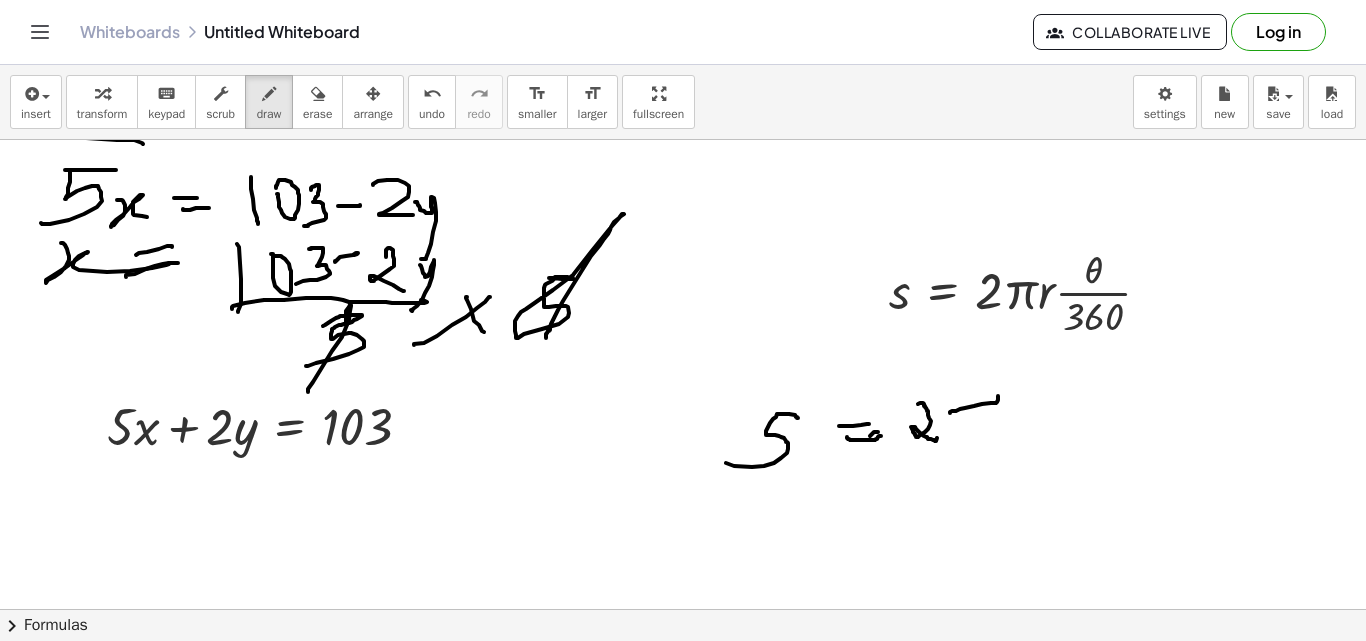 drag, startPoint x: 950, startPoint y: 413, endPoint x: 995, endPoint y: 396, distance: 48.104053 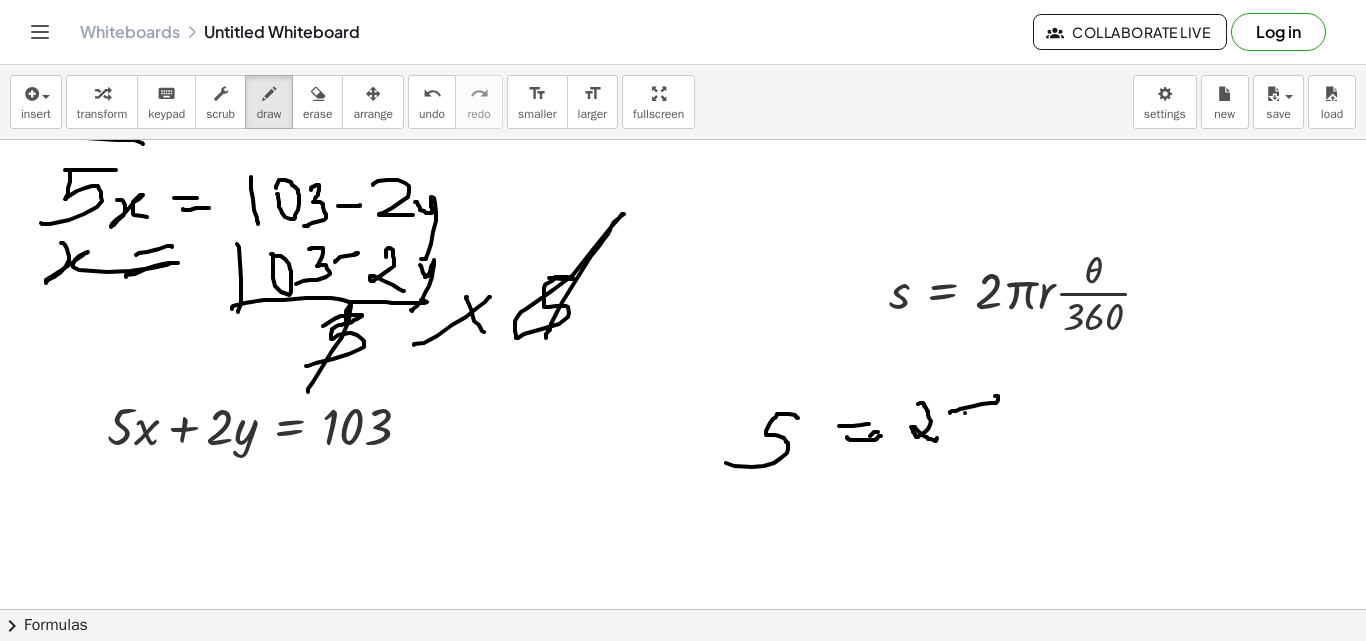 click at bounding box center (683, 473) 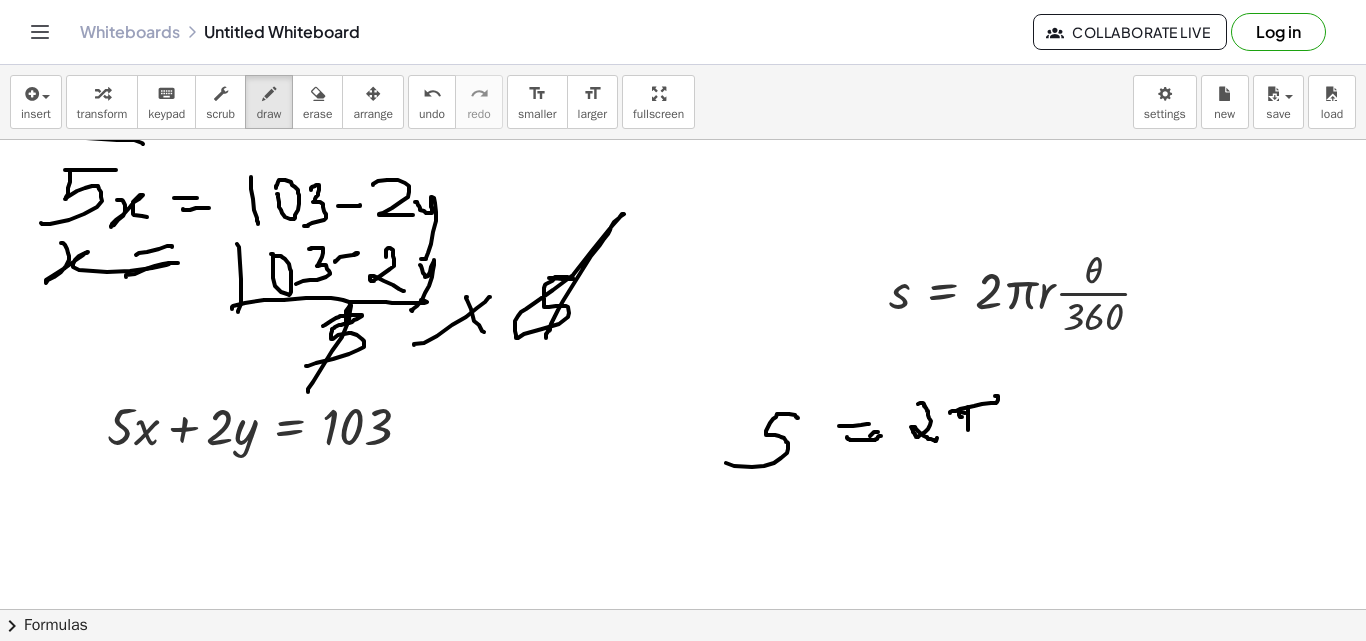 drag, startPoint x: 968, startPoint y: 407, endPoint x: 968, endPoint y: 424, distance: 17 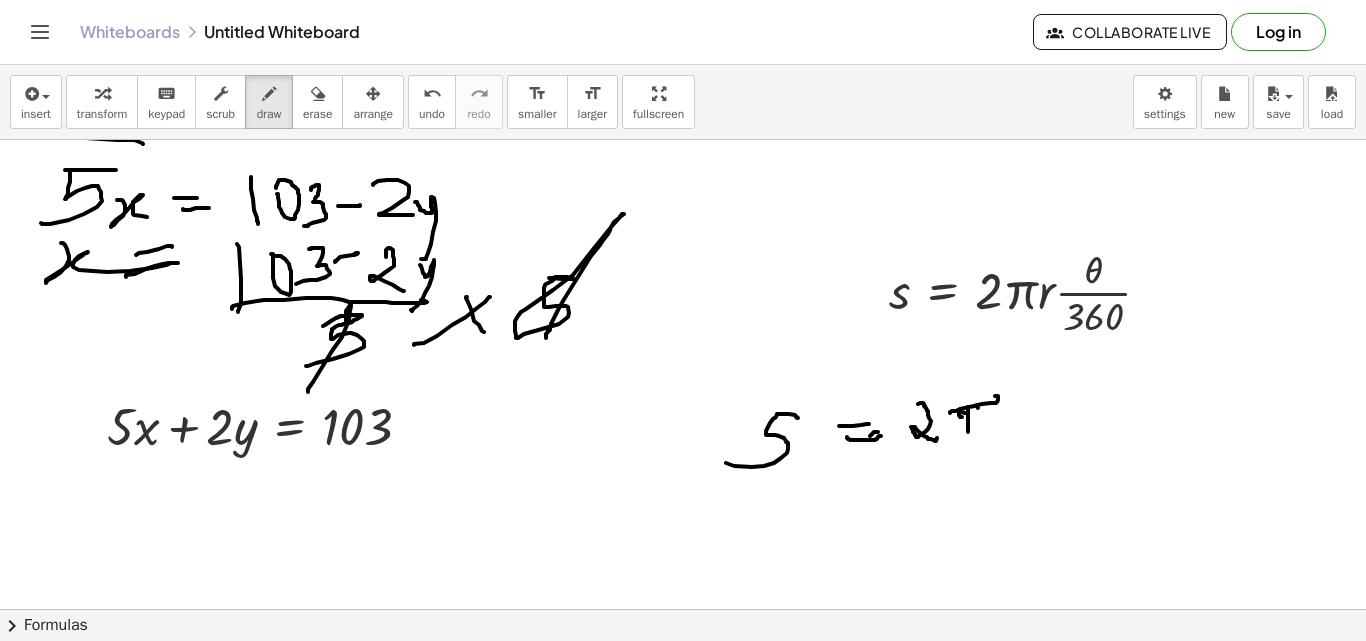 drag, startPoint x: 977, startPoint y: 405, endPoint x: 983, endPoint y: 428, distance: 23.769728 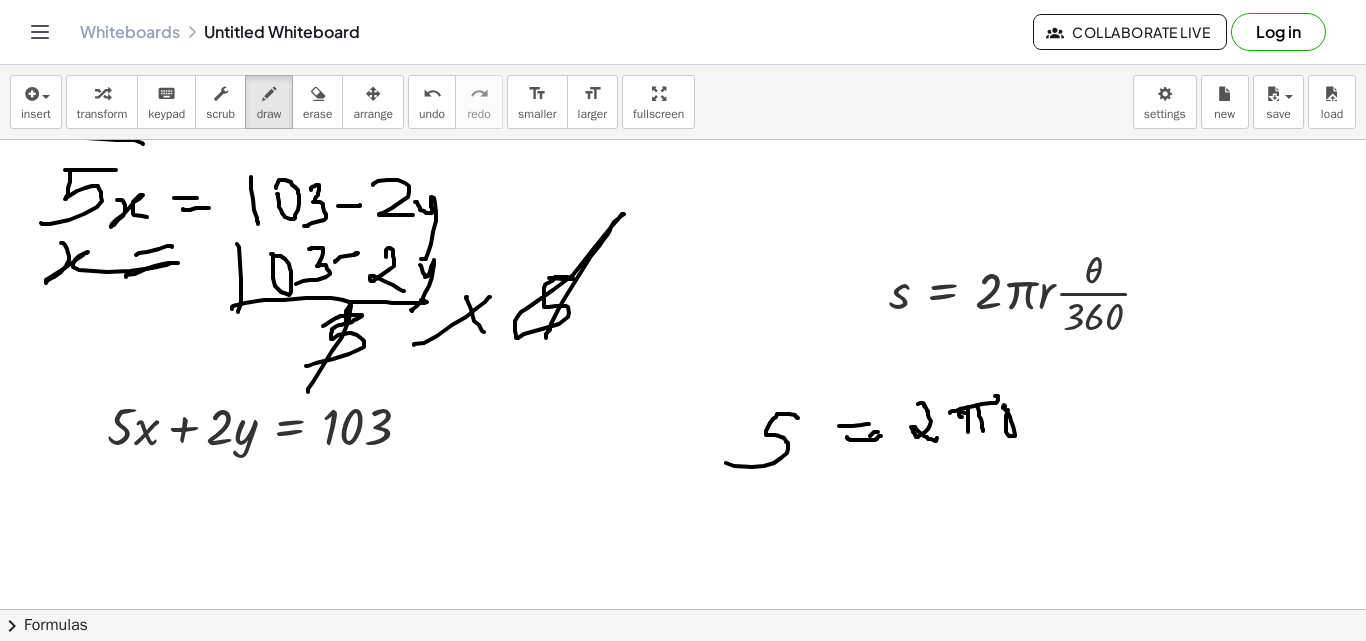 drag, startPoint x: 1005, startPoint y: 406, endPoint x: 1015, endPoint y: 398, distance: 12.806249 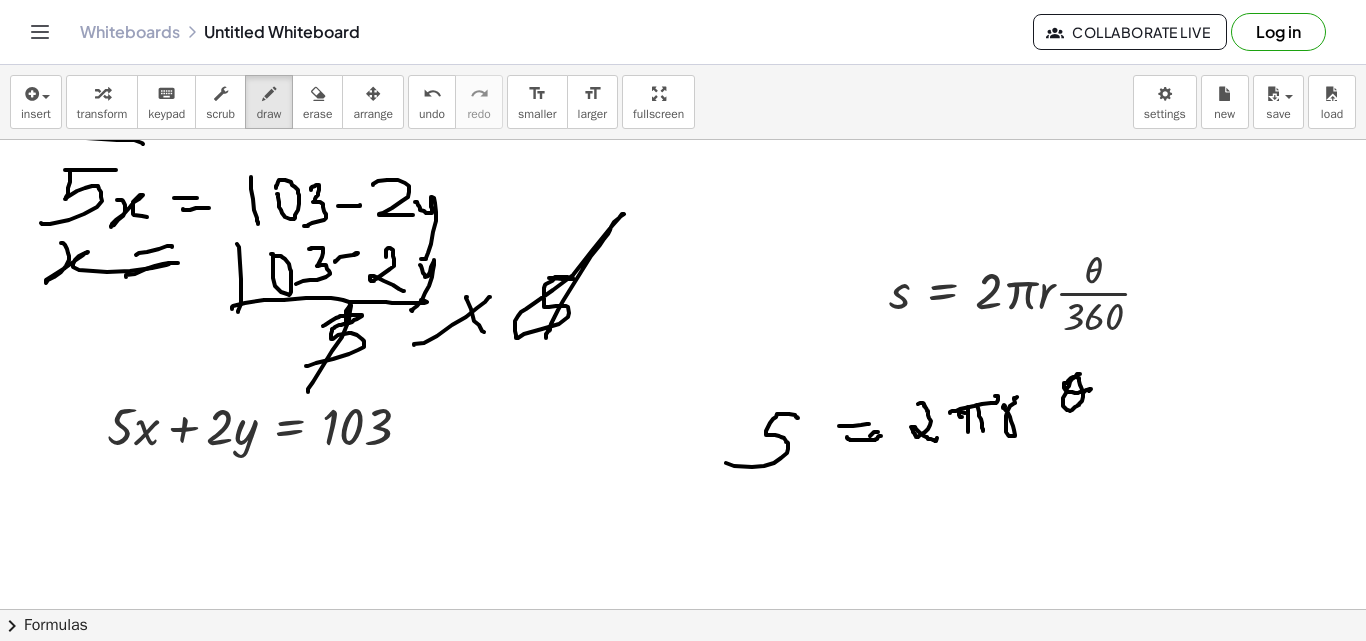 drag, startPoint x: 1080, startPoint y: 374, endPoint x: 1073, endPoint y: 401, distance: 27.89265 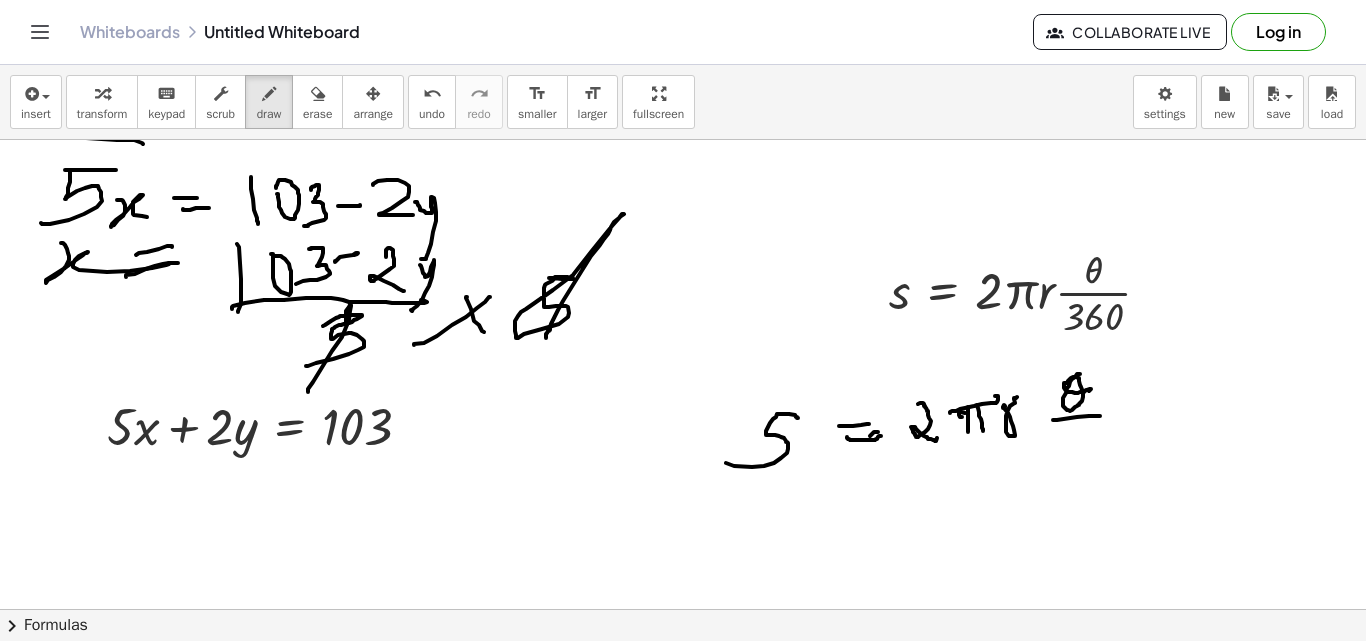drag, startPoint x: 1053, startPoint y: 420, endPoint x: 1100, endPoint y: 416, distance: 47.169907 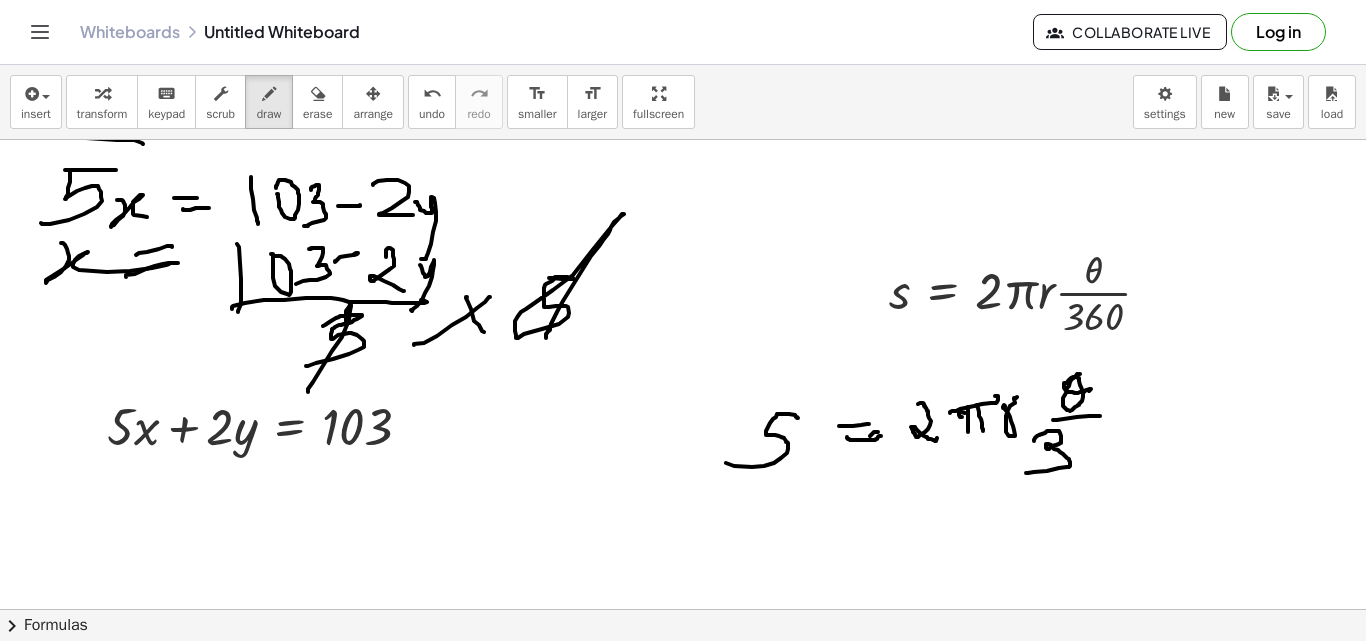 drag, startPoint x: 1034, startPoint y: 441, endPoint x: 1026, endPoint y: 470, distance: 30.083218 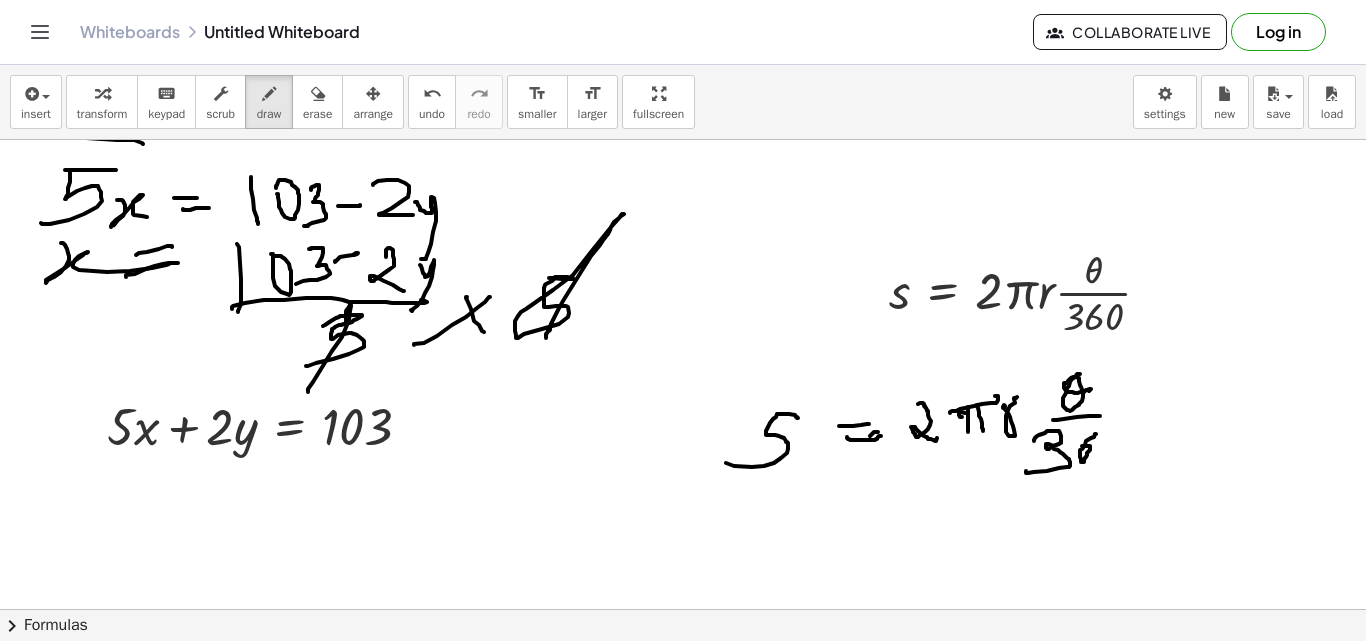 drag, startPoint x: 1095, startPoint y: 434, endPoint x: 1112, endPoint y: 433, distance: 17.029387 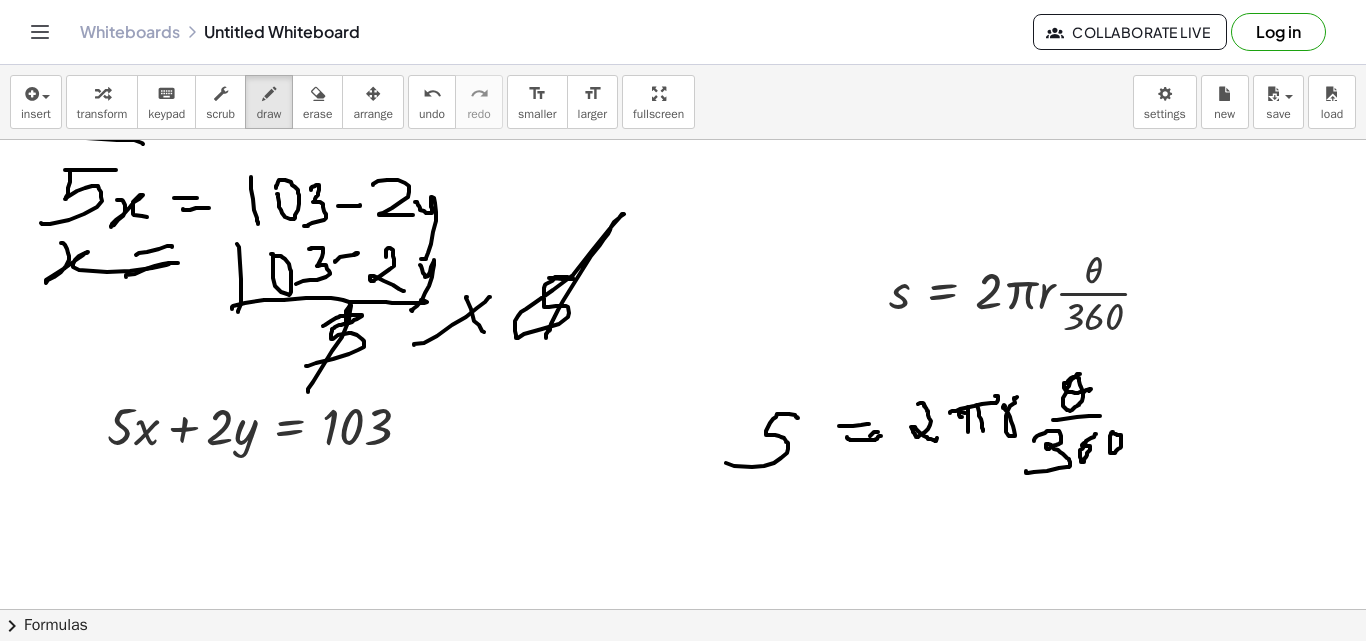 click at bounding box center [683, 473] 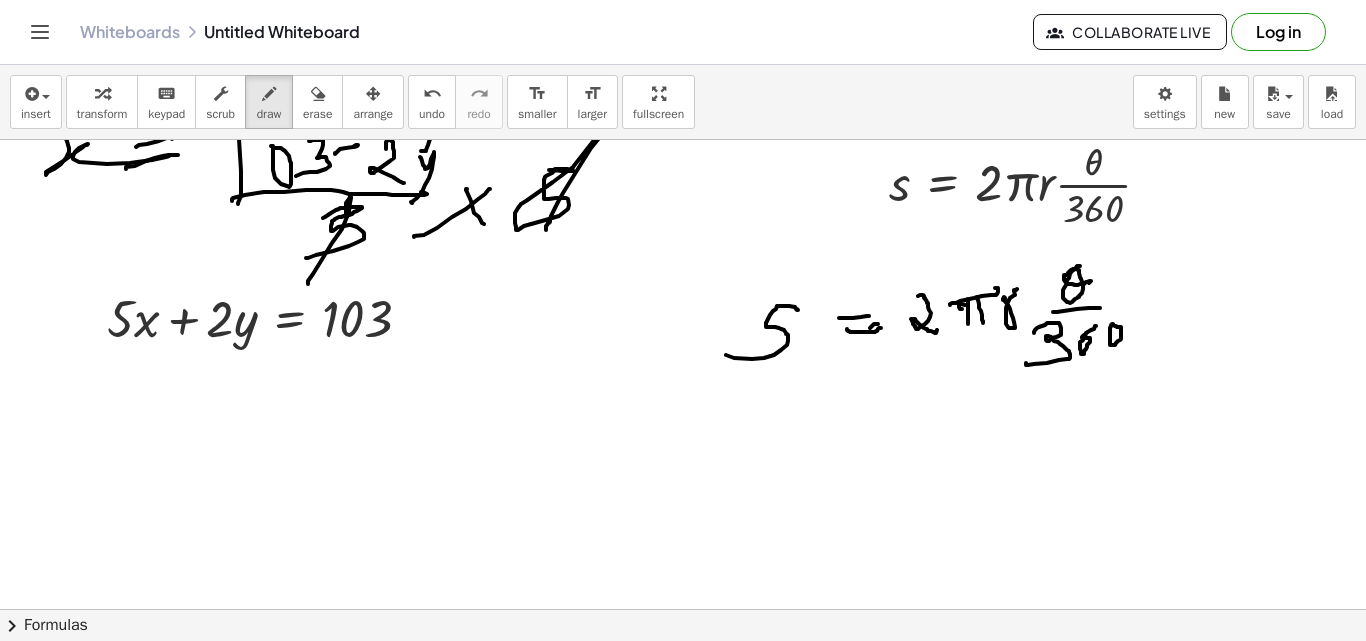 scroll, scrollTop: 257, scrollLeft: 0, axis: vertical 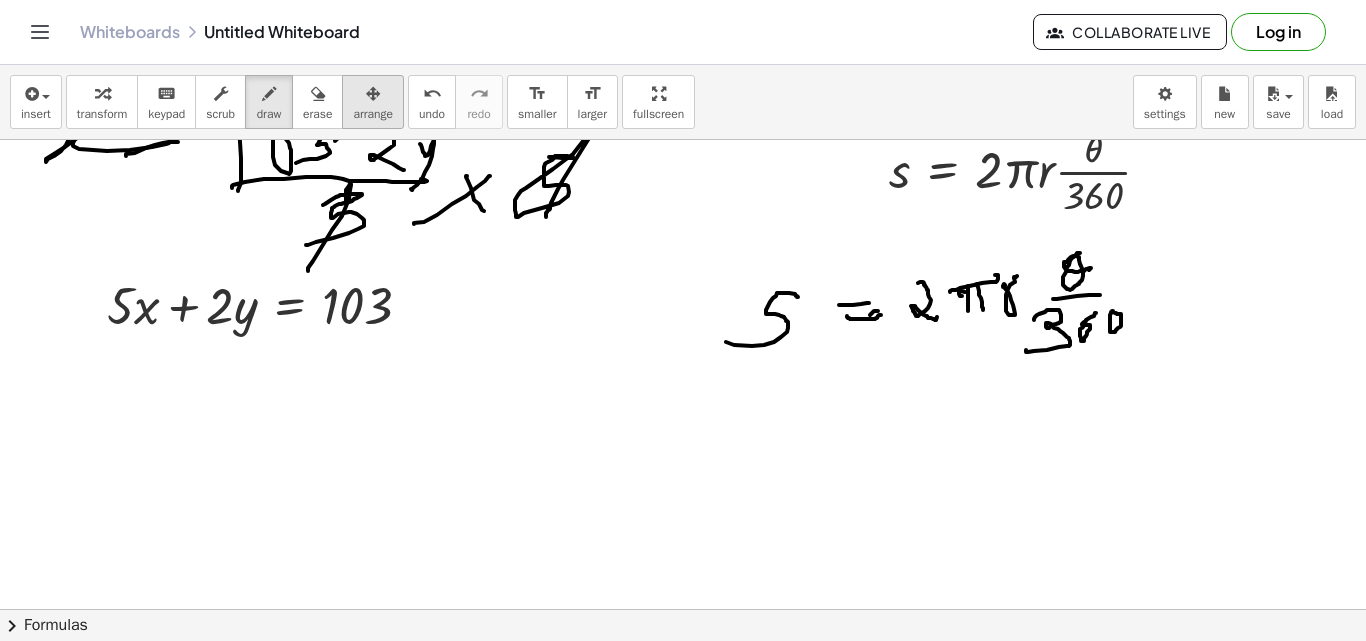 click on "arrange" at bounding box center [373, 114] 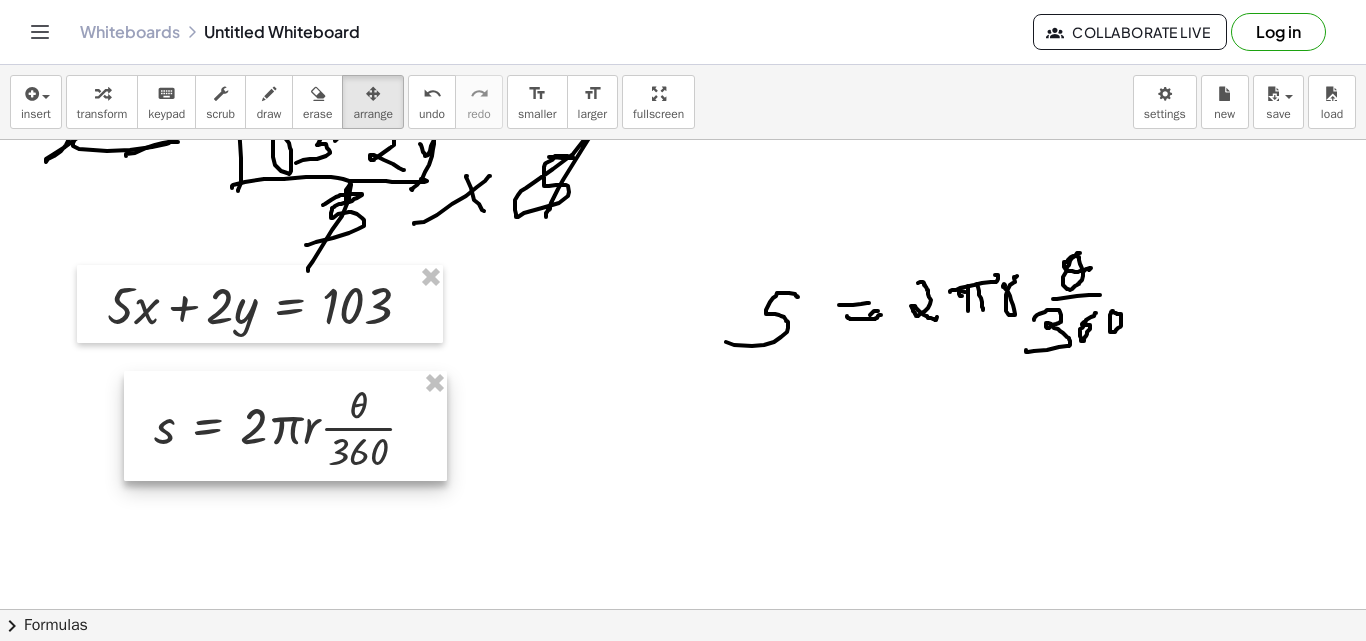 drag, startPoint x: 877, startPoint y: 172, endPoint x: 143, endPoint y: 404, distance: 769.7922 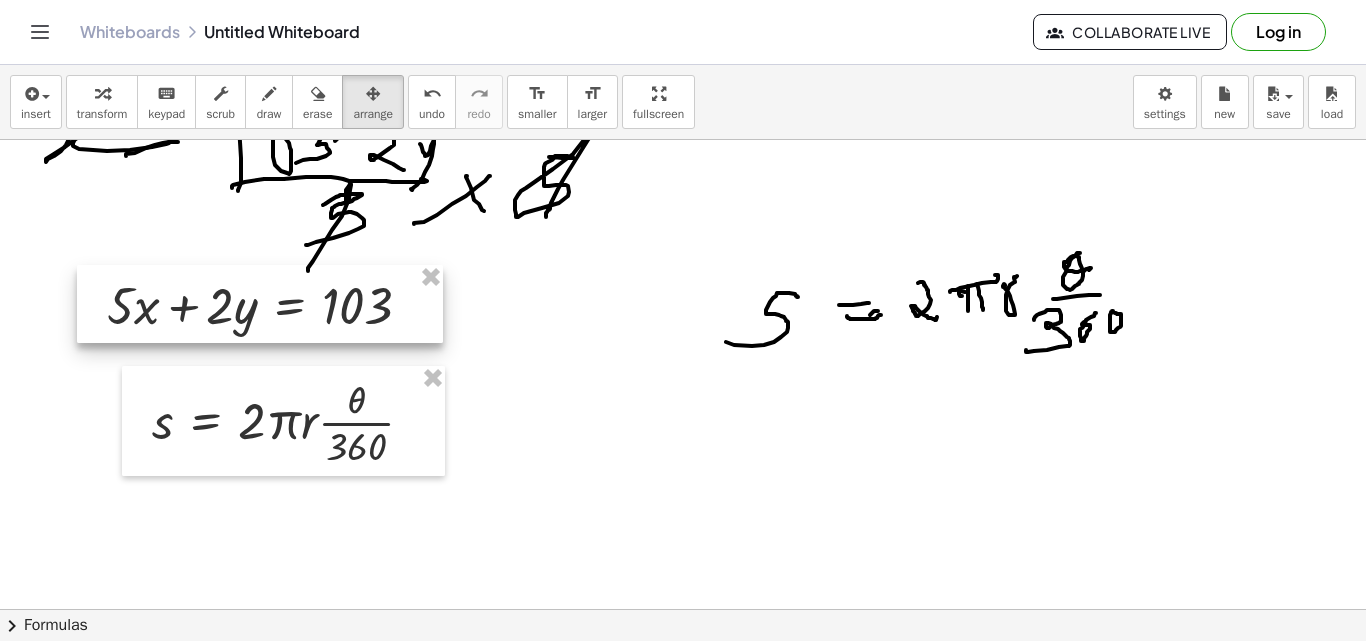drag, startPoint x: 432, startPoint y: 280, endPoint x: 423, endPoint y: 295, distance: 17.492855 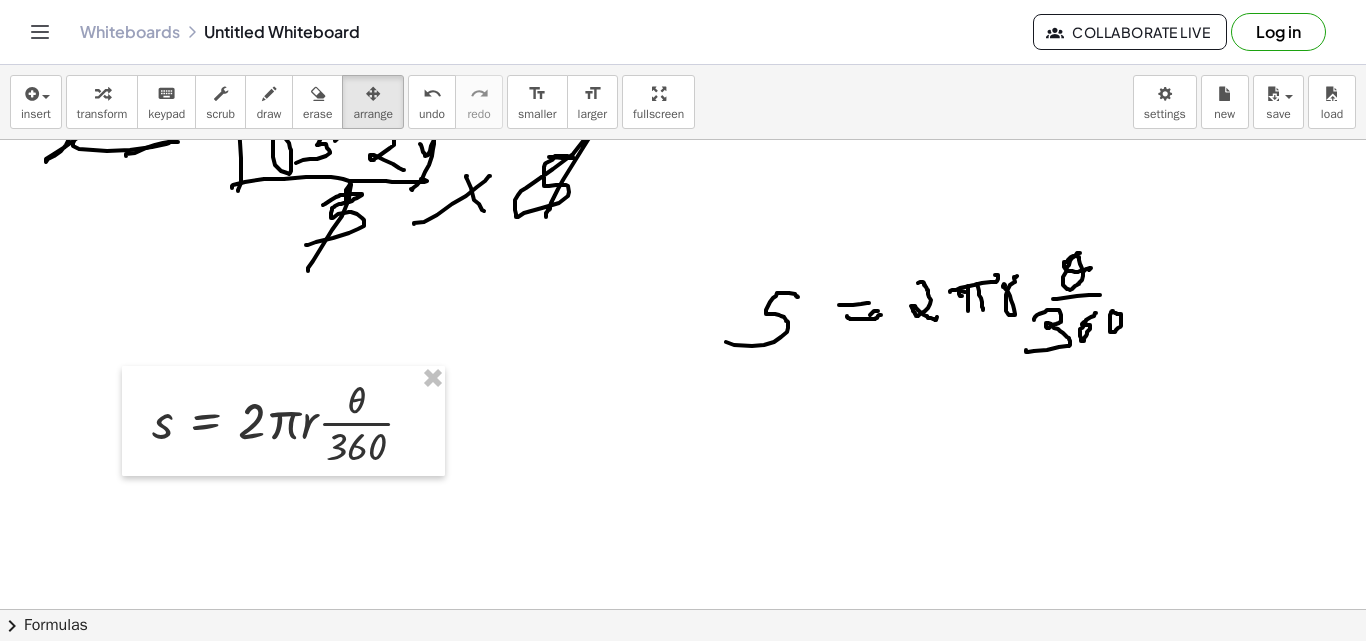 click at bounding box center (683, 352) 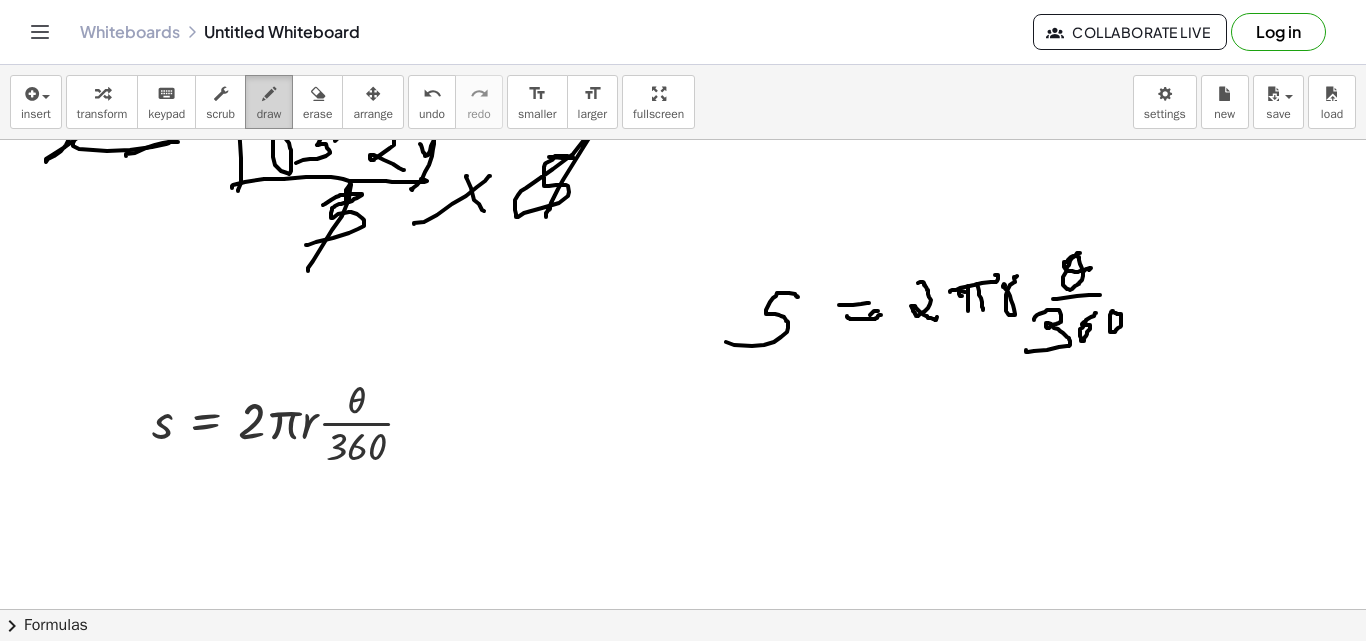 click at bounding box center (269, 94) 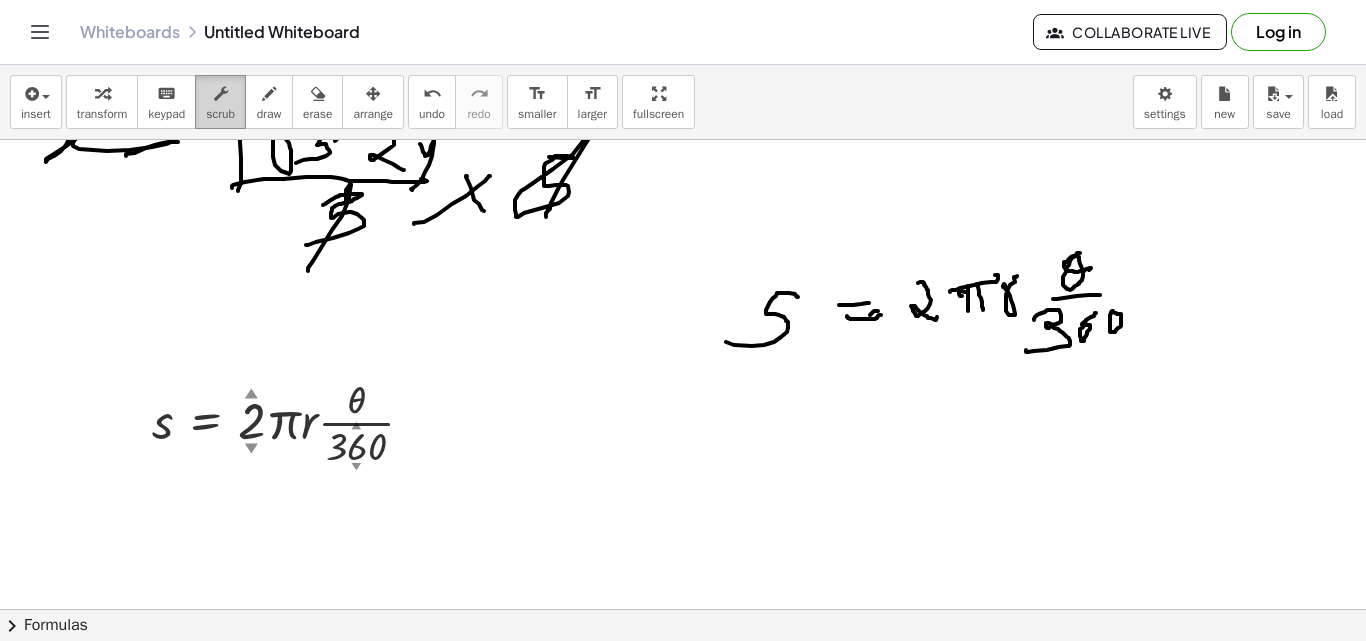 click on "scrub" at bounding box center (220, 114) 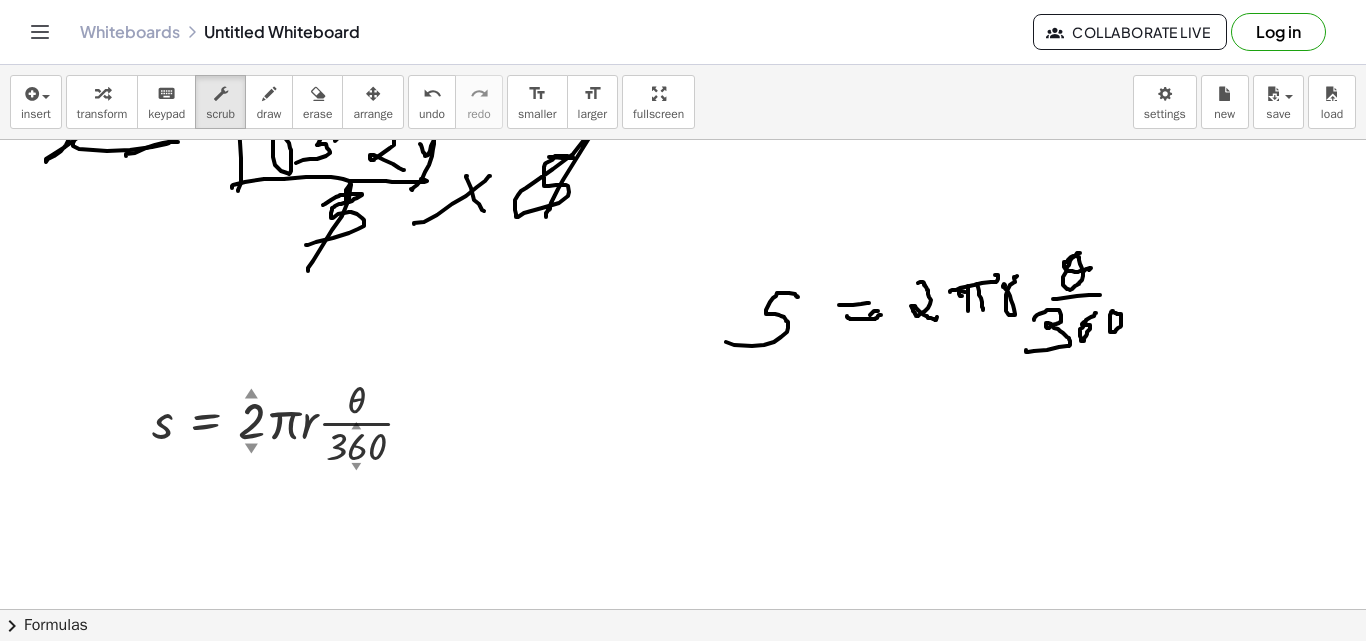 click at bounding box center [683, 352] 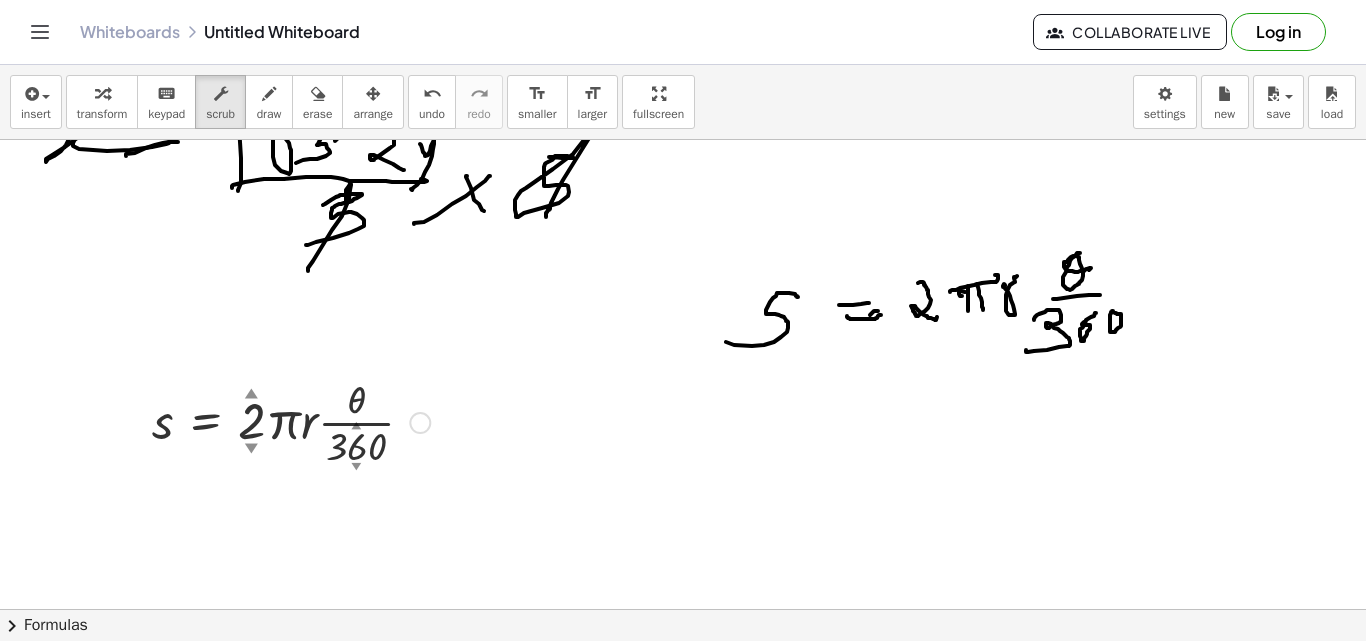 drag, startPoint x: 420, startPoint y: 309, endPoint x: 357, endPoint y: 444, distance: 148.9765 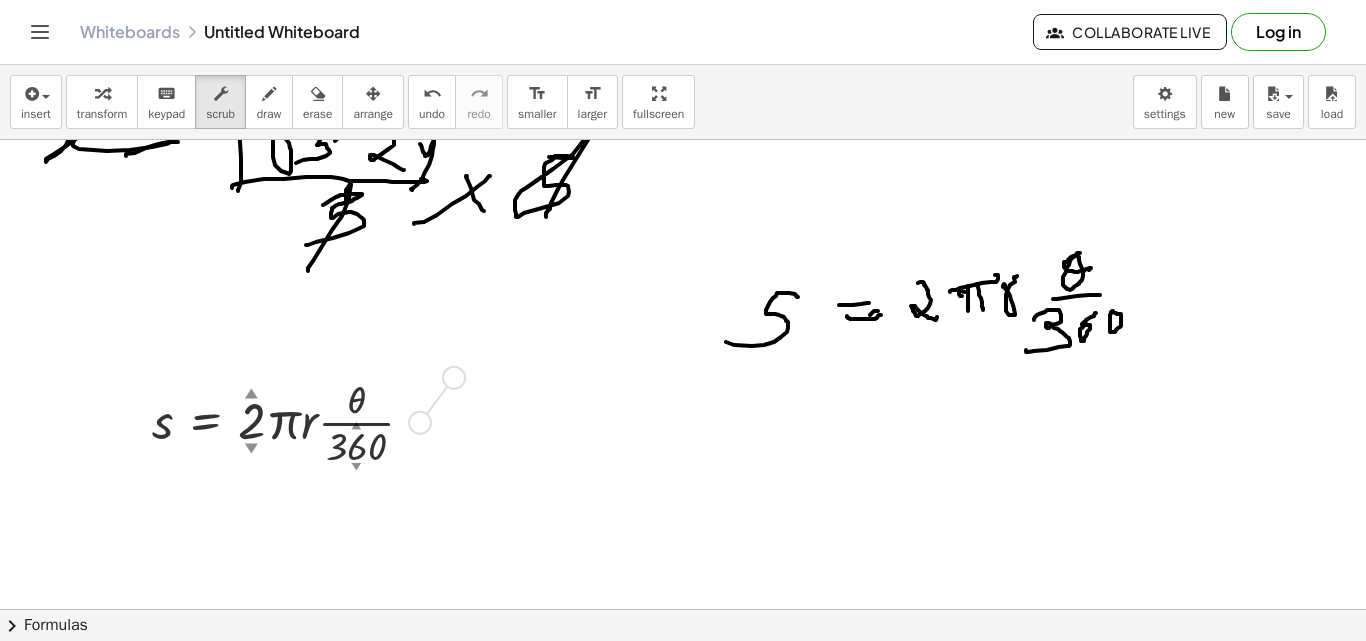 drag, startPoint x: 417, startPoint y: 417, endPoint x: 453, endPoint y: 378, distance: 53.075417 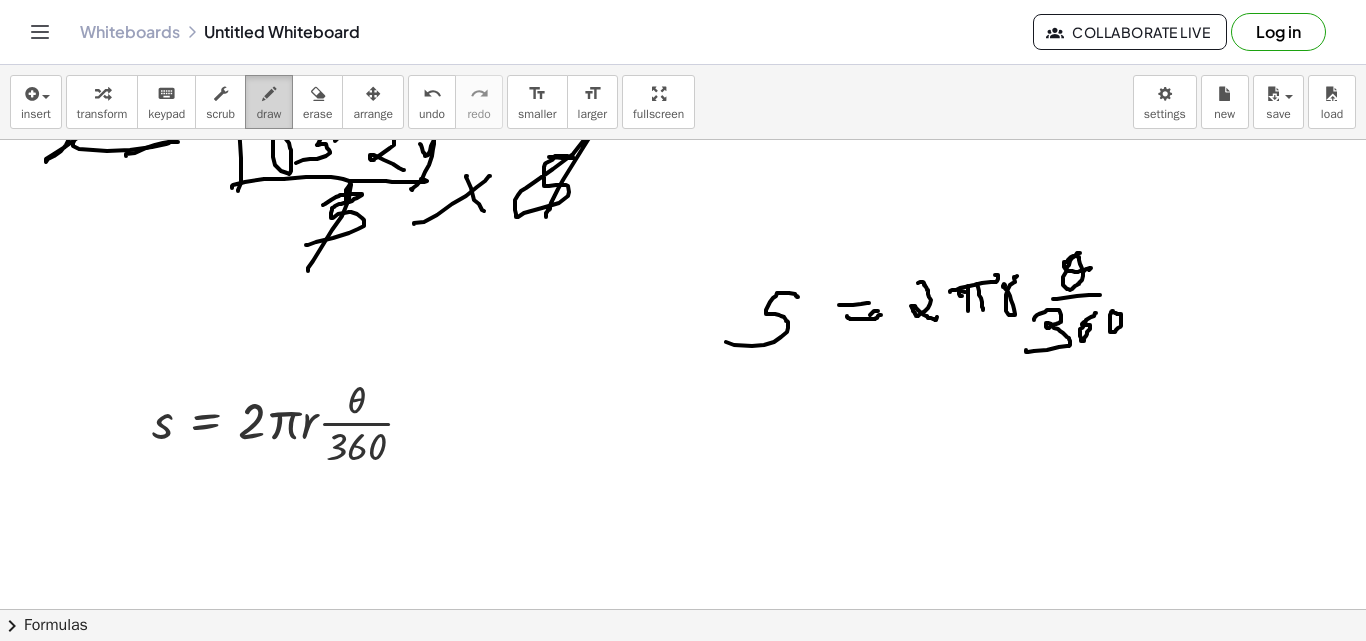 click on "draw" at bounding box center [269, 102] 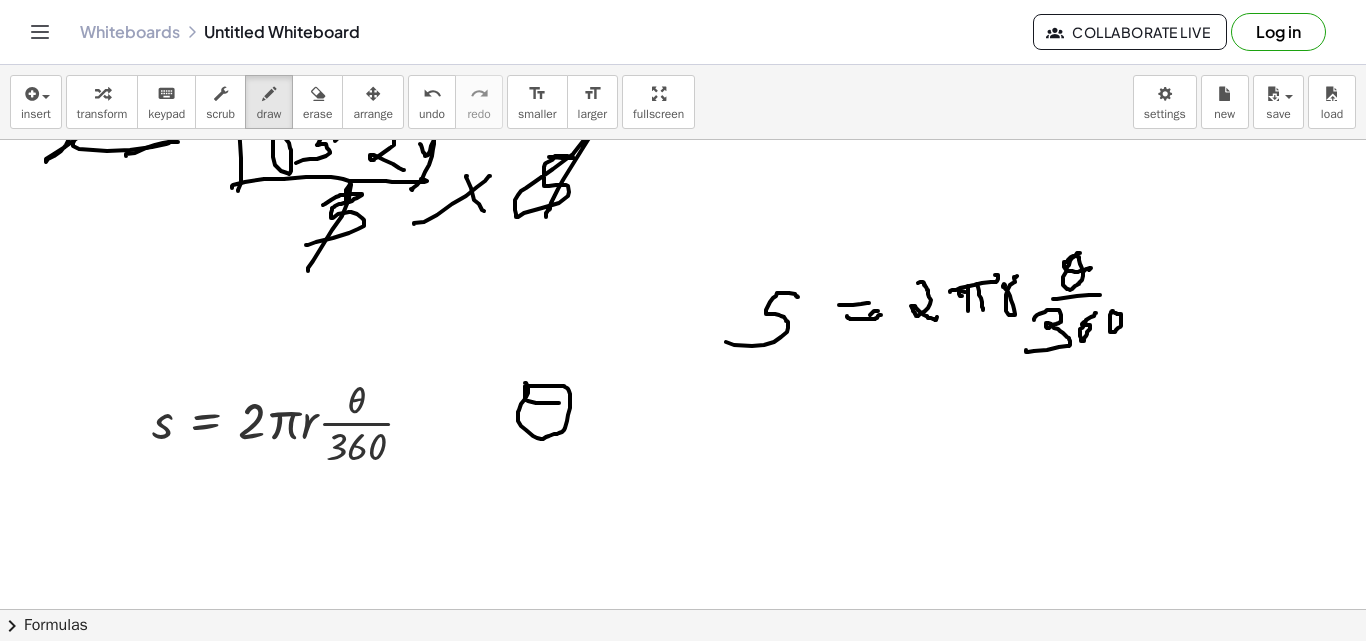 drag, startPoint x: 525, startPoint y: 383, endPoint x: 568, endPoint y: 405, distance: 48.30114 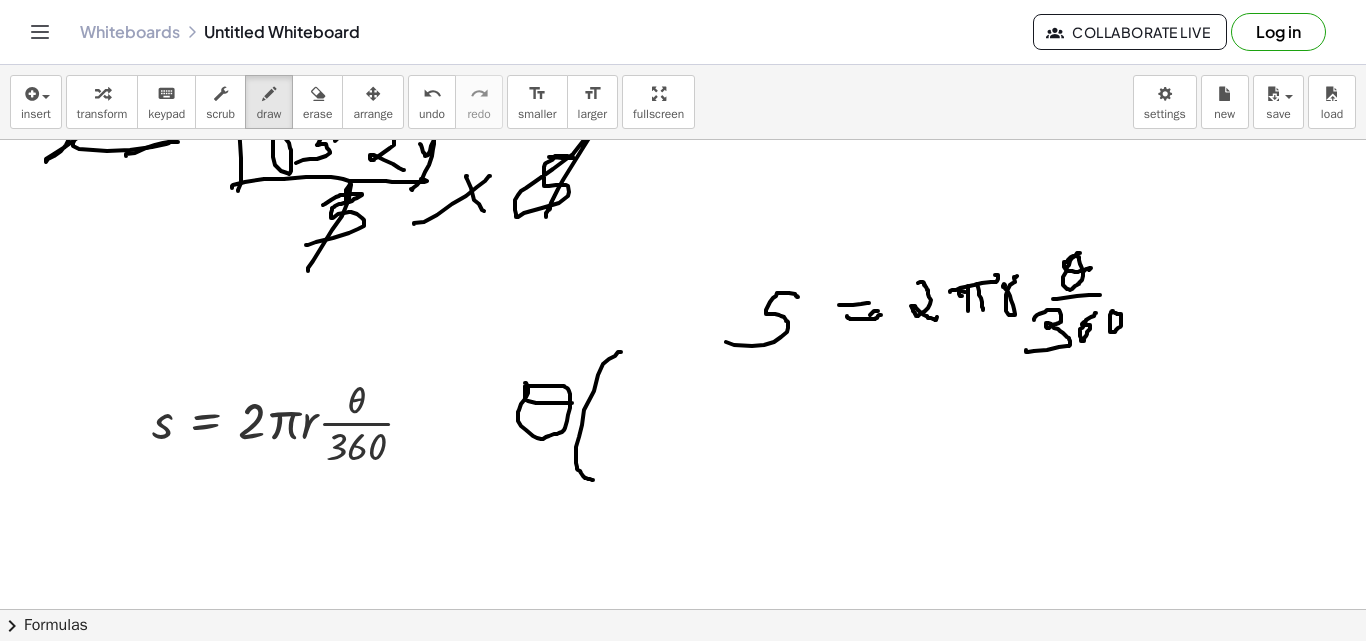 drag, startPoint x: 621, startPoint y: 352, endPoint x: 599, endPoint y: 478, distance: 127.90621 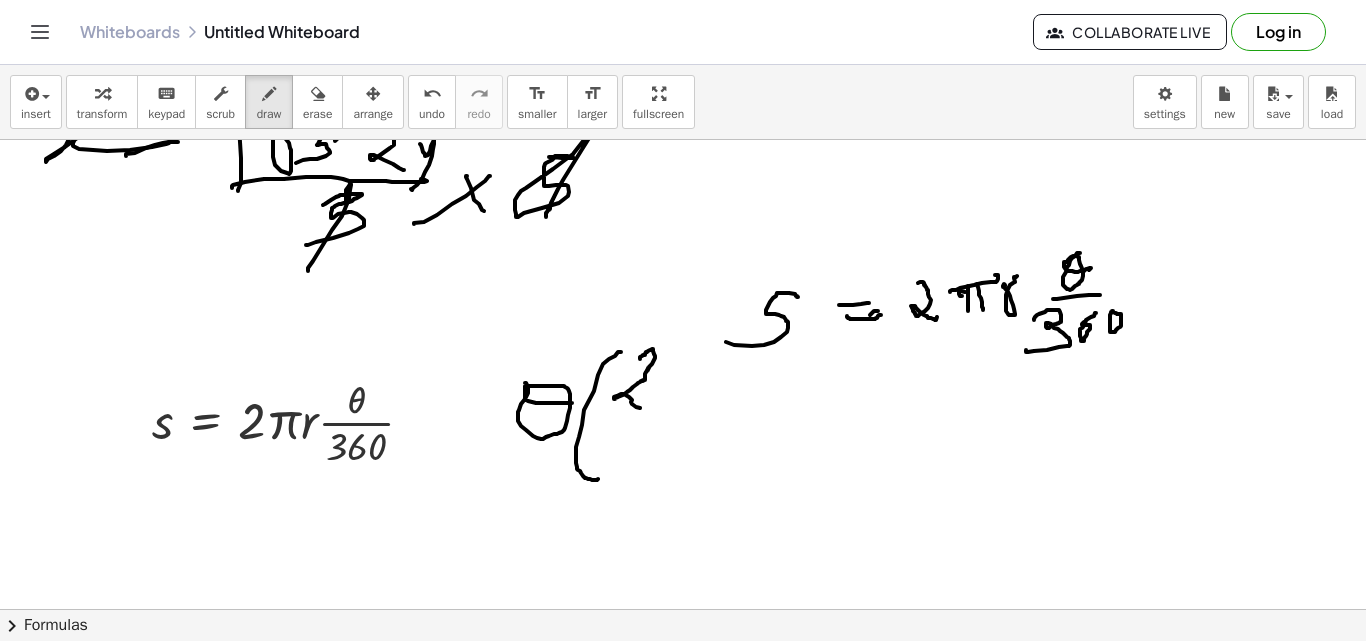 drag, startPoint x: 640, startPoint y: 359, endPoint x: 657, endPoint y: 381, distance: 27.802877 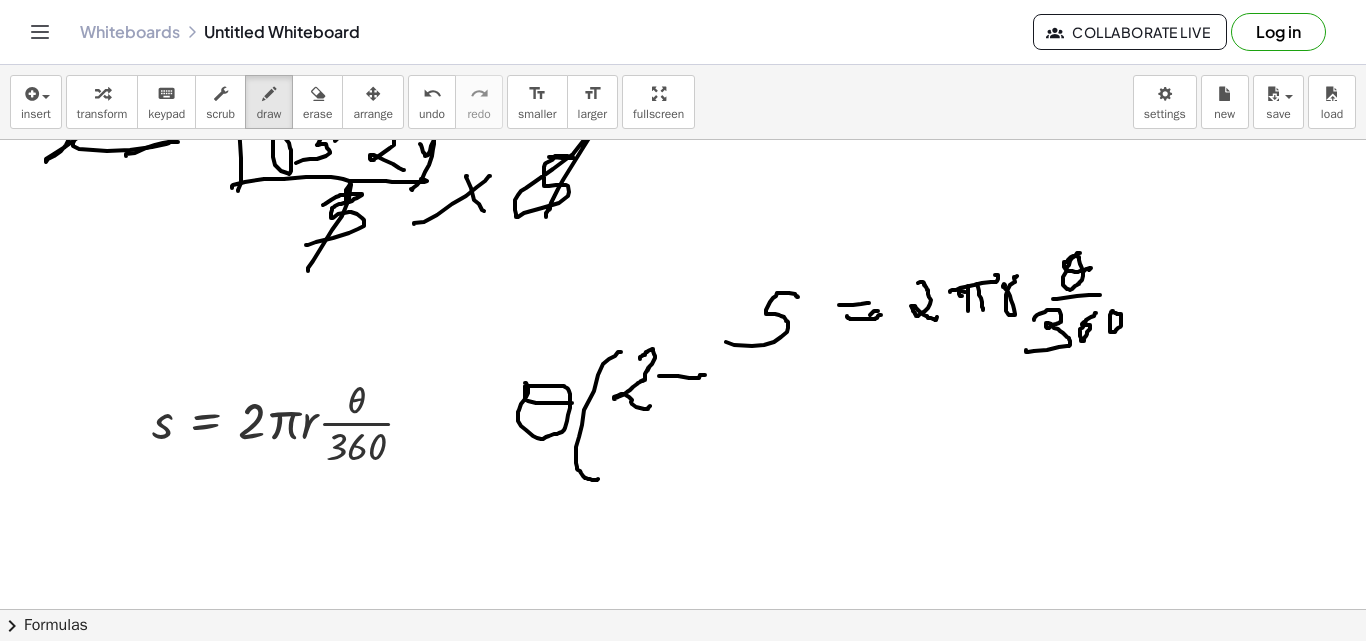 drag, startPoint x: 659, startPoint y: 376, endPoint x: 674, endPoint y: 381, distance: 15.811388 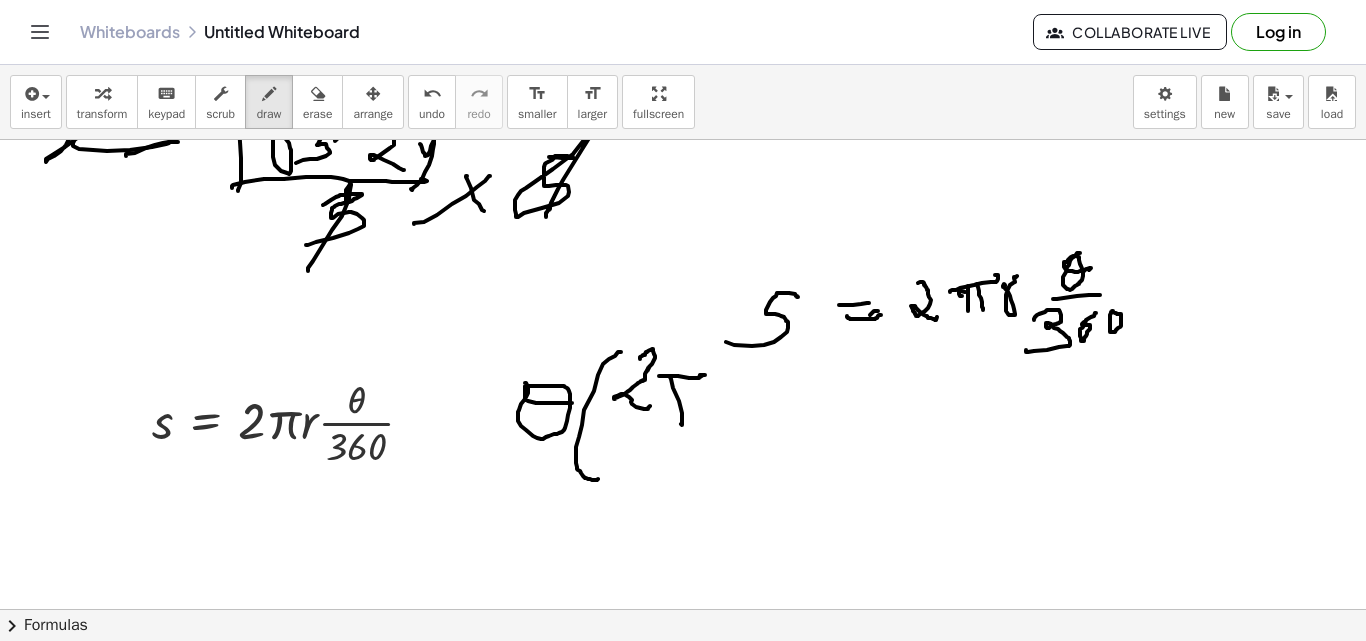 drag, startPoint x: 670, startPoint y: 376, endPoint x: 689, endPoint y: 385, distance: 21.023796 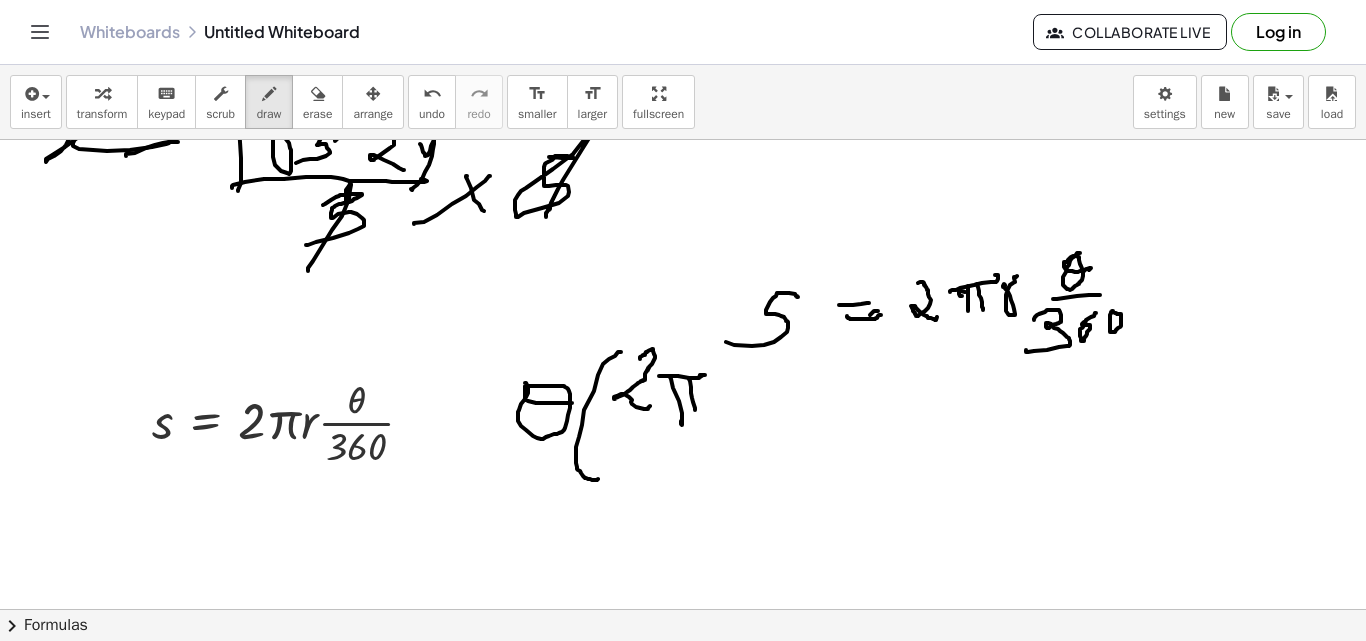 drag, startPoint x: 689, startPoint y: 379, endPoint x: 699, endPoint y: 416, distance: 38.327538 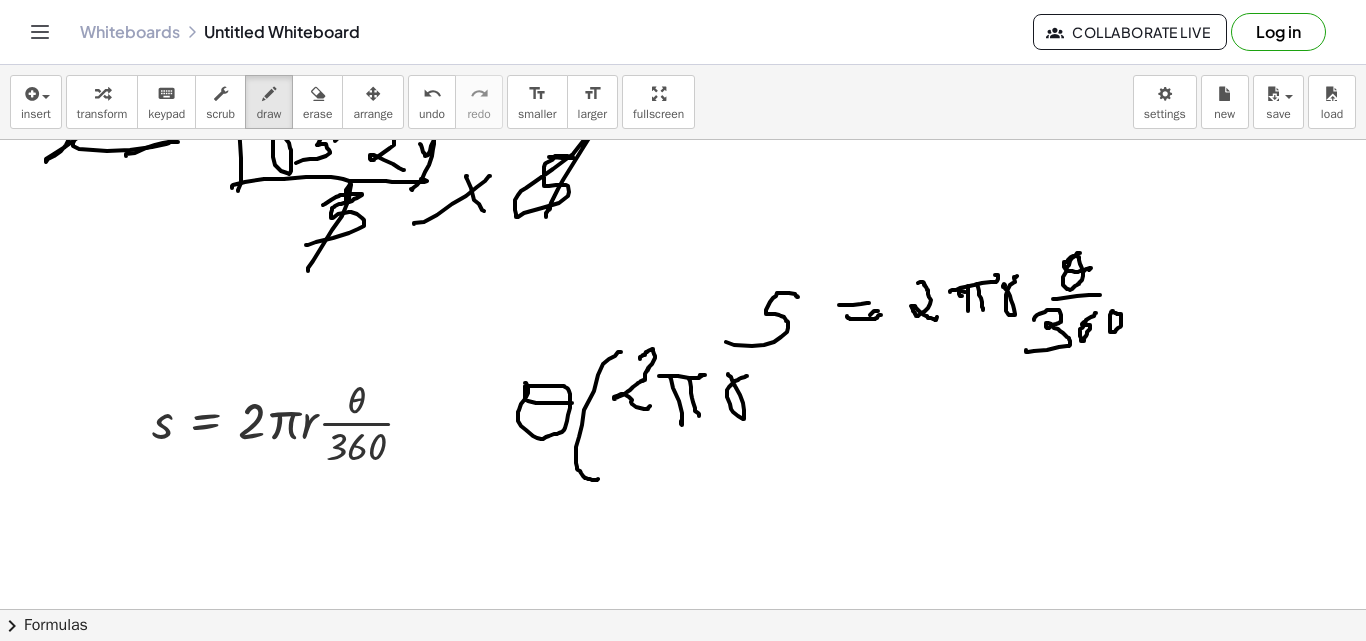 drag, startPoint x: 731, startPoint y: 377, endPoint x: 747, endPoint y: 376, distance: 16.03122 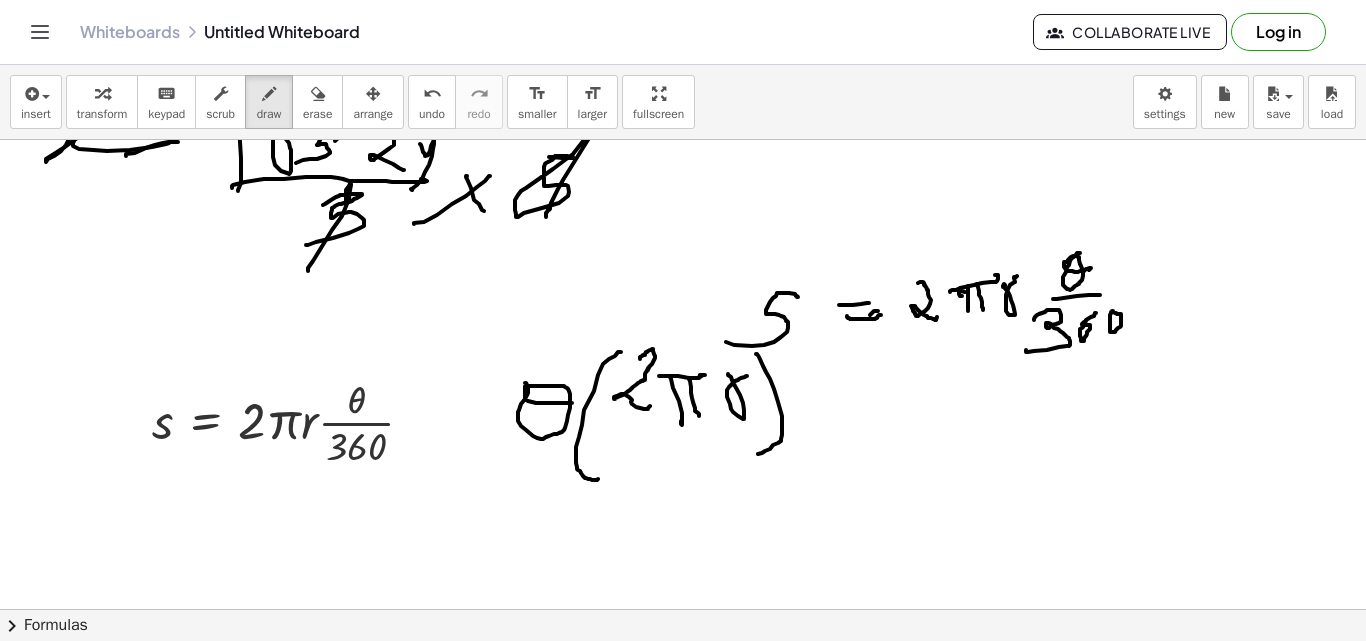 drag, startPoint x: 759, startPoint y: 357, endPoint x: 726, endPoint y: 453, distance: 101.51354 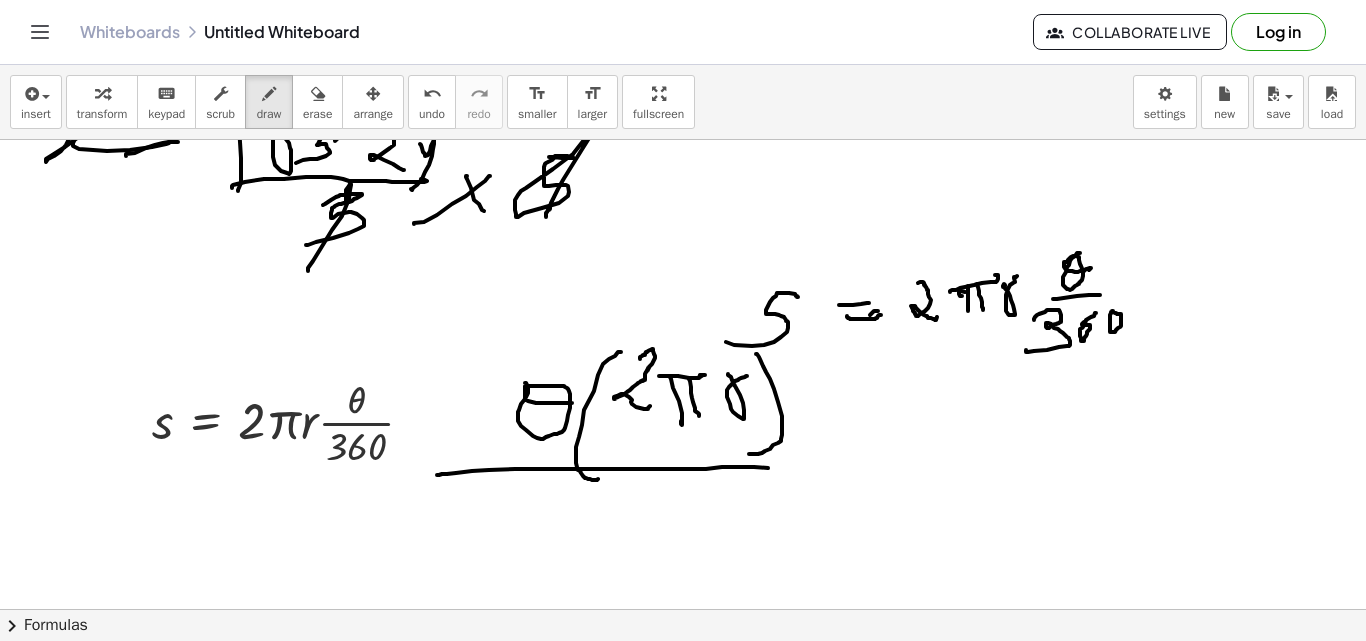drag, startPoint x: 445, startPoint y: 474, endPoint x: 795, endPoint y: 476, distance: 350.0057 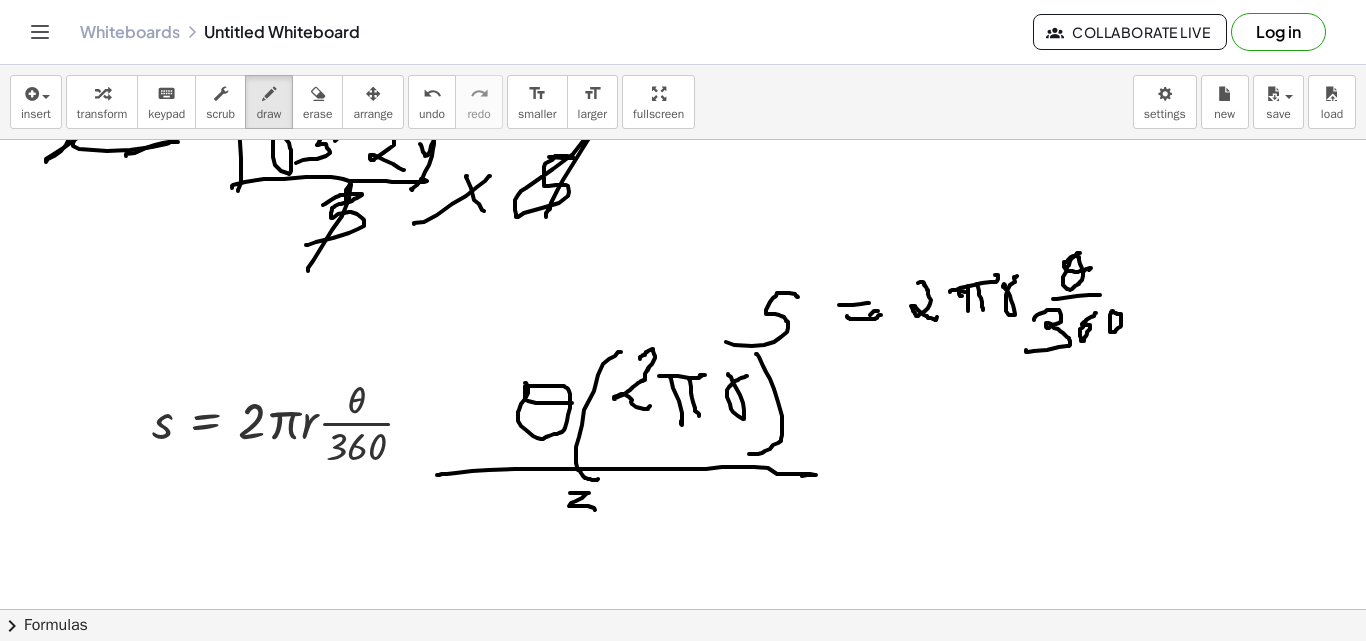 drag, startPoint x: 570, startPoint y: 493, endPoint x: 527, endPoint y: 522, distance: 51.86521 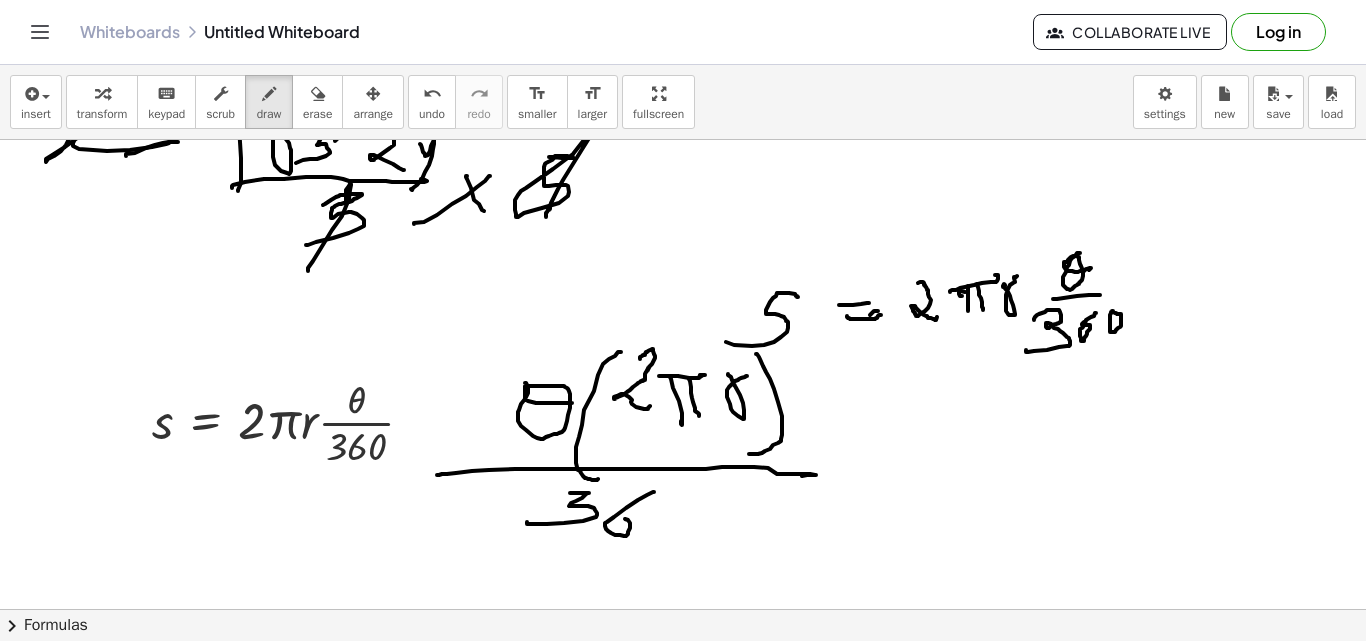 click at bounding box center (683, 352) 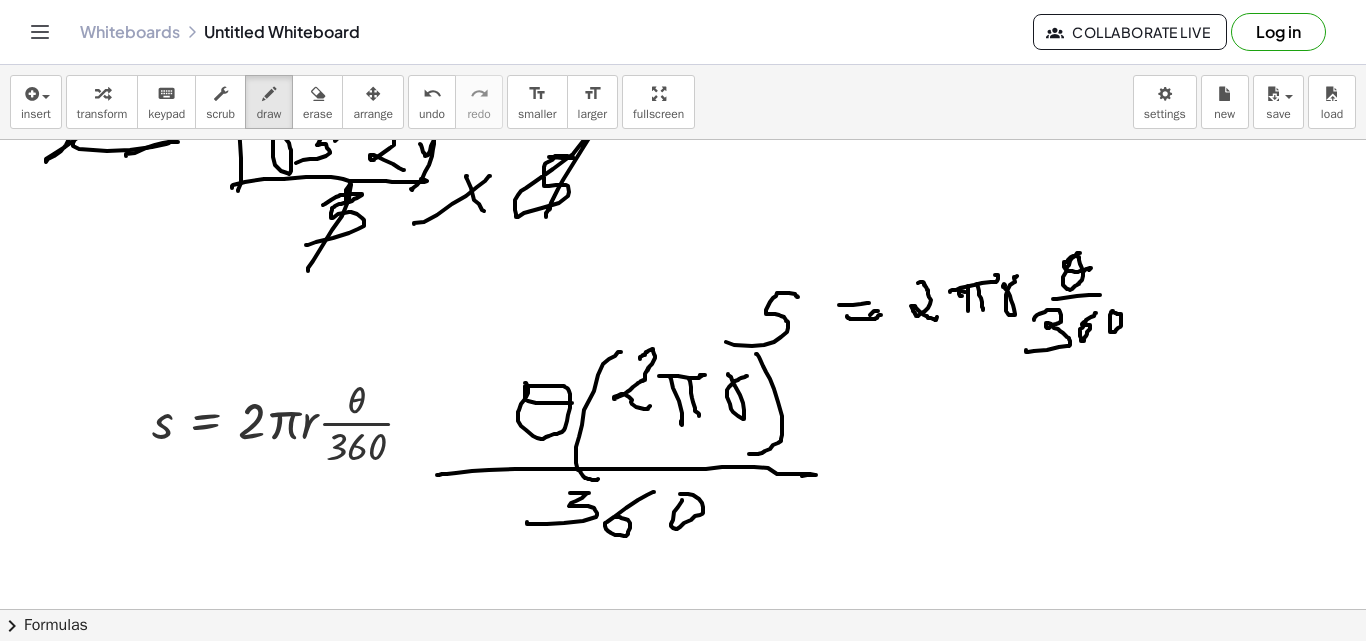 click at bounding box center [683, 352] 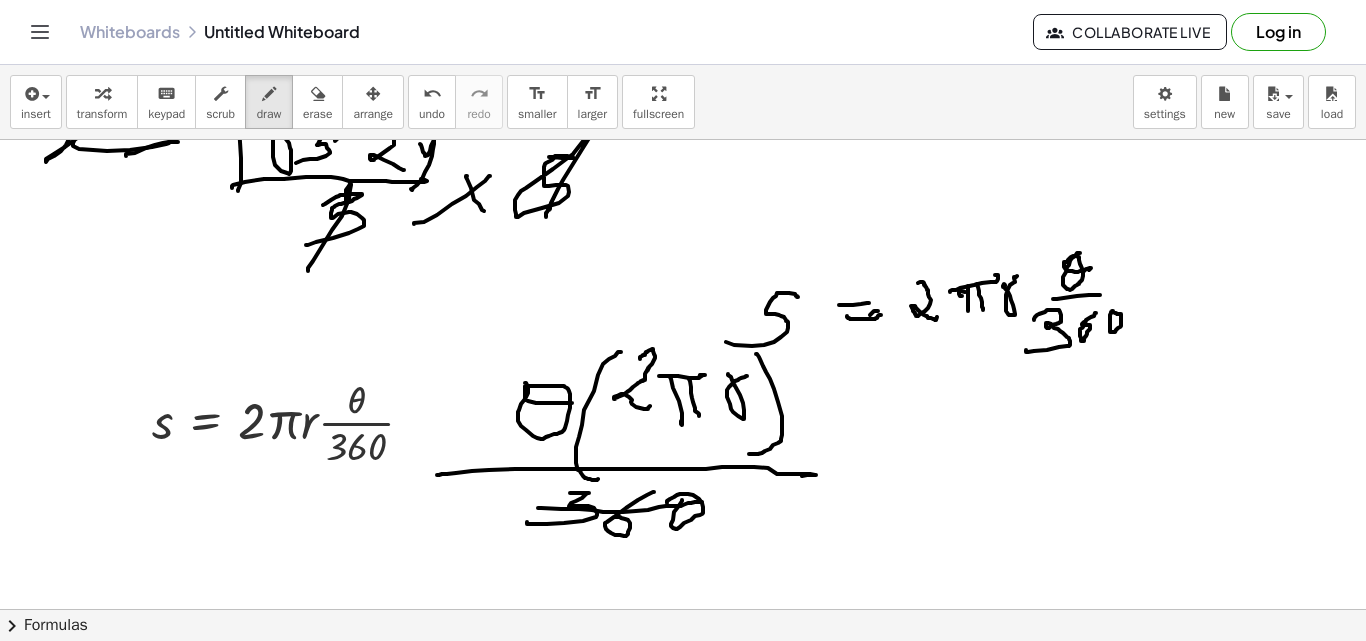 drag, startPoint x: 538, startPoint y: 508, endPoint x: 754, endPoint y: 508, distance: 216 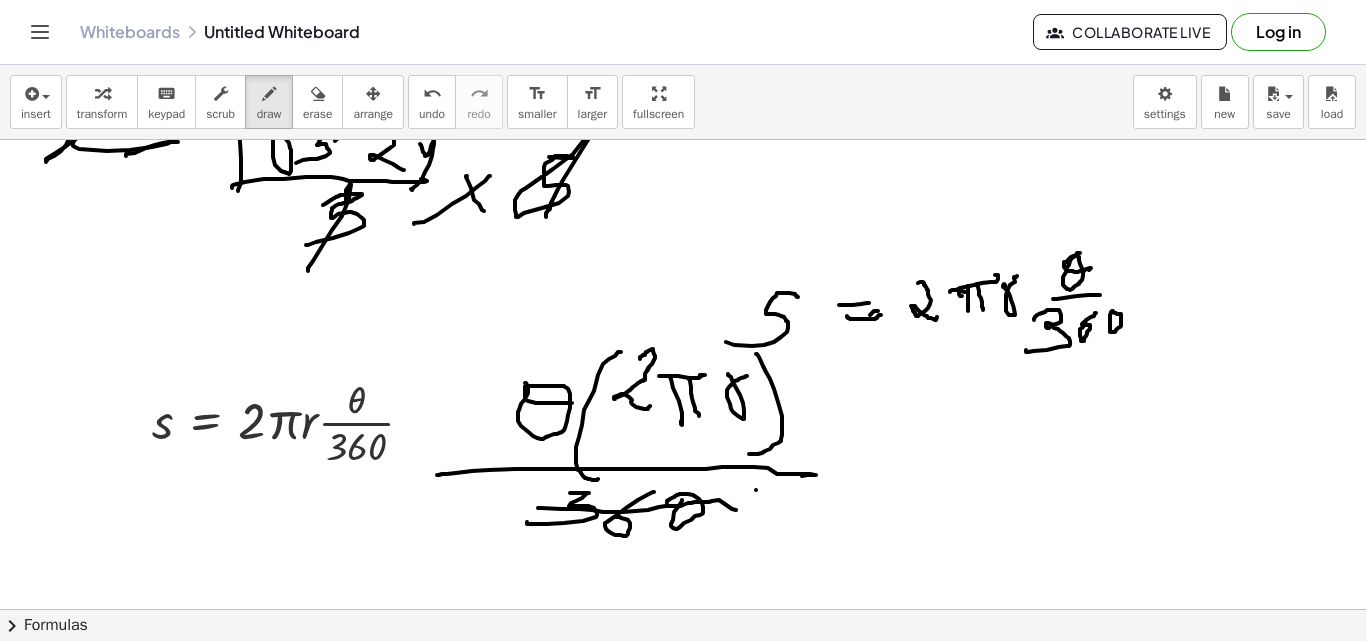 click at bounding box center [683, 352] 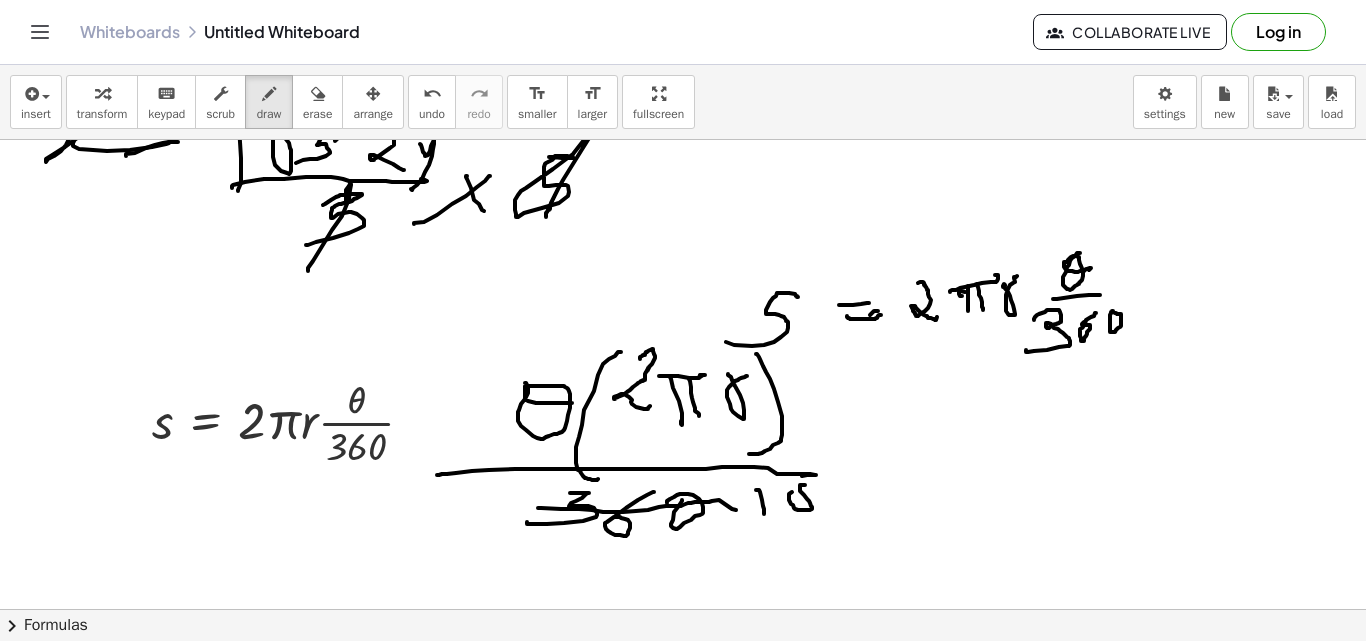 click at bounding box center [683, 352] 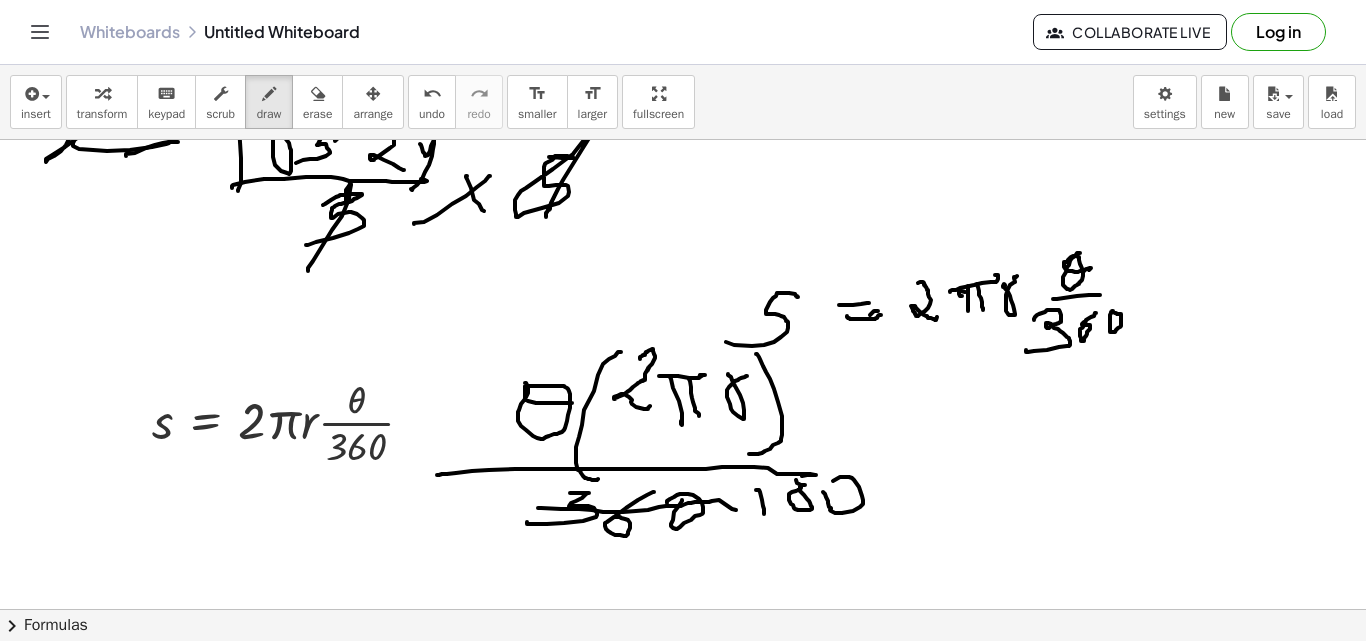 click at bounding box center [683, 352] 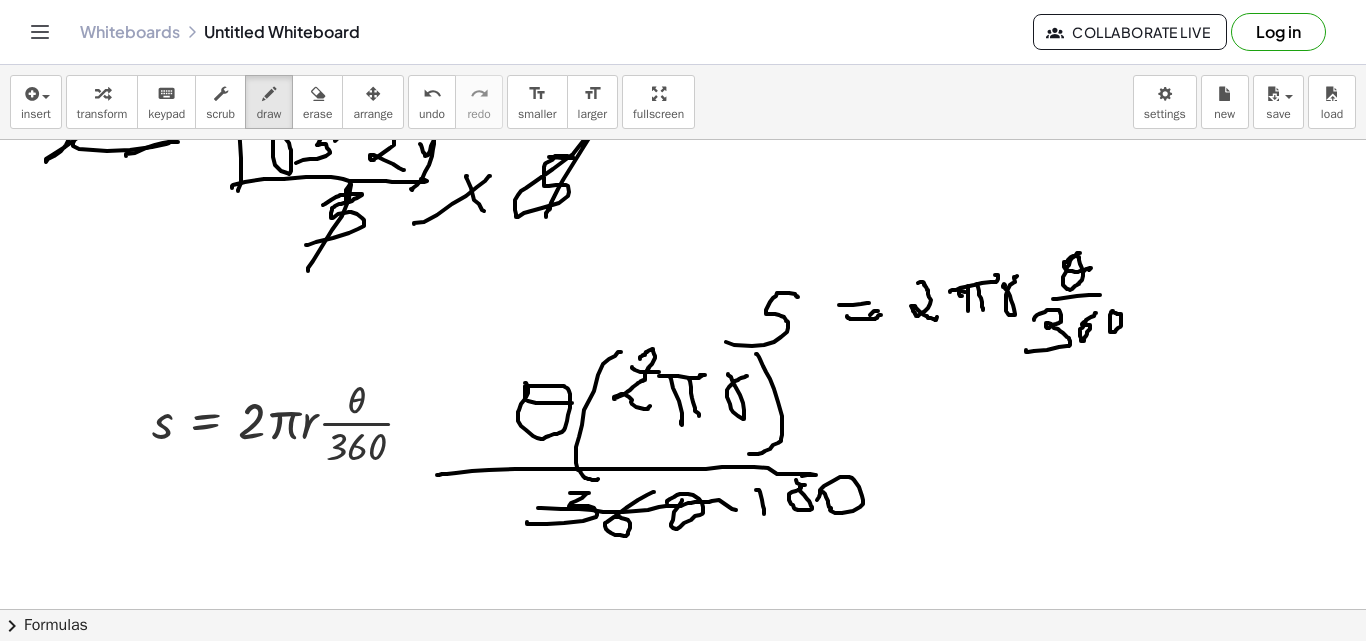 click at bounding box center [683, 352] 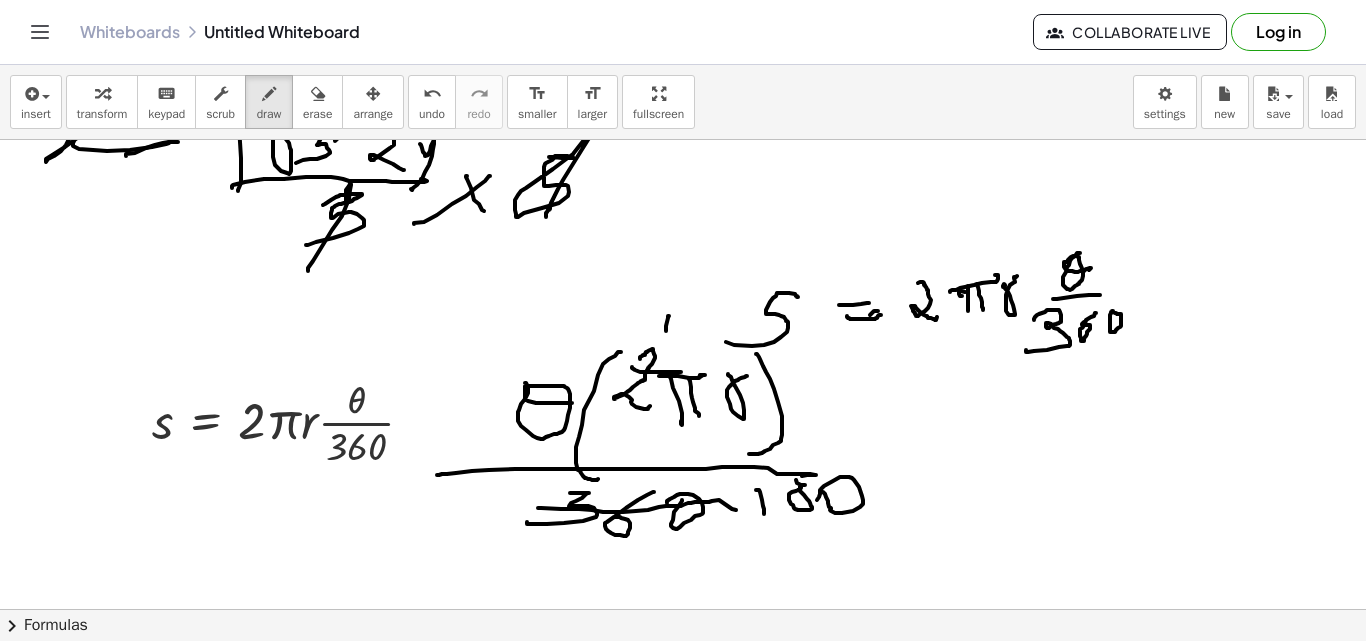 click at bounding box center [683, 352] 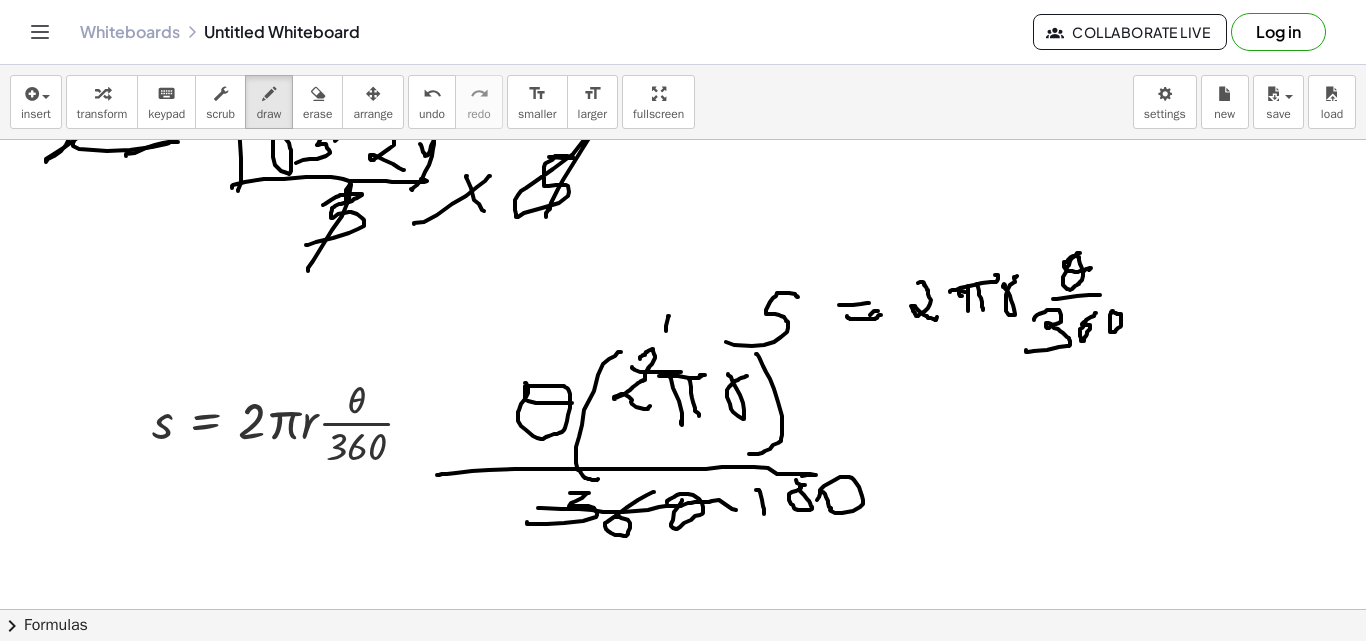 click at bounding box center (683, 352) 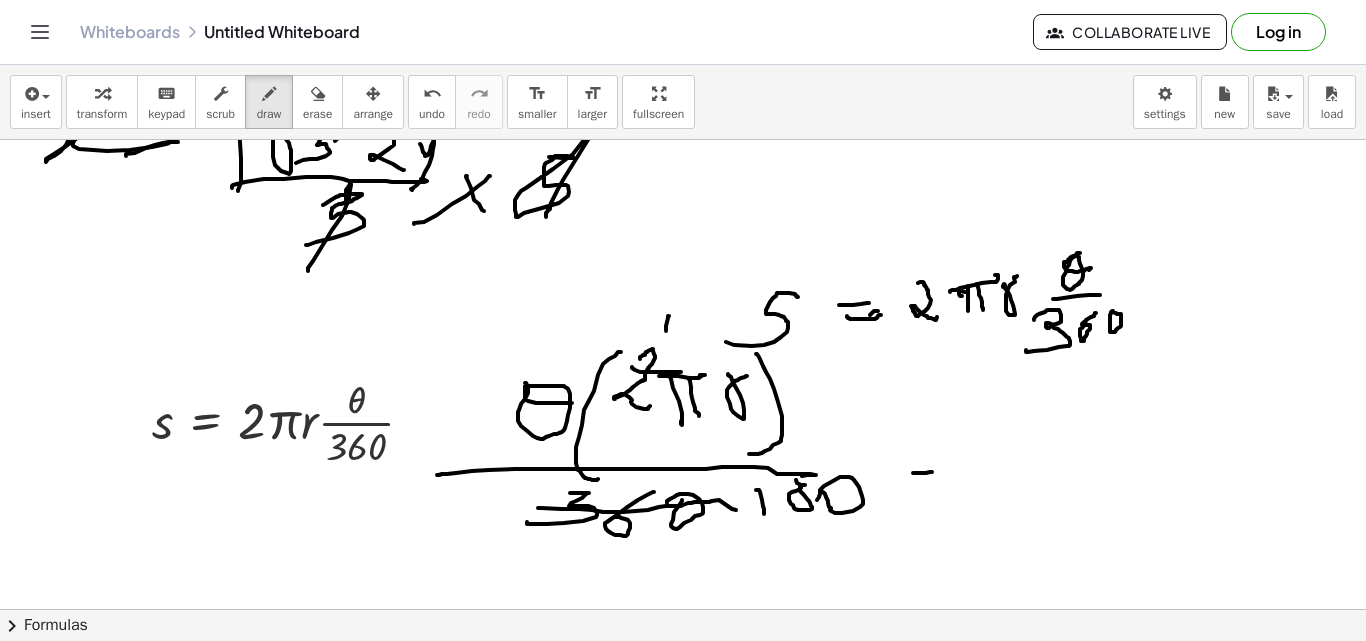 click at bounding box center (683, 352) 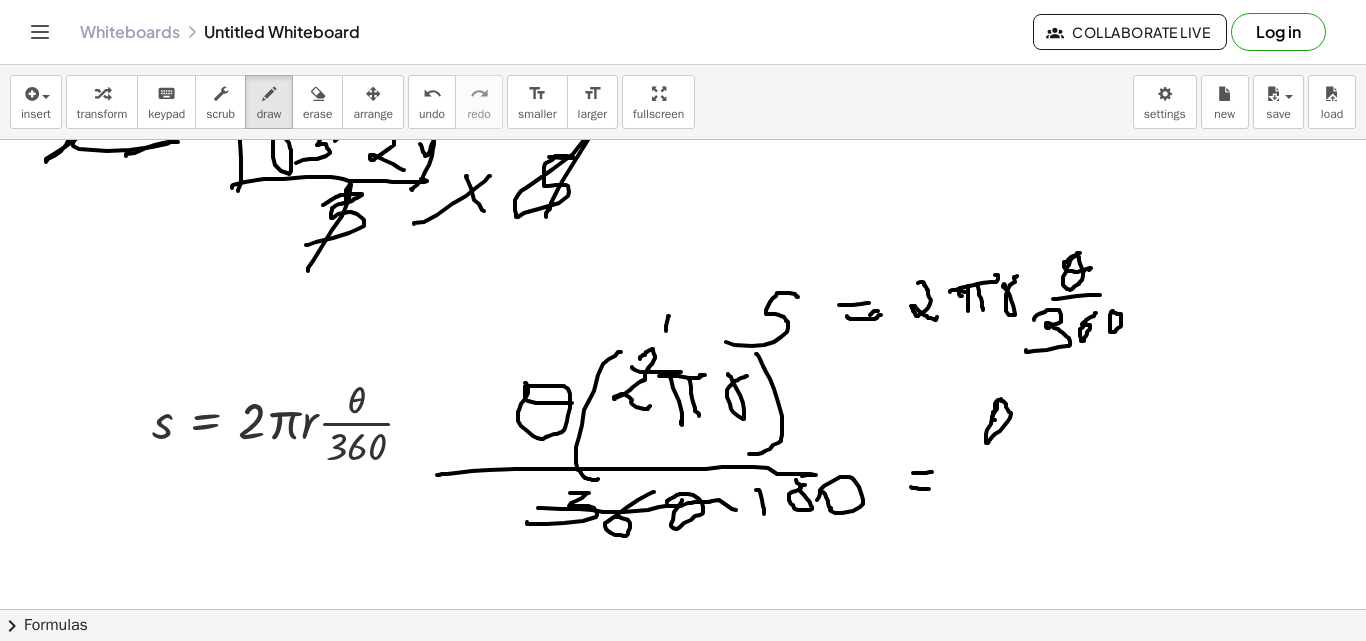 click at bounding box center [683, 352] 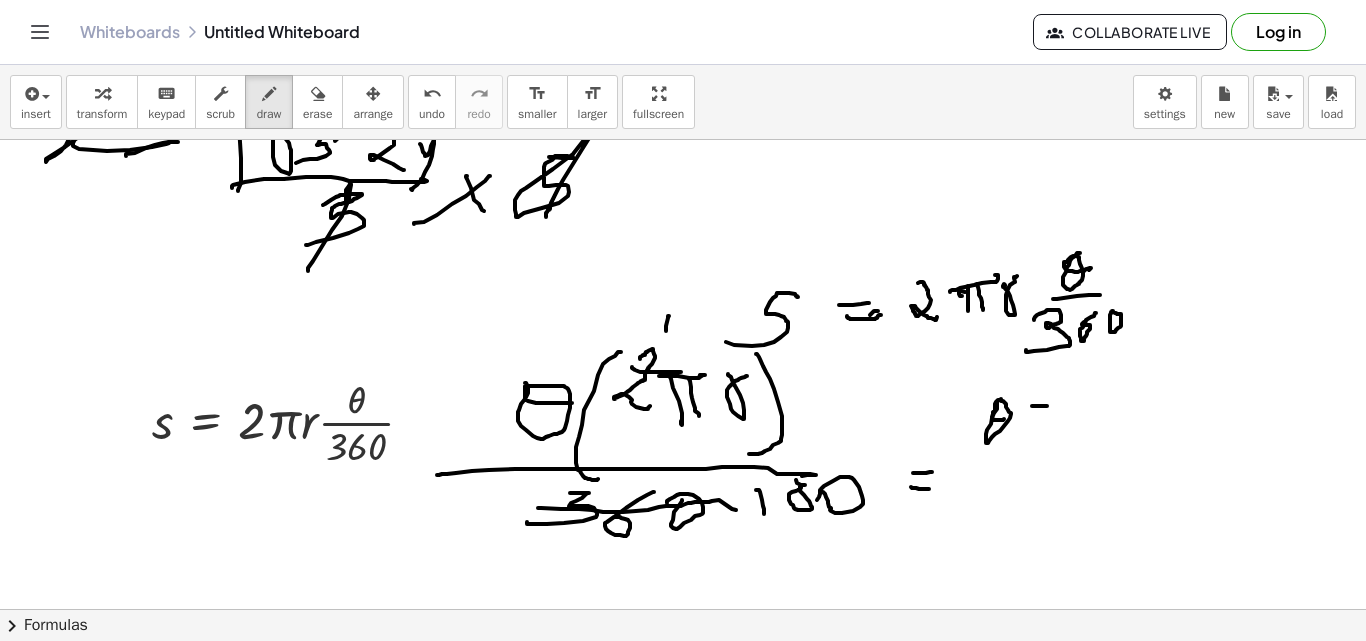 click at bounding box center [683, 352] 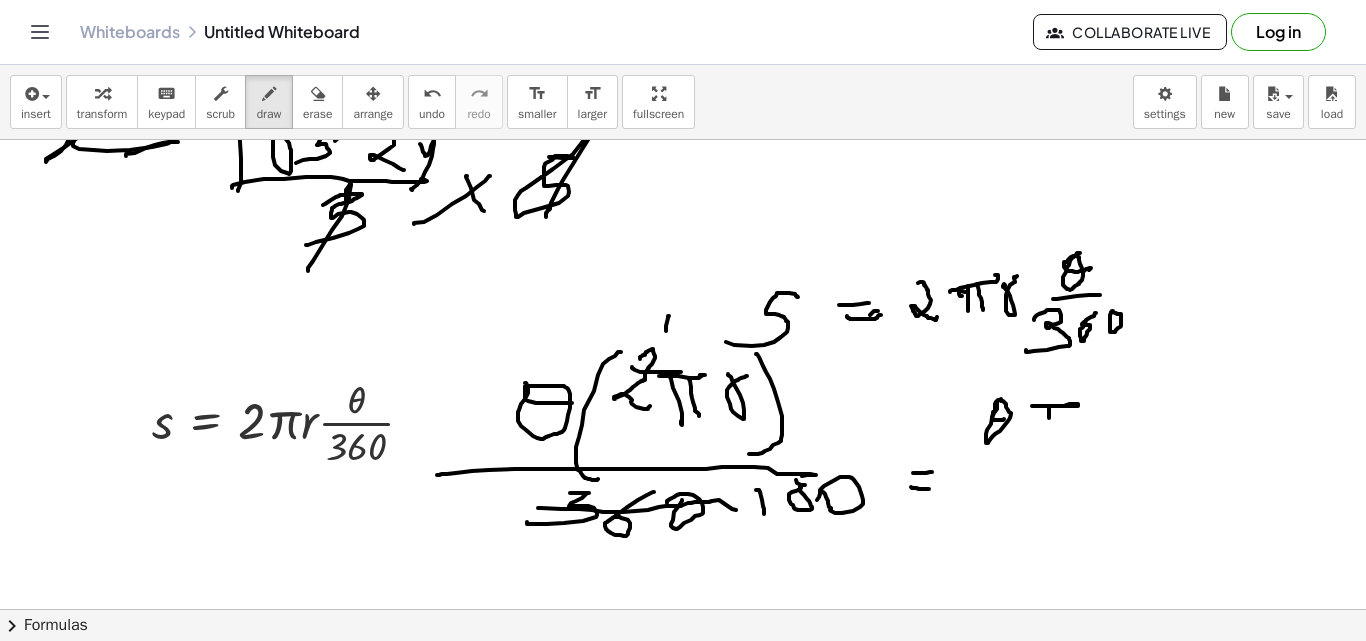 click at bounding box center [683, 352] 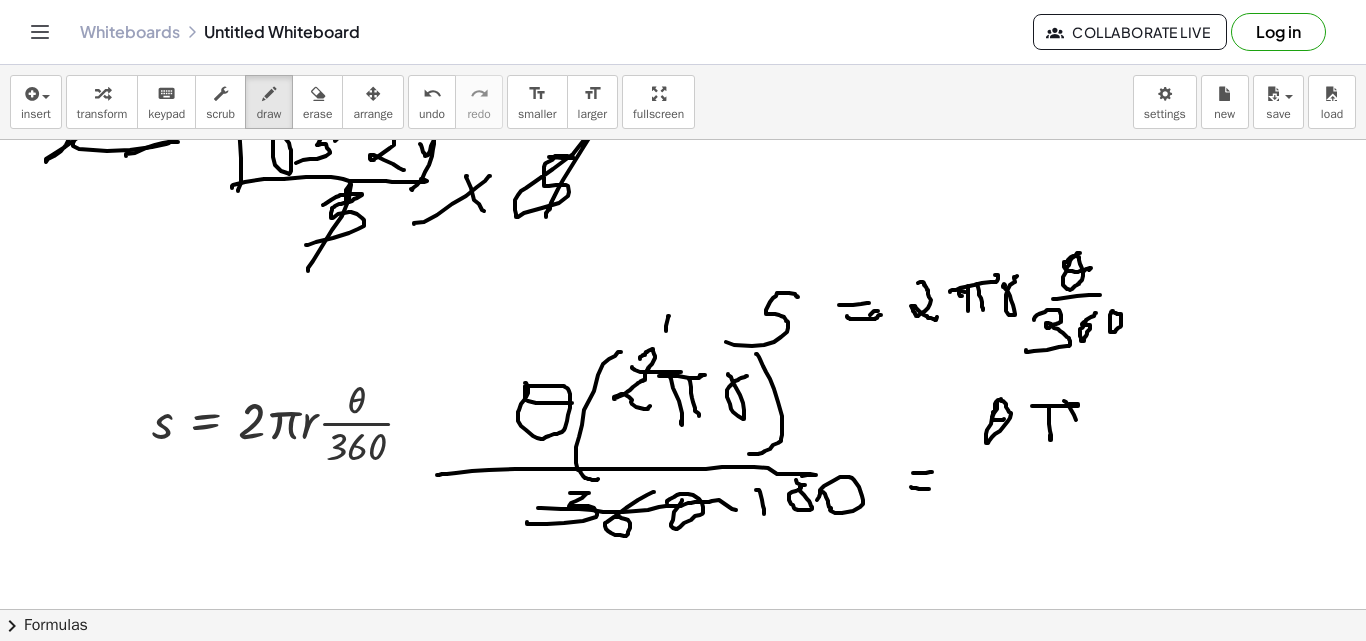 click at bounding box center [683, 352] 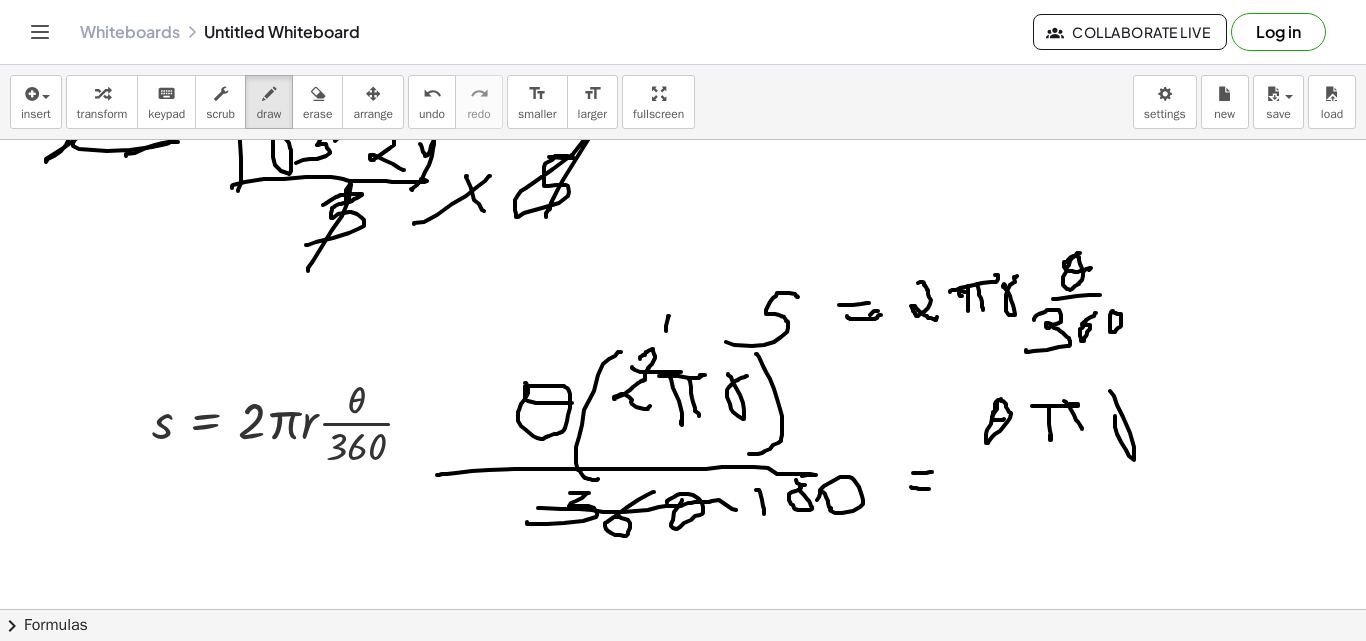 click at bounding box center [683, 352] 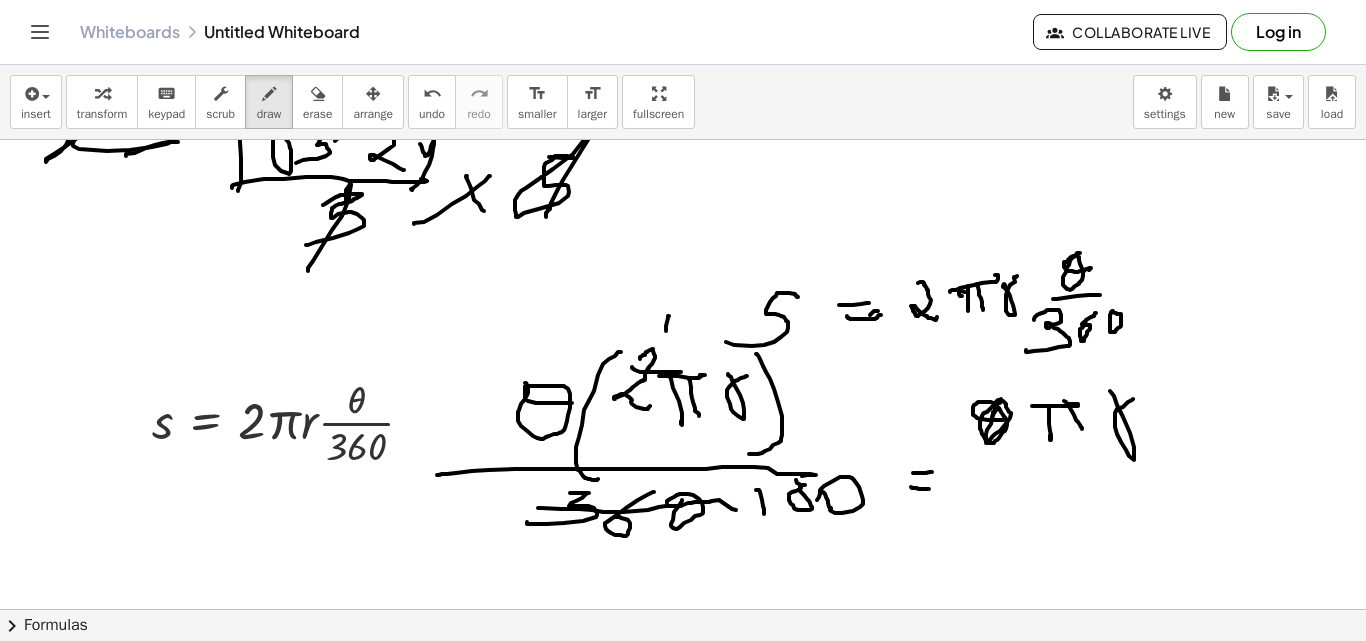 click at bounding box center (683, 352) 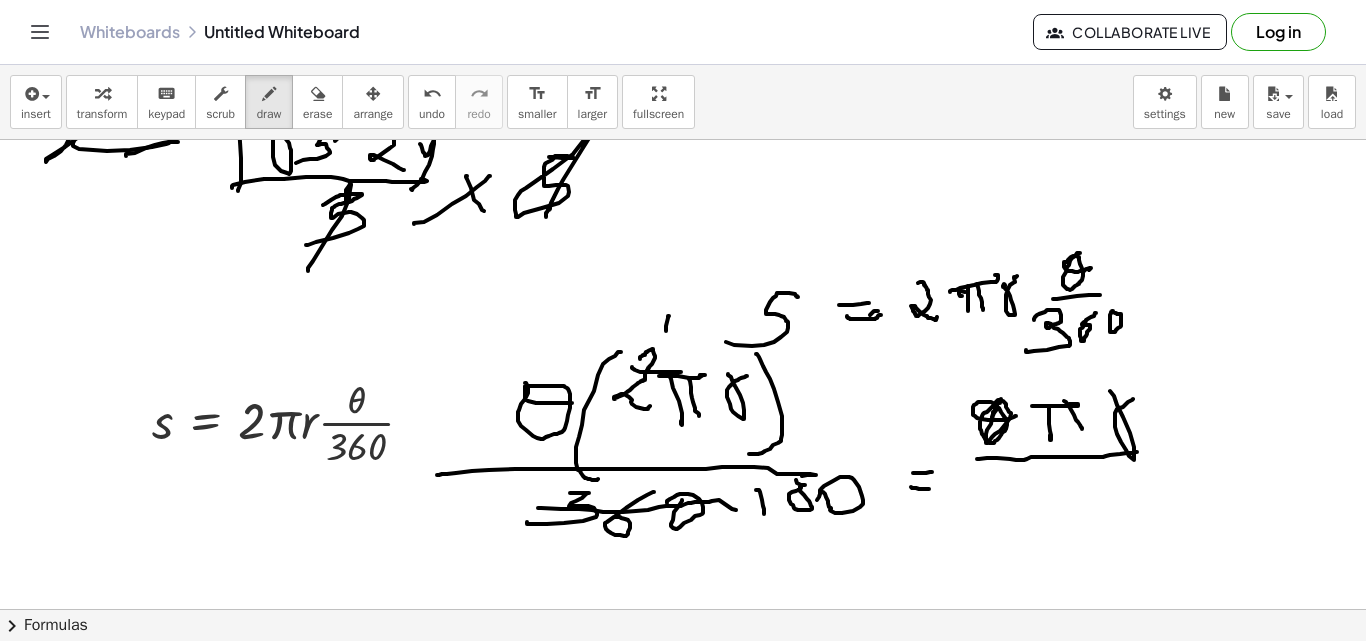 click at bounding box center (683, 352) 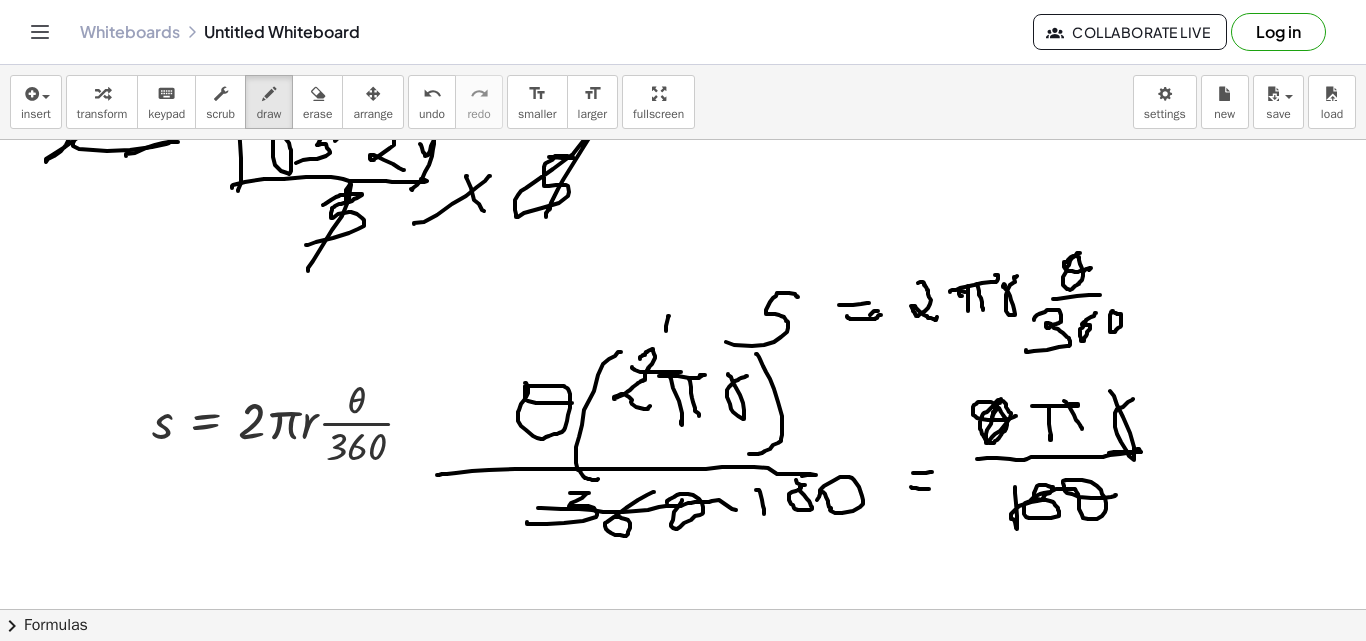 click at bounding box center [683, 352] 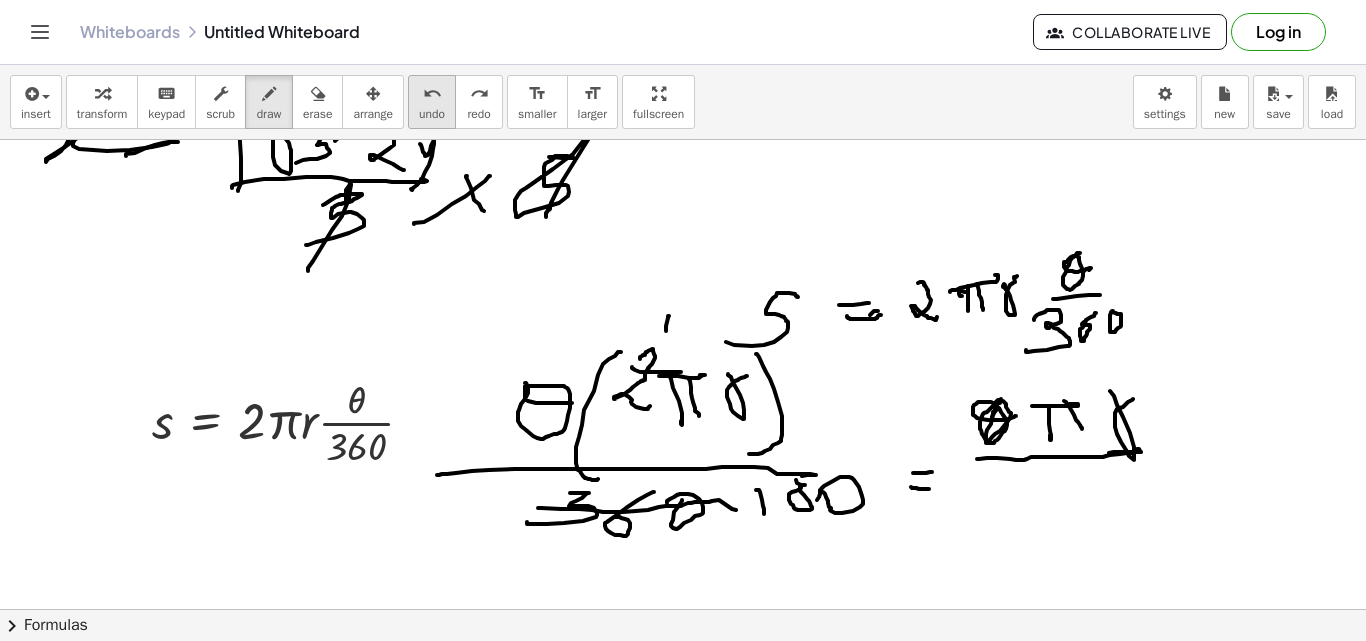 click on "undo" at bounding box center [432, 114] 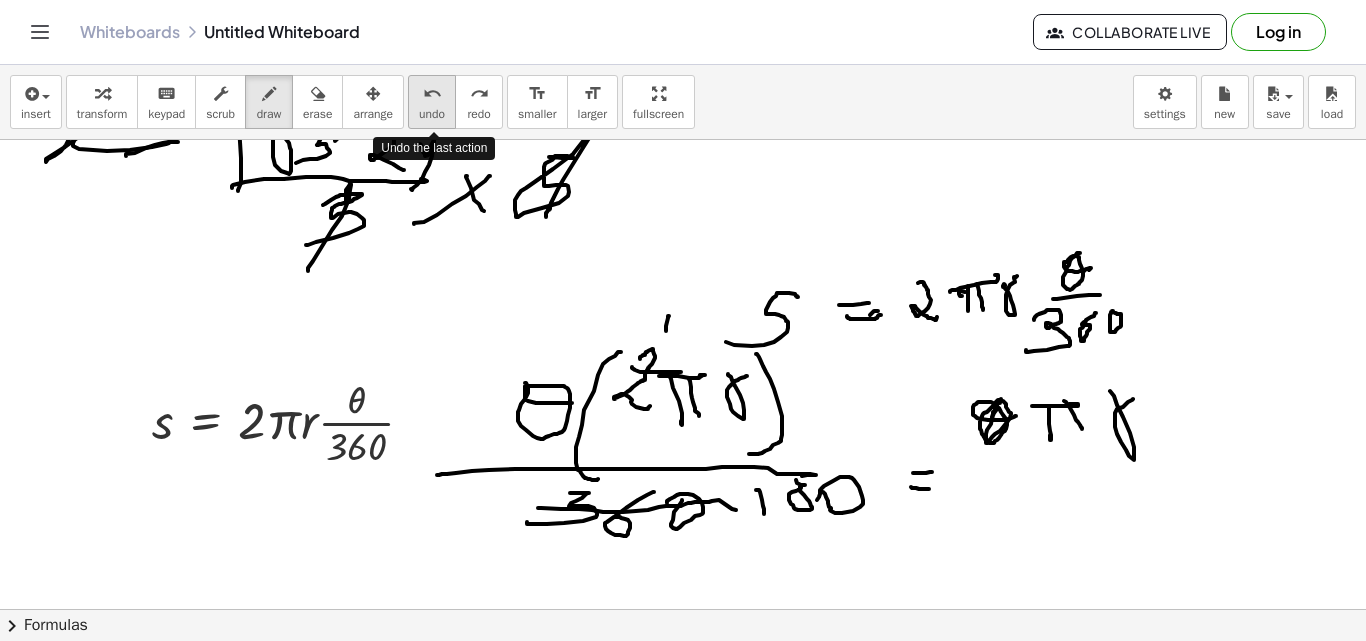 click on "undo" at bounding box center [432, 114] 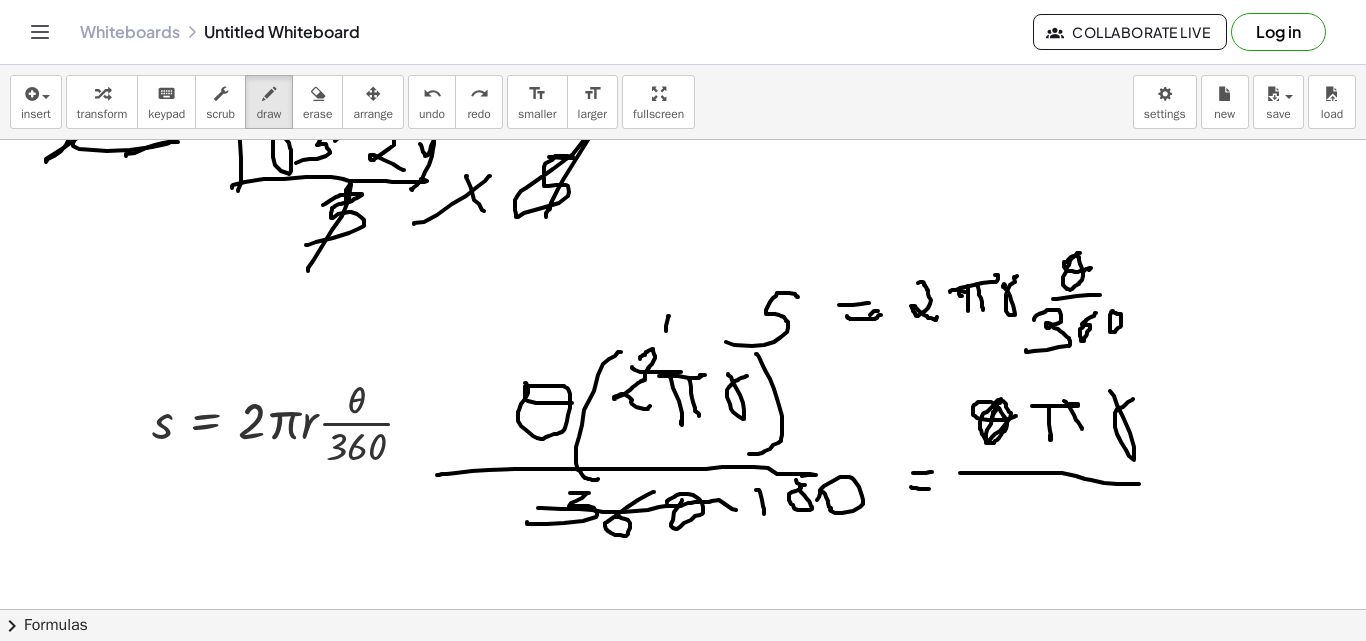 click at bounding box center (683, 352) 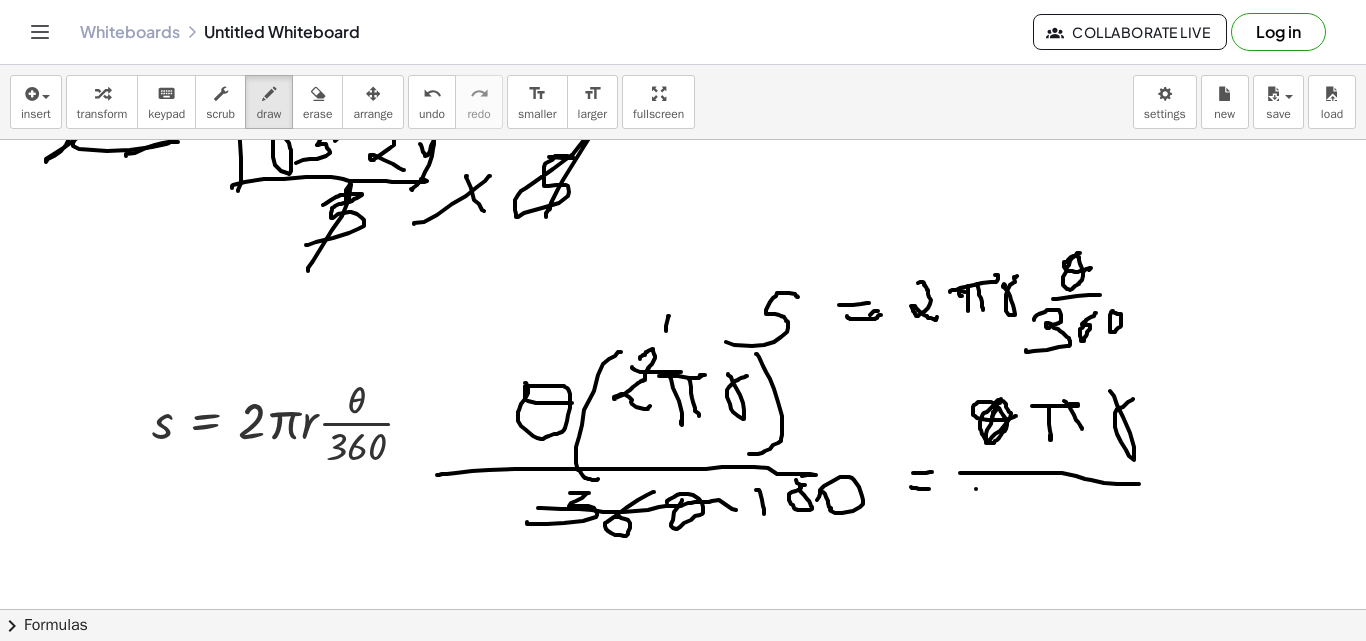 click at bounding box center [683, 352] 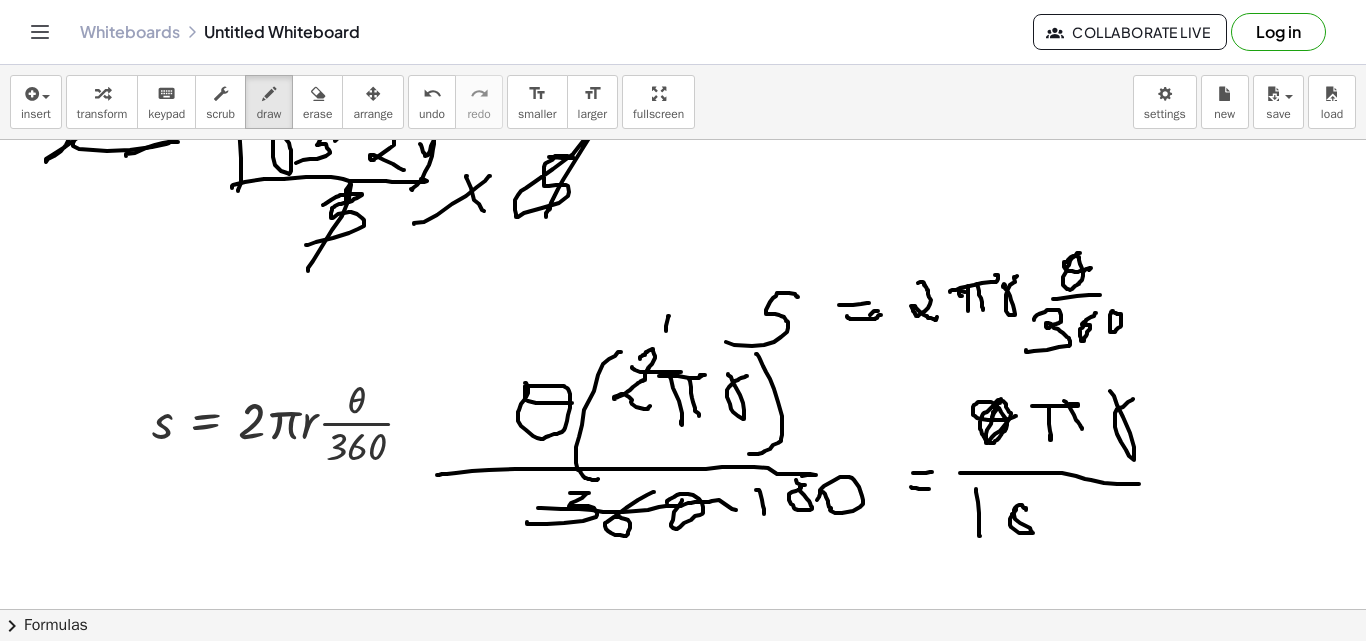 click at bounding box center (683, 352) 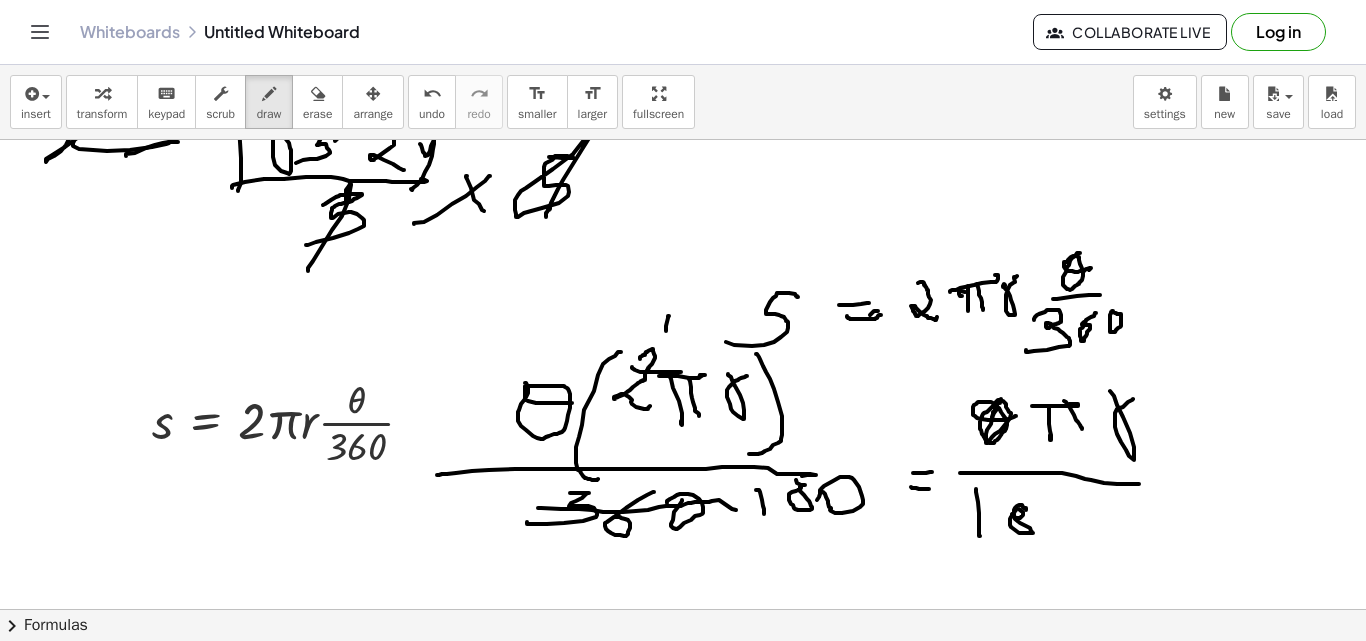 click at bounding box center (683, 352) 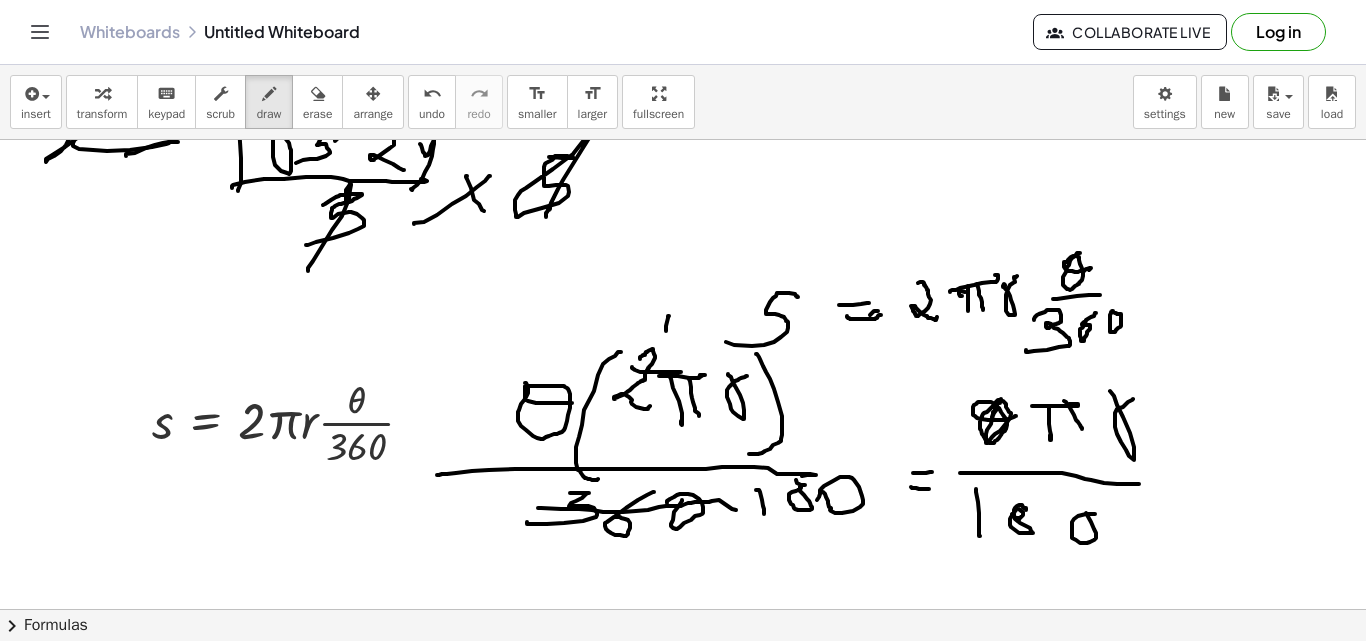 click at bounding box center [683, 352] 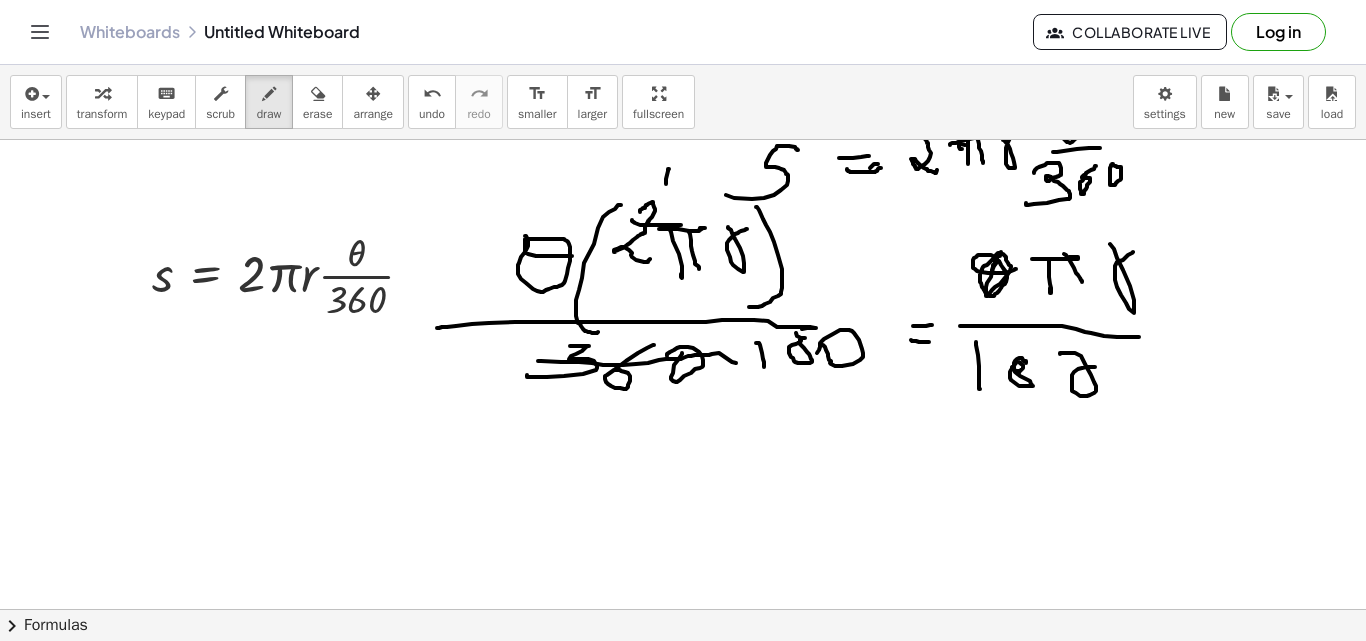 scroll, scrollTop: 469, scrollLeft: 0, axis: vertical 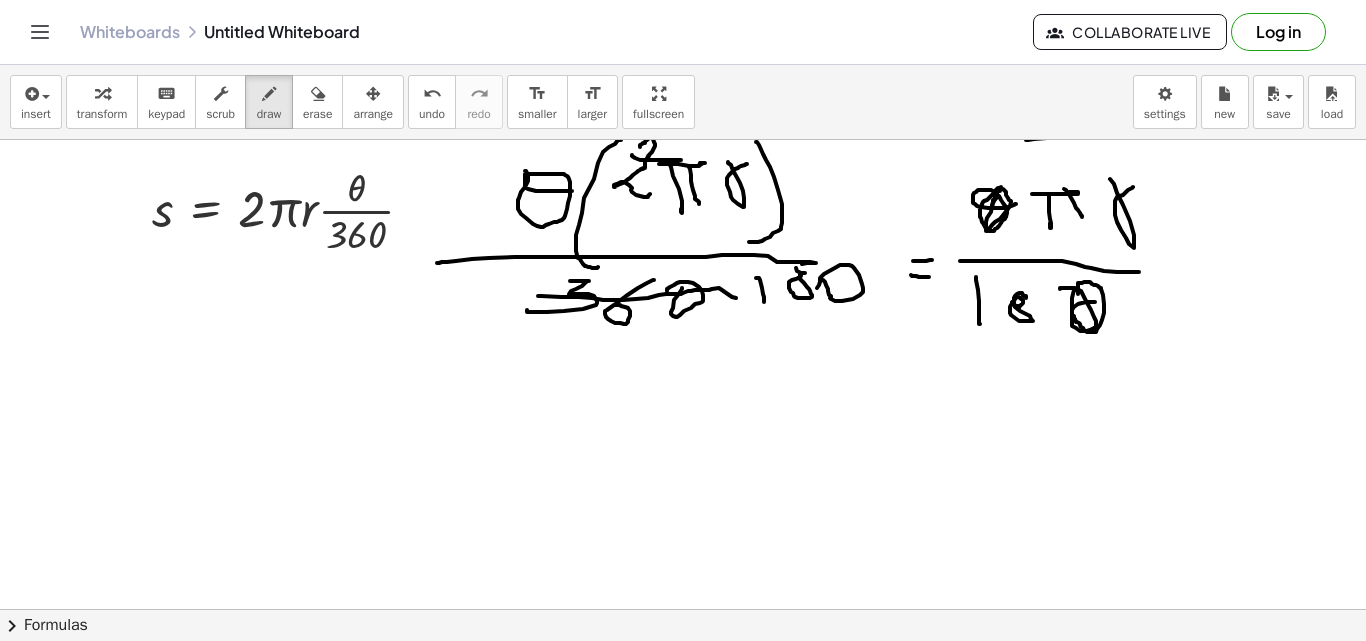 click at bounding box center [683, 374] 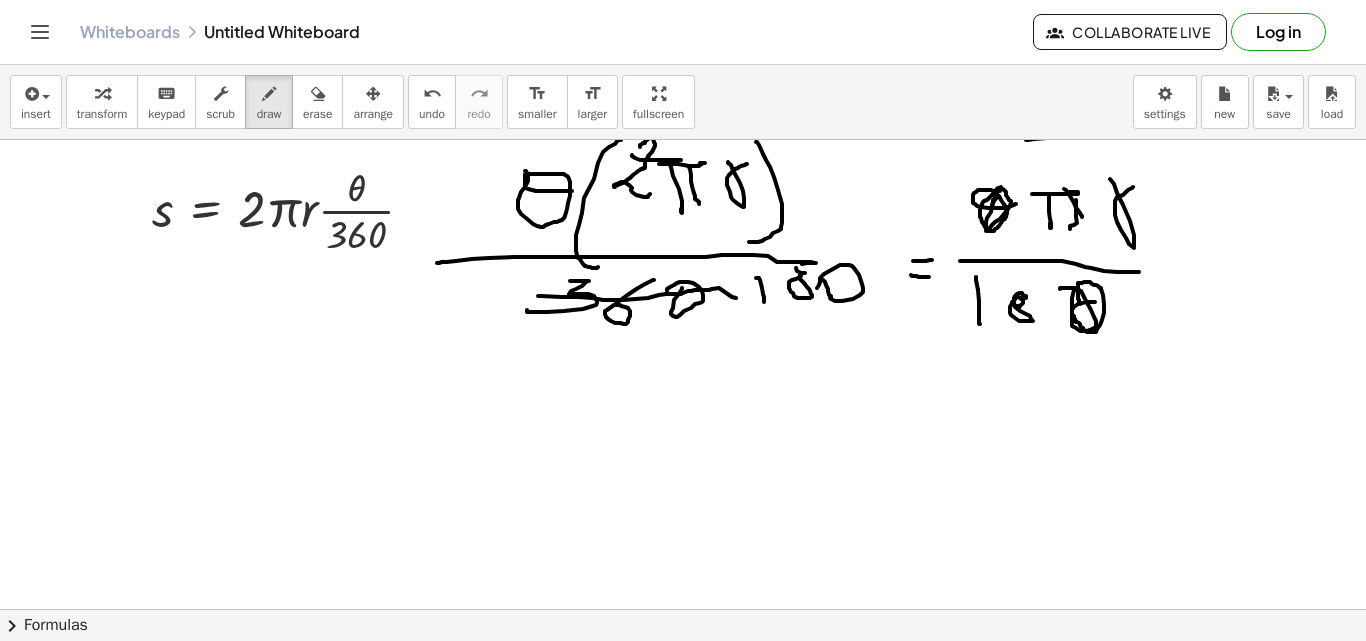 click at bounding box center (683, 374) 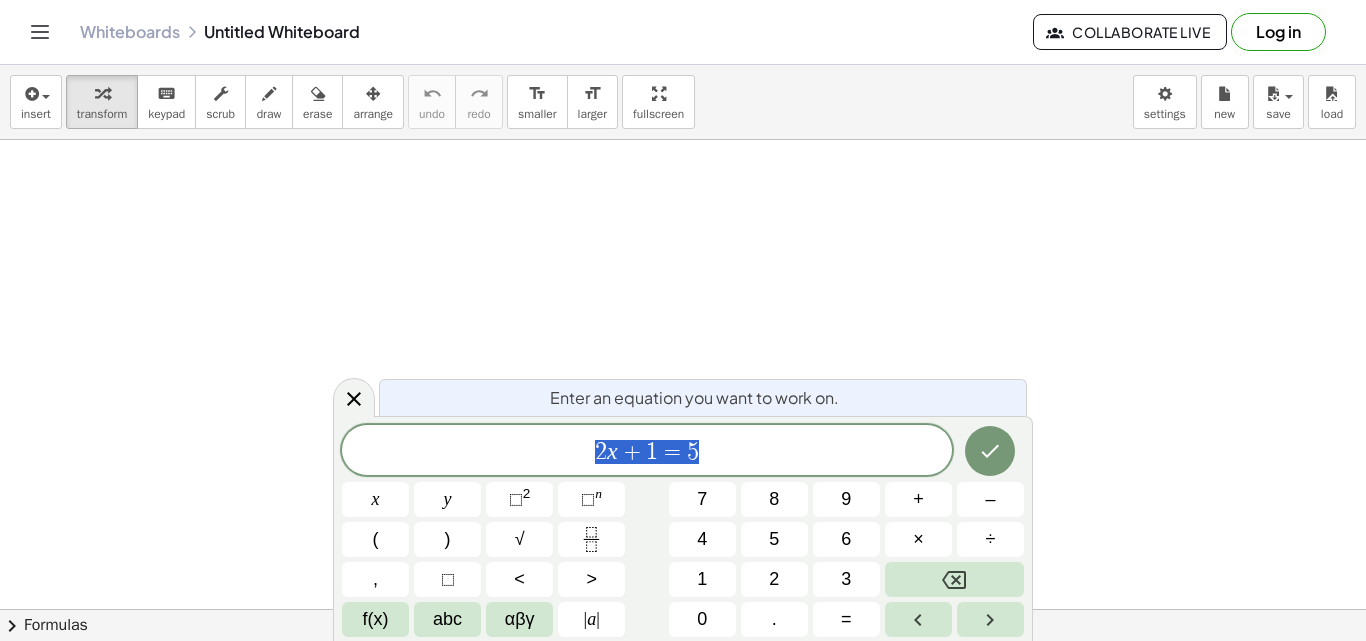 scroll, scrollTop: 0, scrollLeft: 0, axis: both 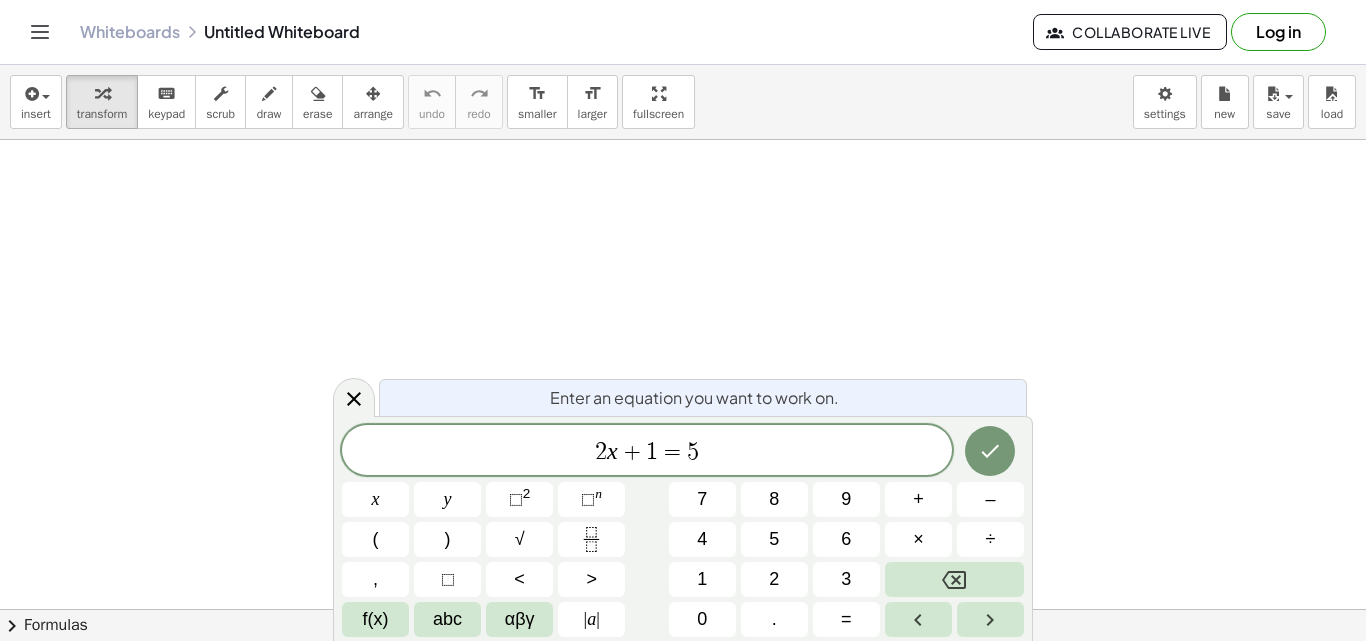 drag, startPoint x: 560, startPoint y: 415, endPoint x: 652, endPoint y: 442, distance: 95.880135 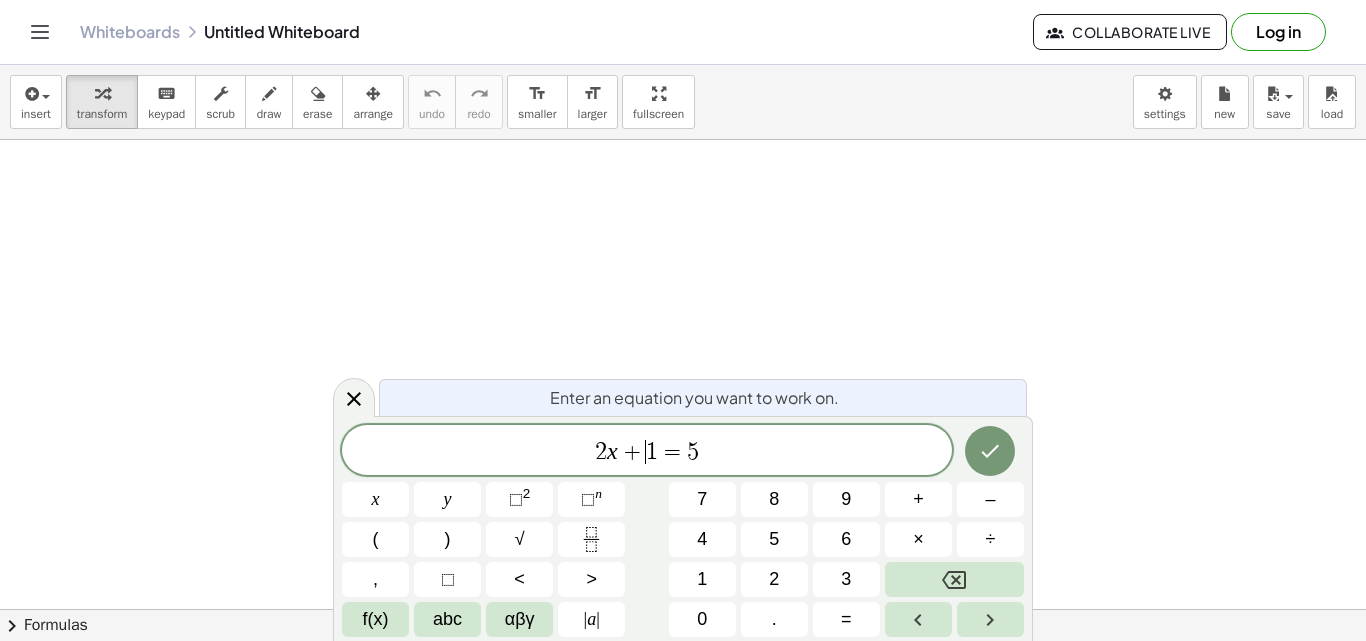 drag, startPoint x: 652, startPoint y: 442, endPoint x: 714, endPoint y: 462, distance: 65.14599 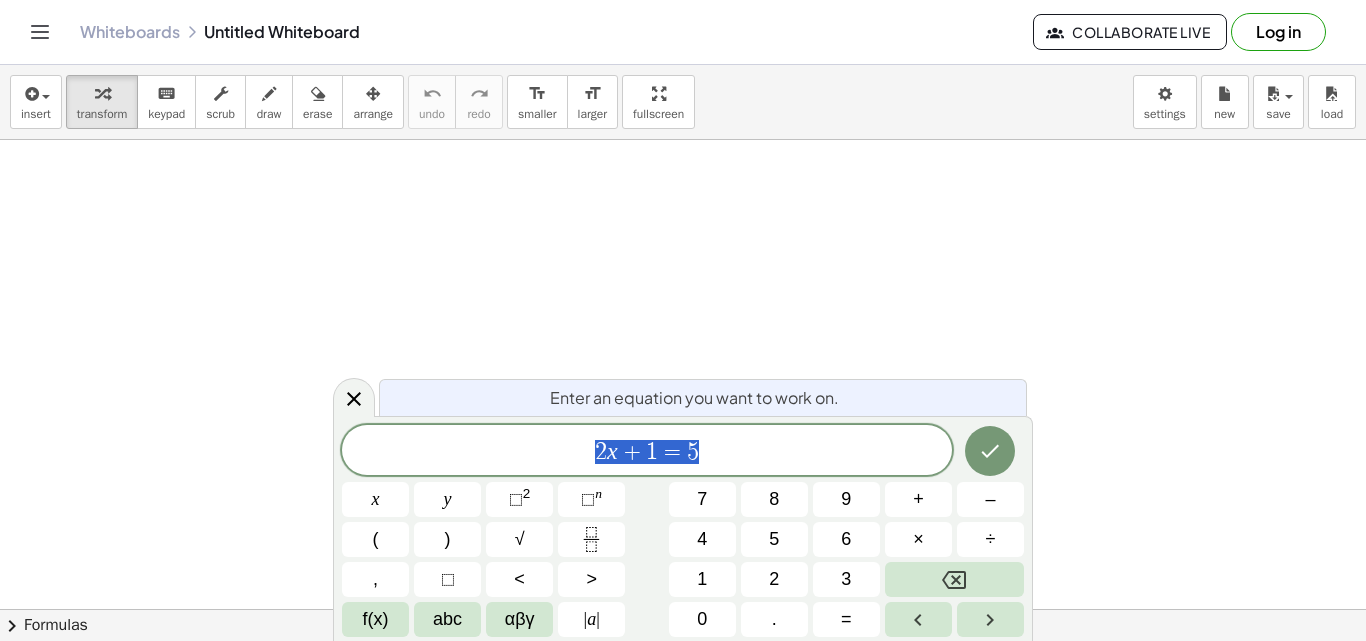 drag, startPoint x: 715, startPoint y: 461, endPoint x: 584, endPoint y: 448, distance: 131.64346 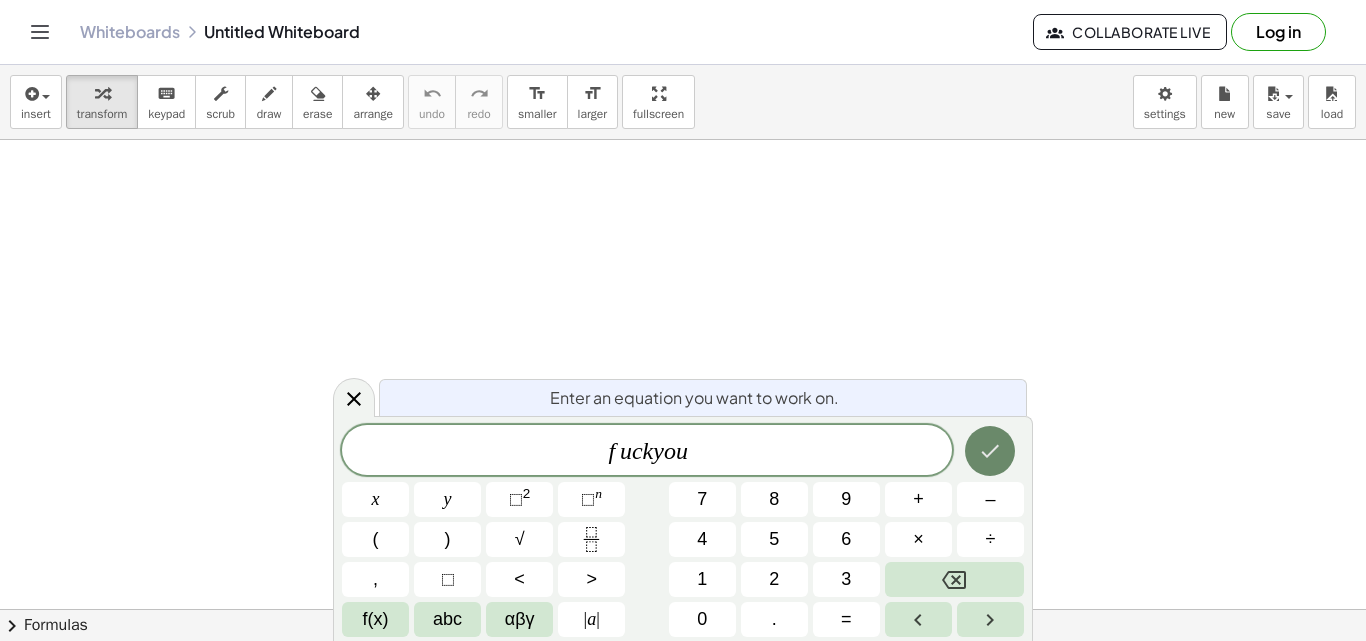 click 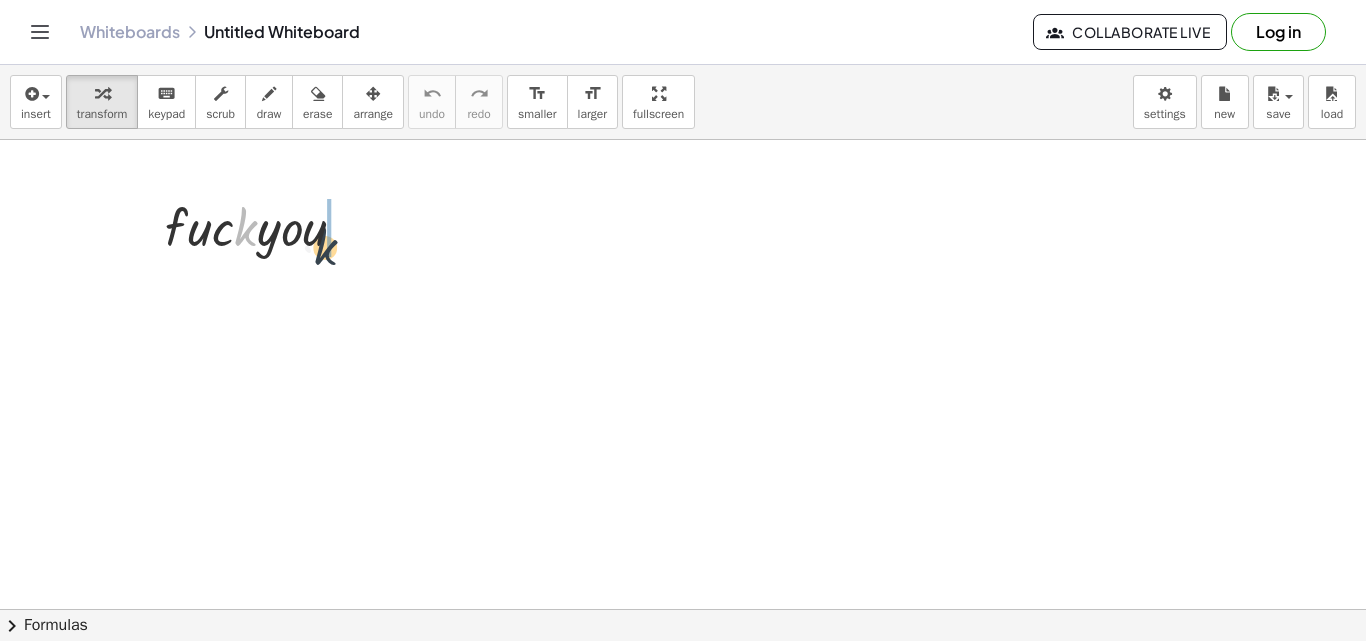 drag, startPoint x: 255, startPoint y: 232, endPoint x: 344, endPoint y: 251, distance: 91.00549 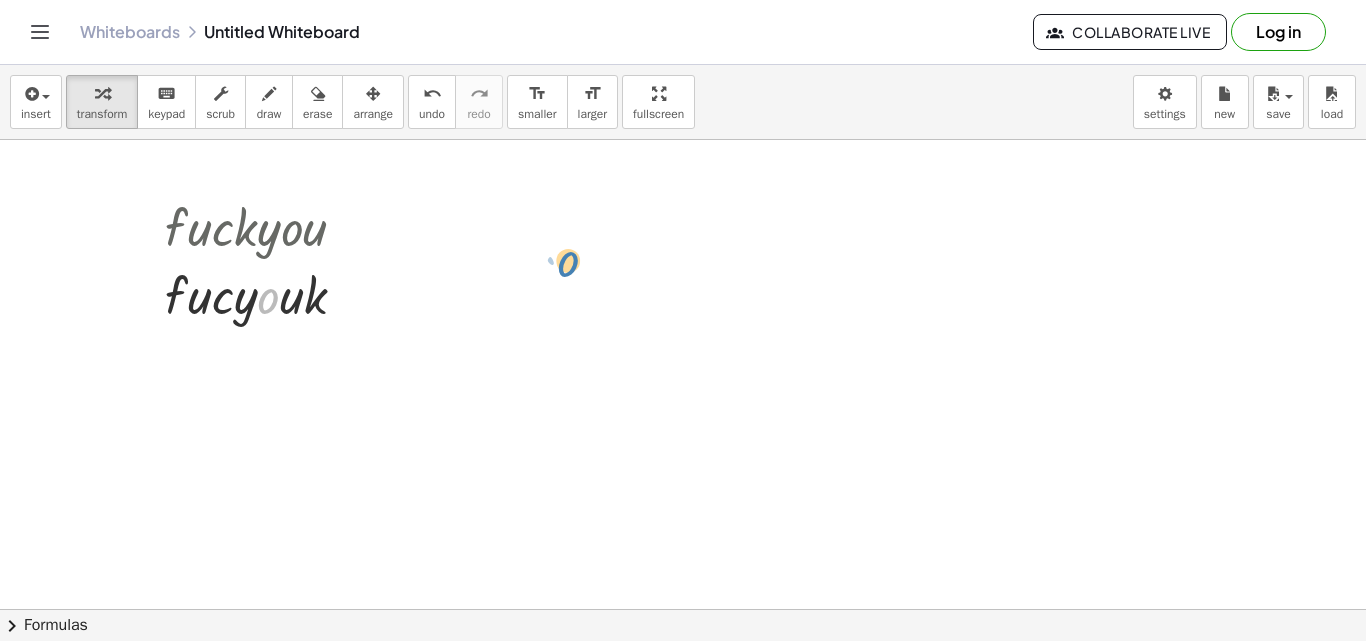 drag, startPoint x: 267, startPoint y: 301, endPoint x: 576, endPoint y: 262, distance: 311.45145 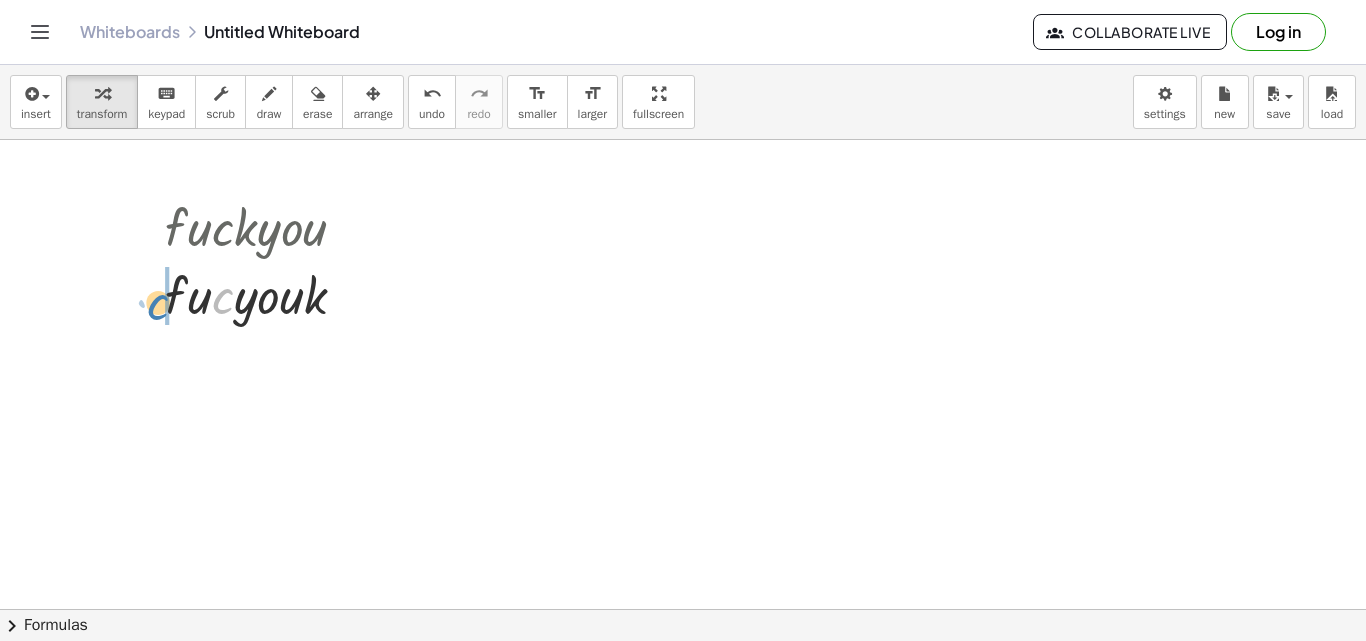 drag, startPoint x: 232, startPoint y: 292, endPoint x: 167, endPoint y: 298, distance: 65.27634 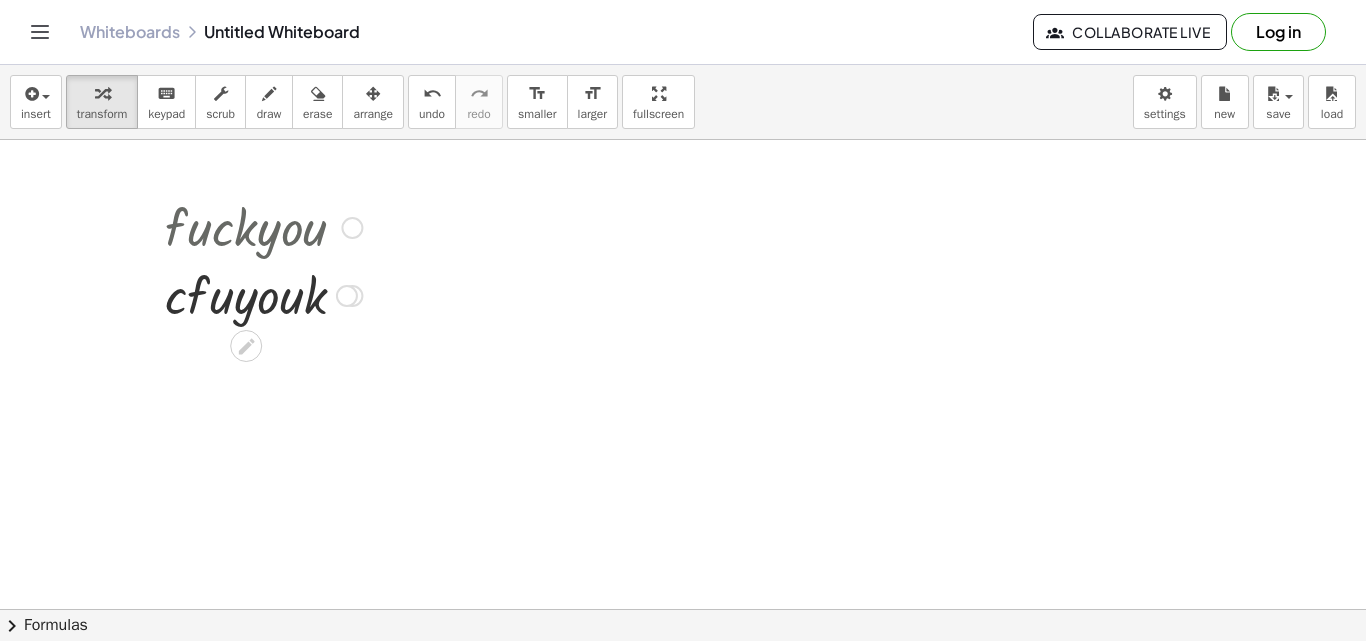 drag, startPoint x: 309, startPoint y: 234, endPoint x: 270, endPoint y: 218, distance: 42.154476 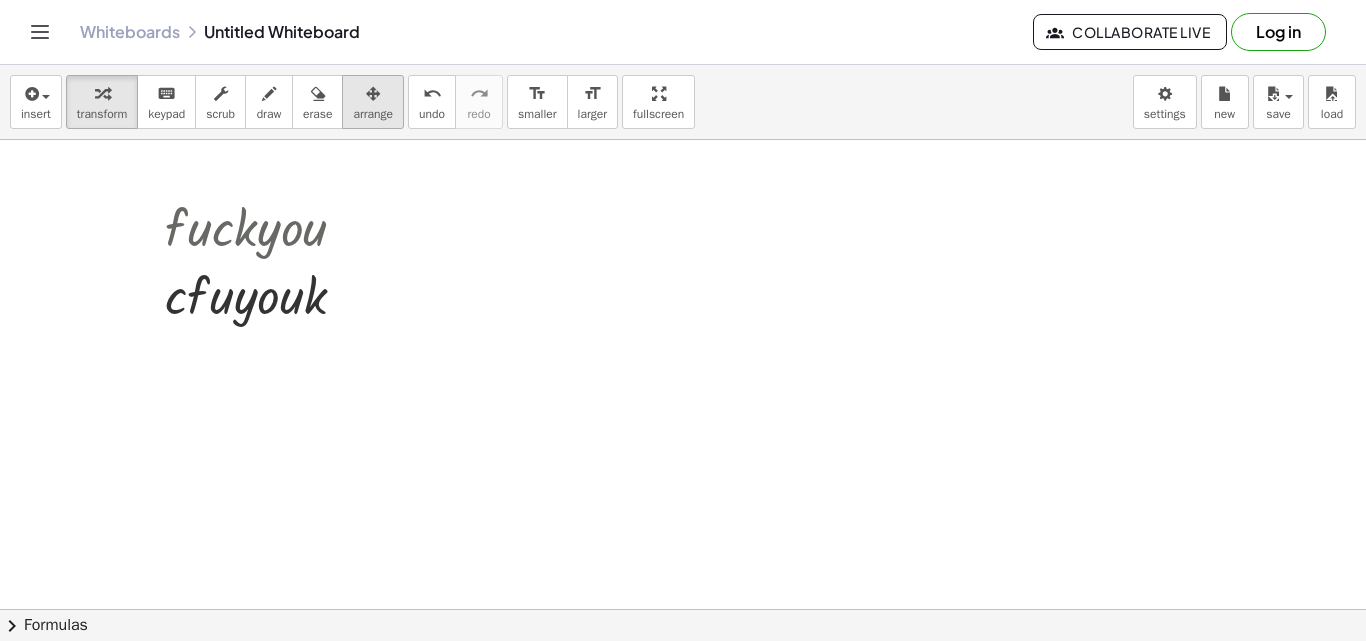 click on "arrange" at bounding box center [373, 114] 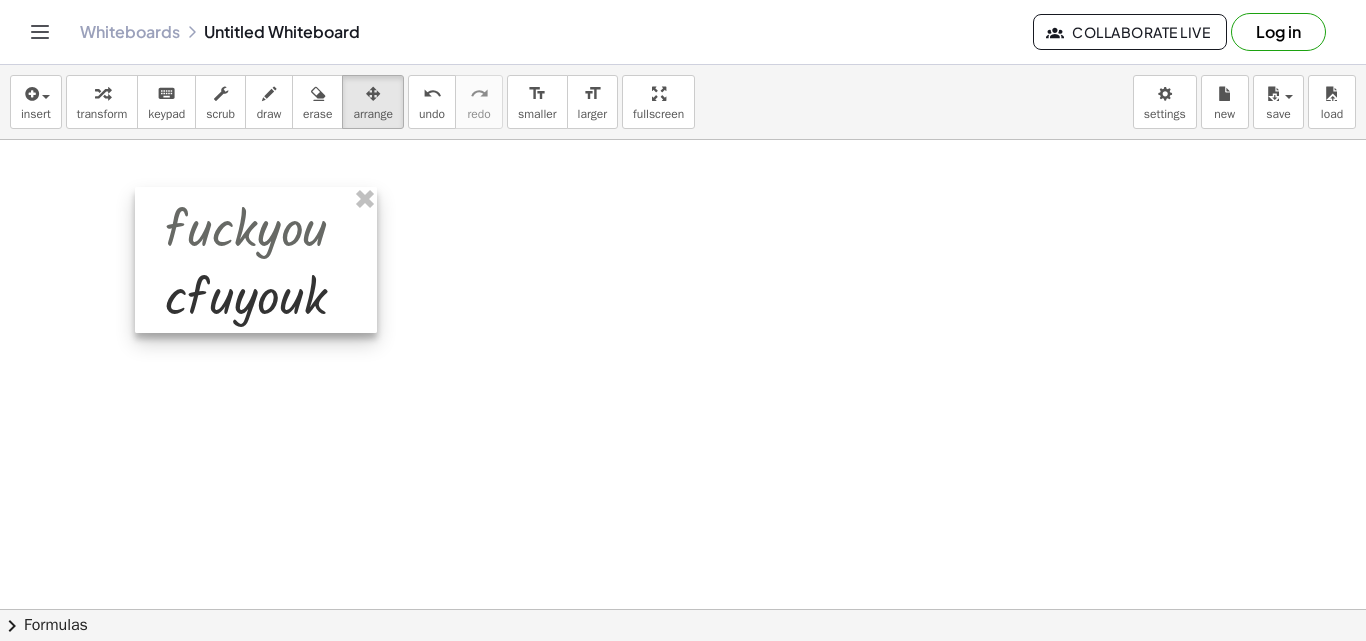 click at bounding box center [256, 260] 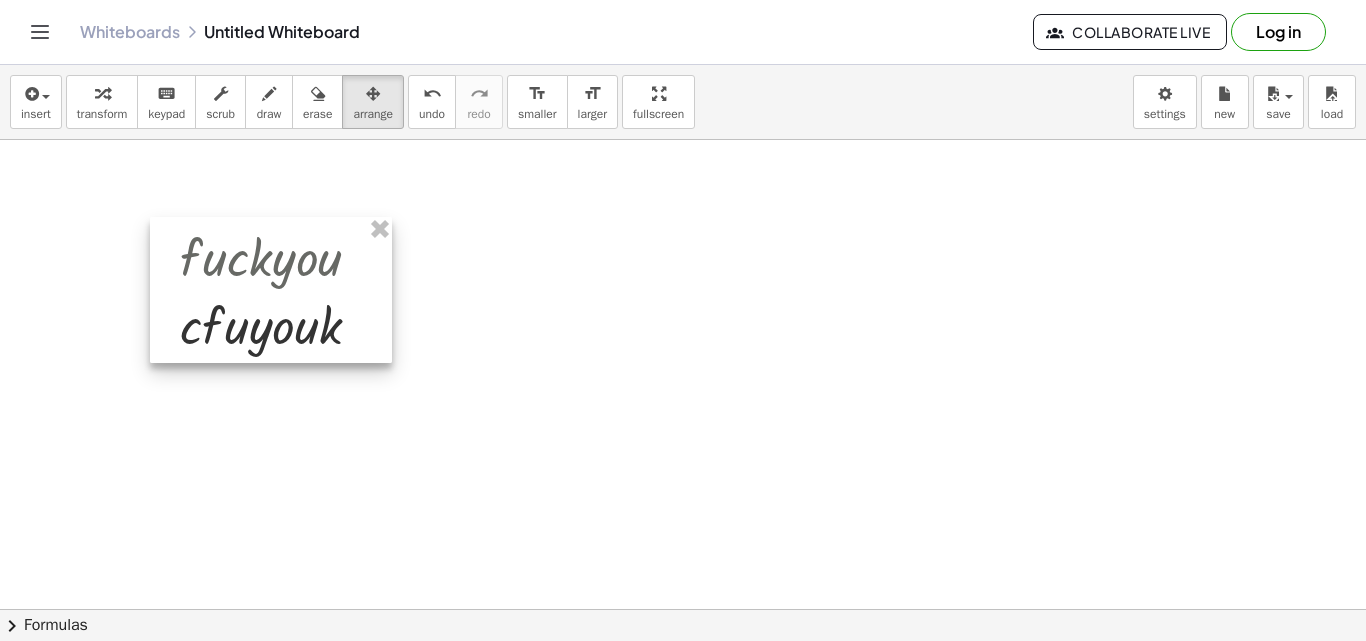 drag, startPoint x: 243, startPoint y: 290, endPoint x: 392, endPoint y: 259, distance: 152.19067 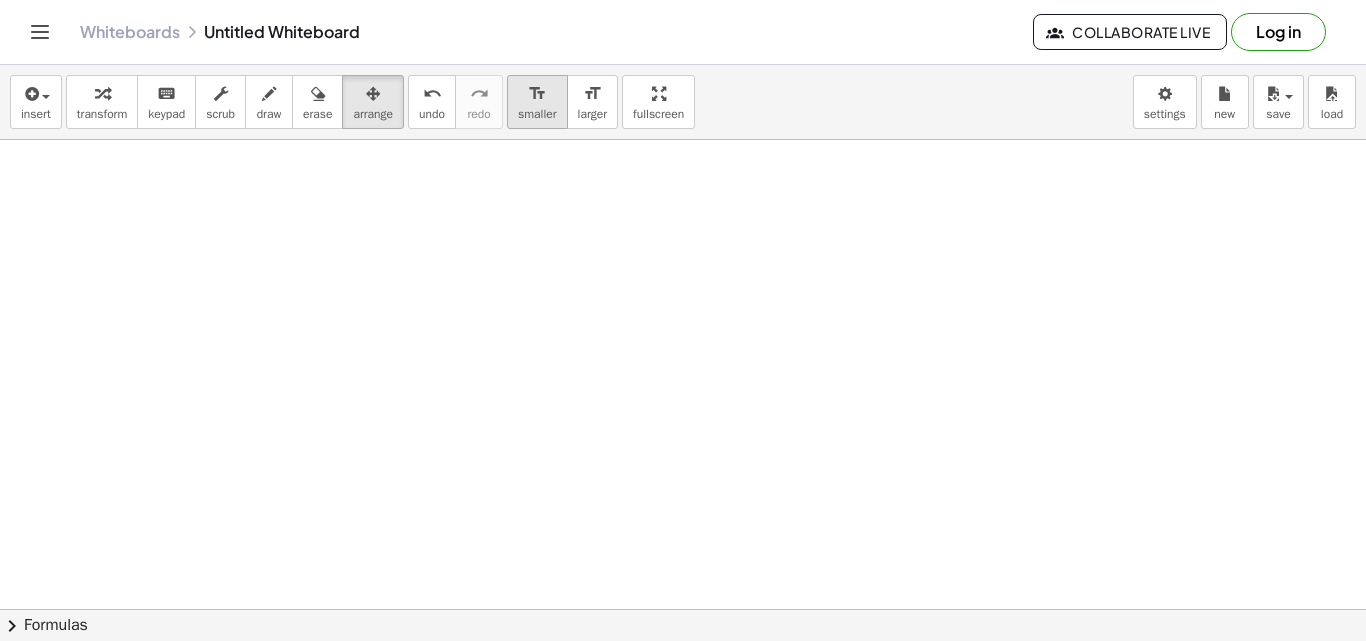 click on "format_size" at bounding box center (537, 94) 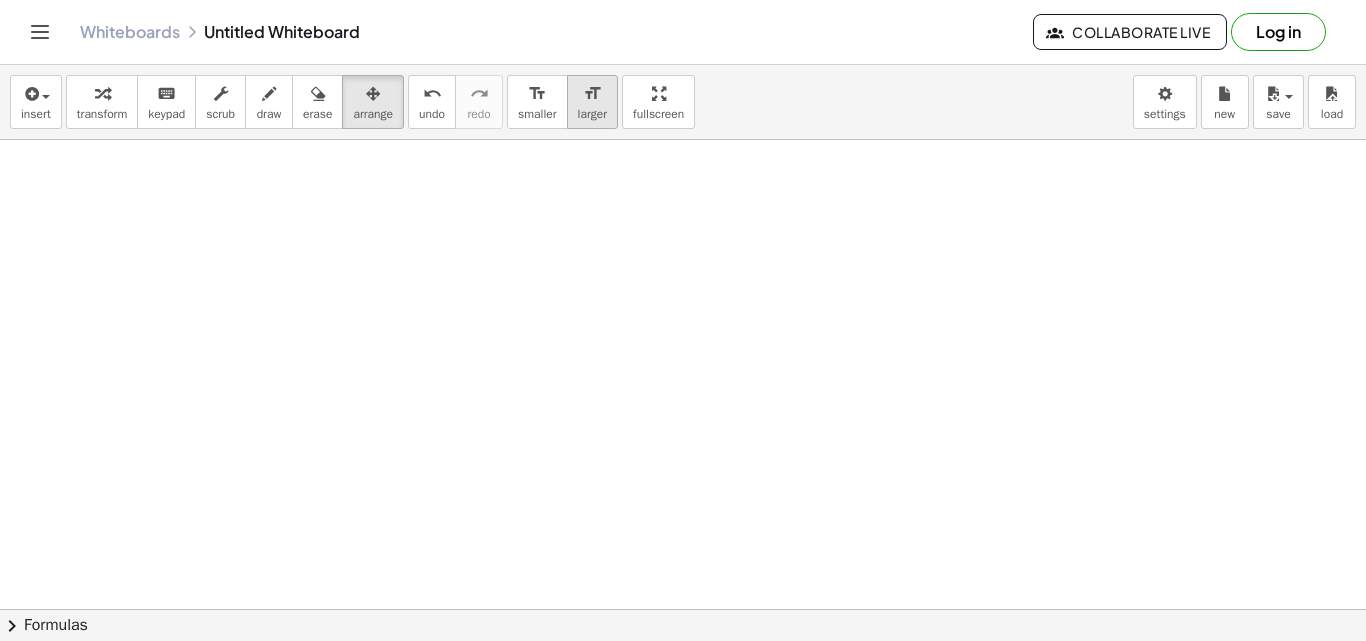 click on "format_size" at bounding box center (592, 93) 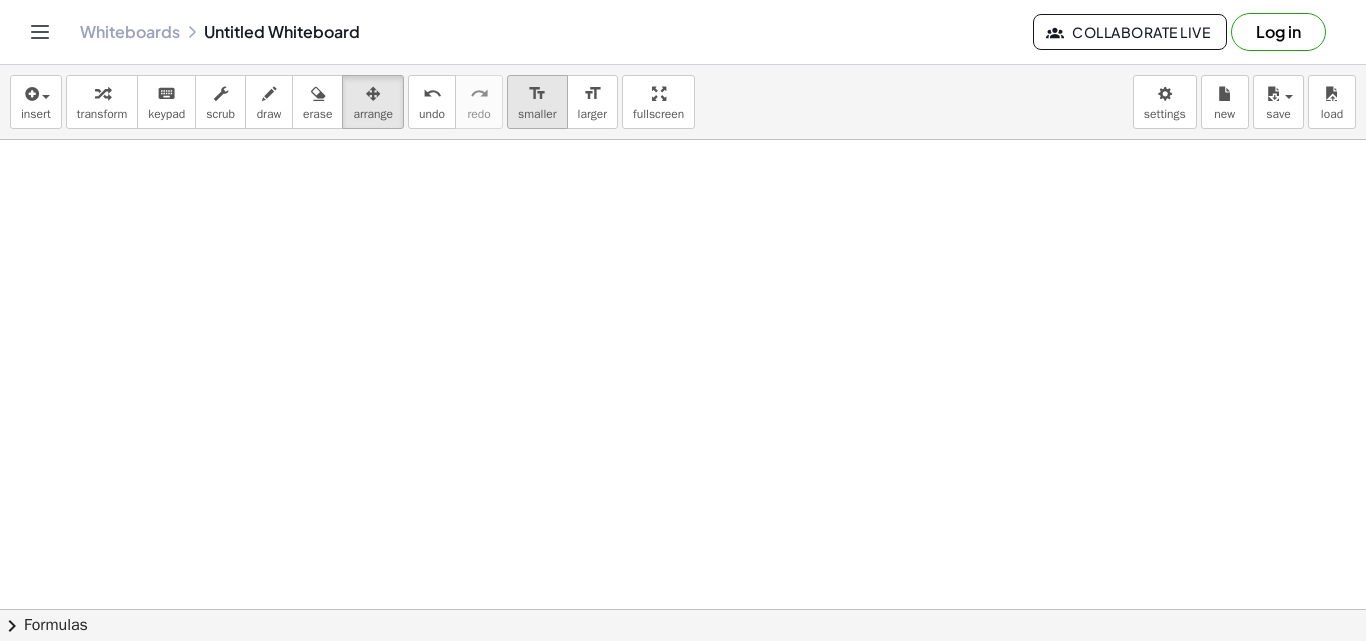 click on "format_size smaller" at bounding box center [537, 102] 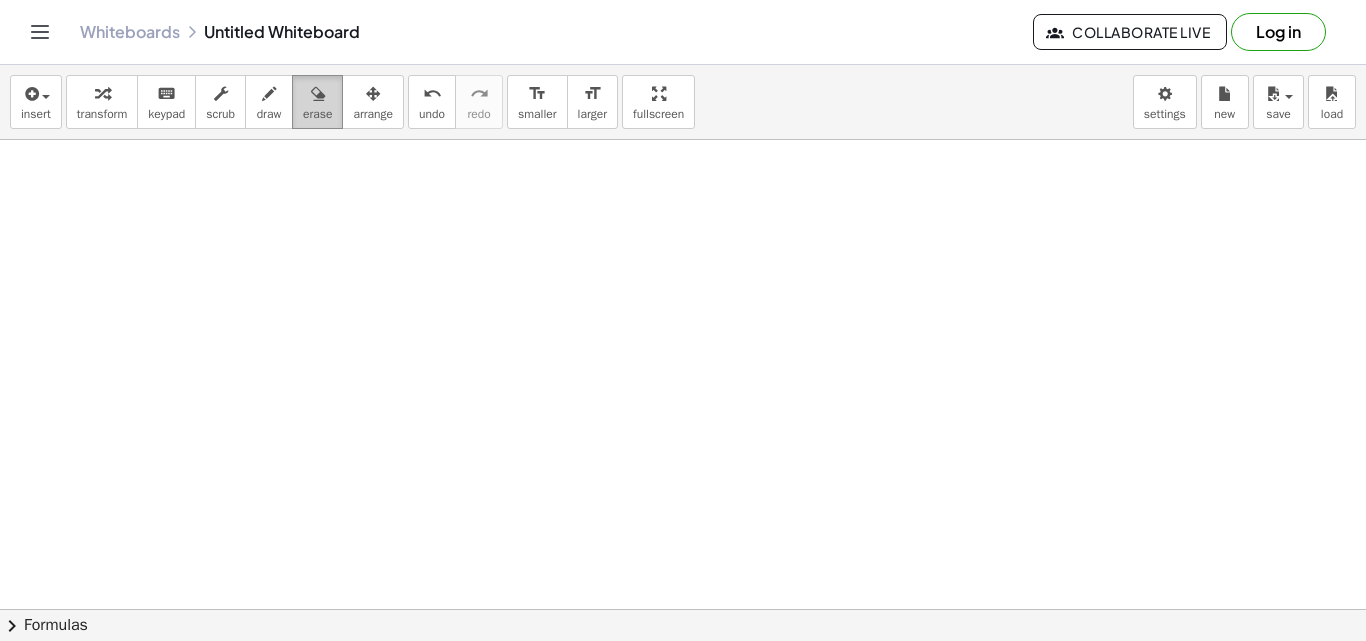 click at bounding box center (318, 94) 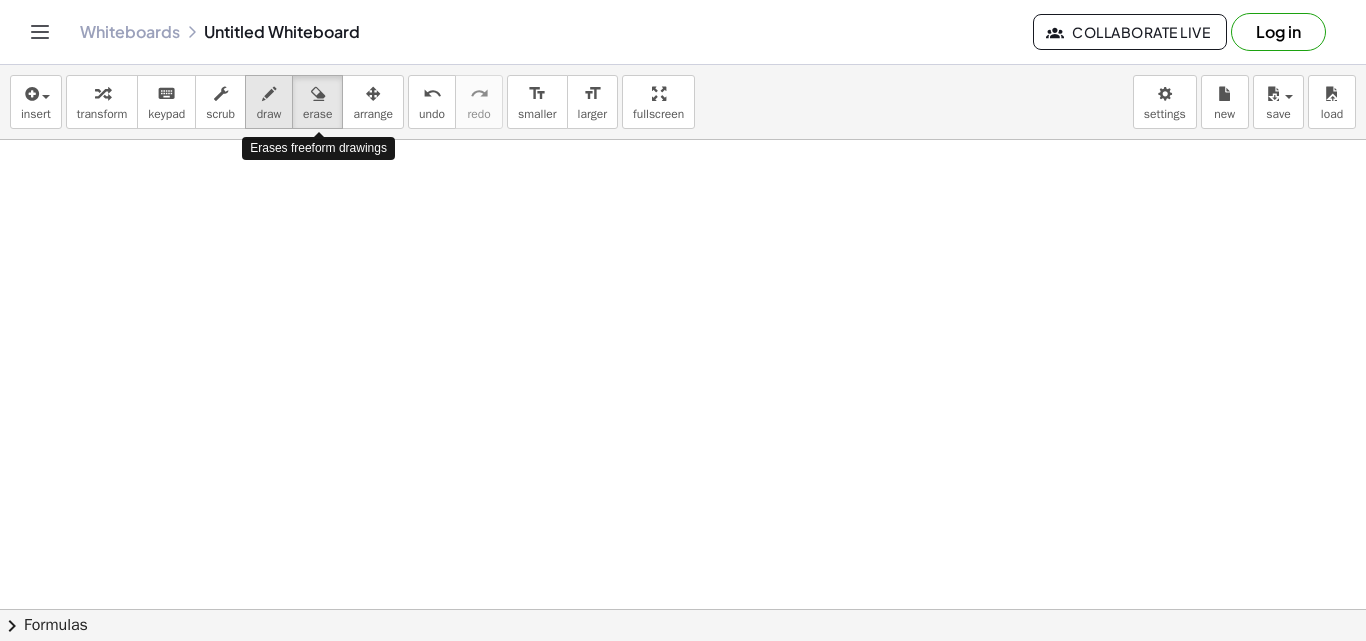 click on "draw" at bounding box center (269, 102) 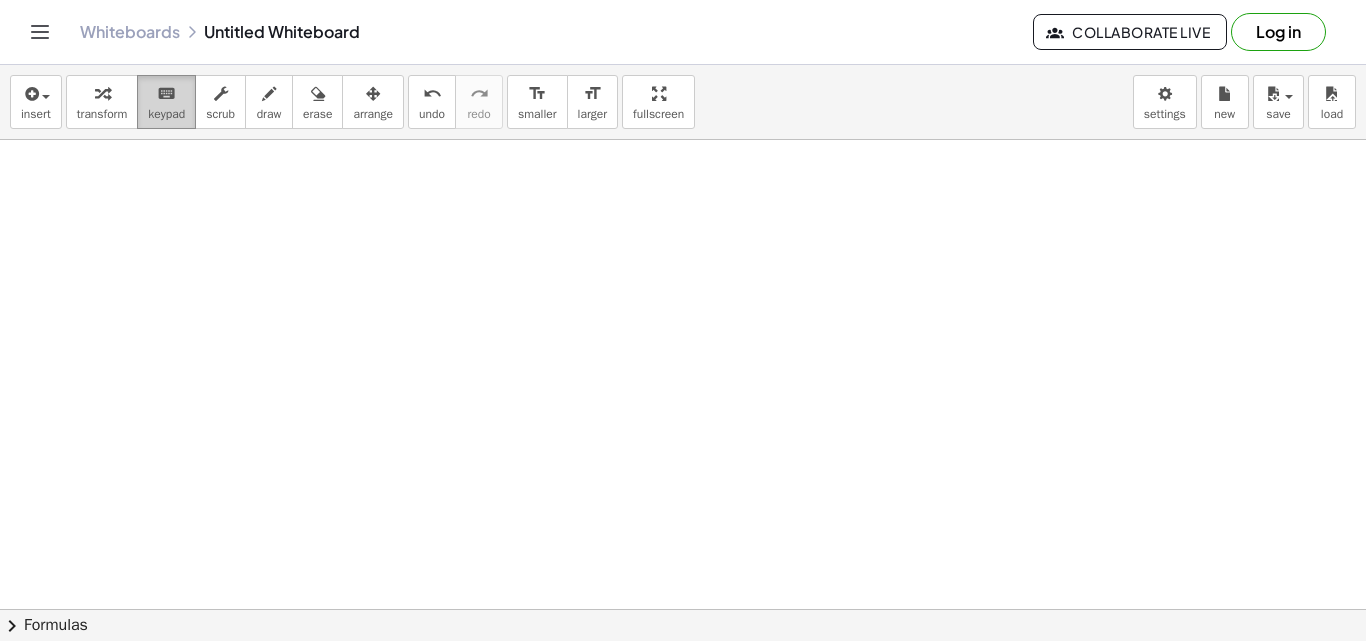 click on "keyboard" at bounding box center (166, 94) 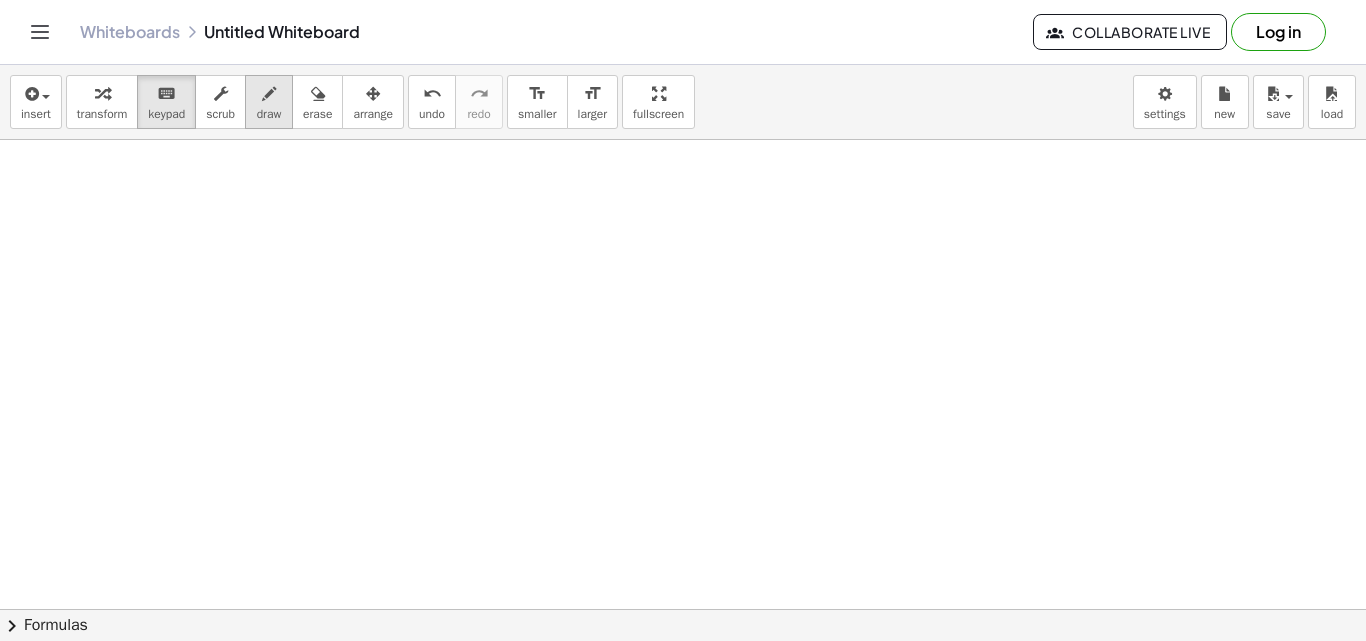 click on "draw" at bounding box center (269, 114) 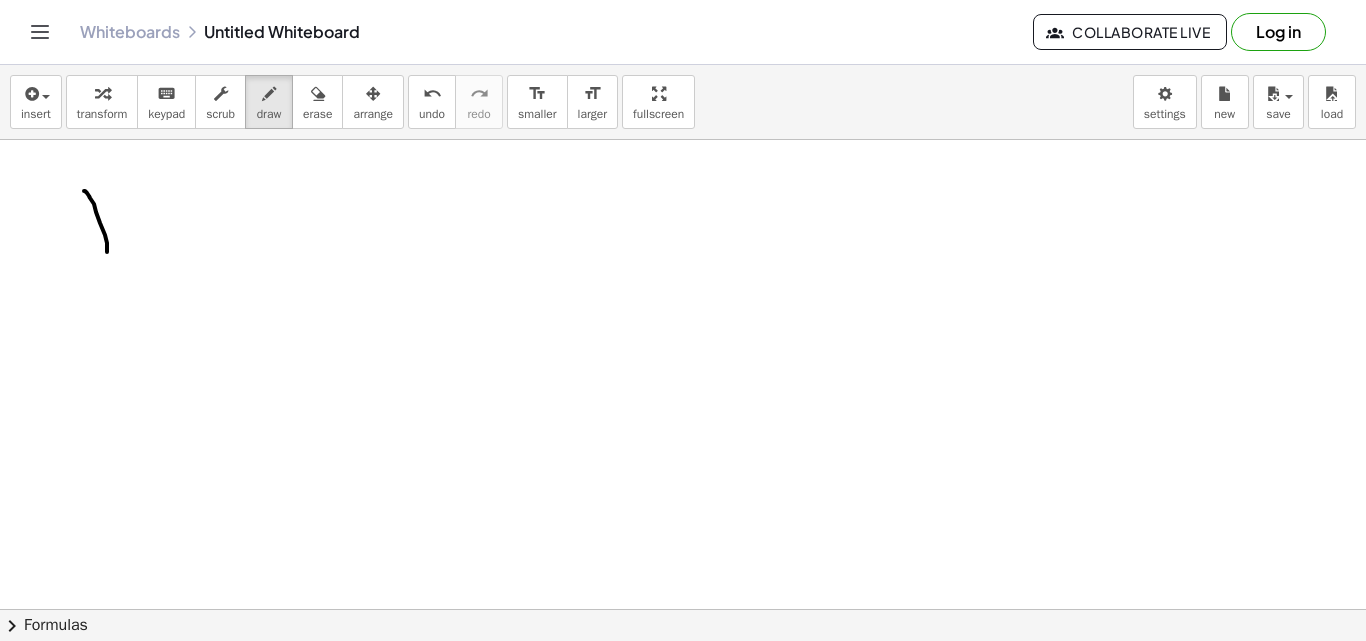 drag, startPoint x: 84, startPoint y: 191, endPoint x: 115, endPoint y: 227, distance: 47.507893 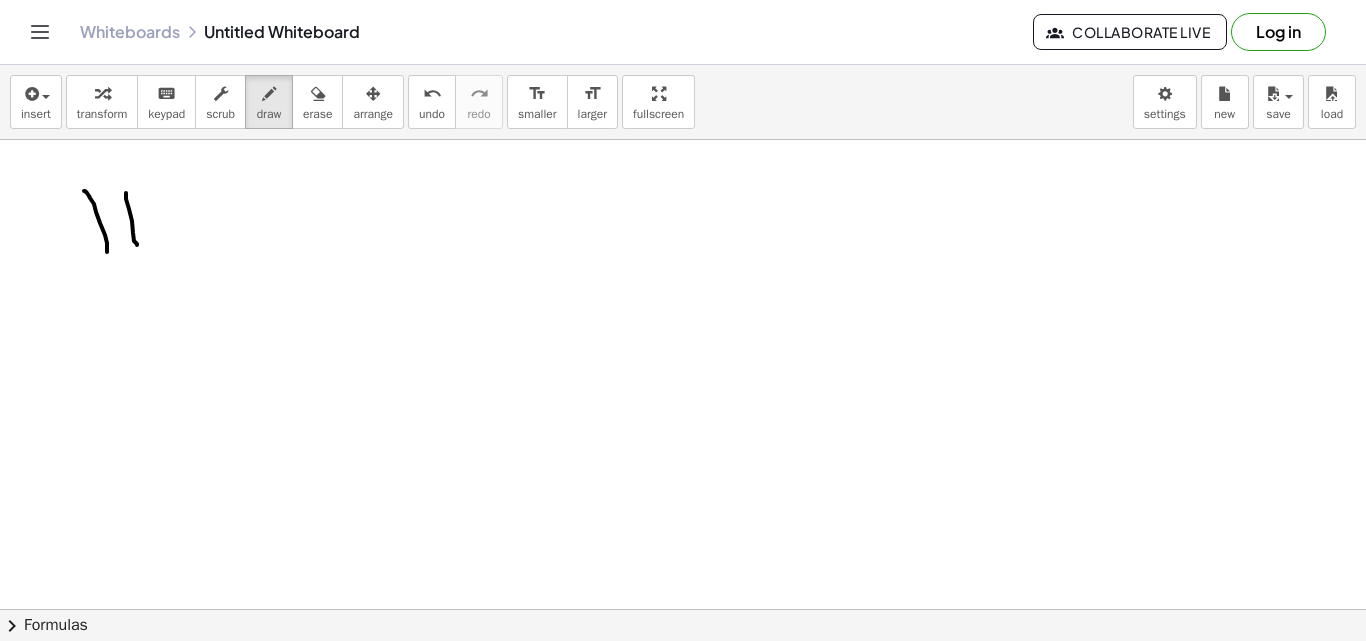 drag, startPoint x: 126, startPoint y: 193, endPoint x: 137, endPoint y: 245, distance: 53.15073 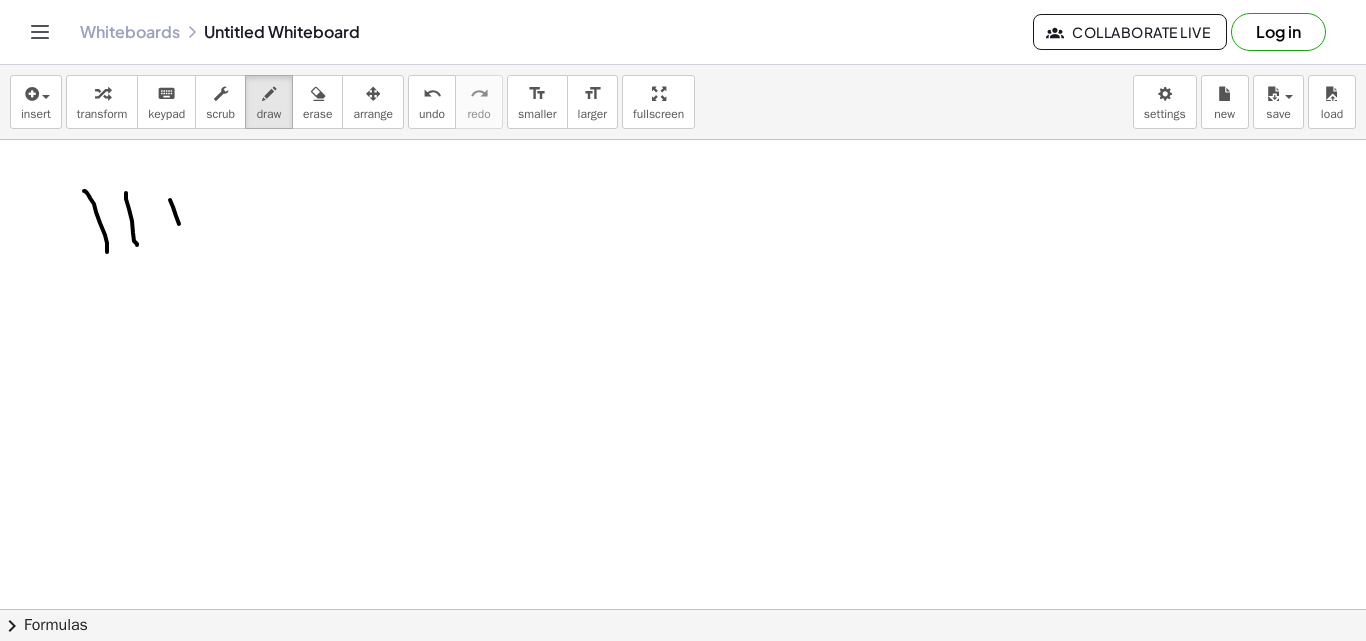 drag, startPoint x: 170, startPoint y: 200, endPoint x: 182, endPoint y: 234, distance: 36.05551 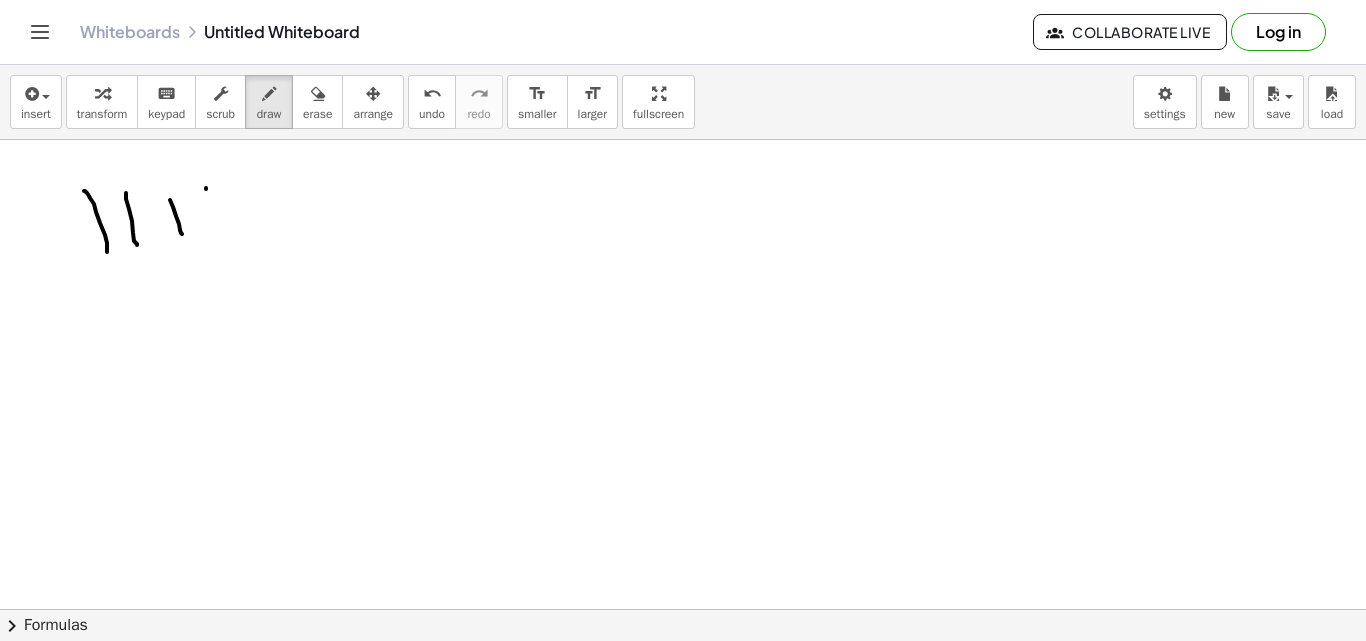 drag, startPoint x: 206, startPoint y: 189, endPoint x: 226, endPoint y: 241, distance: 55.713554 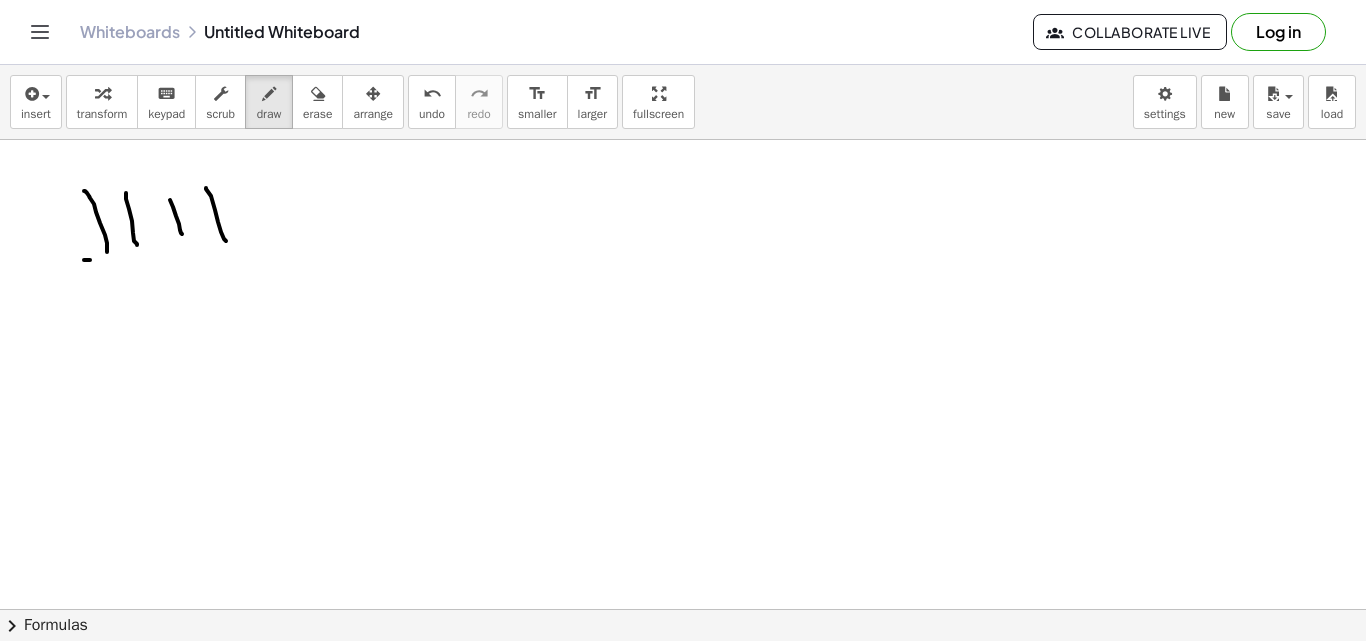drag, startPoint x: 84, startPoint y: 260, endPoint x: 234, endPoint y: 275, distance: 150.74814 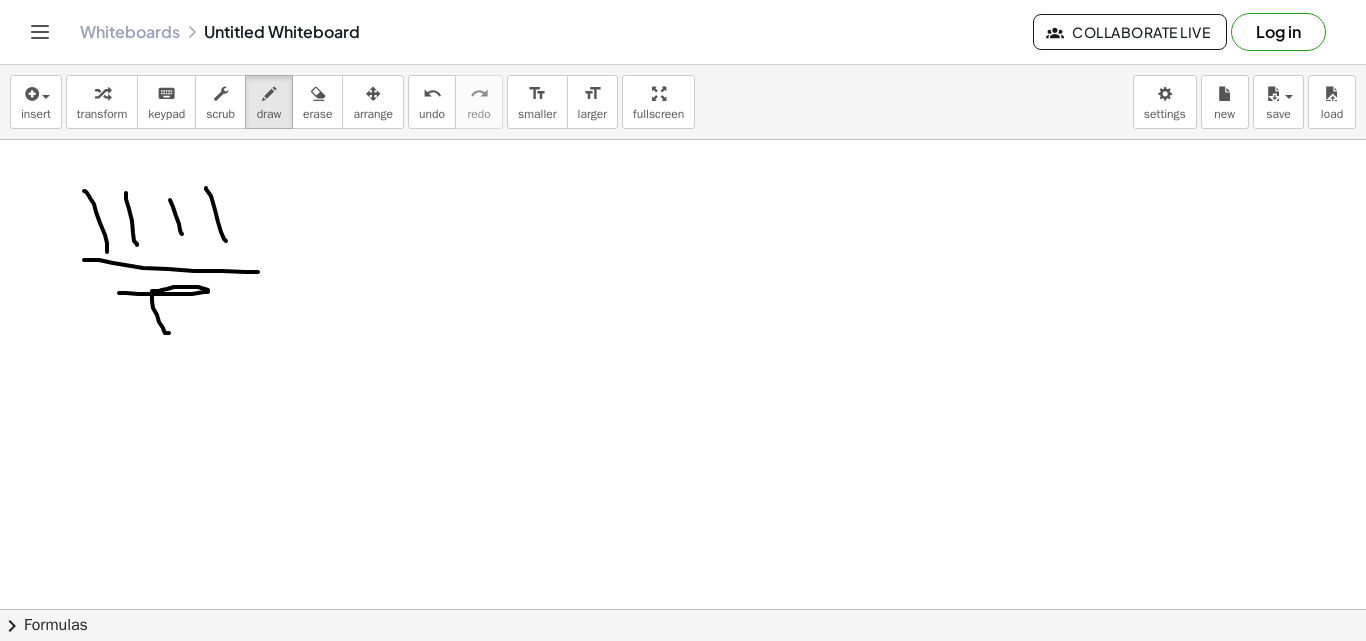 drag, startPoint x: 119, startPoint y: 293, endPoint x: 175, endPoint y: 311, distance: 58.821766 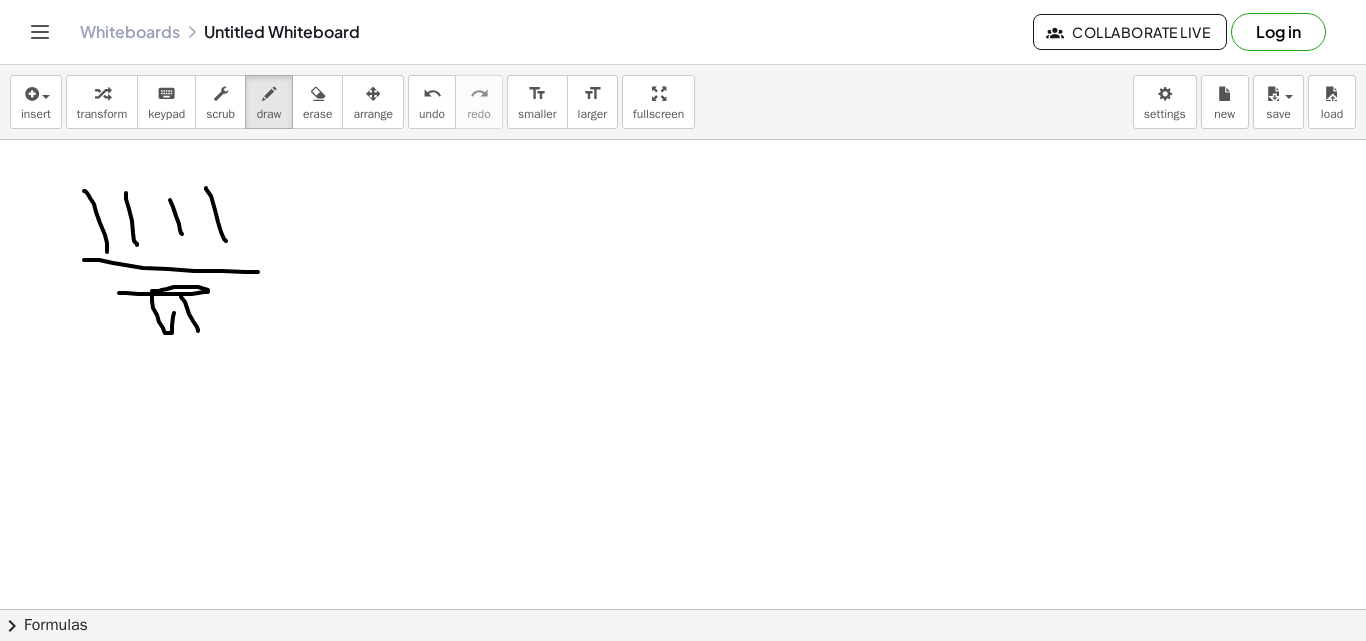 drag, startPoint x: 193, startPoint y: 321, endPoint x: 198, endPoint y: 333, distance: 13 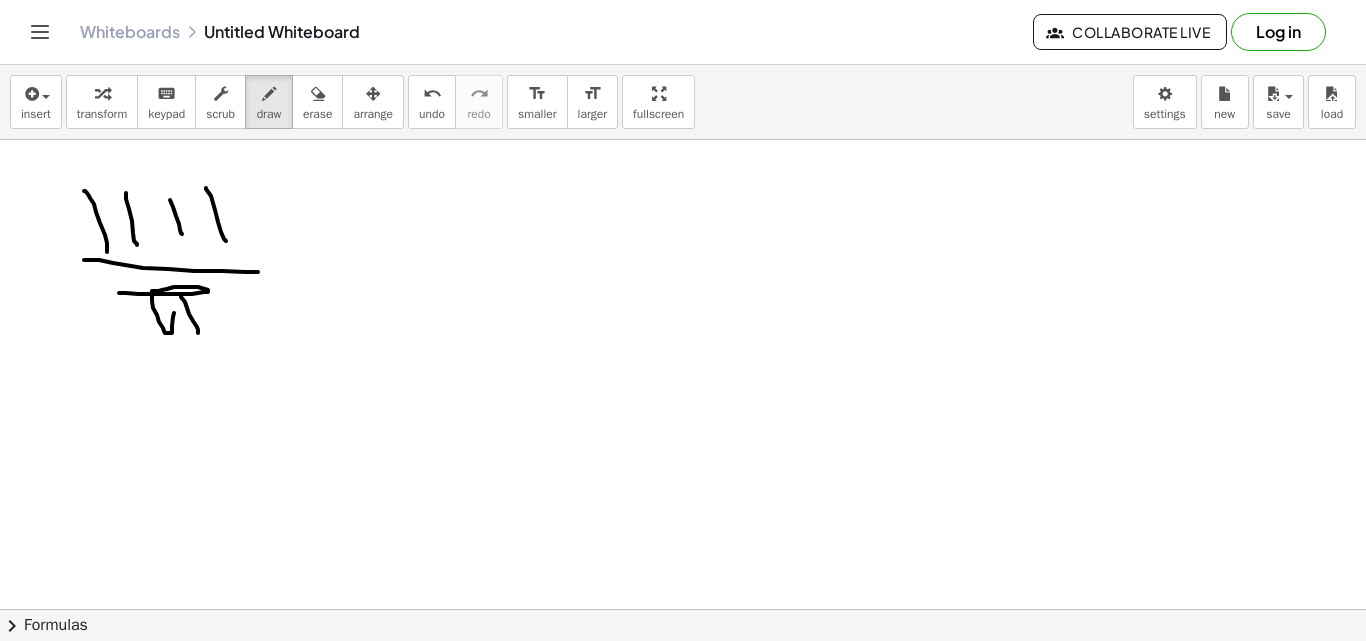 click at bounding box center (683, 674) 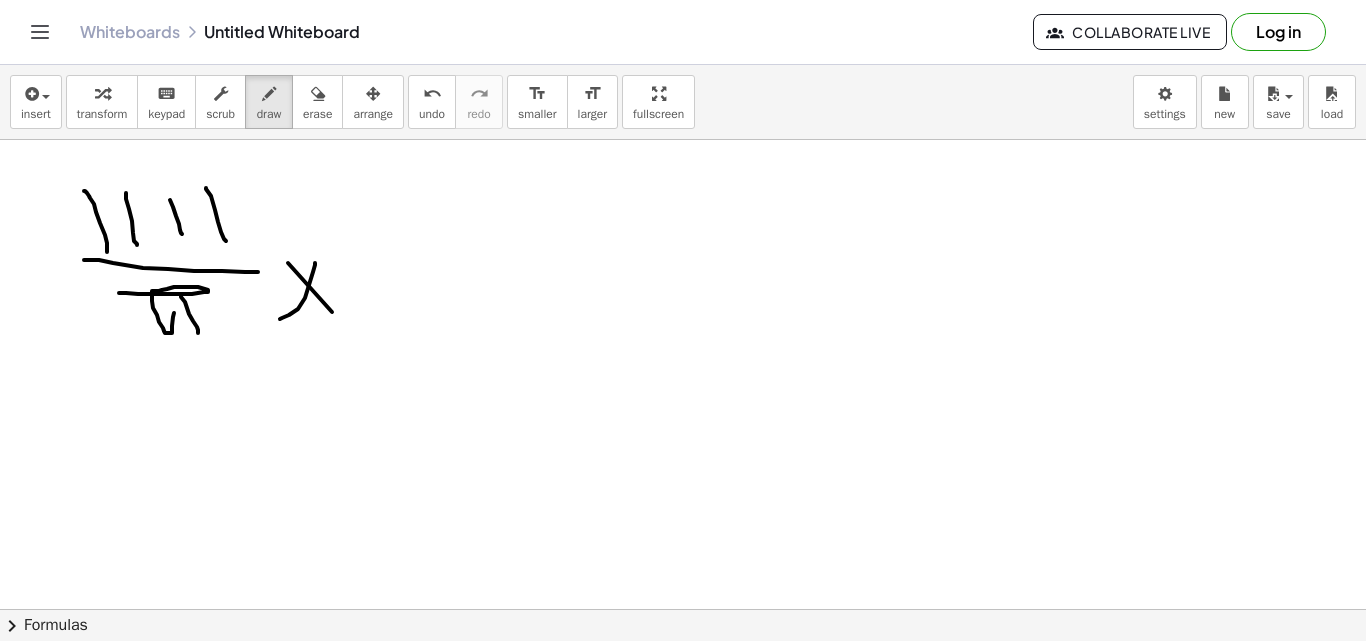 drag, startPoint x: 315, startPoint y: 263, endPoint x: 289, endPoint y: 297, distance: 42.80187 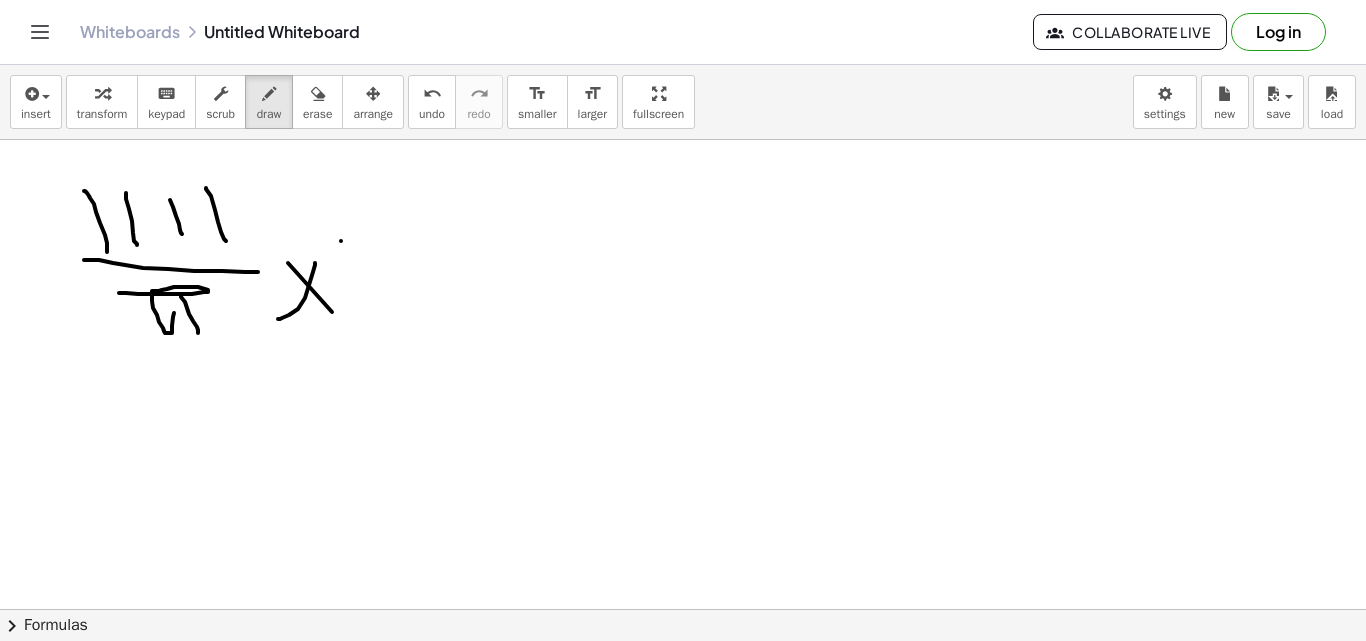 drag, startPoint x: 341, startPoint y: 241, endPoint x: 410, endPoint y: 217, distance: 73.05477 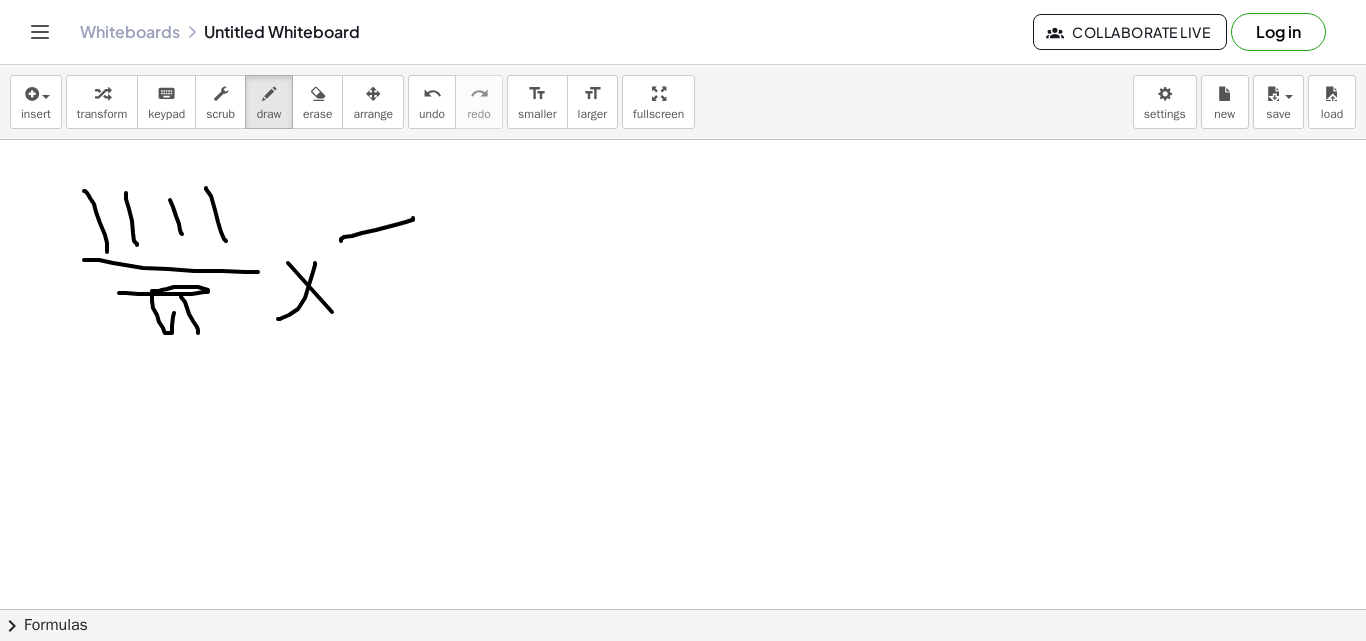 drag, startPoint x: 368, startPoint y: 236, endPoint x: 379, endPoint y: 273, distance: 38.600517 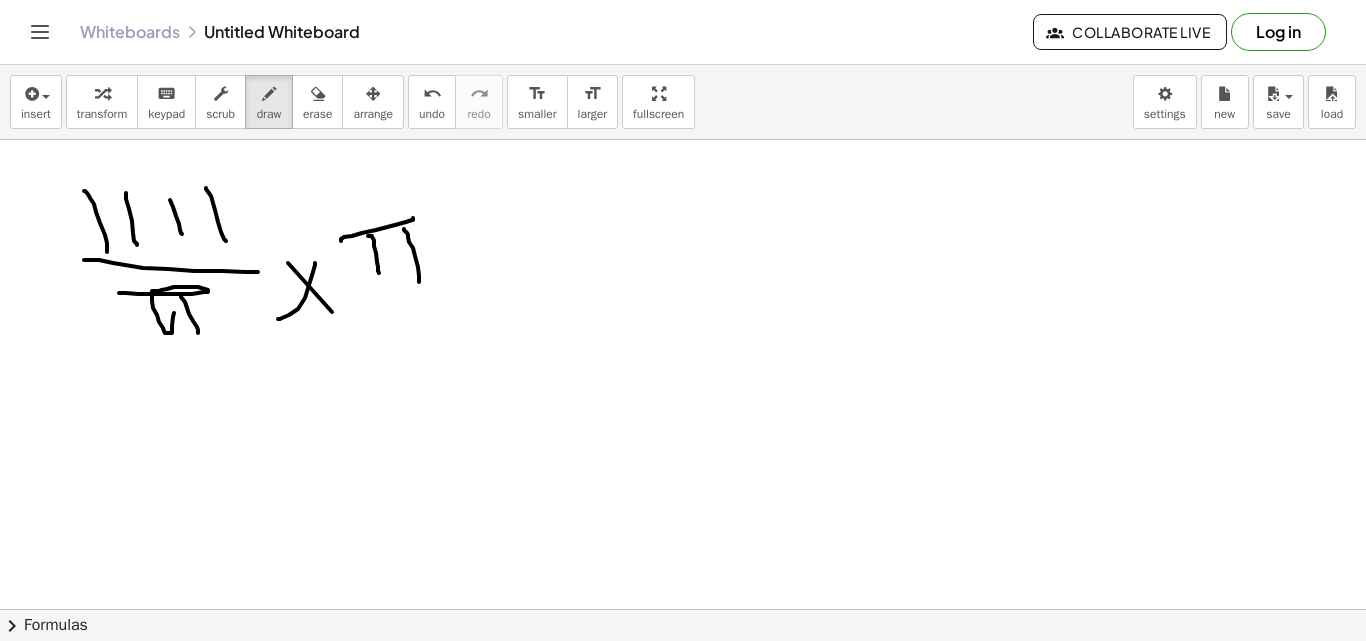 drag, startPoint x: 404, startPoint y: 229, endPoint x: 406, endPoint y: 270, distance: 41.04875 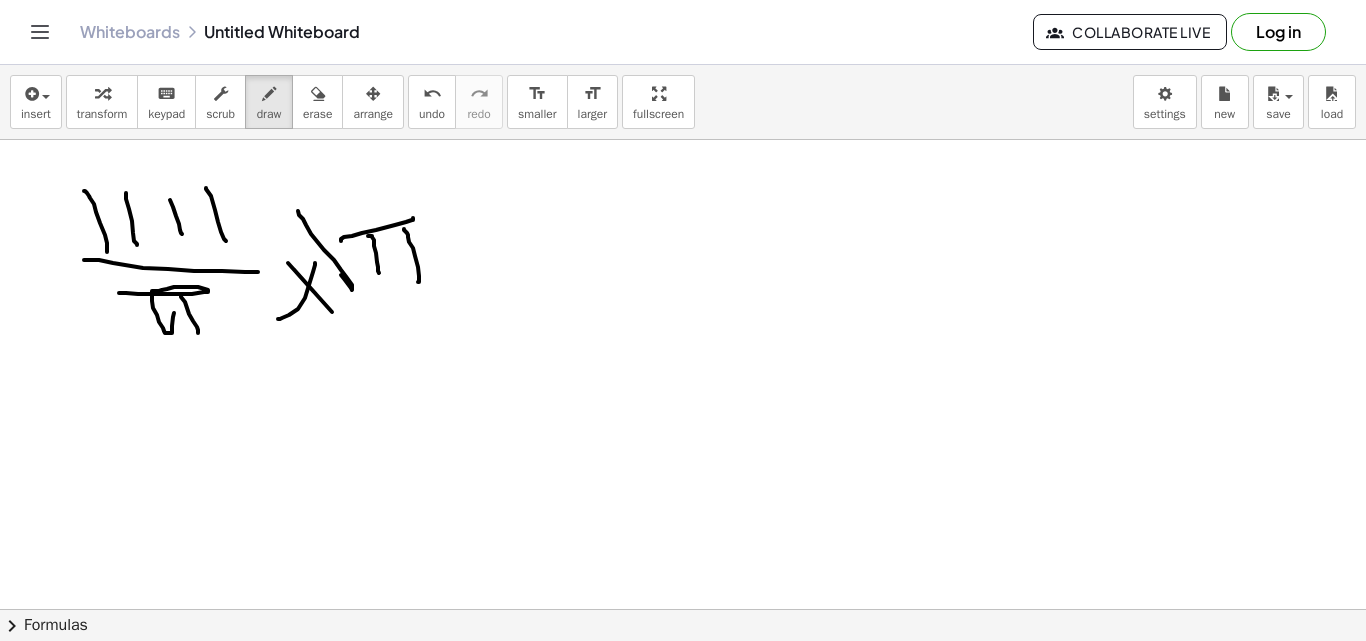 drag, startPoint x: 341, startPoint y: 275, endPoint x: 442, endPoint y: 206, distance: 122.31925 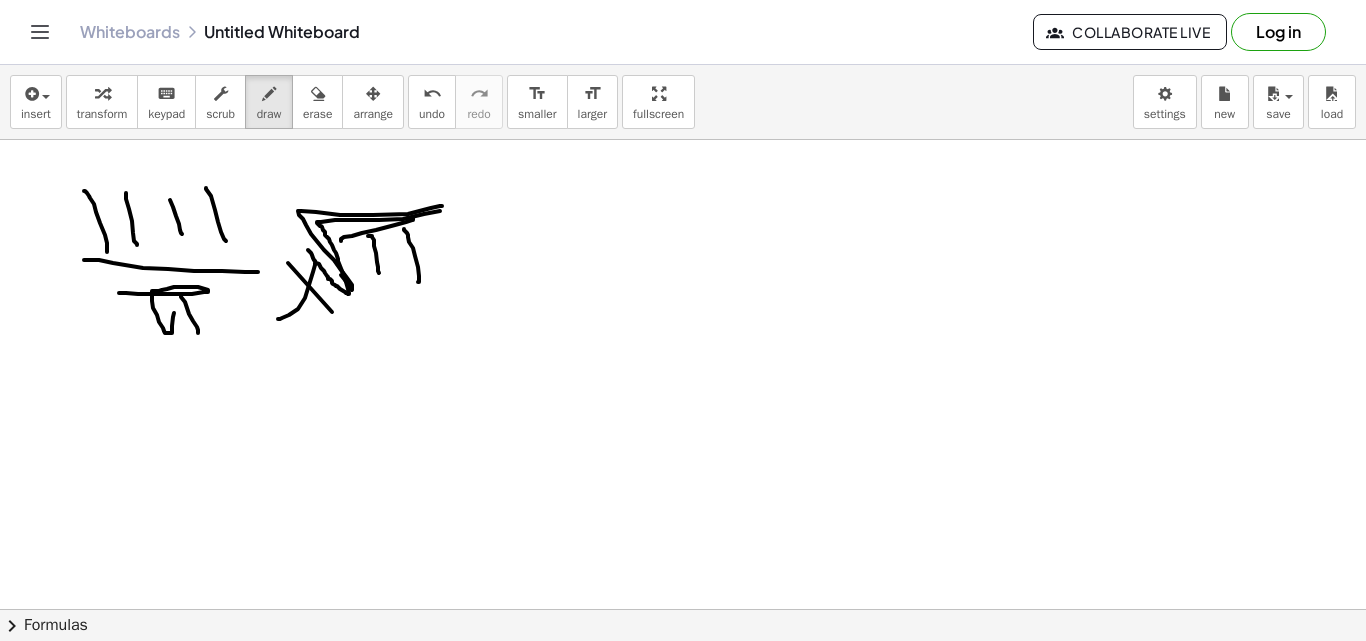 drag, startPoint x: 312, startPoint y: 255, endPoint x: 448, endPoint y: 211, distance: 142.94055 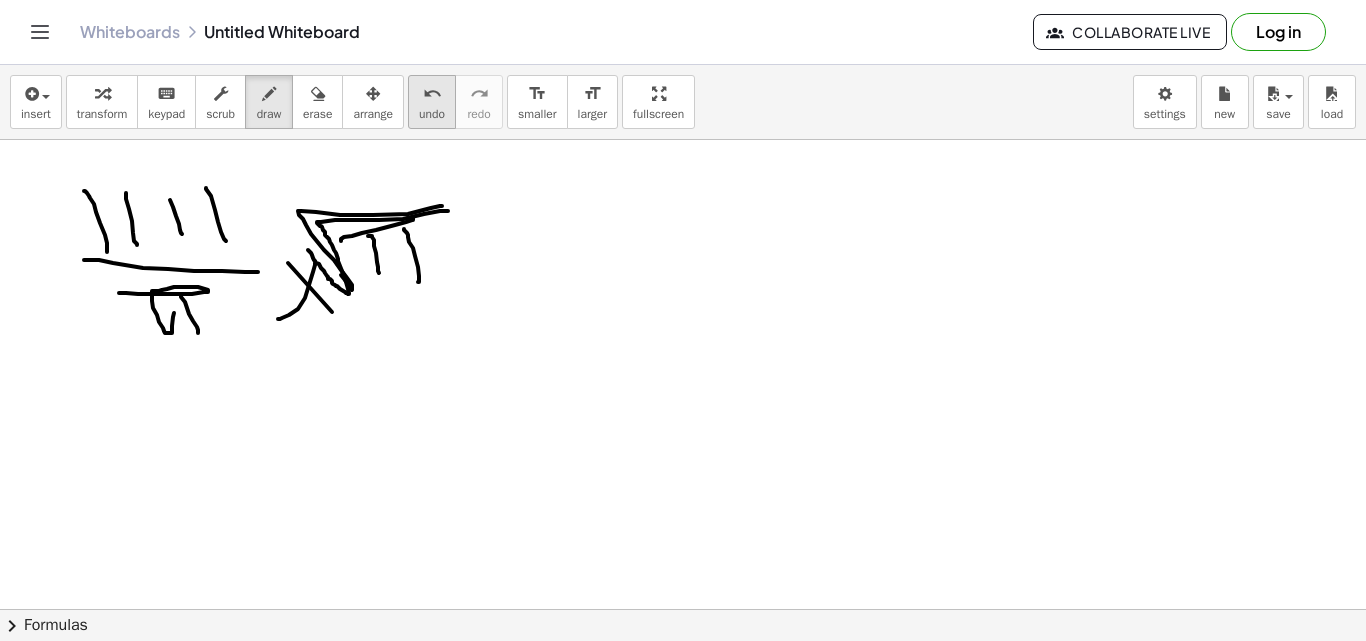 click on "undo" at bounding box center [432, 114] 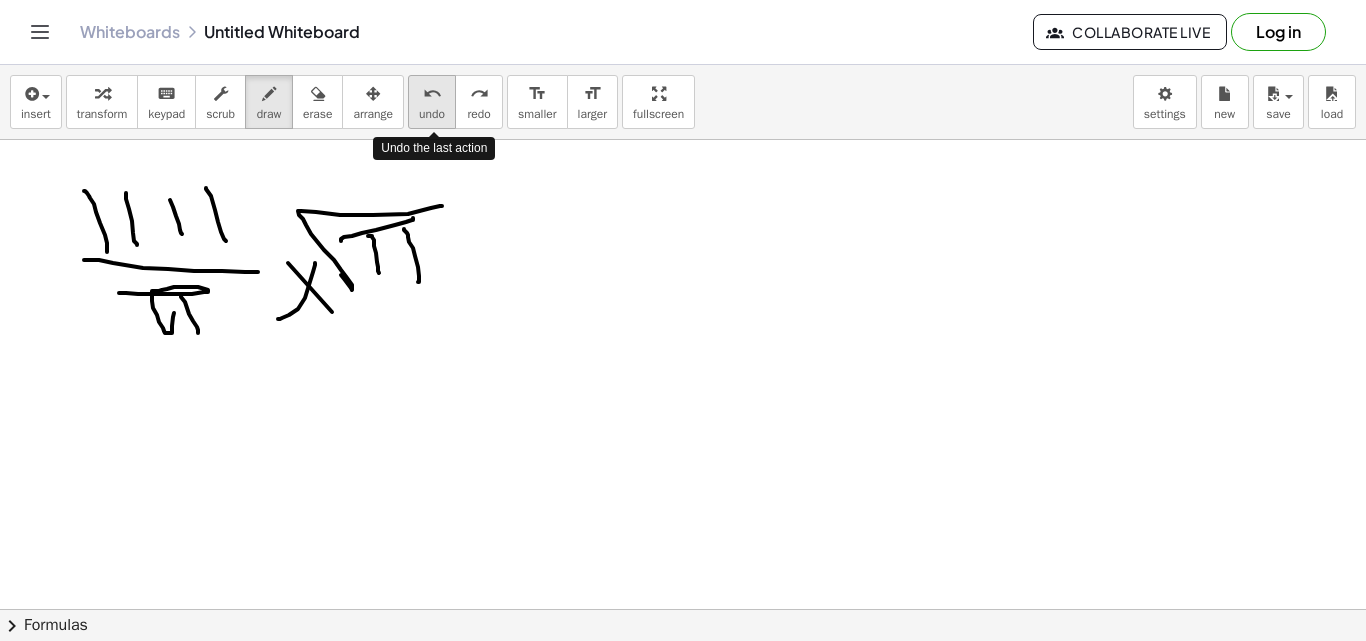 click on "undo" at bounding box center (432, 114) 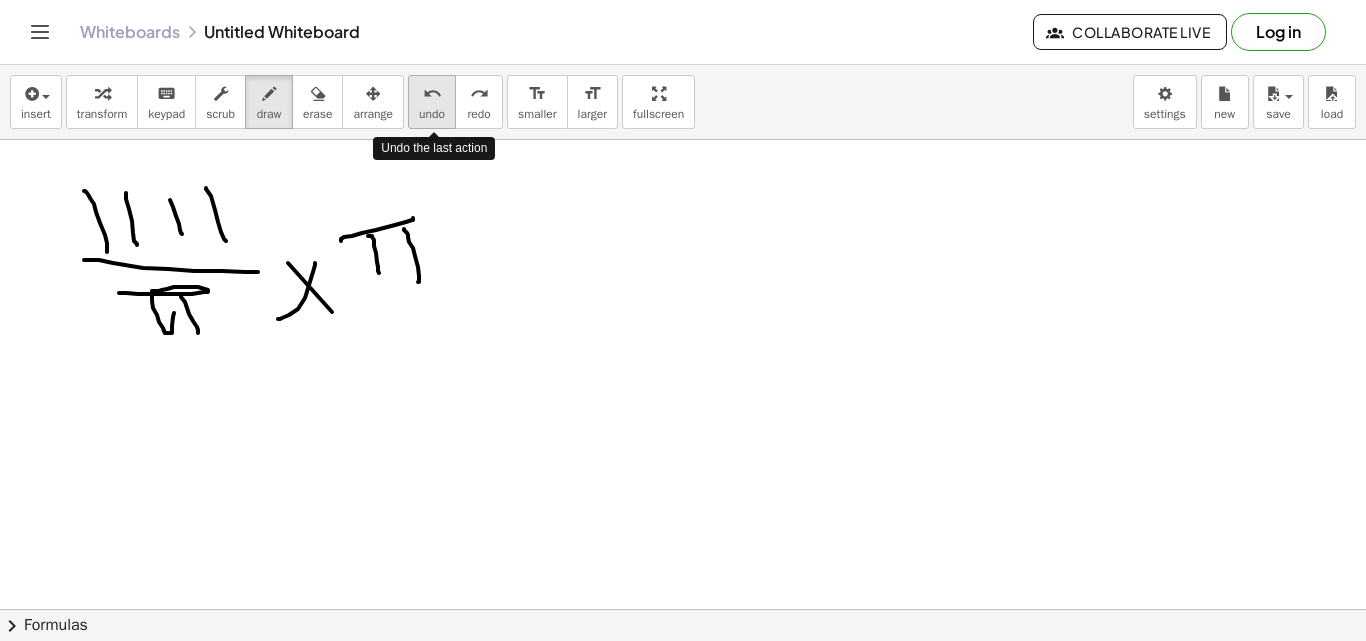 click on "undo" at bounding box center (432, 114) 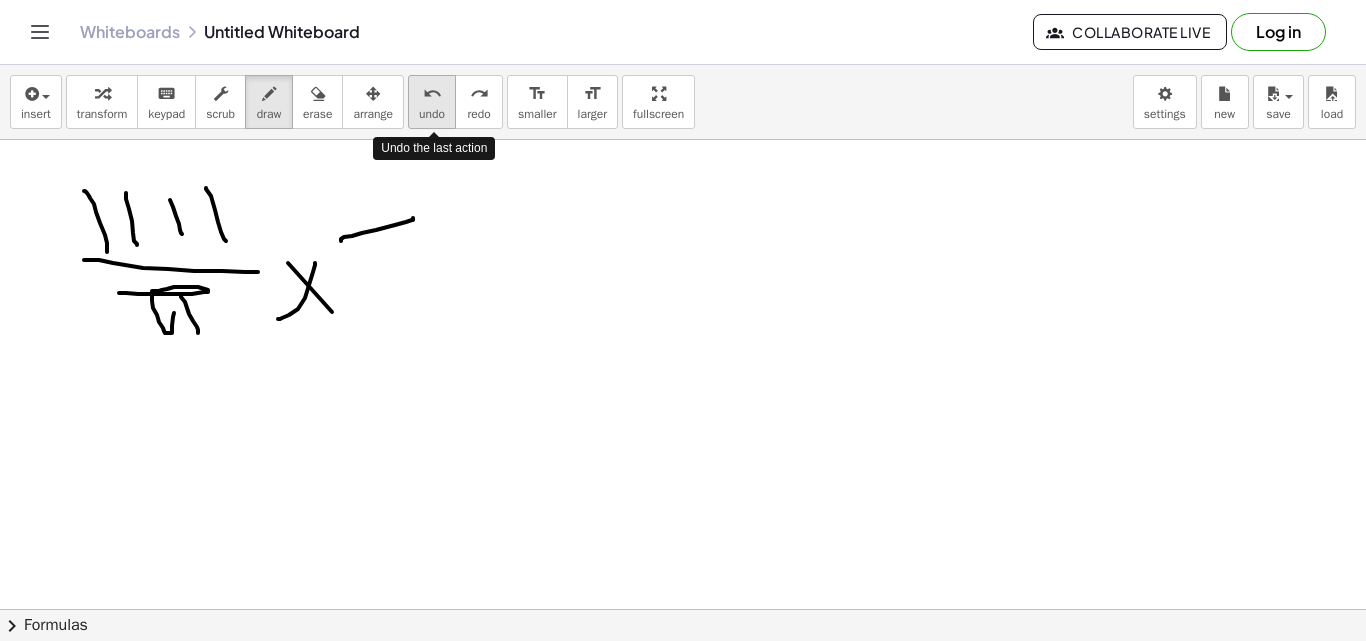 click on "undo" at bounding box center [432, 114] 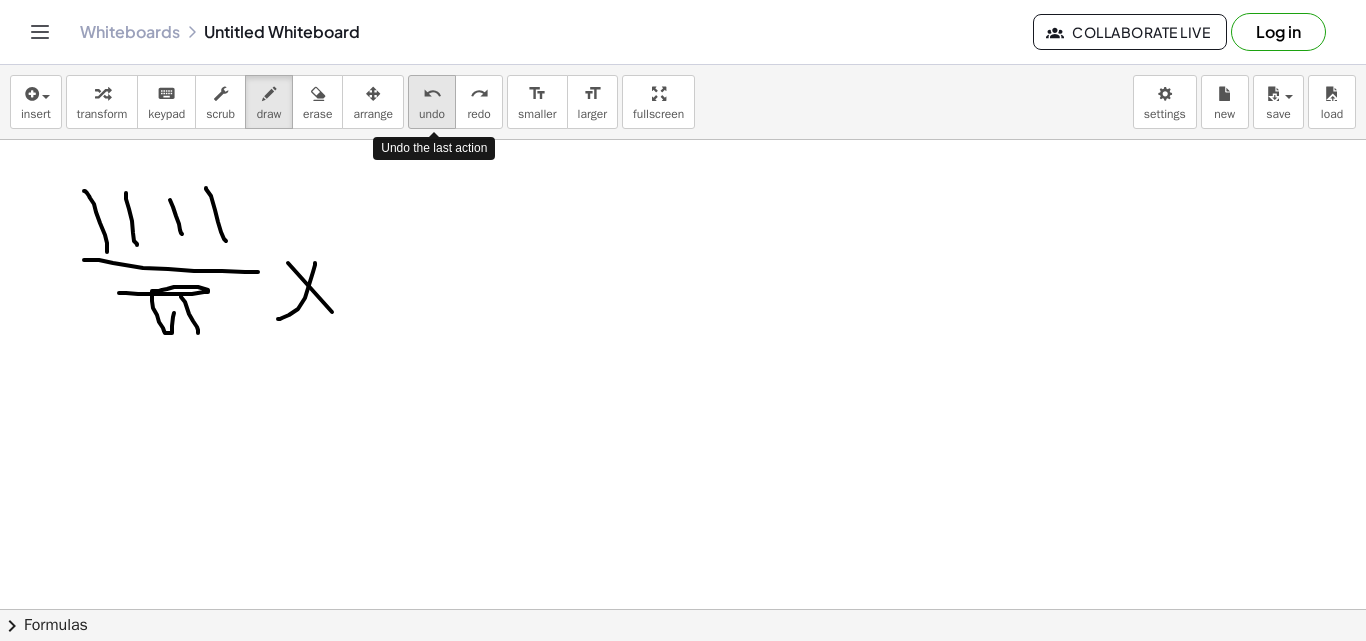 click on "undo" at bounding box center (432, 114) 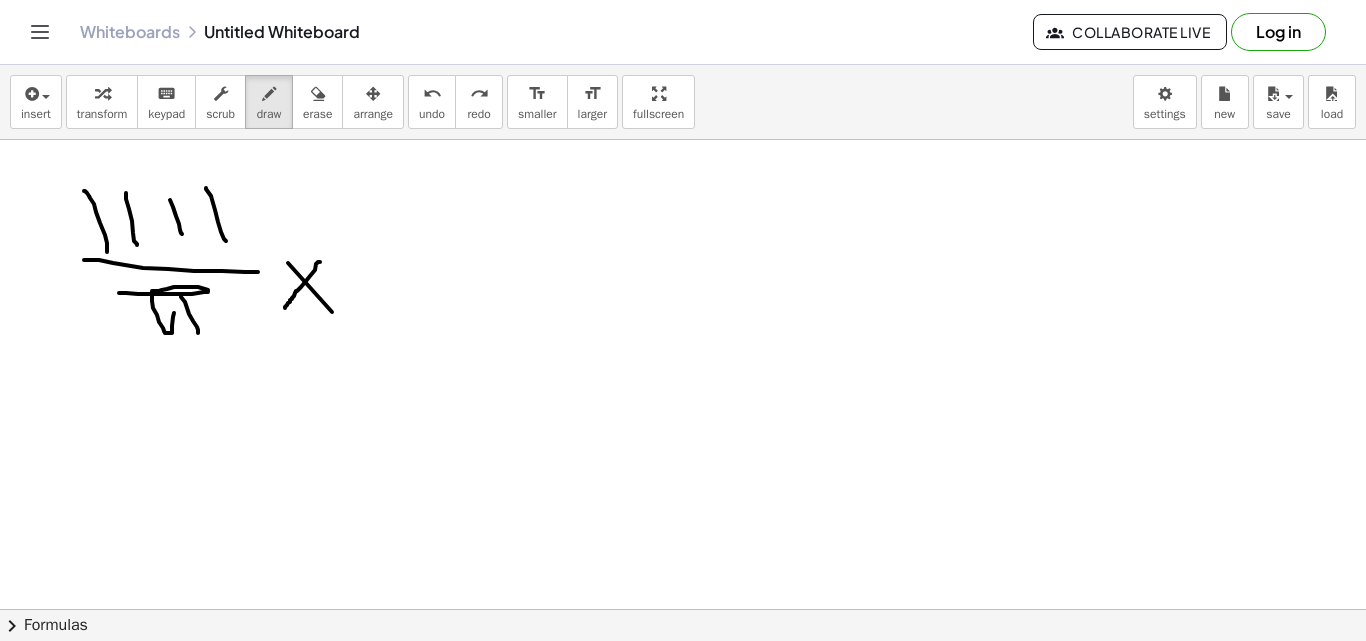 drag, startPoint x: 320, startPoint y: 262, endPoint x: 282, endPoint y: 308, distance: 59.665737 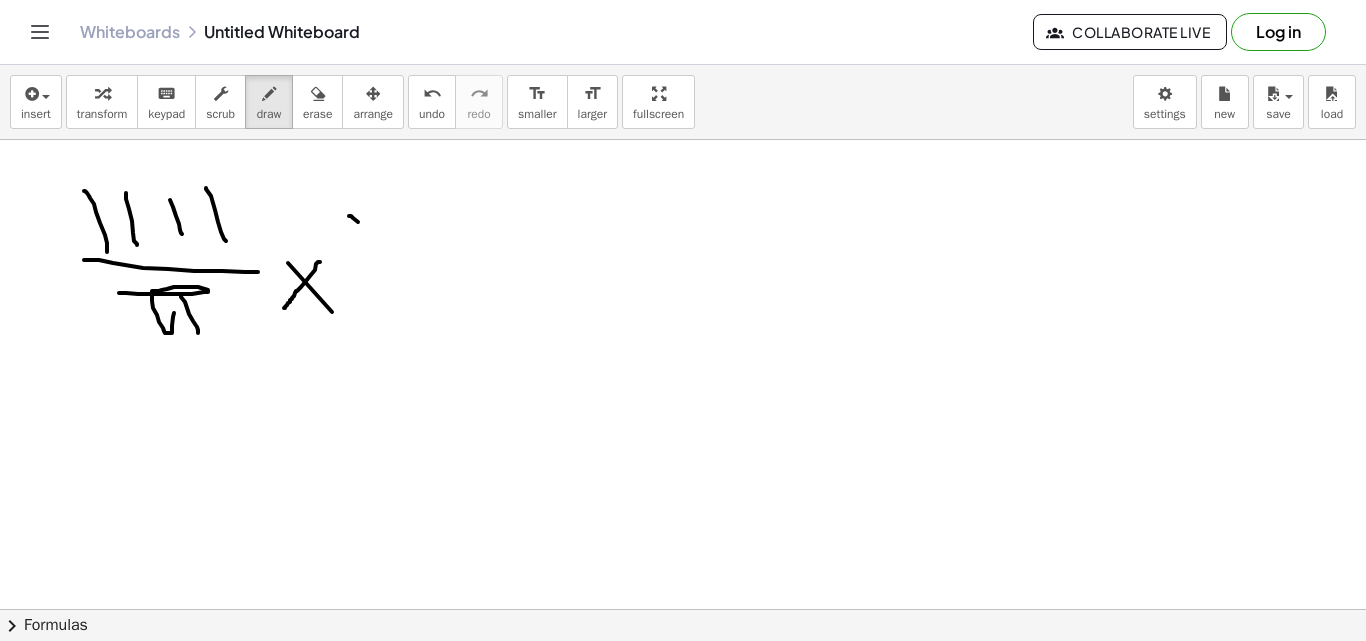 drag, startPoint x: 349, startPoint y: 216, endPoint x: 386, endPoint y: 196, distance: 42.059483 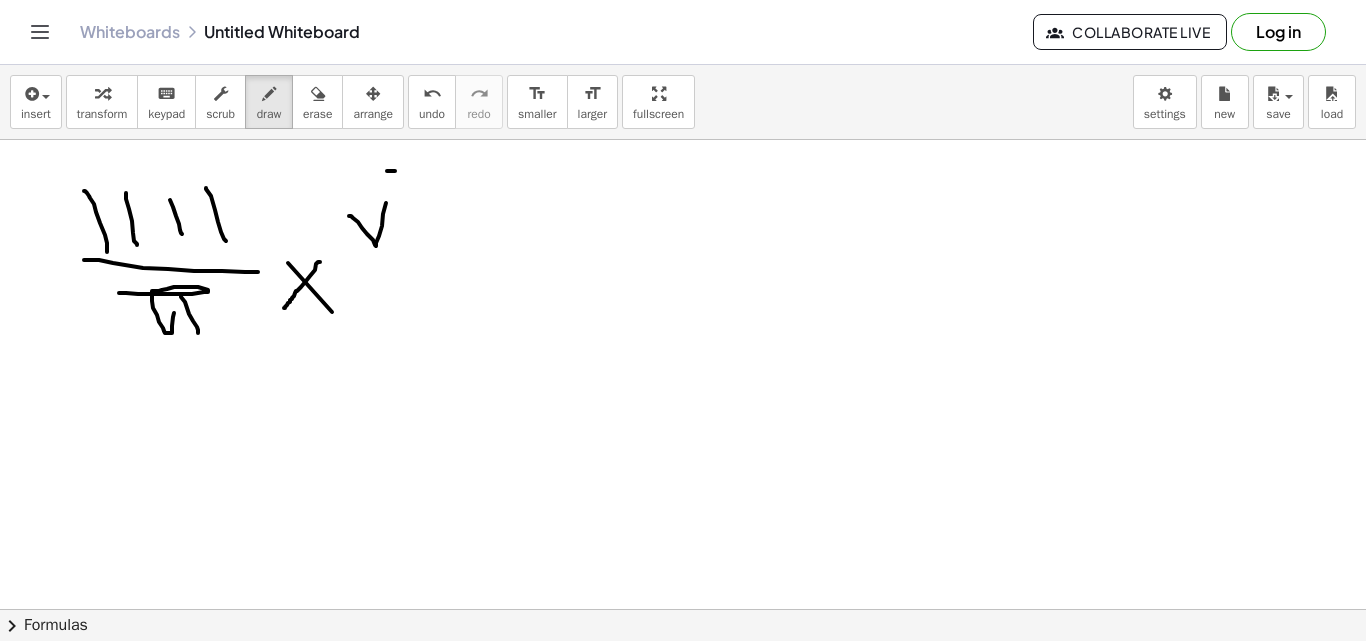 drag, startPoint x: 387, startPoint y: 171, endPoint x: 463, endPoint y: 164, distance: 76.321686 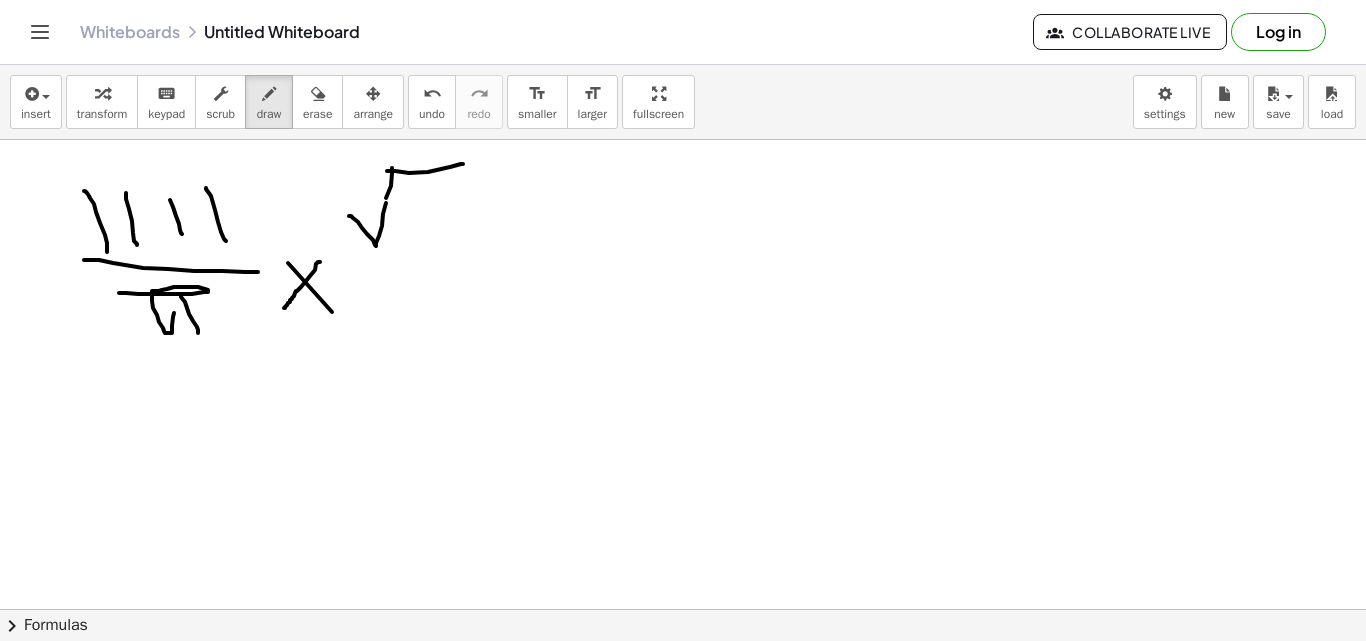 drag, startPoint x: 392, startPoint y: 168, endPoint x: 380, endPoint y: 224, distance: 57.271286 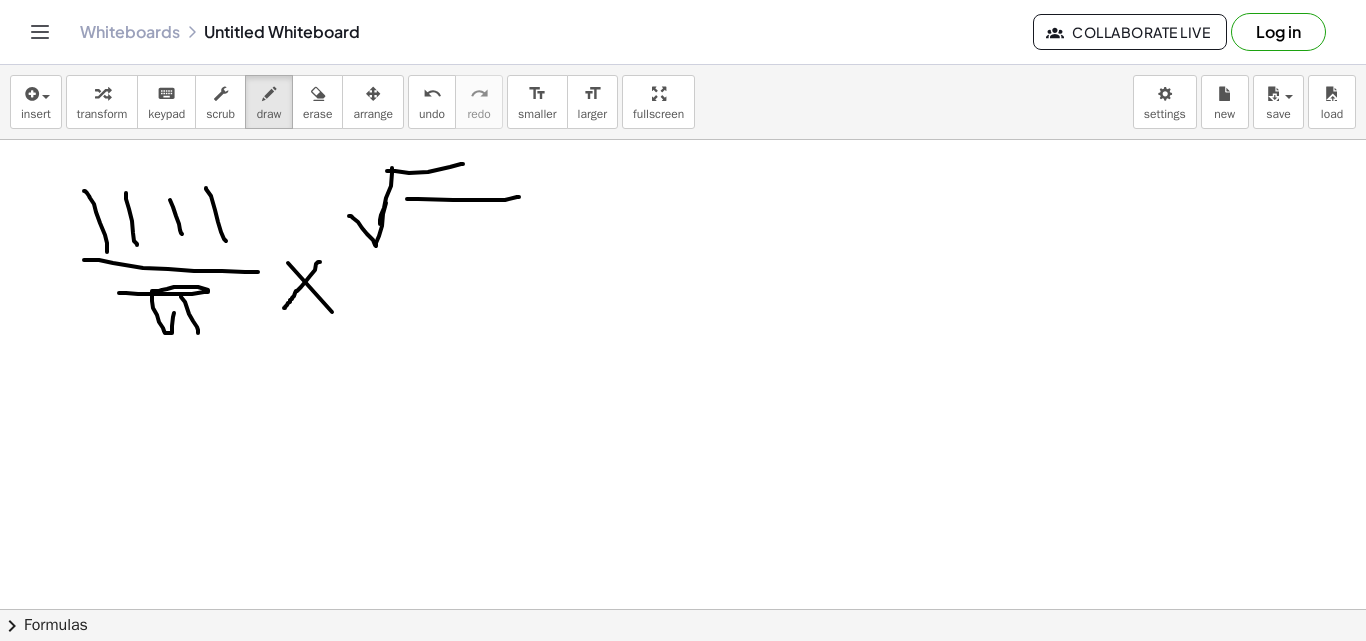 drag, startPoint x: 407, startPoint y: 199, endPoint x: 404, endPoint y: 209, distance: 10.440307 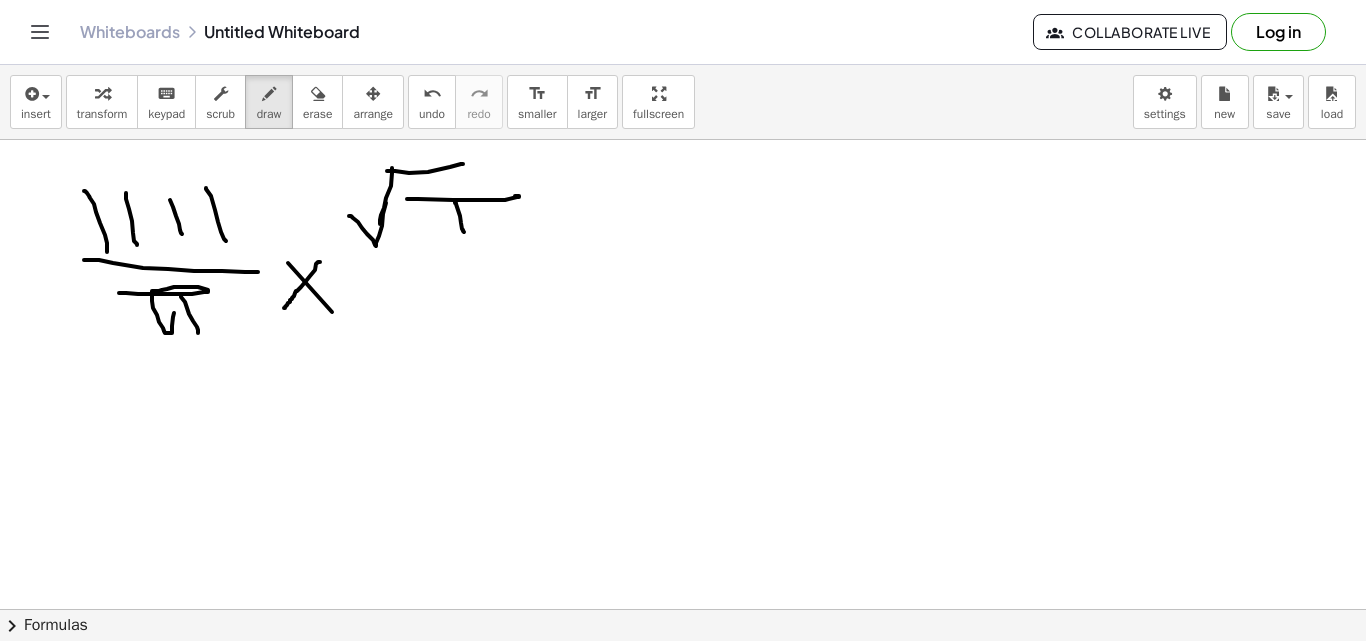 drag, startPoint x: 455, startPoint y: 202, endPoint x: 464, endPoint y: 232, distance: 31.320919 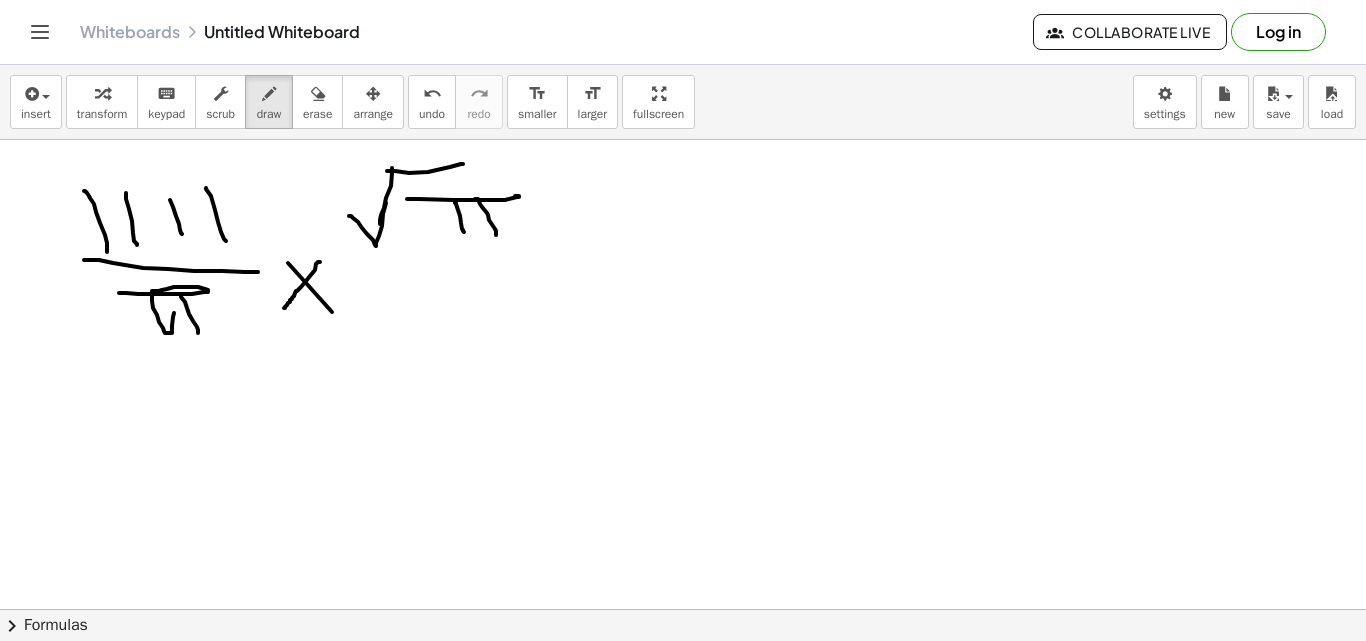 click at bounding box center [683, 674] 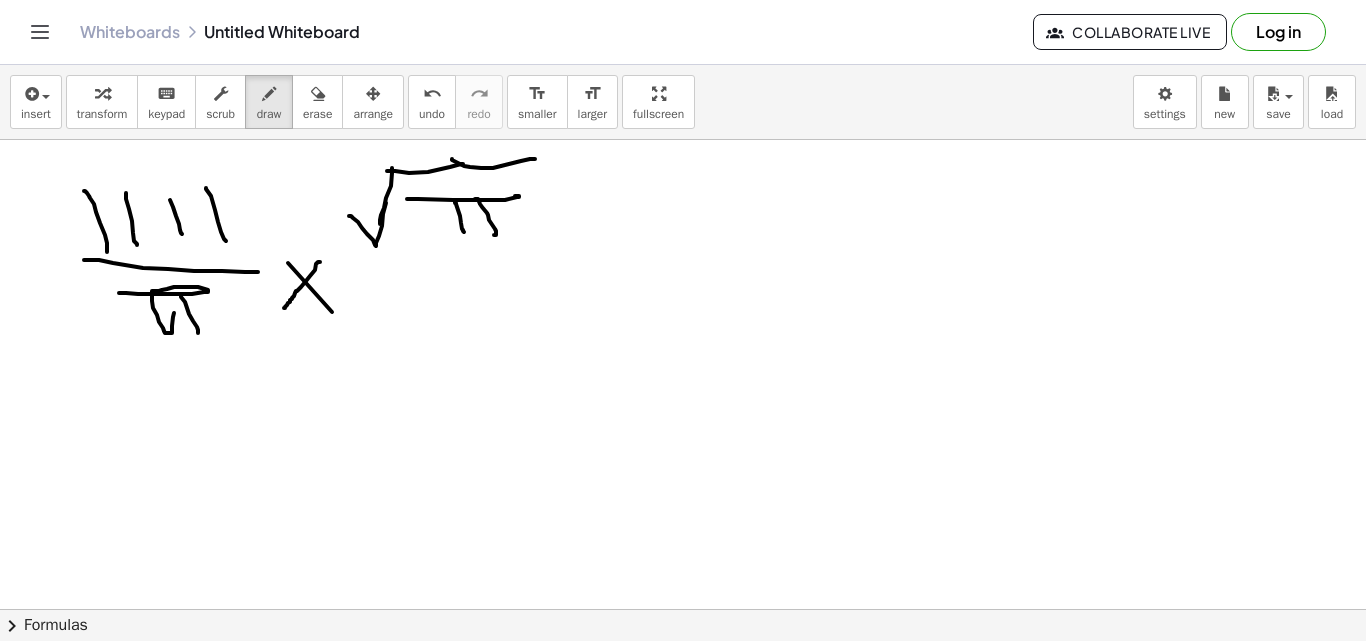 drag, startPoint x: 452, startPoint y: 159, endPoint x: 537, endPoint y: 159, distance: 85 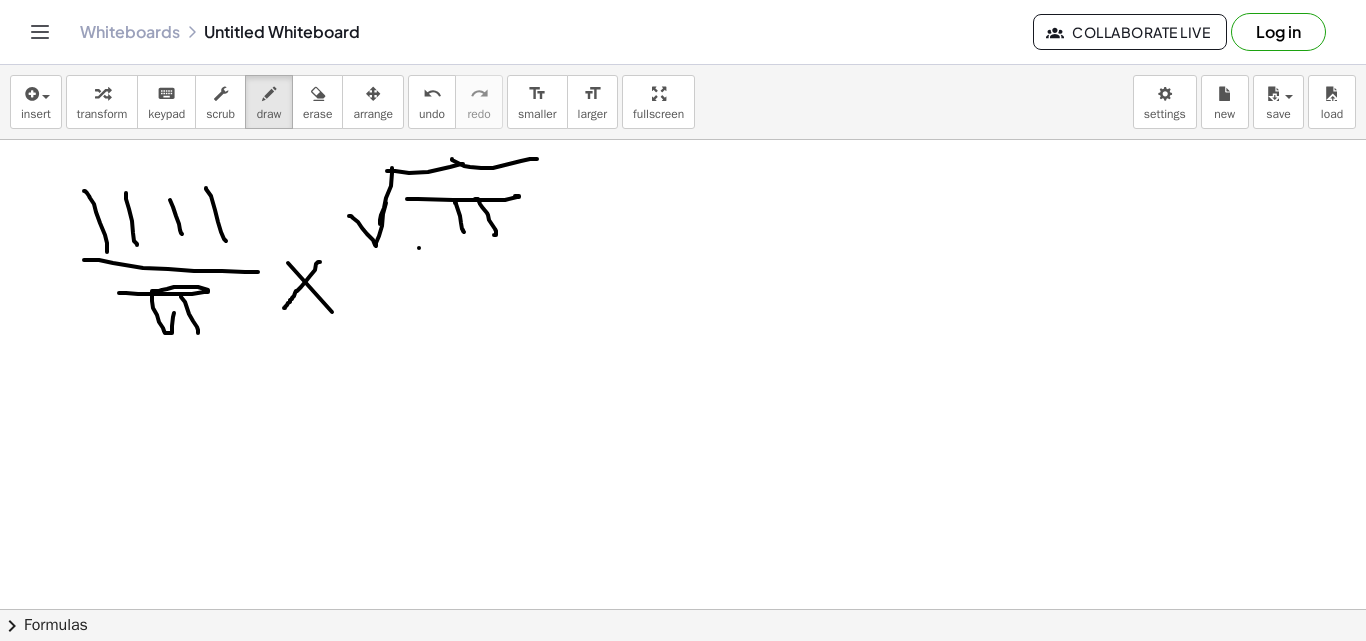 drag, startPoint x: 419, startPoint y: 248, endPoint x: 559, endPoint y: 249, distance: 140.00357 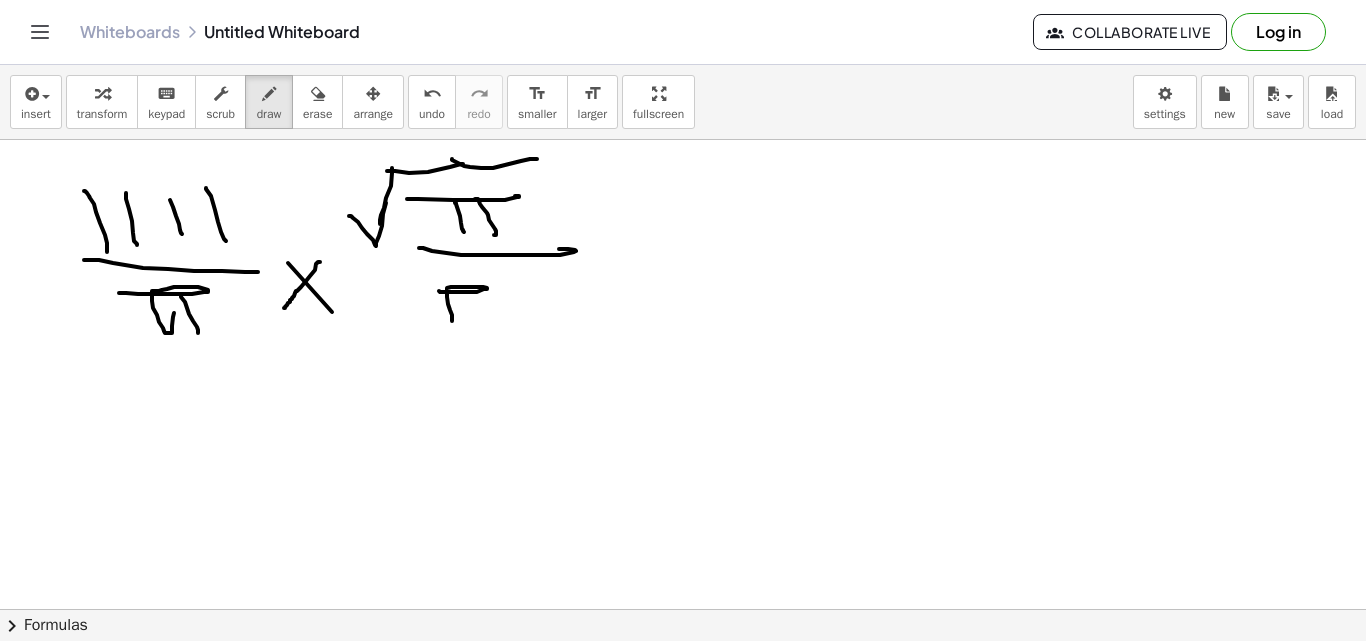 drag, startPoint x: 439, startPoint y: 291, endPoint x: 460, endPoint y: 291, distance: 21 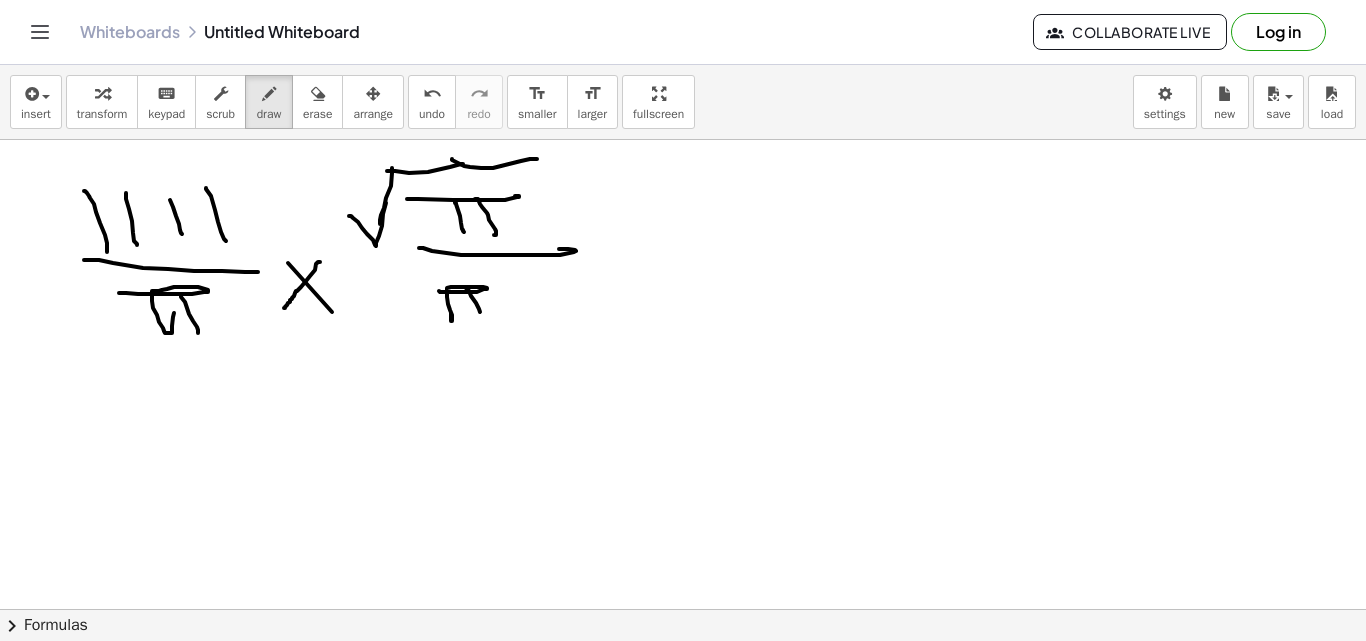 drag, startPoint x: 463, startPoint y: 287, endPoint x: 478, endPoint y: 296, distance: 17.492855 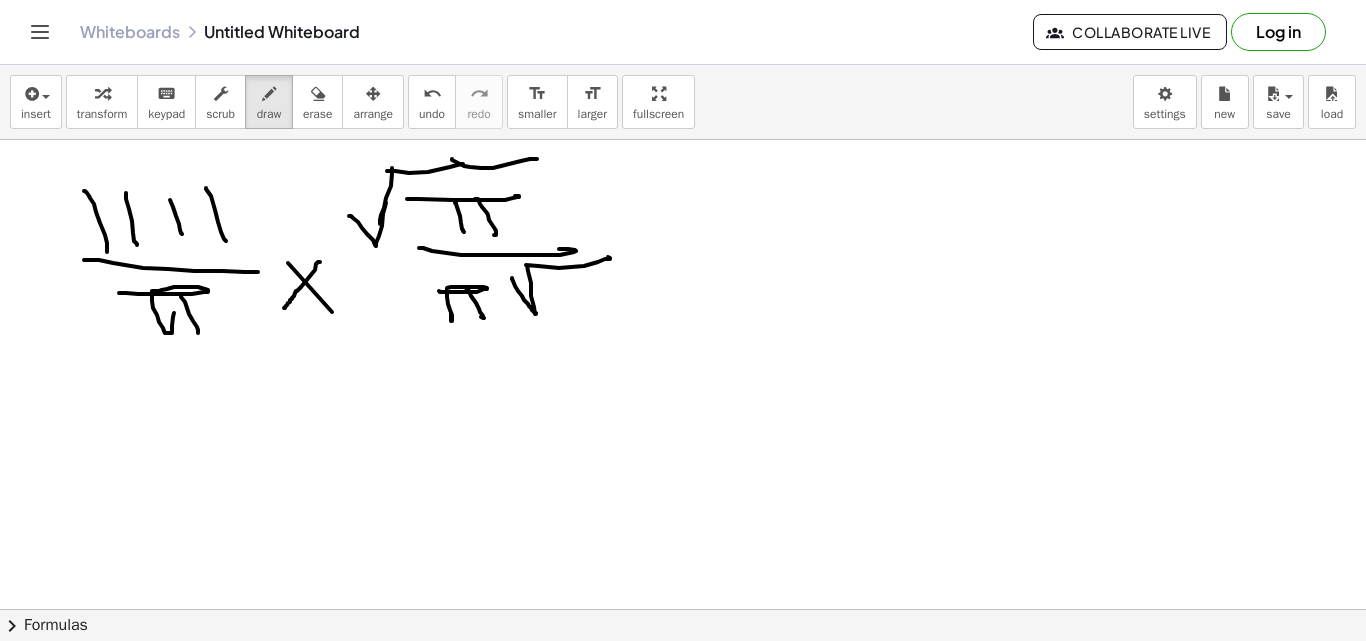 drag, startPoint x: 529, startPoint y: 306, endPoint x: 569, endPoint y: 268, distance: 55.17246 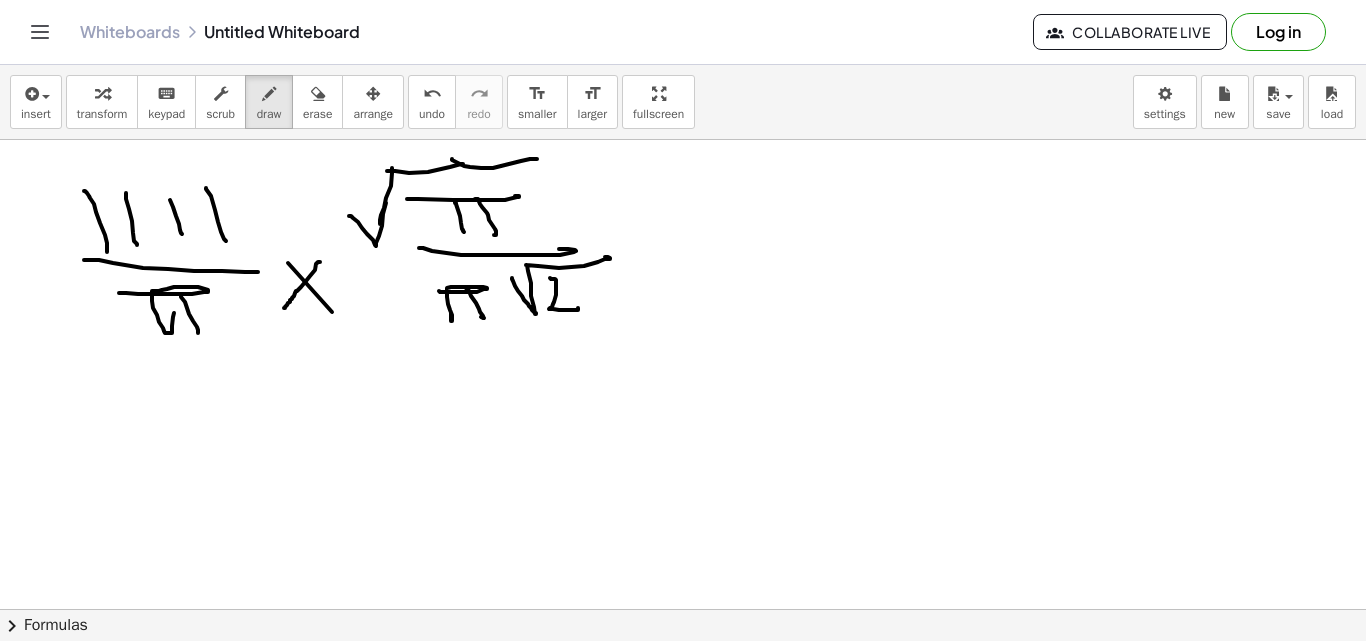 drag, startPoint x: 550, startPoint y: 278, endPoint x: 554, endPoint y: 308, distance: 30.265491 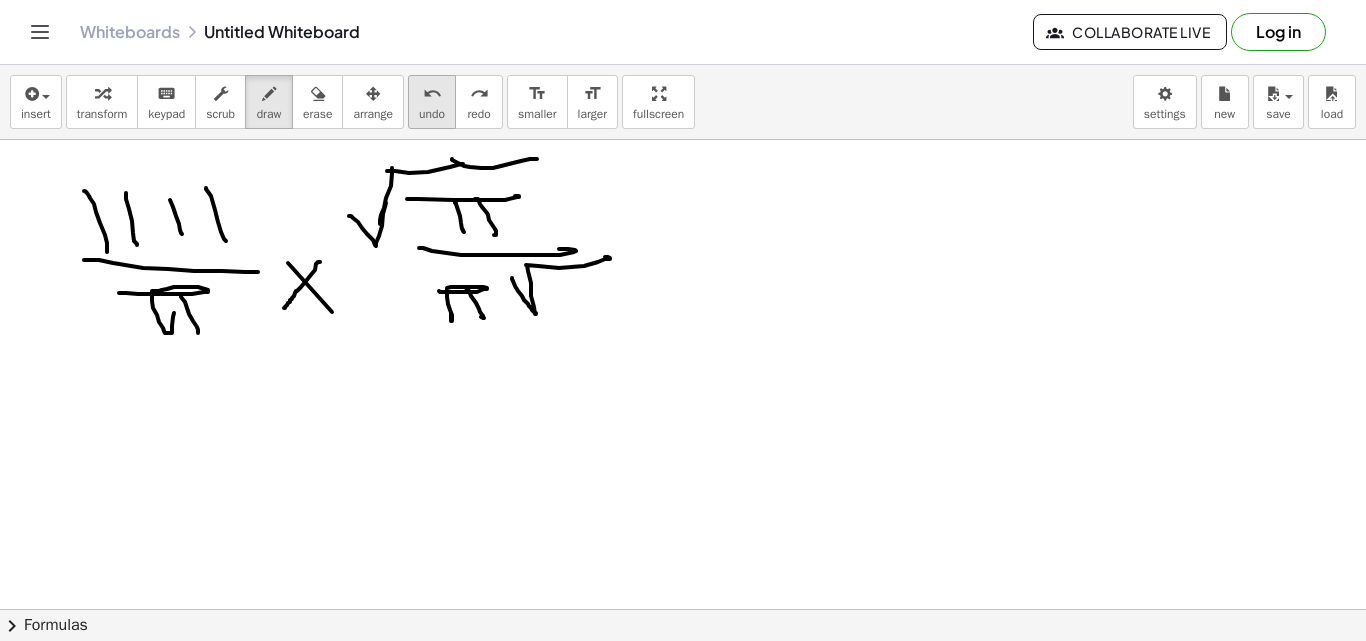 click on "undo" at bounding box center [432, 114] 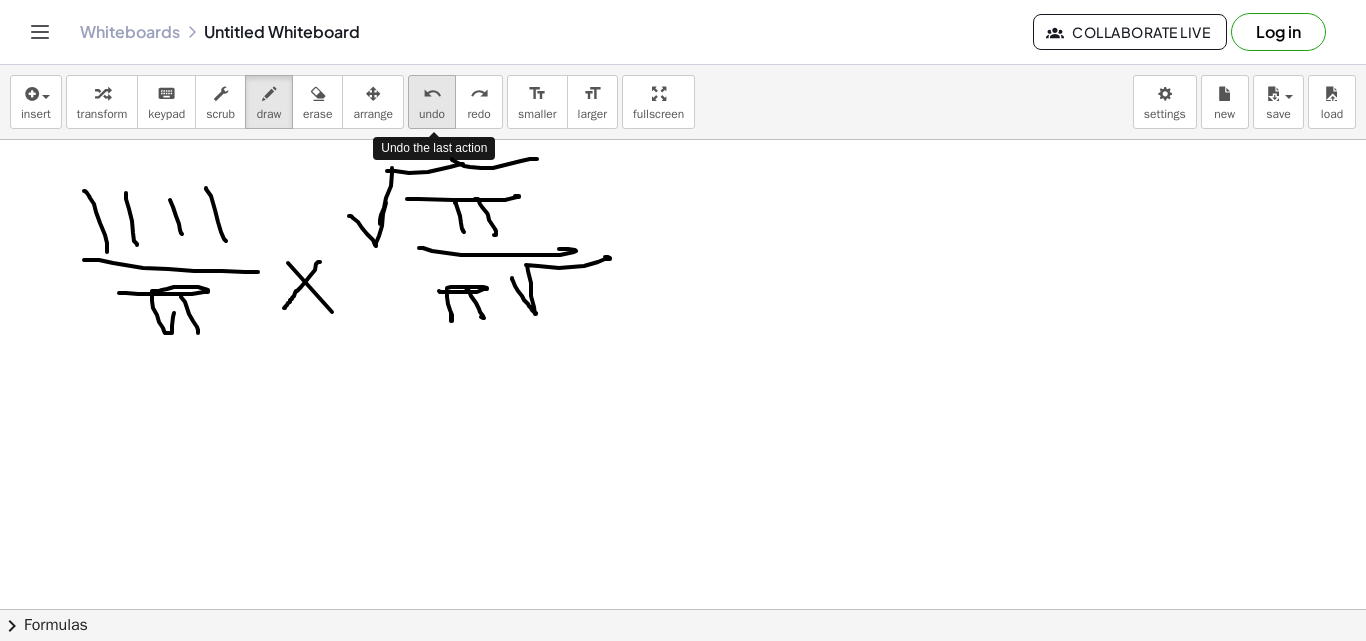 click on "undo" at bounding box center [432, 114] 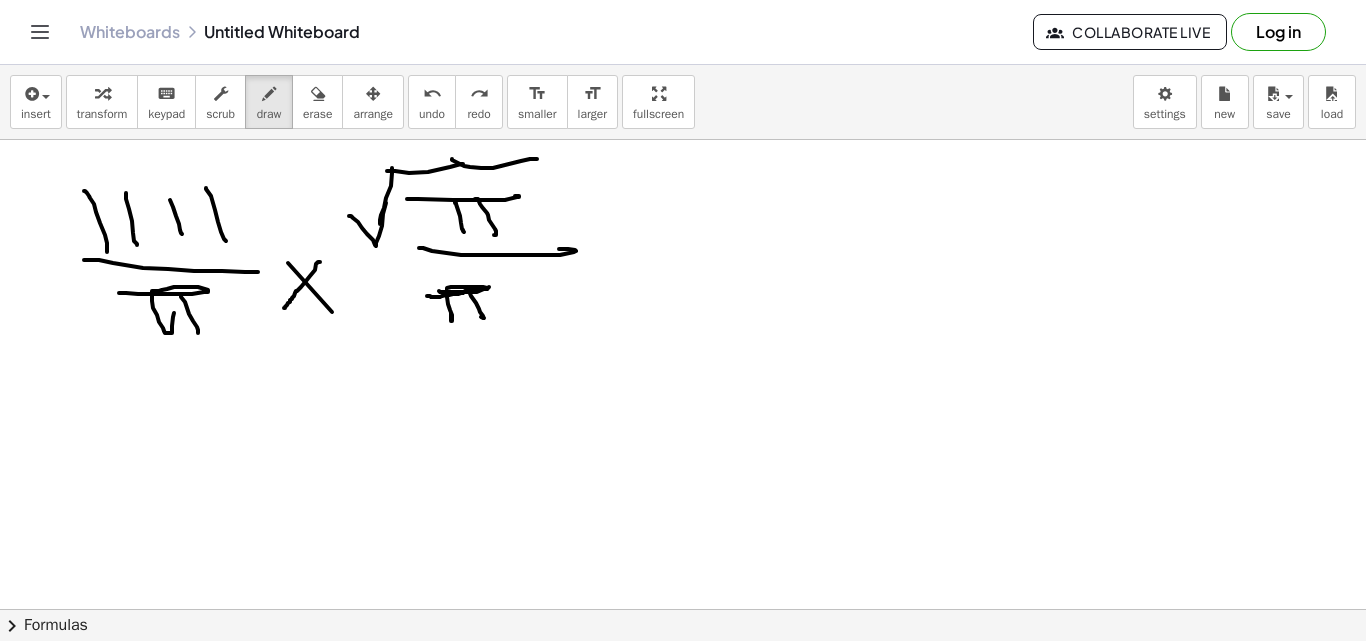drag, startPoint x: 429, startPoint y: 296, endPoint x: 474, endPoint y: 292, distance: 45.17743 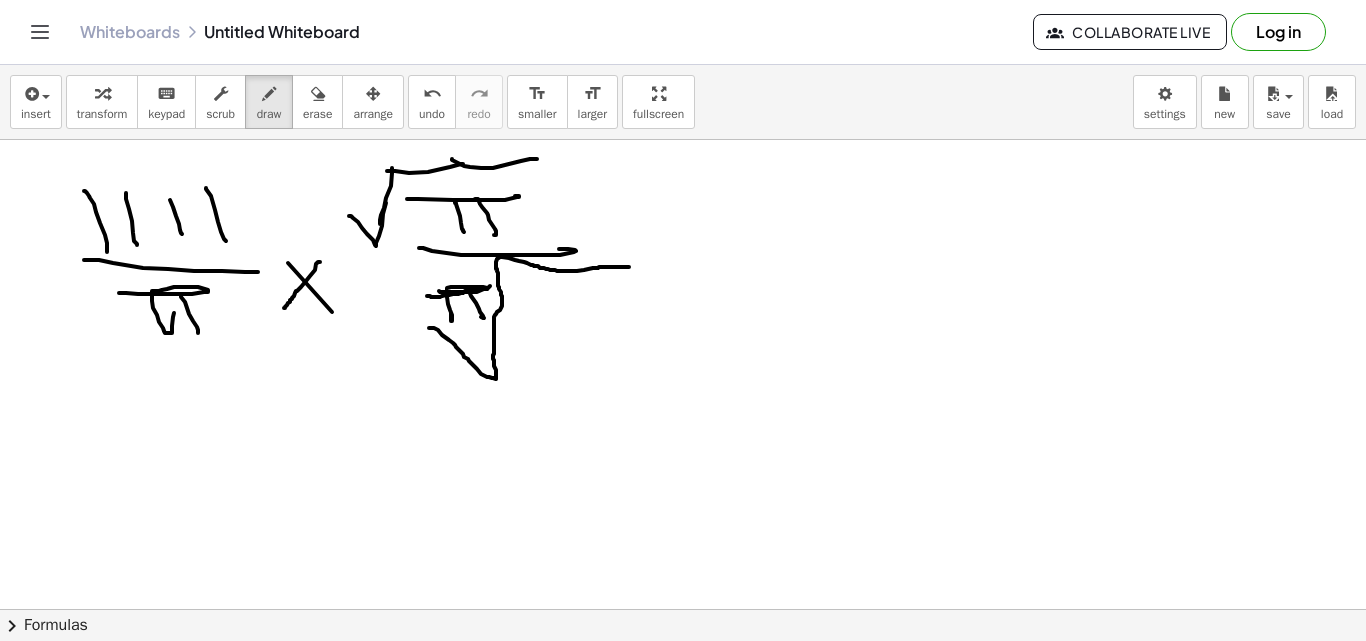 drag, startPoint x: 431, startPoint y: 328, endPoint x: 630, endPoint y: 258, distance: 210.9526 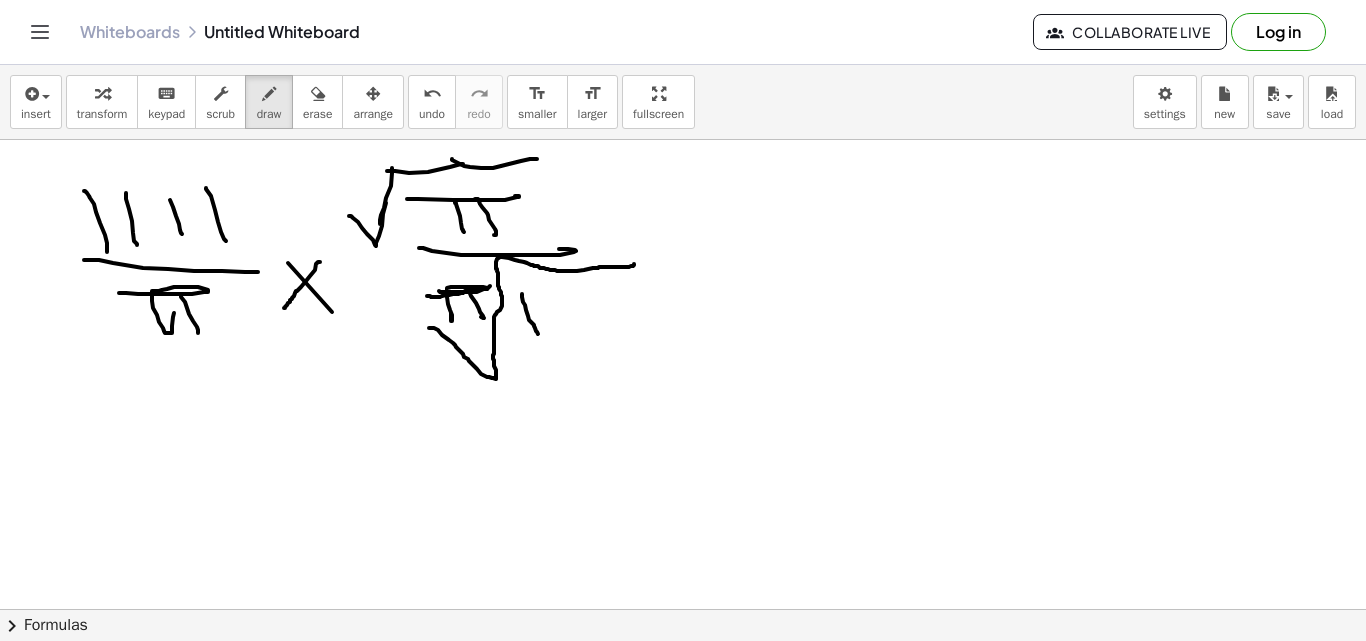 drag, startPoint x: 522, startPoint y: 294, endPoint x: 538, endPoint y: 334, distance: 43.081318 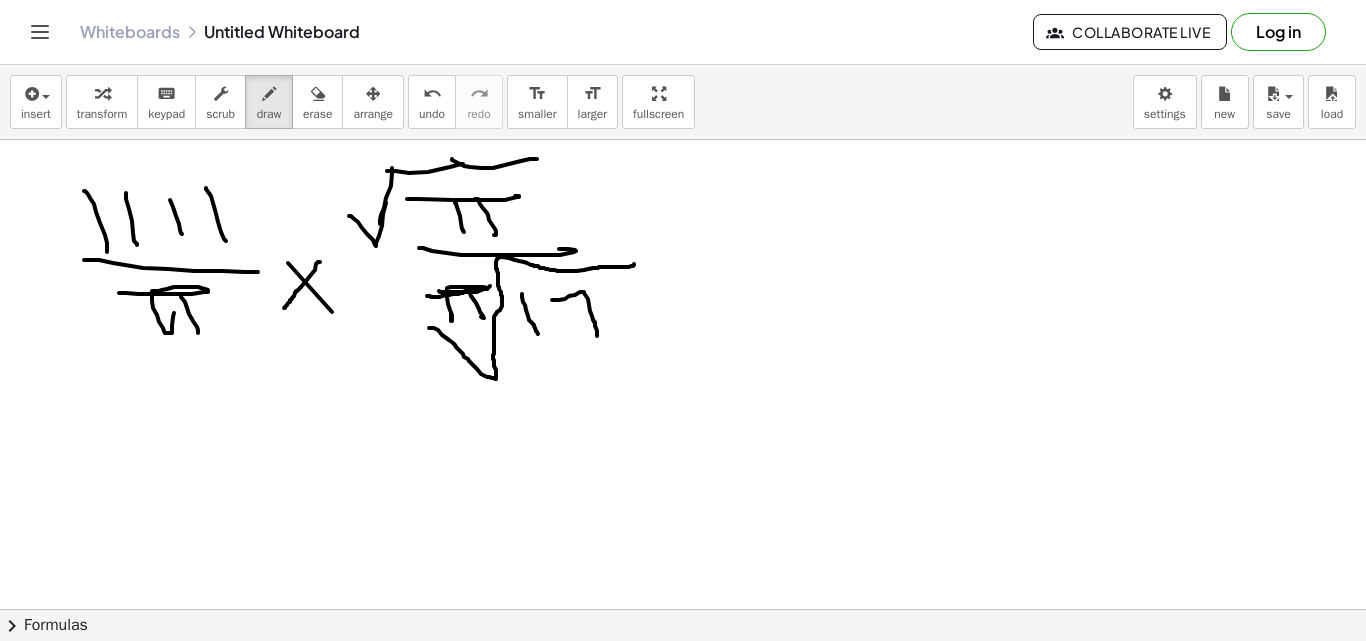 drag, startPoint x: 552, startPoint y: 300, endPoint x: 597, endPoint y: 336, distance: 57.628117 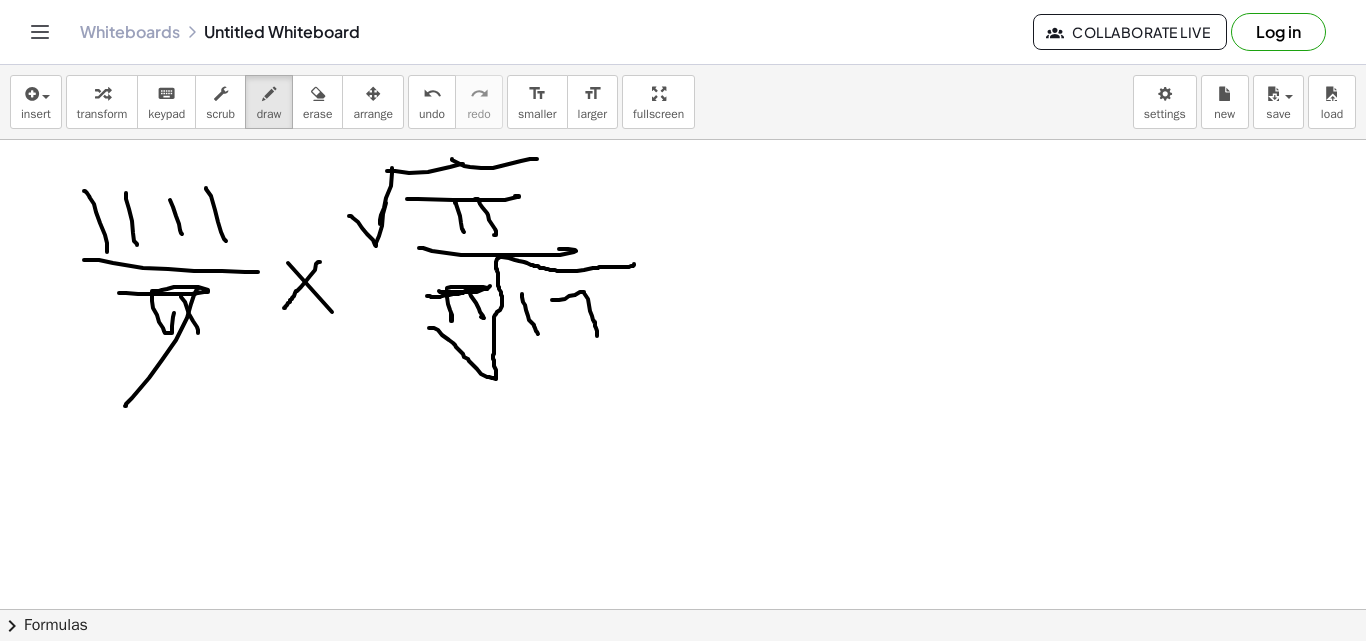 drag, startPoint x: 195, startPoint y: 294, endPoint x: 125, endPoint y: 406, distance: 132.07573 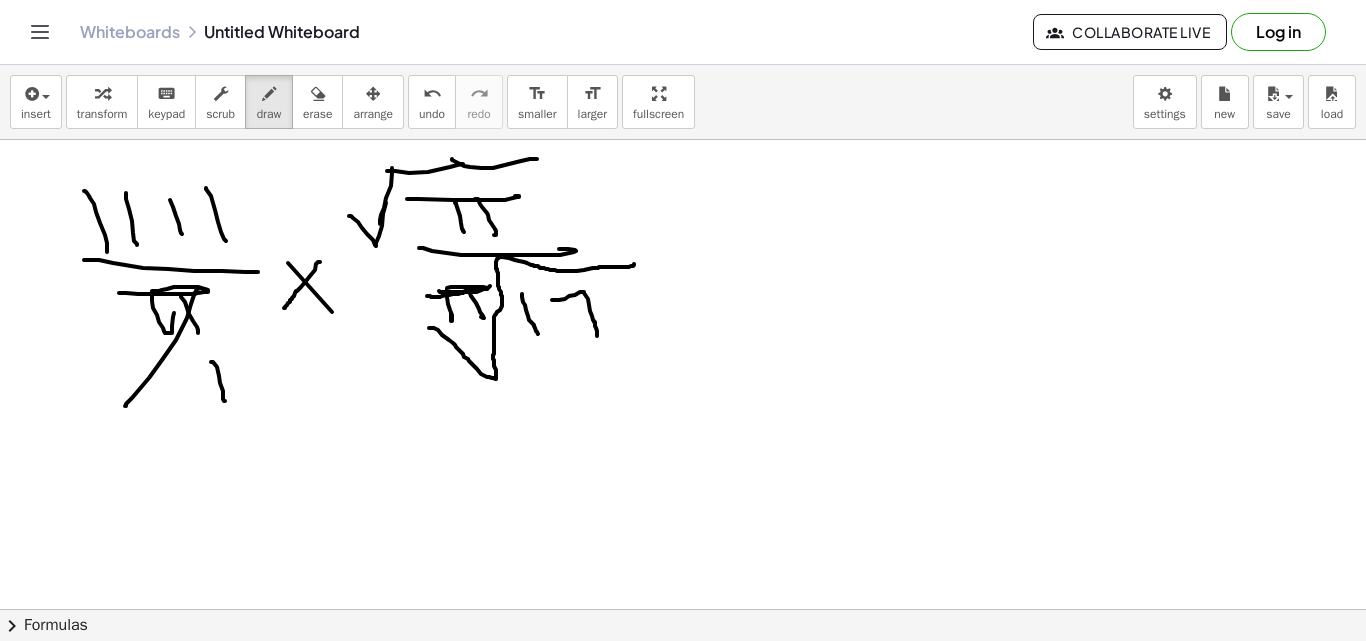 drag 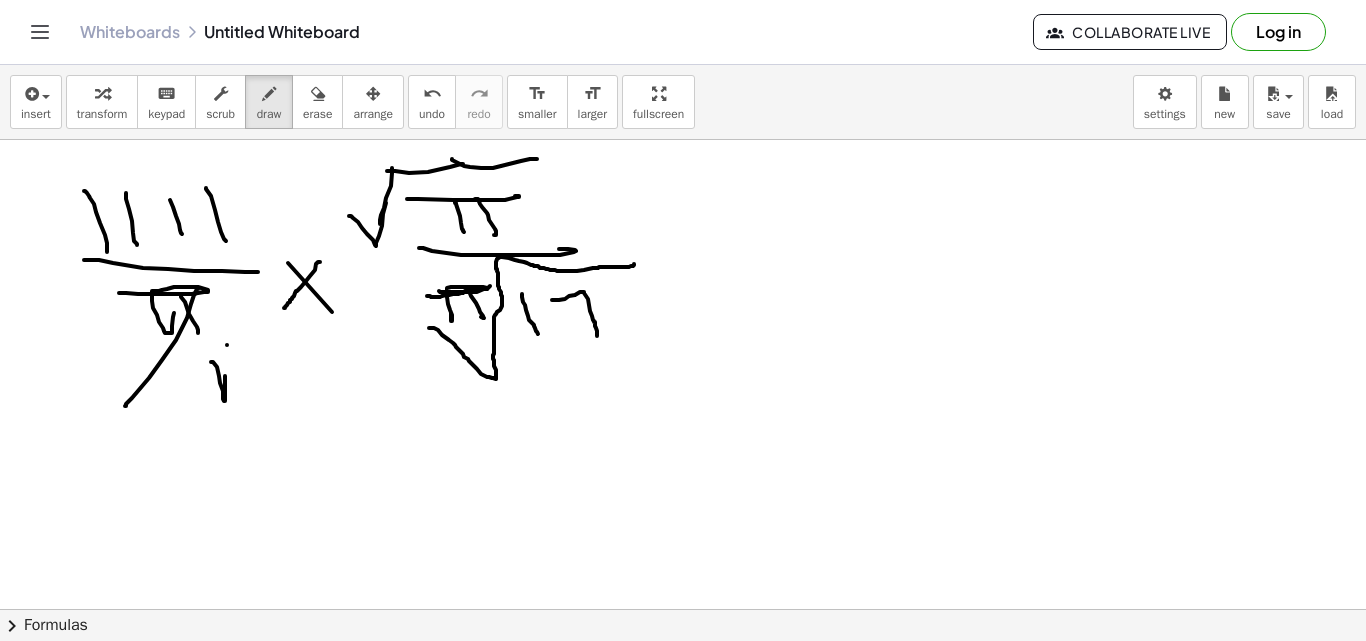 click at bounding box center [683, 674] 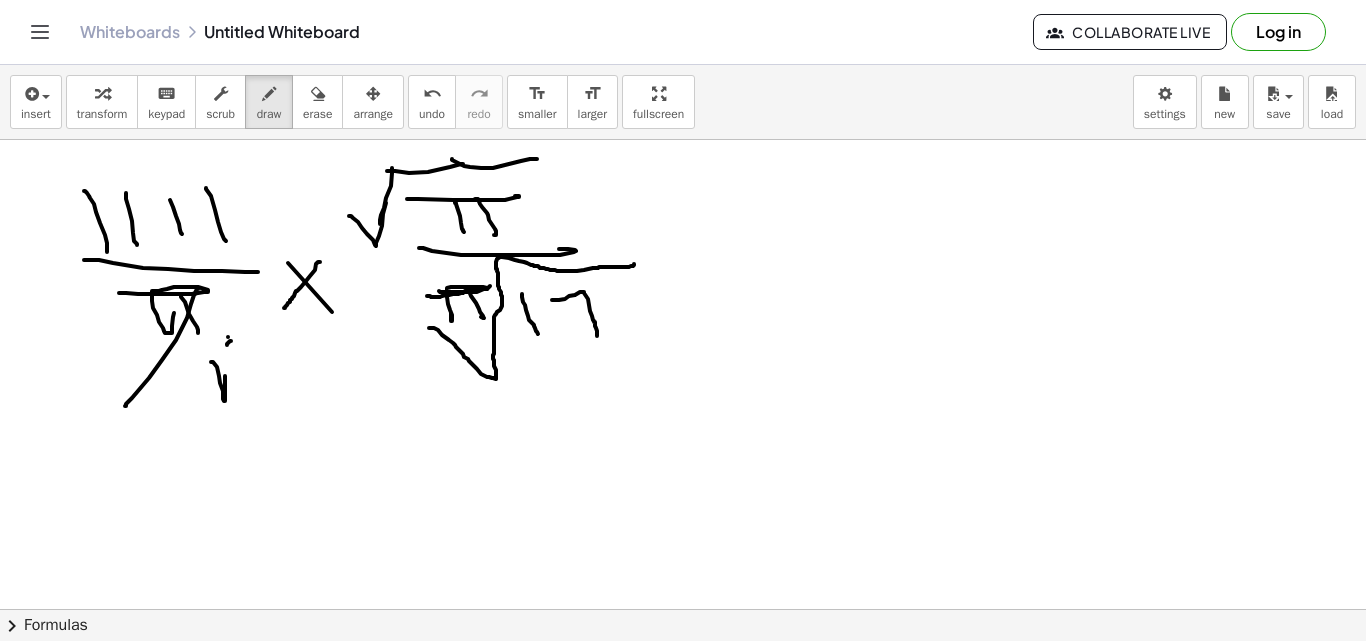 click at bounding box center (683, 674) 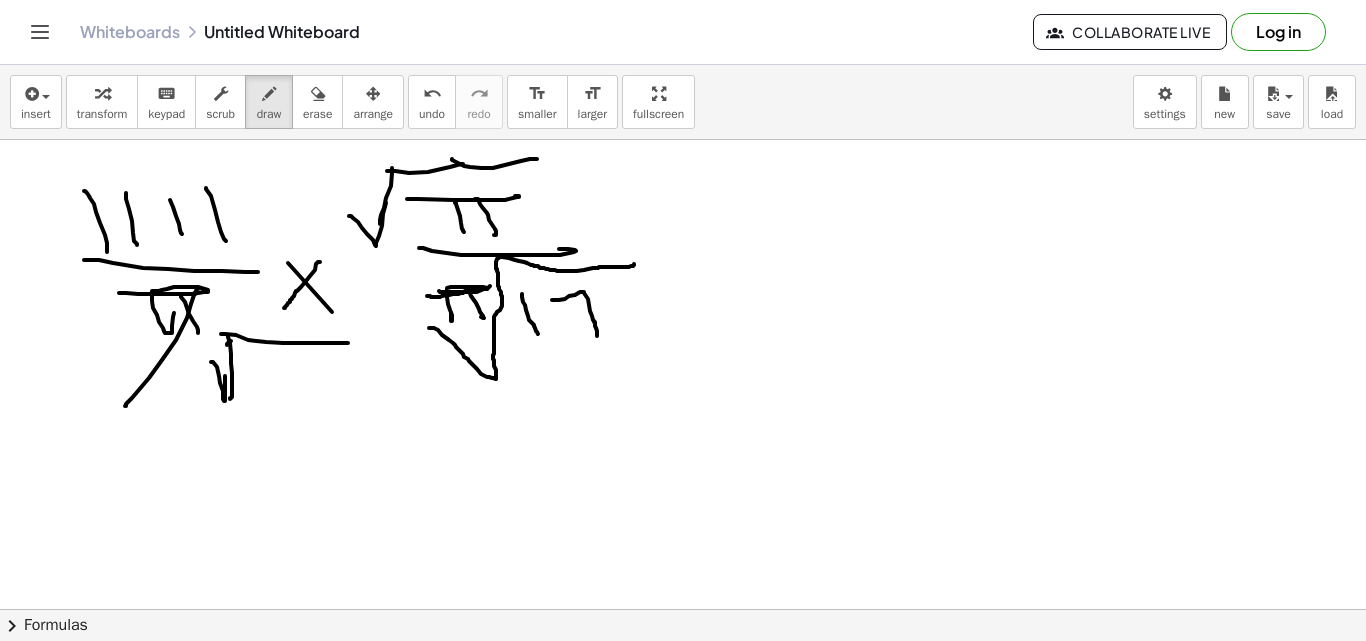 click at bounding box center (683, 674) 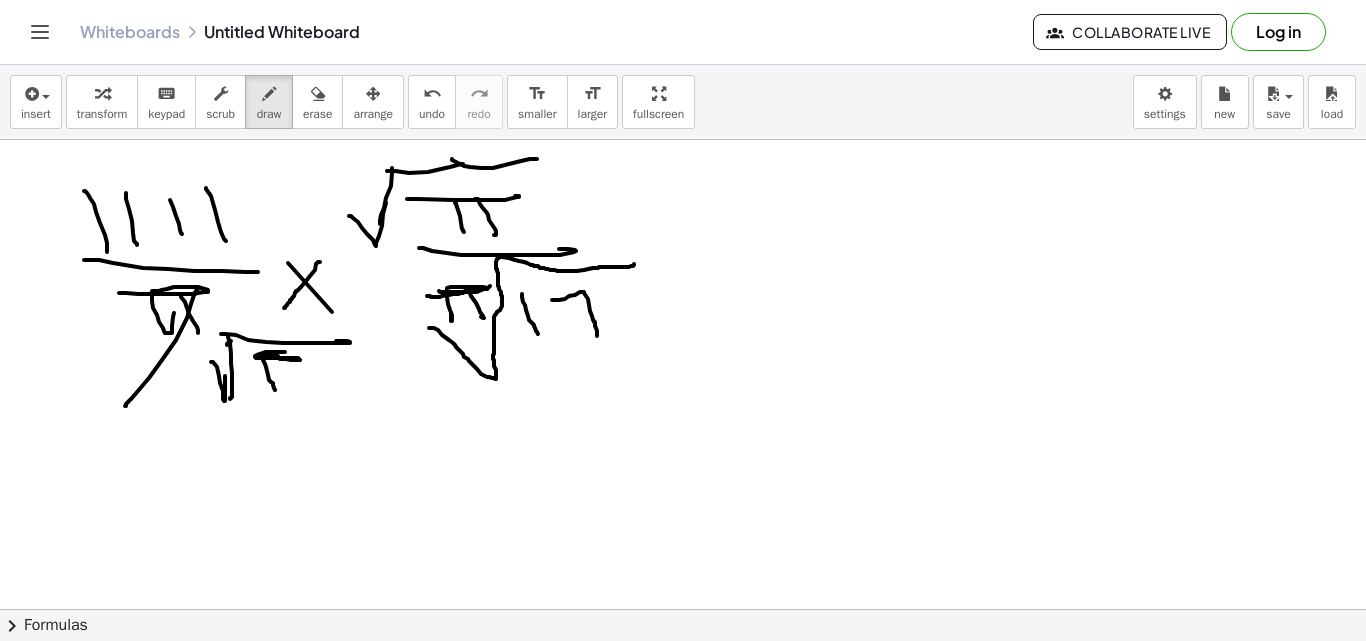 click at bounding box center [683, 674] 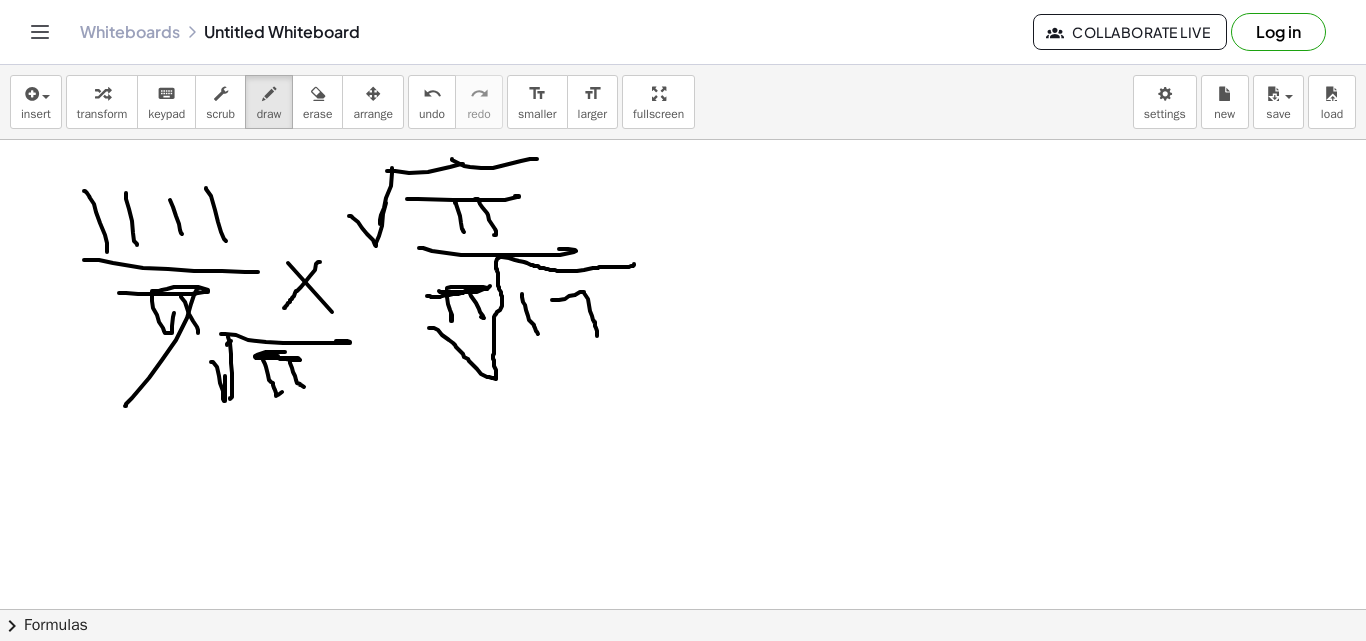 click at bounding box center [683, 674] 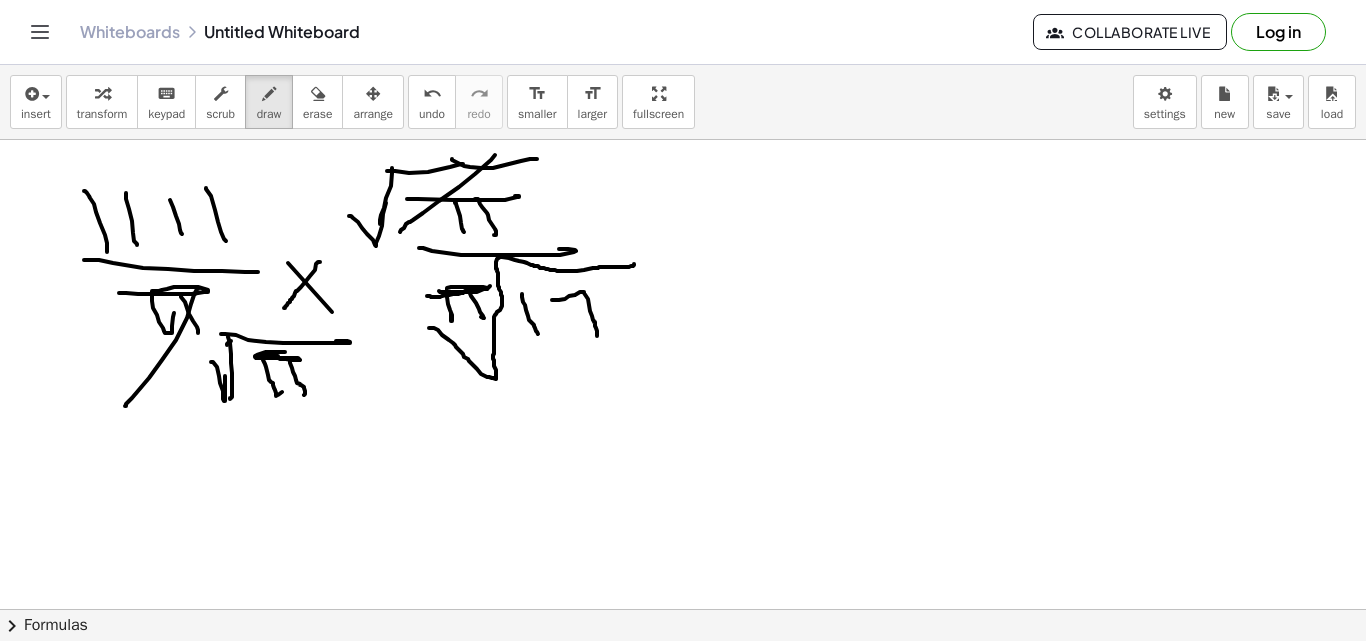 click at bounding box center (683, 674) 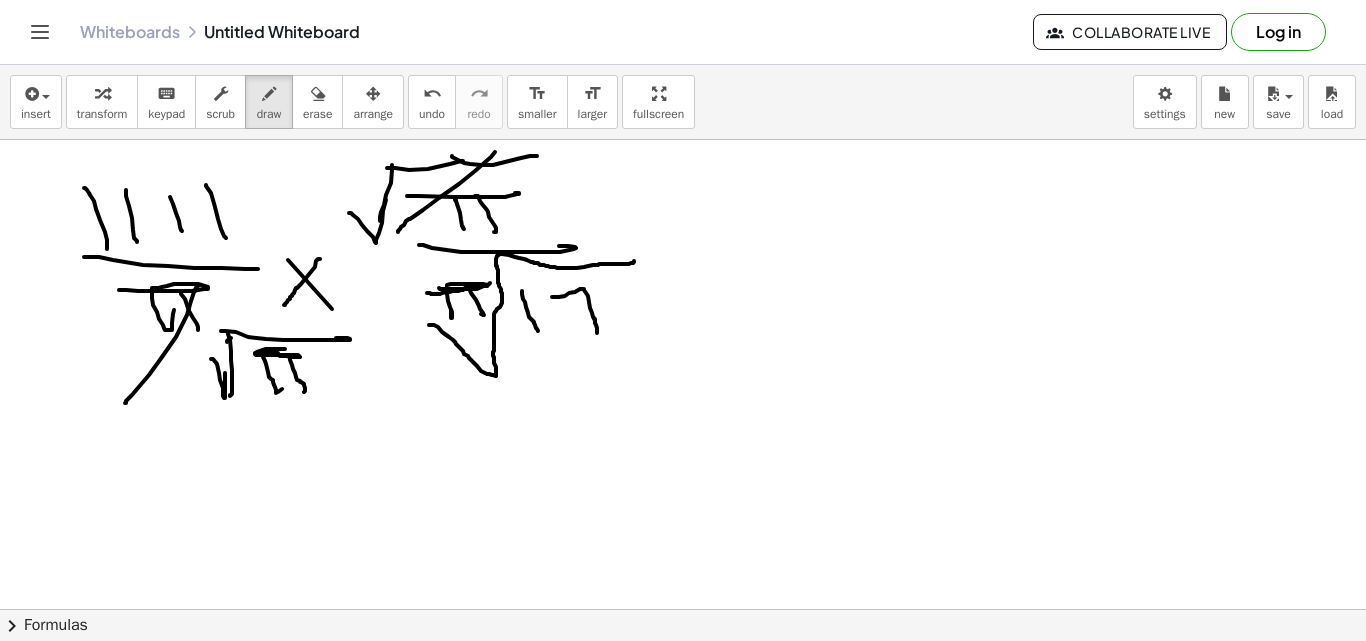 scroll, scrollTop: 0, scrollLeft: 0, axis: both 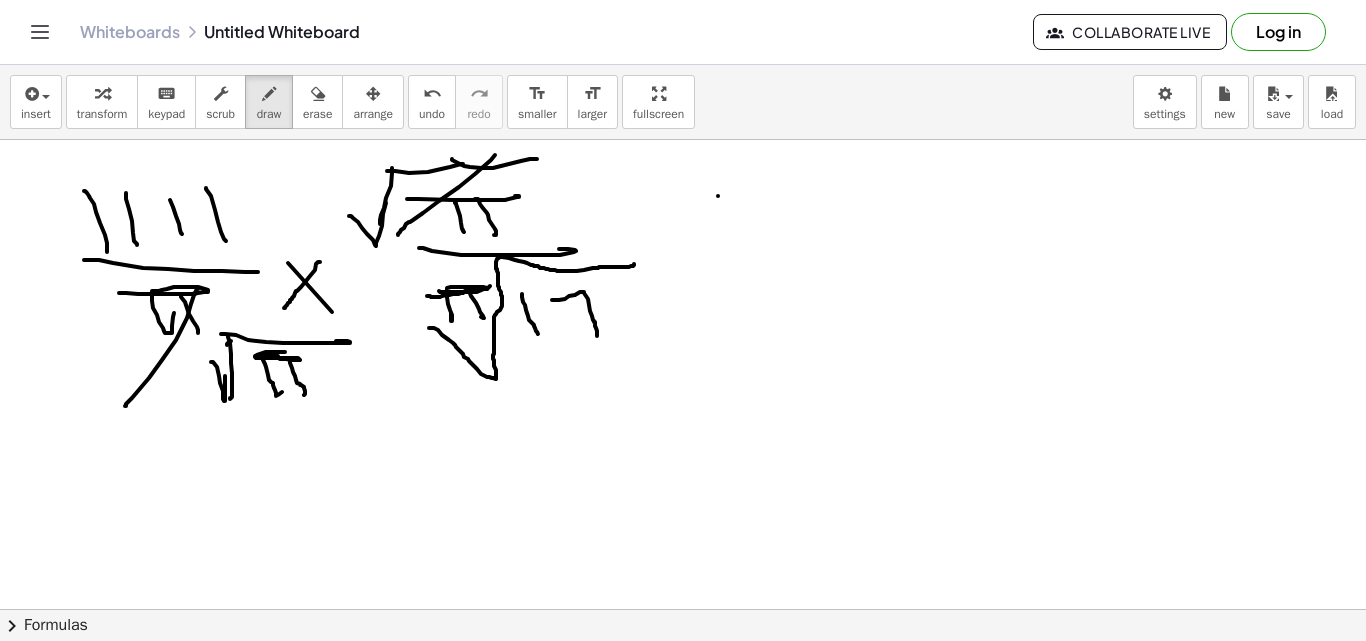 click at bounding box center [683, 609] 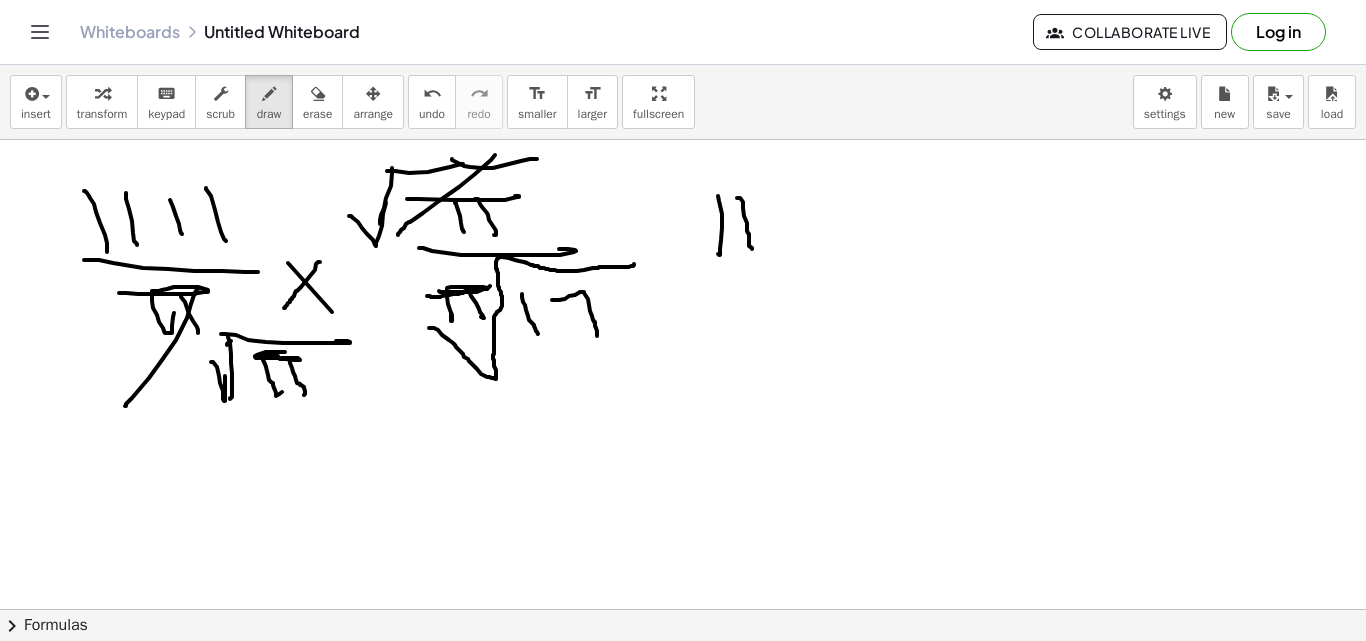 click at bounding box center [683, 609] 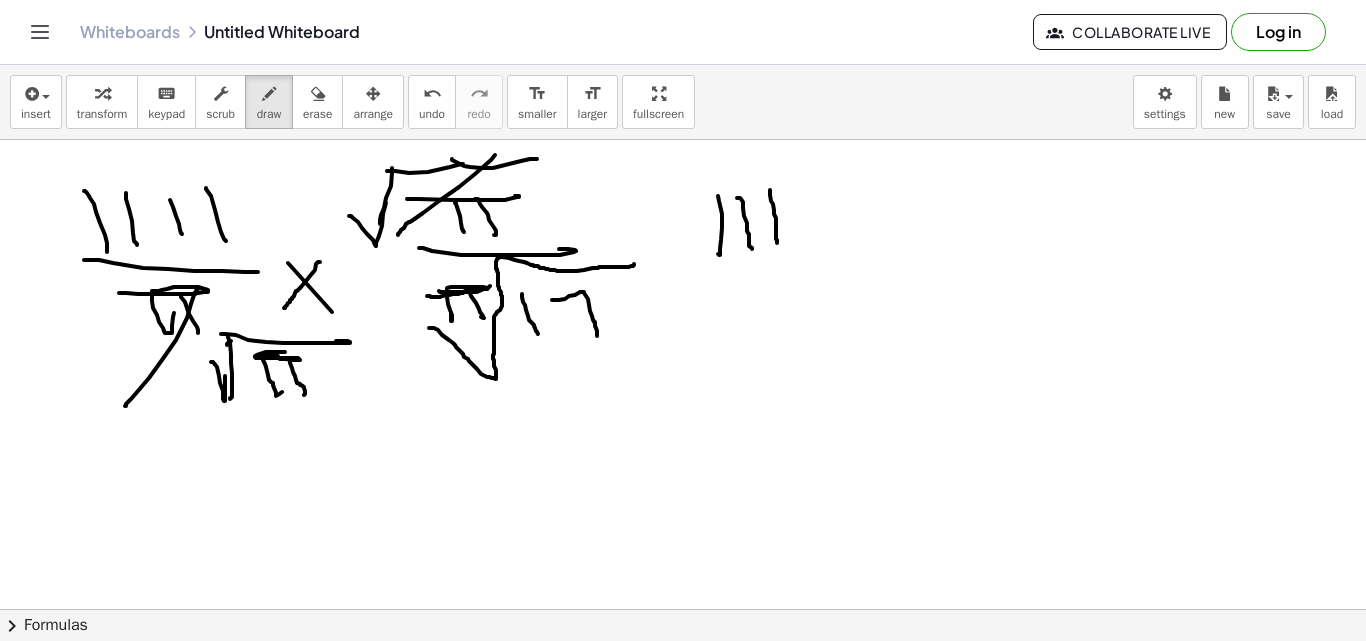 click at bounding box center (683, 609) 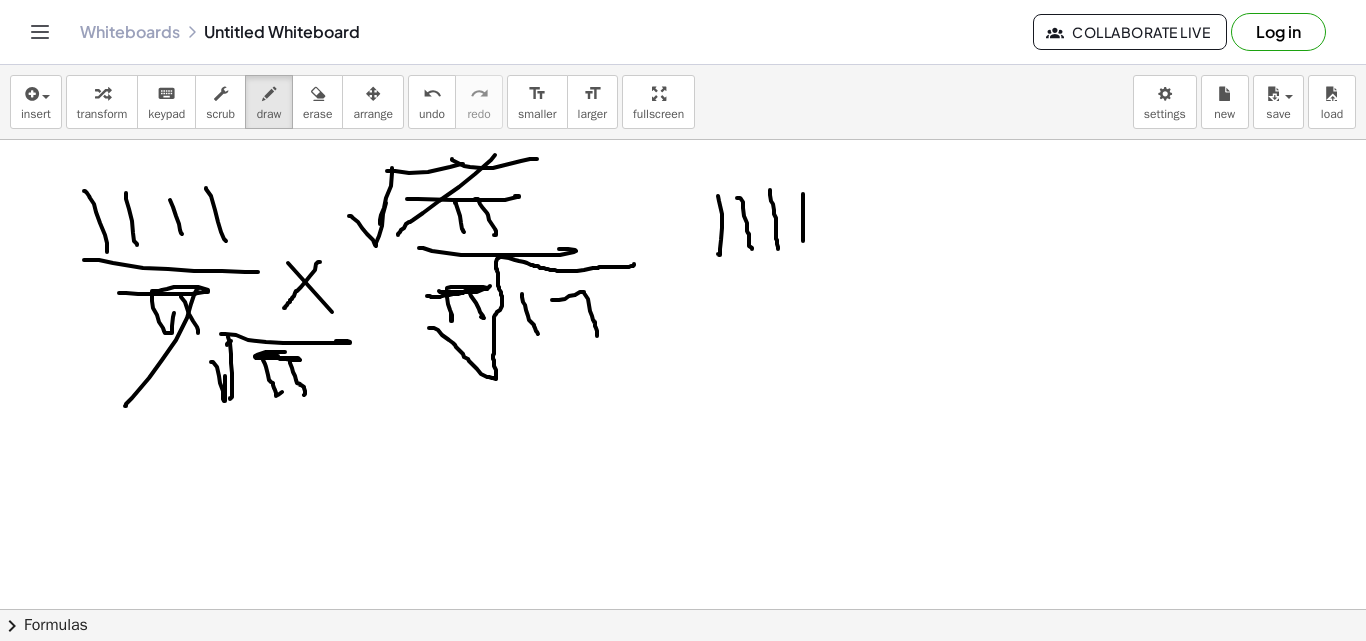 click at bounding box center (683, 609) 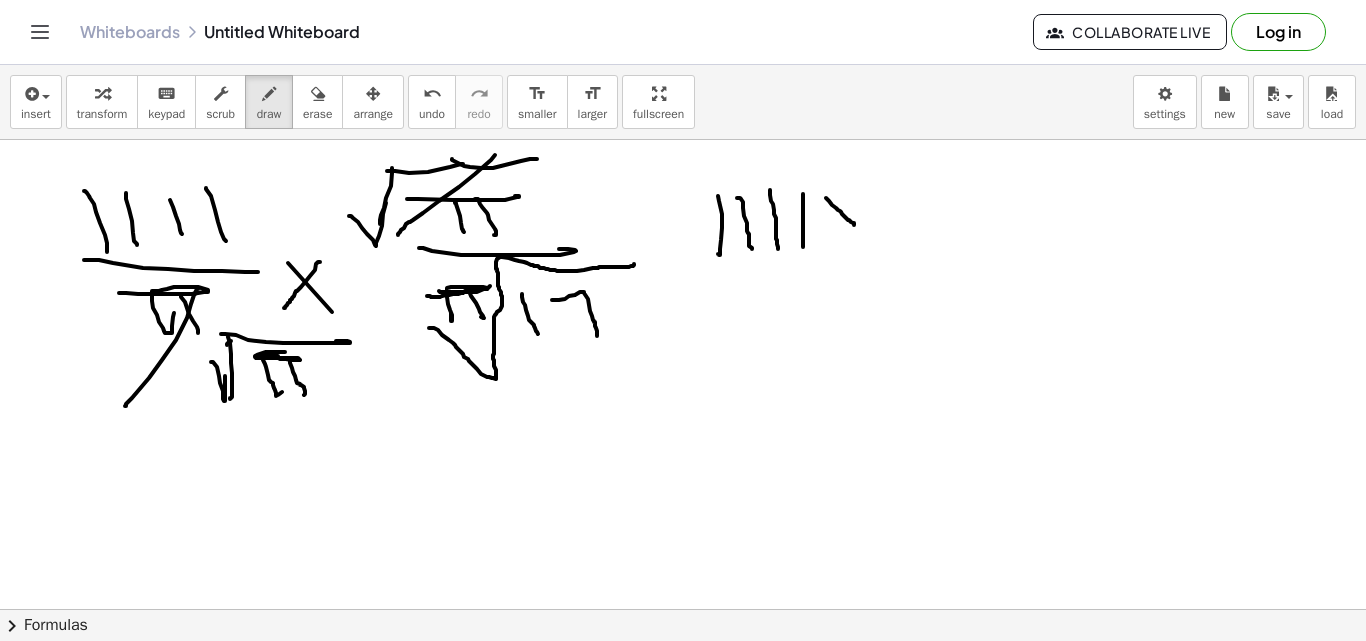 click at bounding box center [683, 609] 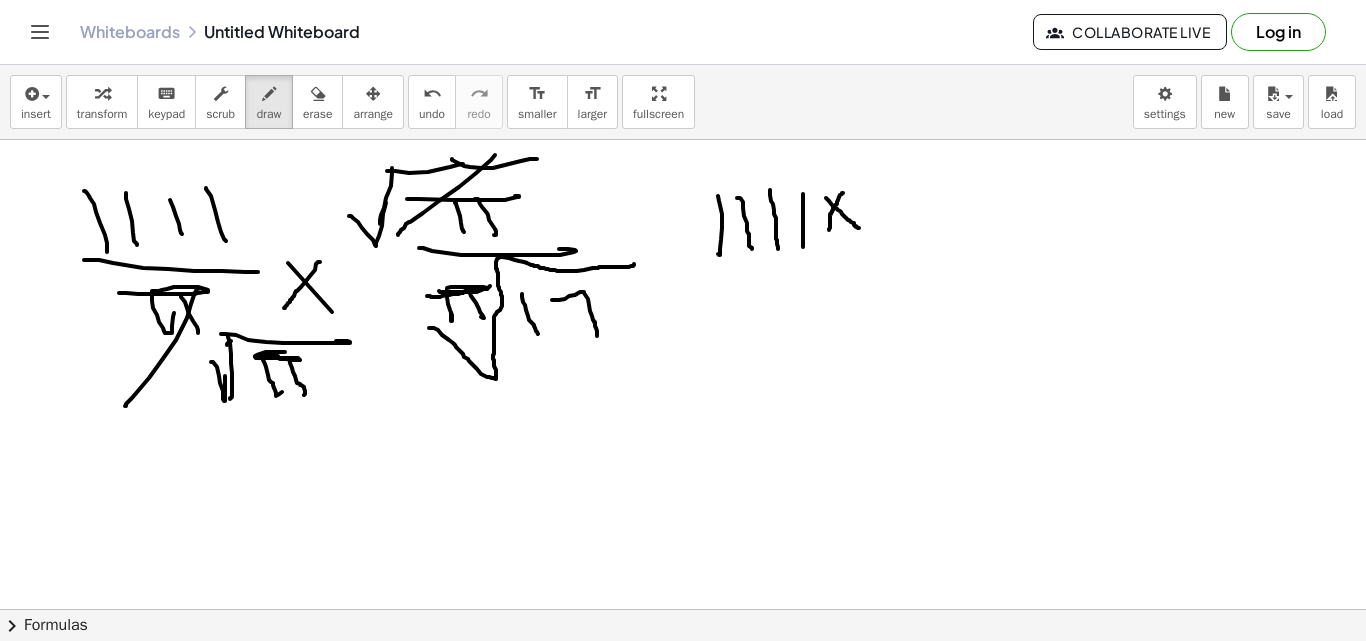 click at bounding box center (683, 609) 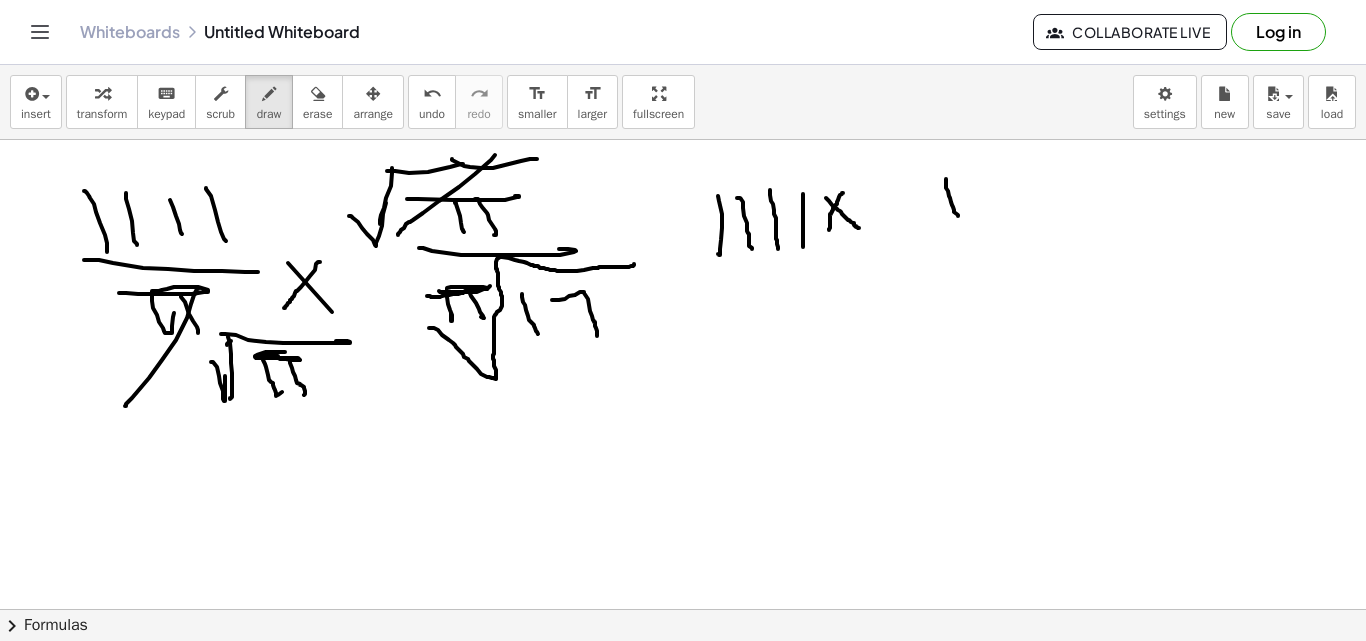 click at bounding box center [683, 609] 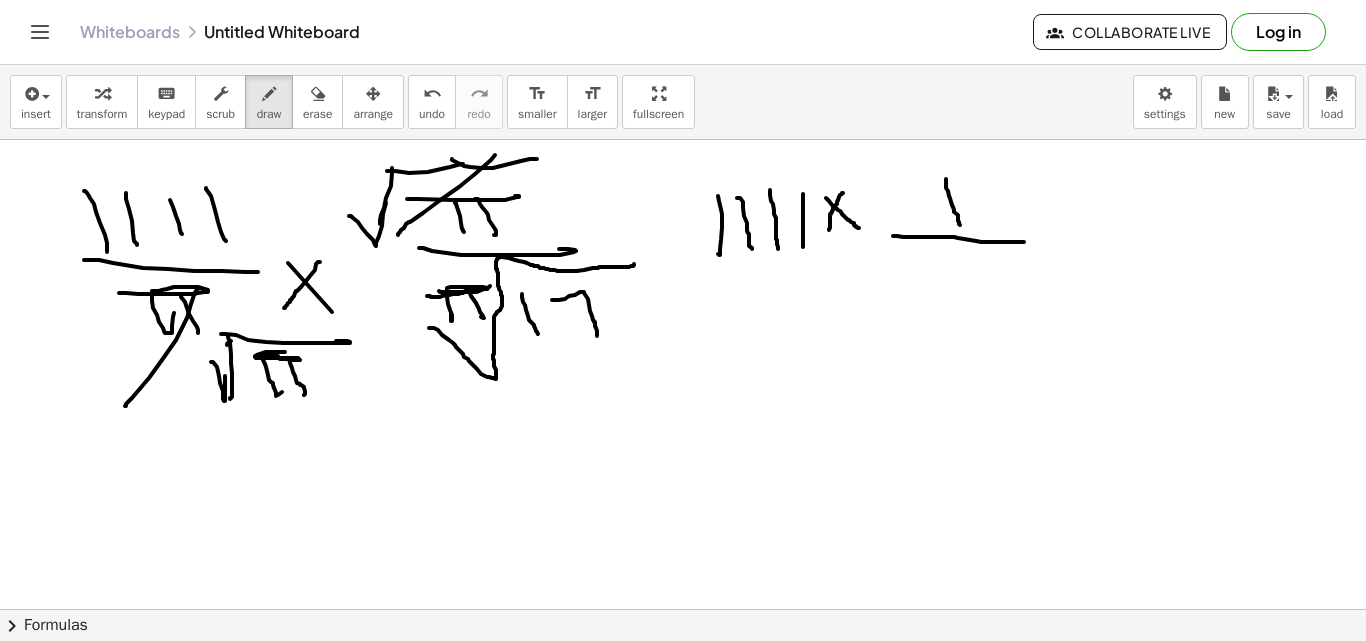 click at bounding box center [683, 609] 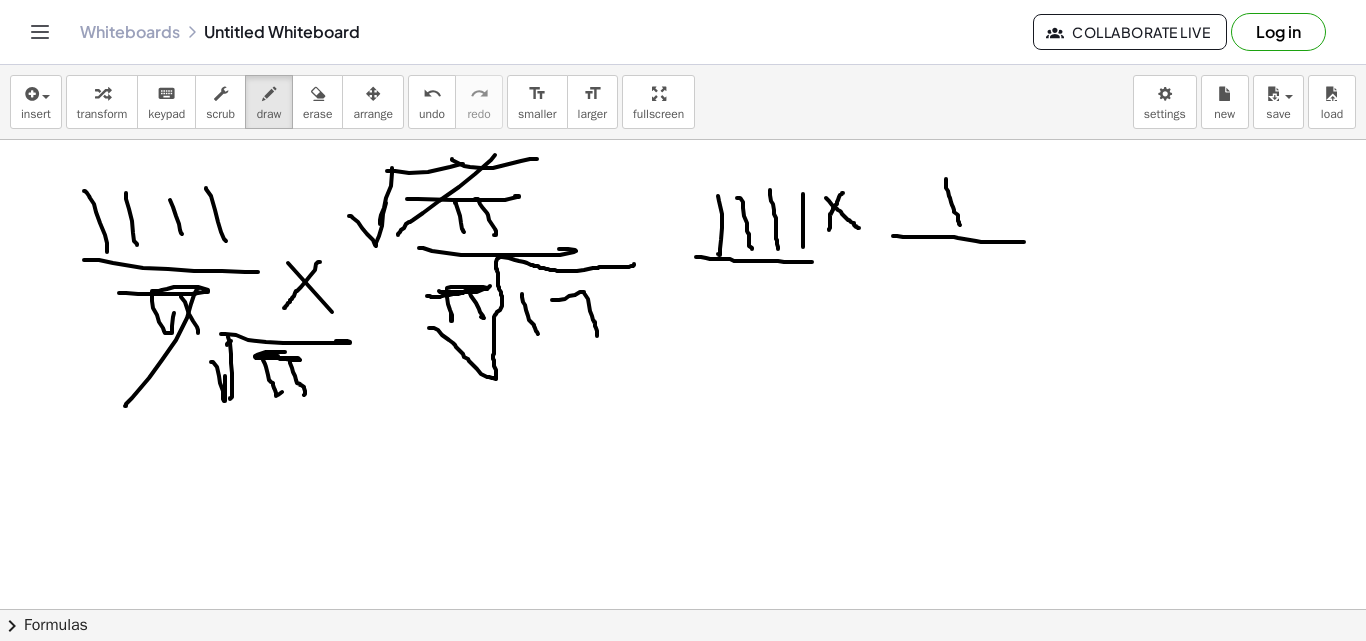 click at bounding box center (683, 609) 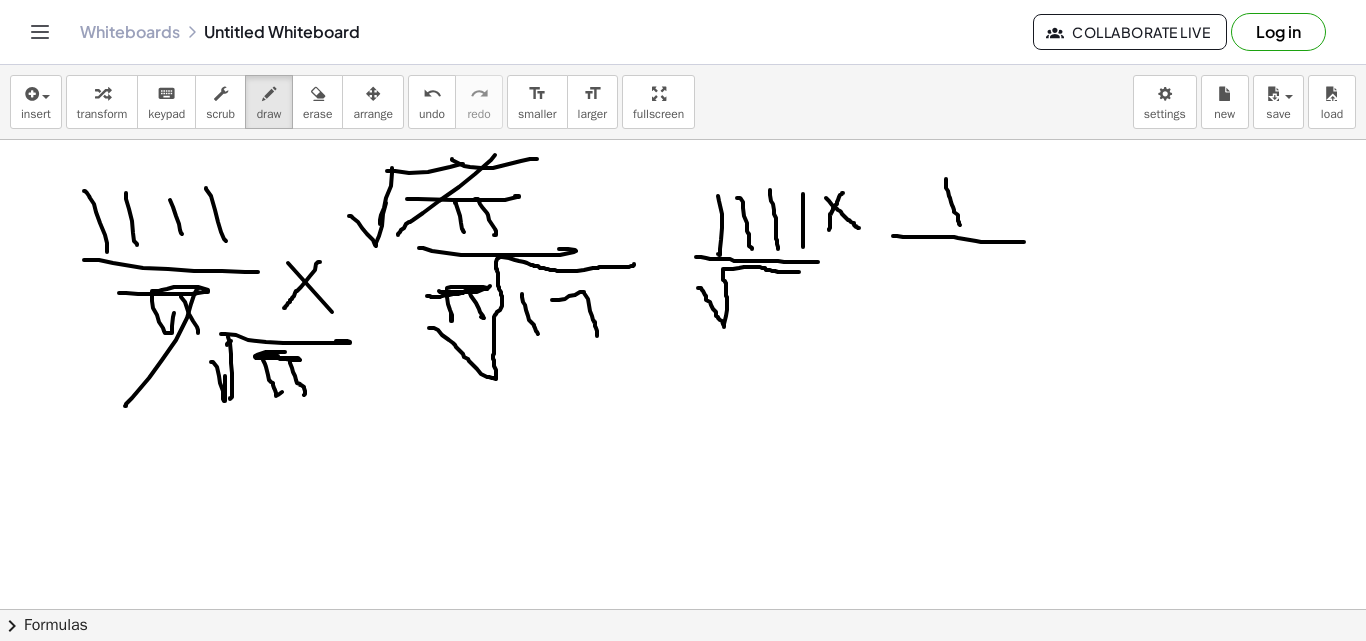 click at bounding box center (683, 609) 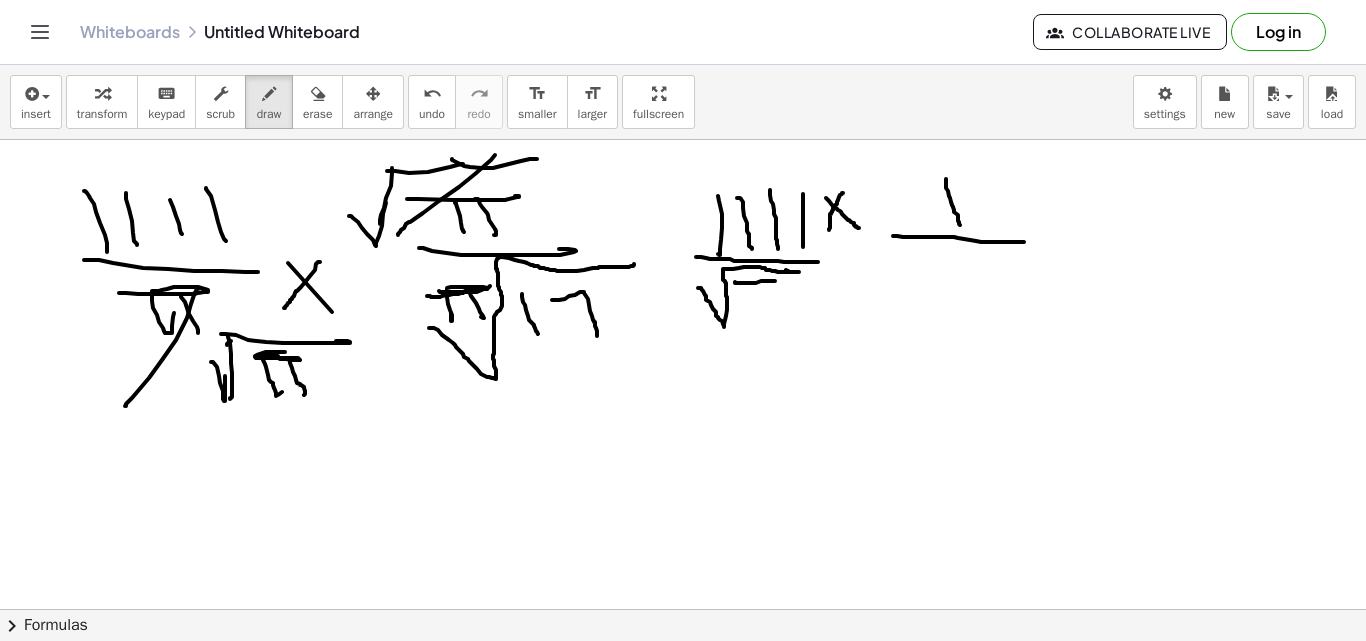click at bounding box center [683, 609] 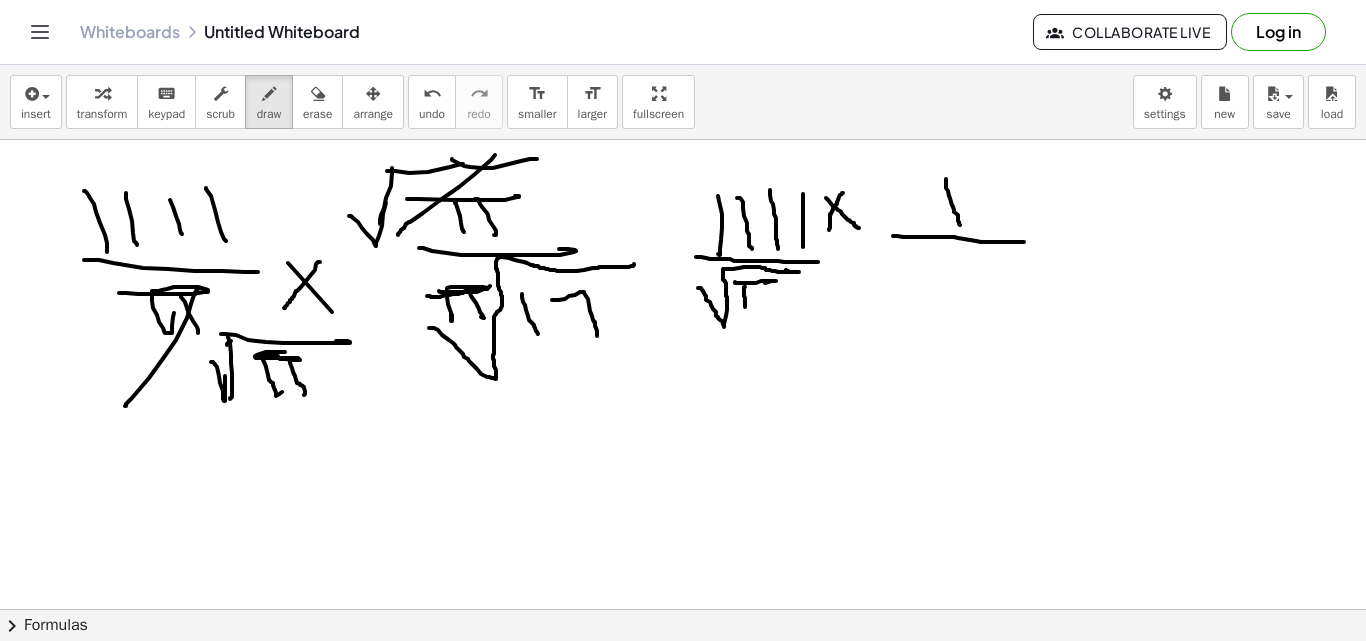 click at bounding box center (683, 609) 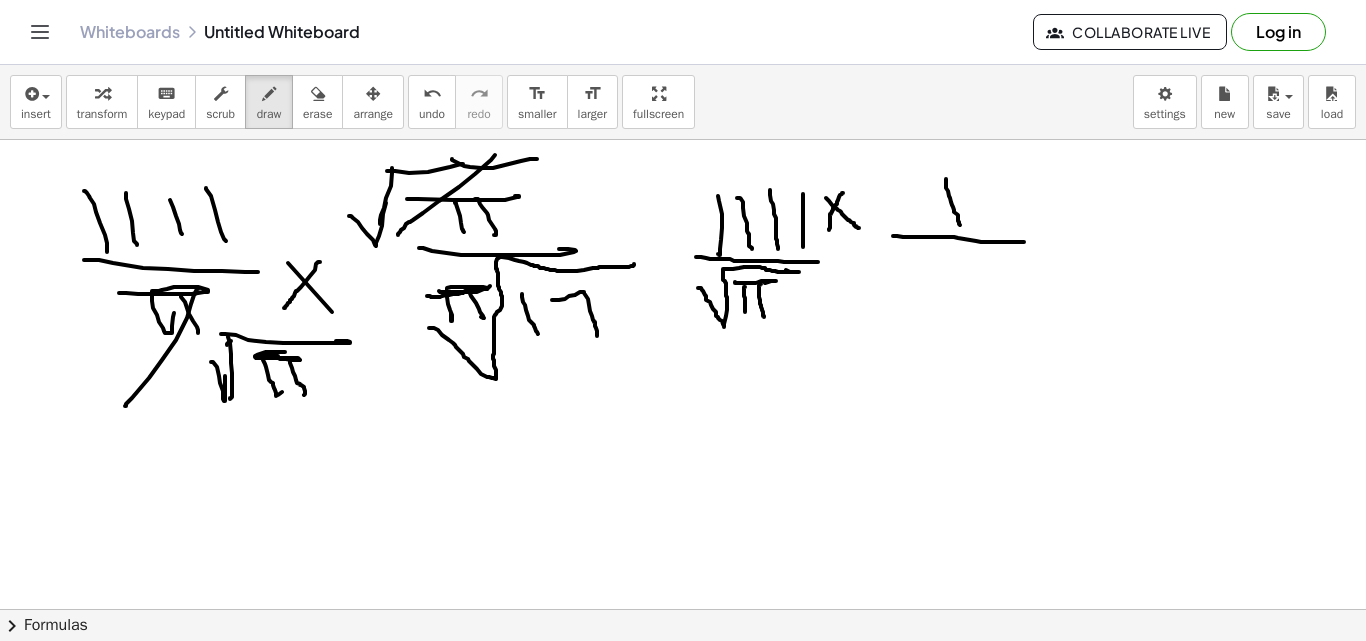 click at bounding box center (683, 609) 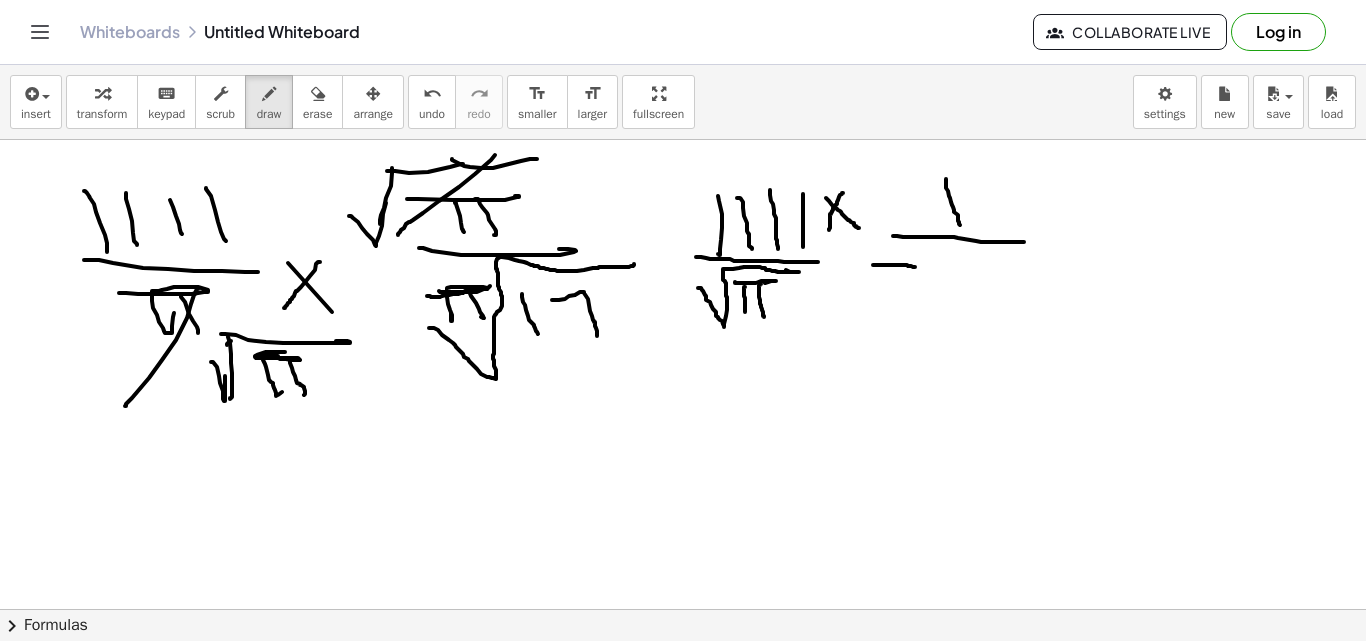 click at bounding box center (683, 609) 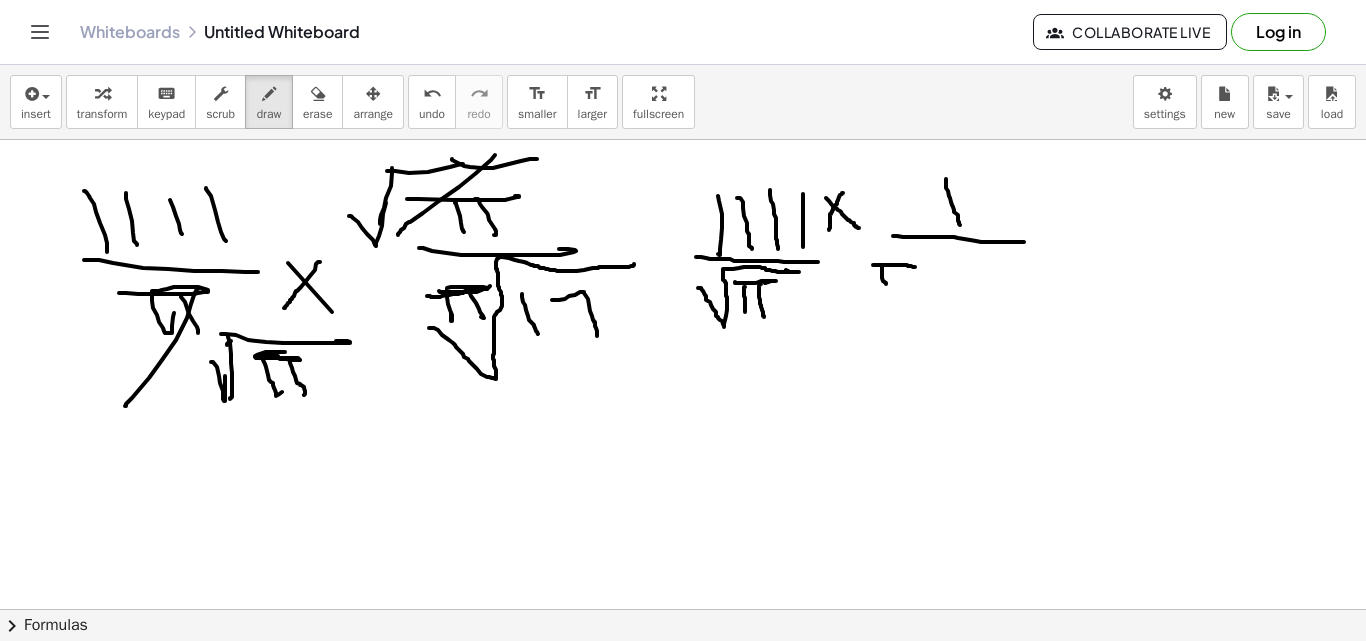 click at bounding box center (683, 609) 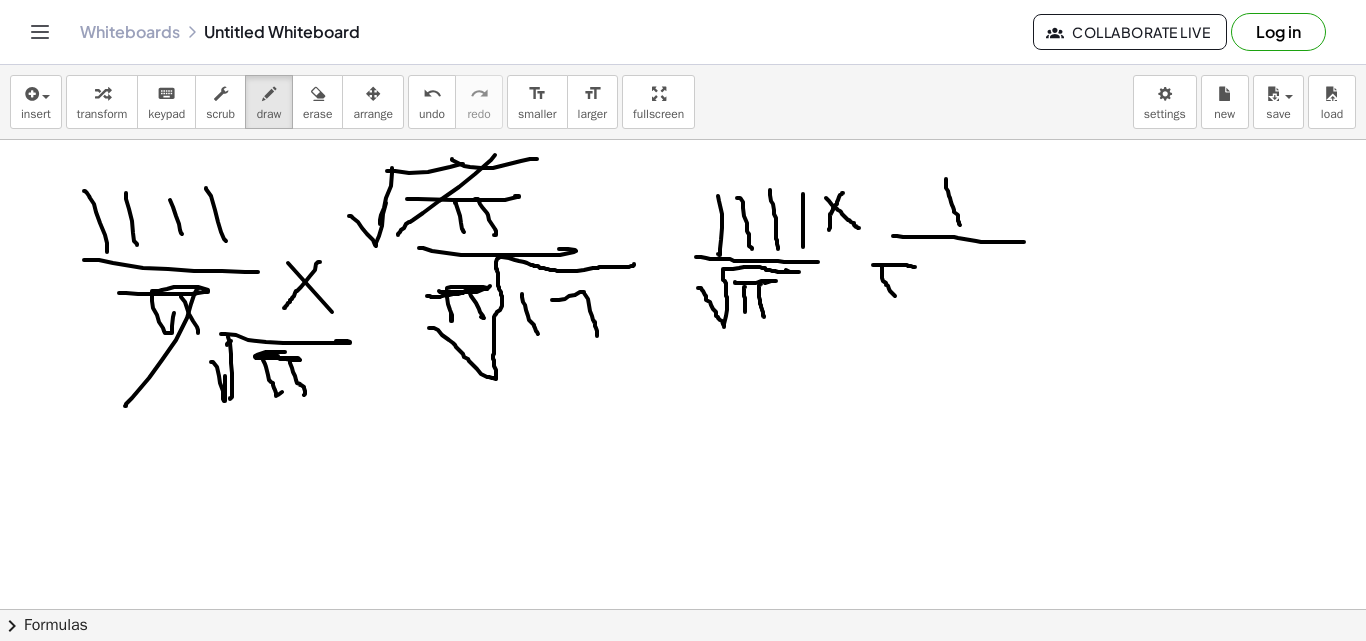 click at bounding box center [683, 609] 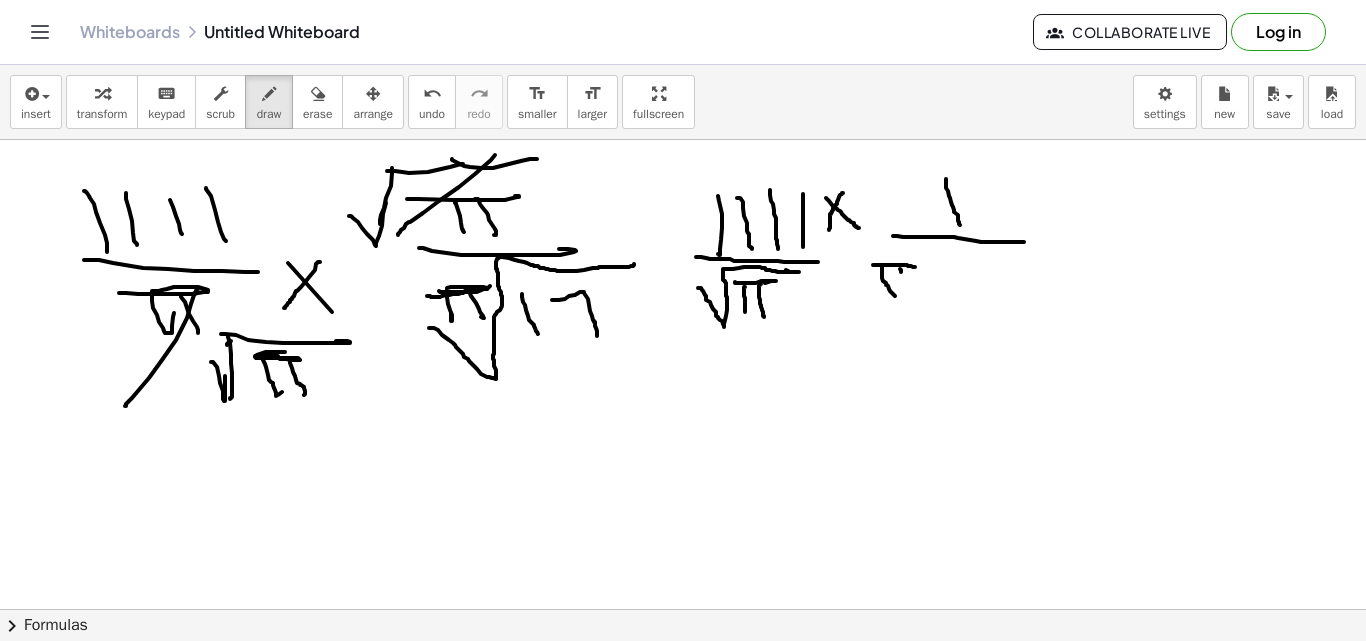 click at bounding box center (683, 609) 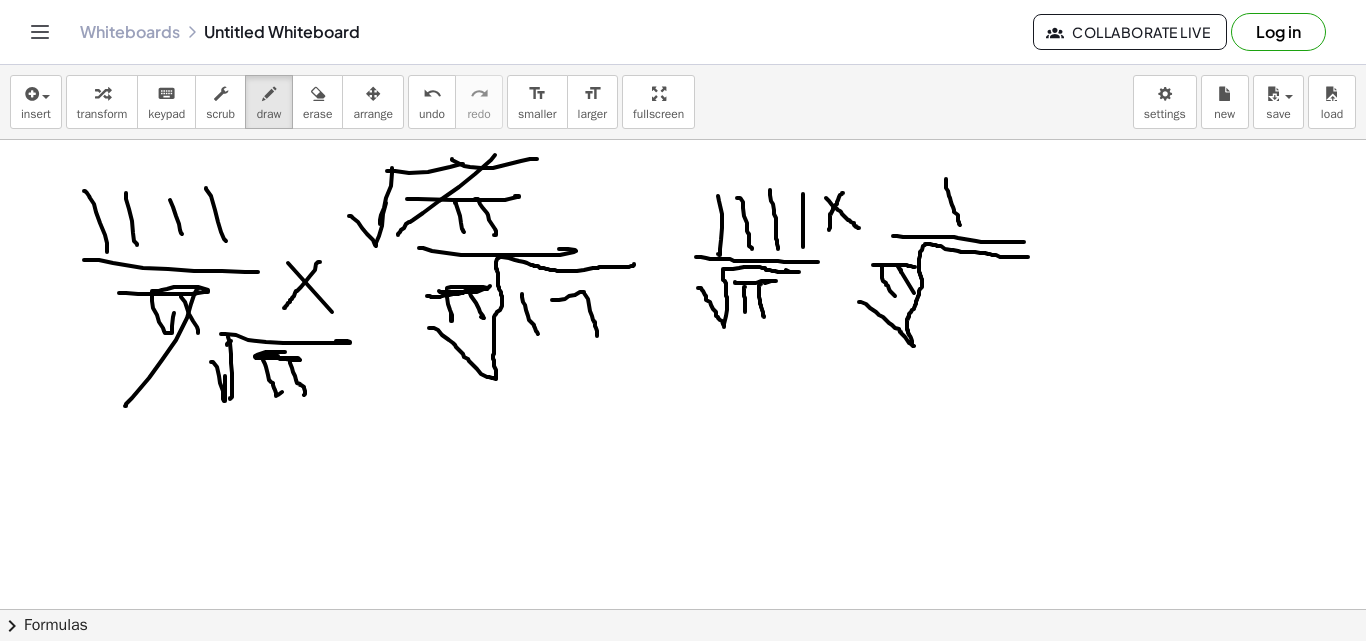 drag, startPoint x: 859, startPoint y: 302, endPoint x: 1037, endPoint y: 256, distance: 183.84776 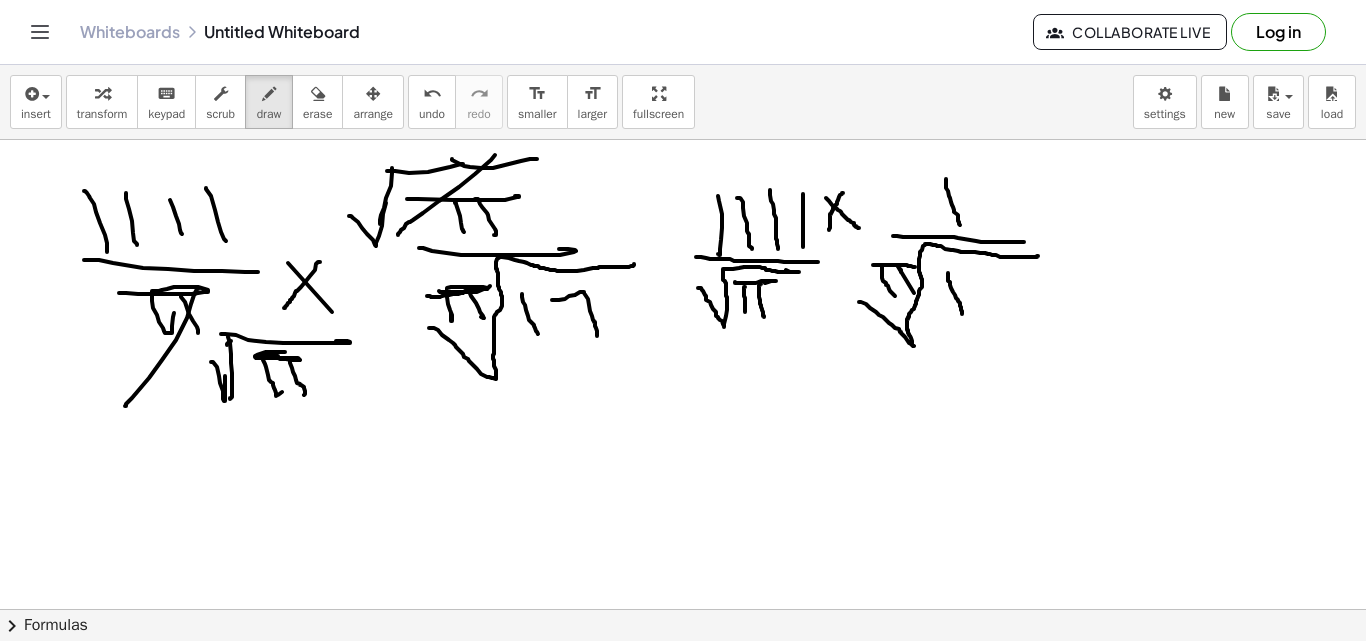 drag, startPoint x: 948, startPoint y: 273, endPoint x: 962, endPoint y: 315, distance: 44.27189 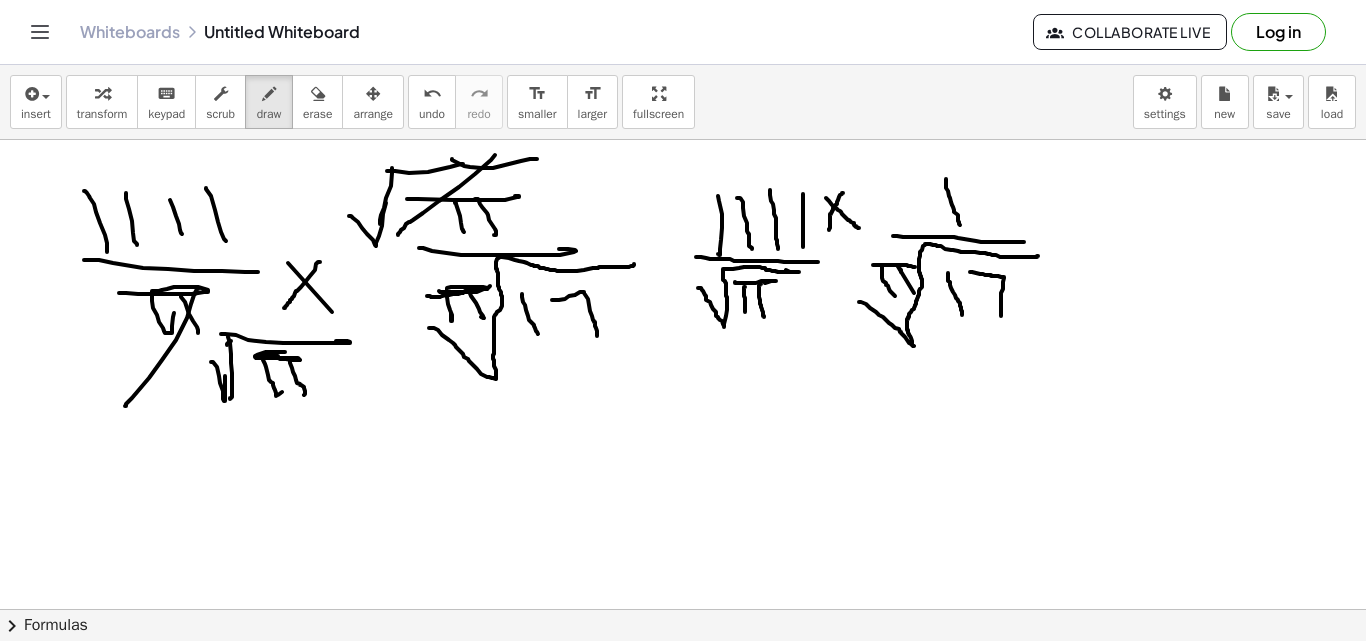 drag, startPoint x: 970, startPoint y: 272, endPoint x: 1008, endPoint y: 320, distance: 61.220913 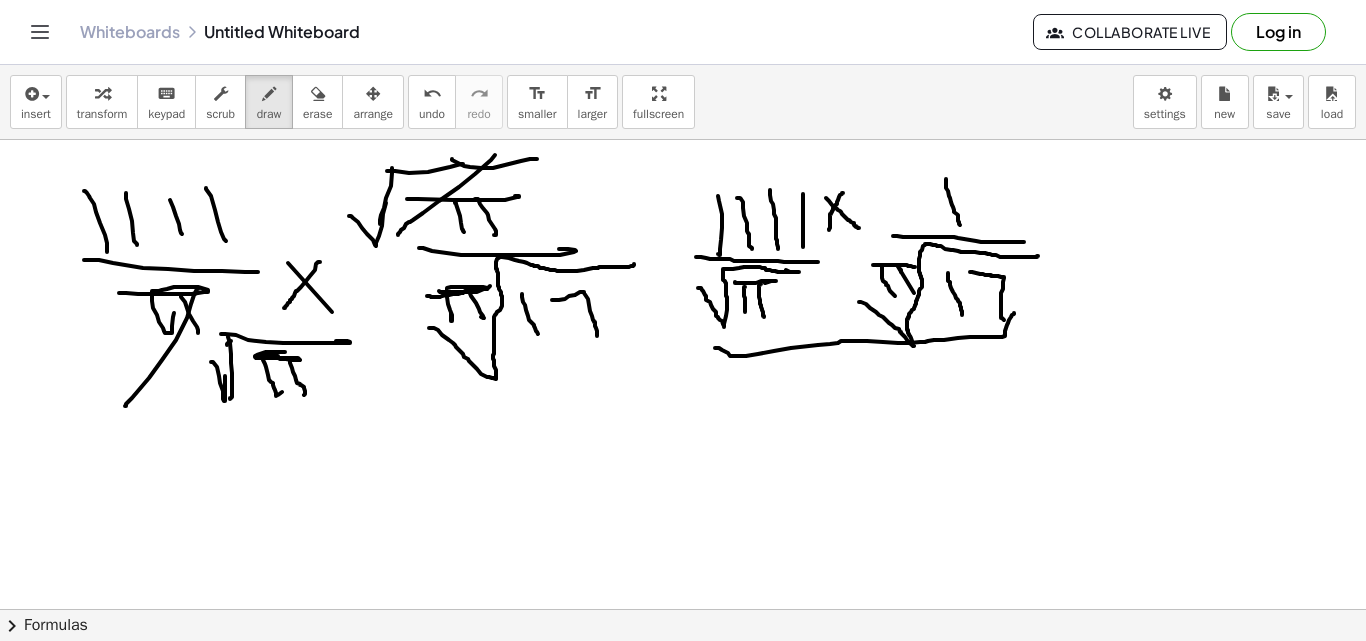 drag, startPoint x: 715, startPoint y: 348, endPoint x: 1006, endPoint y: 323, distance: 292.0719 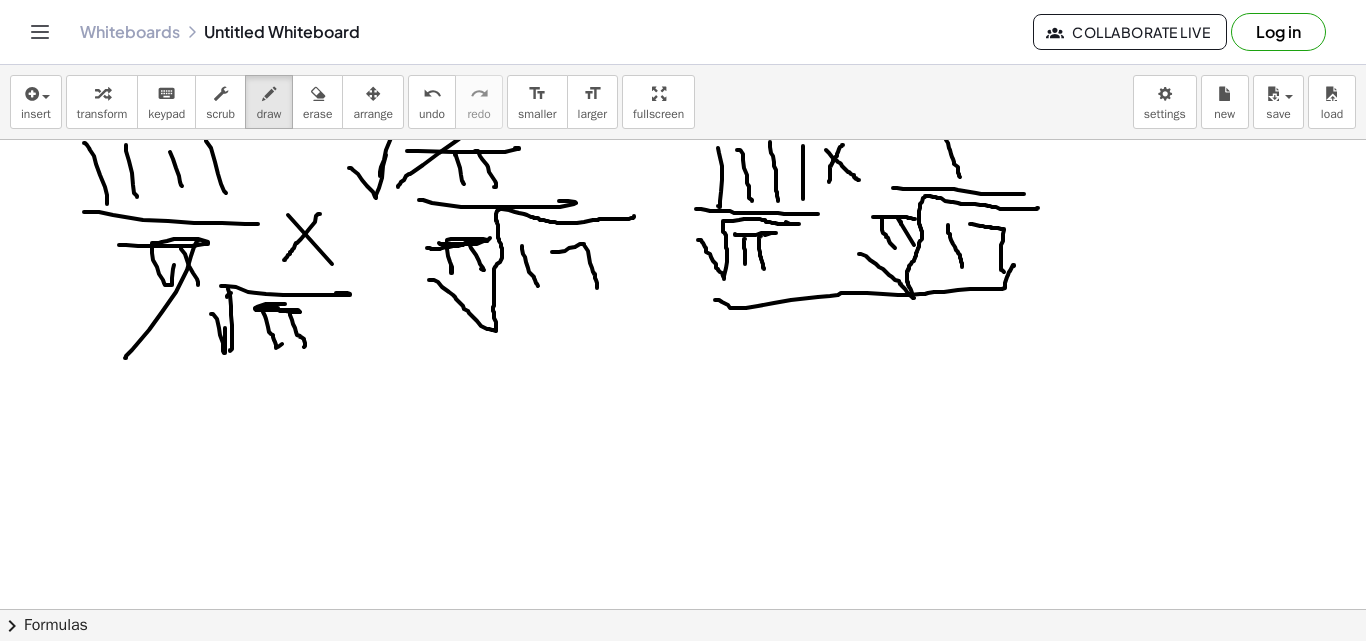 scroll, scrollTop: 0, scrollLeft: 0, axis: both 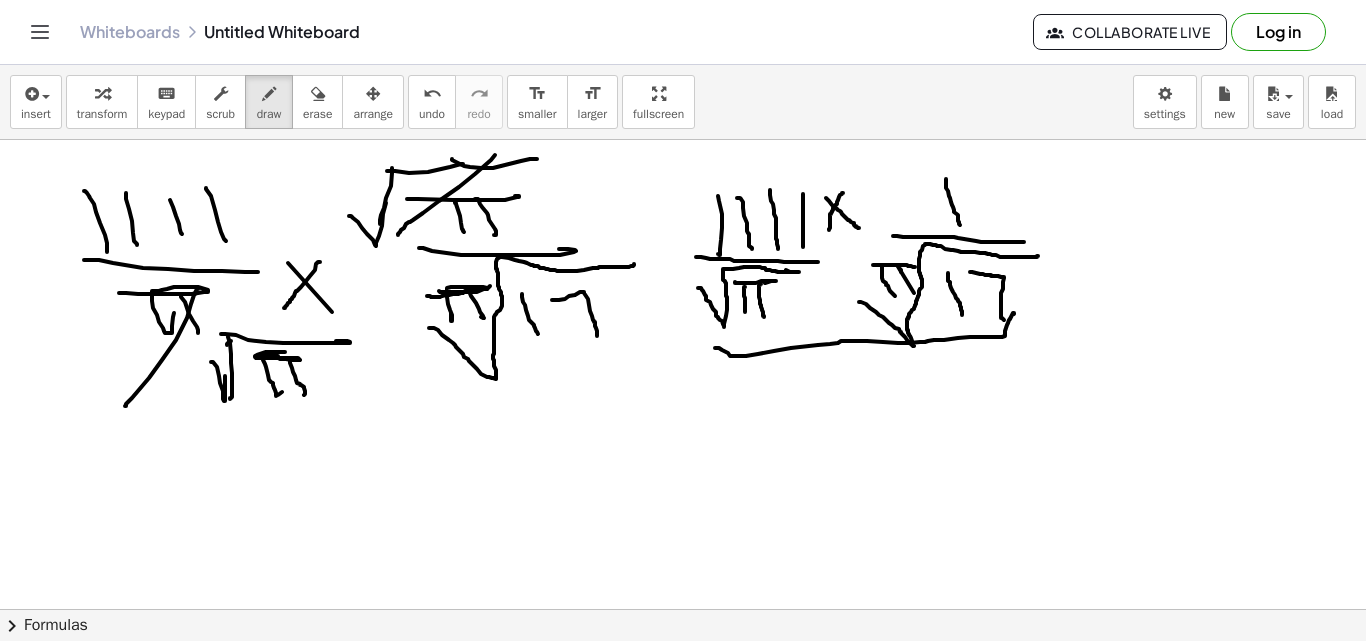 click at bounding box center (683, 609) 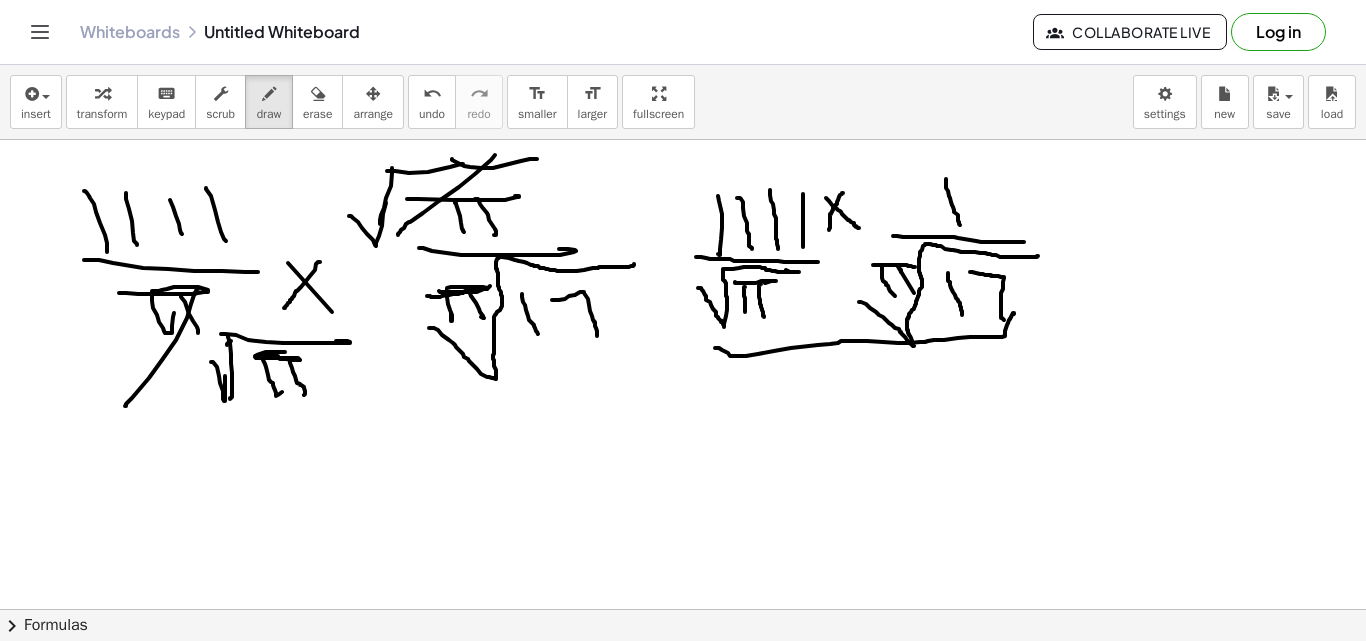 click at bounding box center [683, 609] 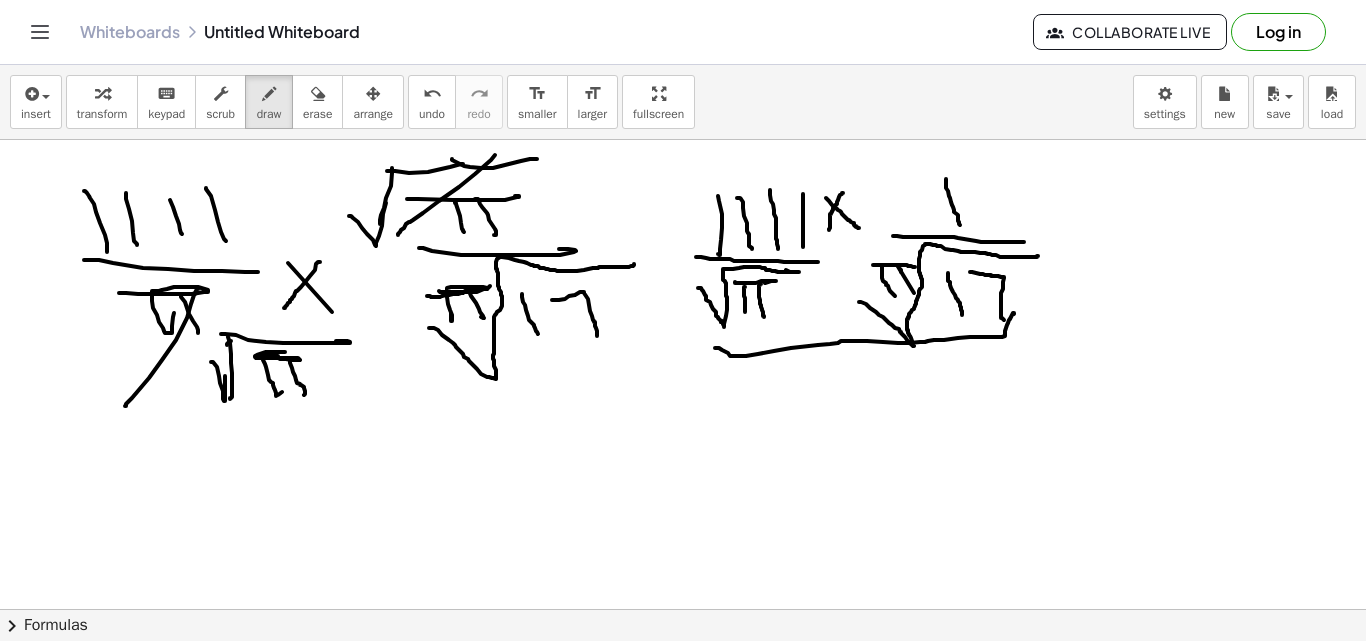 click at bounding box center (683, 609) 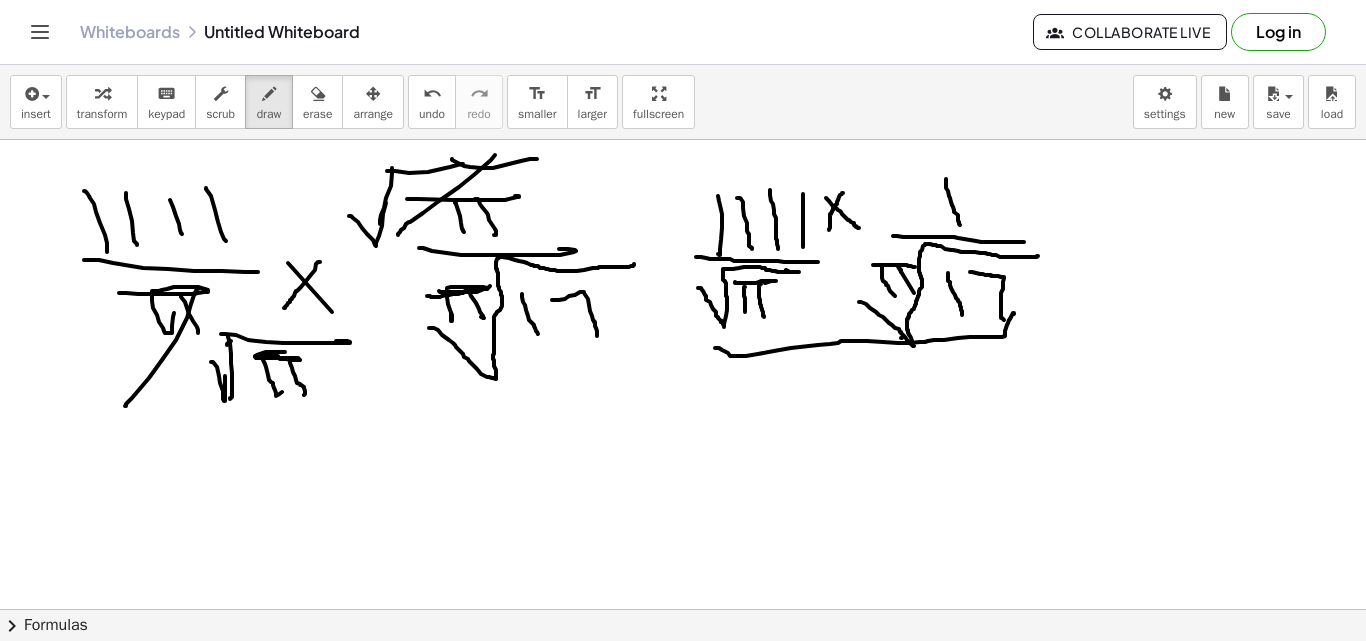 click at bounding box center (683, 609) 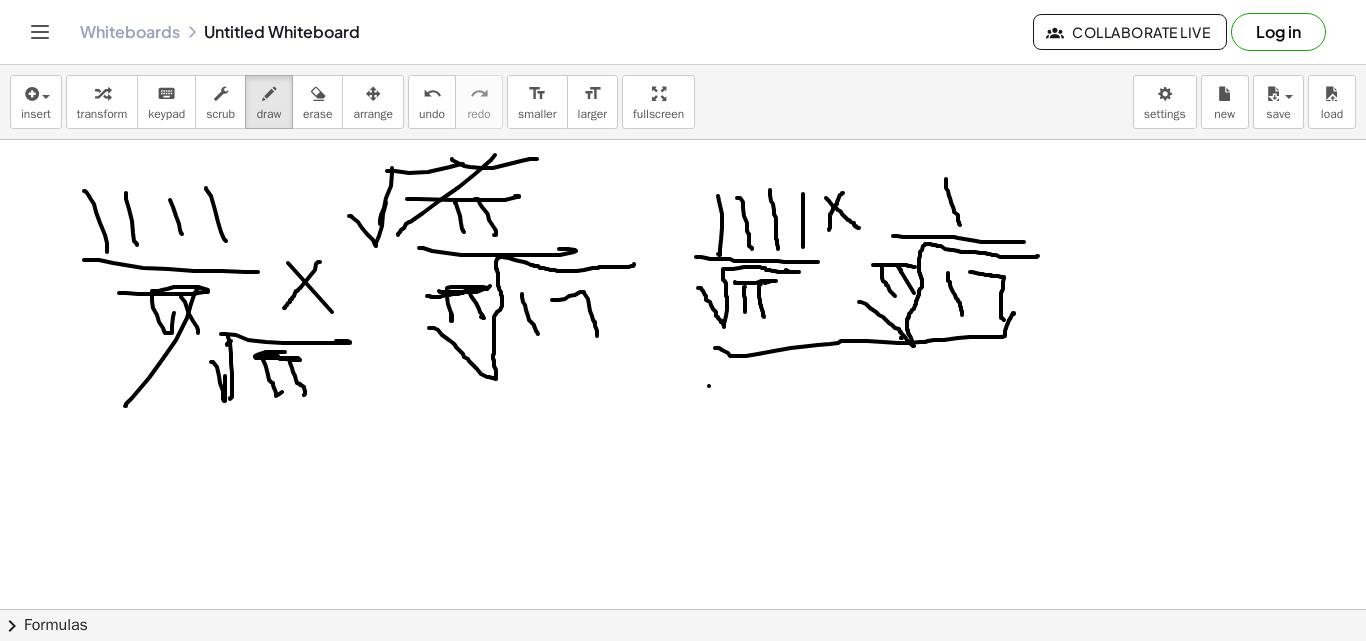 drag, startPoint x: 709, startPoint y: 386, endPoint x: 689, endPoint y: 417, distance: 36.891735 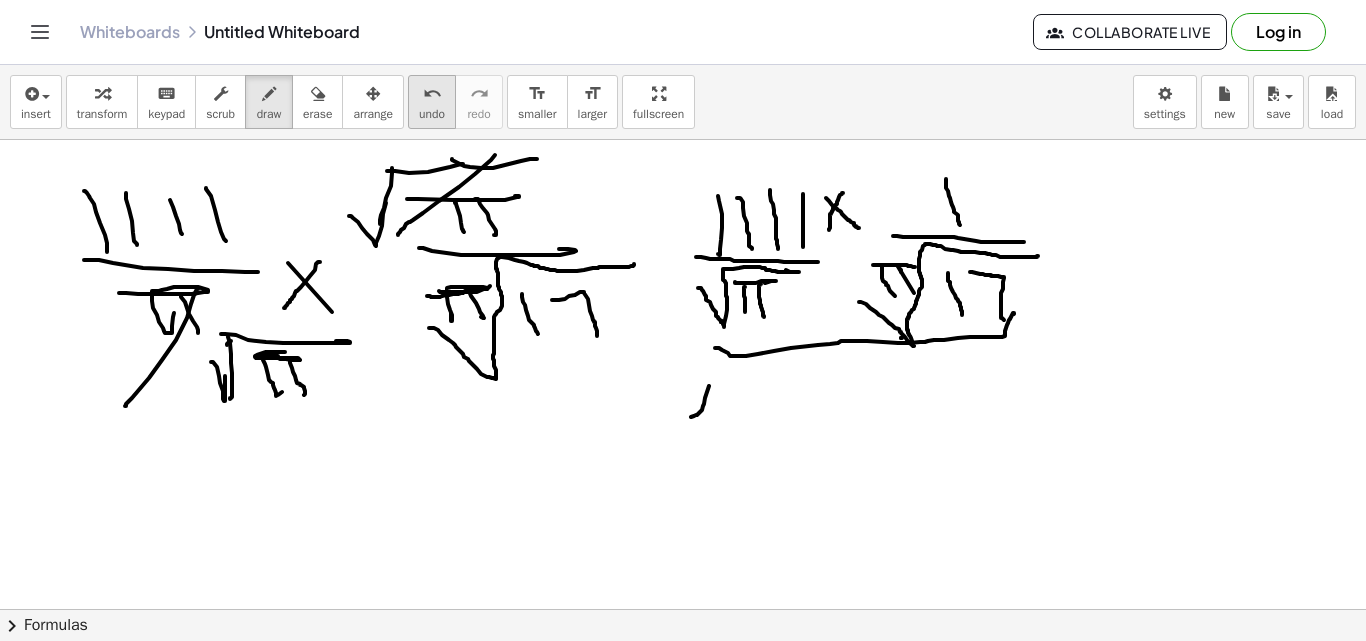 click on "undo undo" at bounding box center (432, 102) 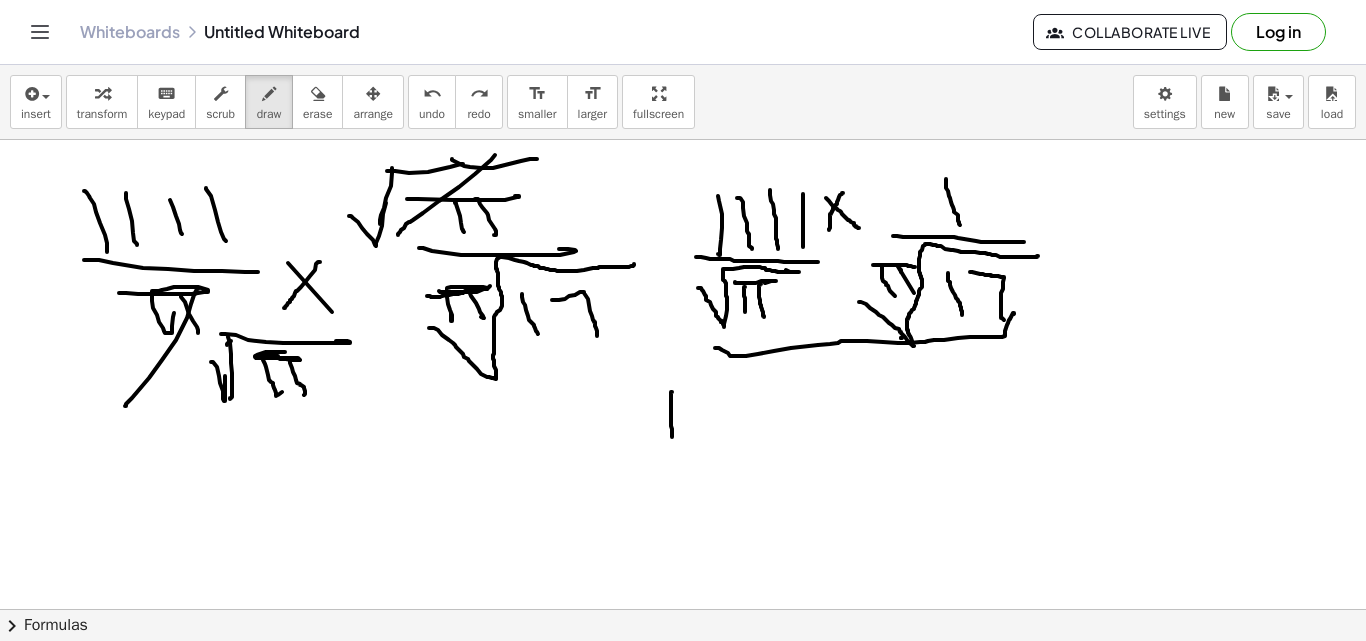 drag, startPoint x: 671, startPoint y: 392, endPoint x: 672, endPoint y: 437, distance: 45.01111 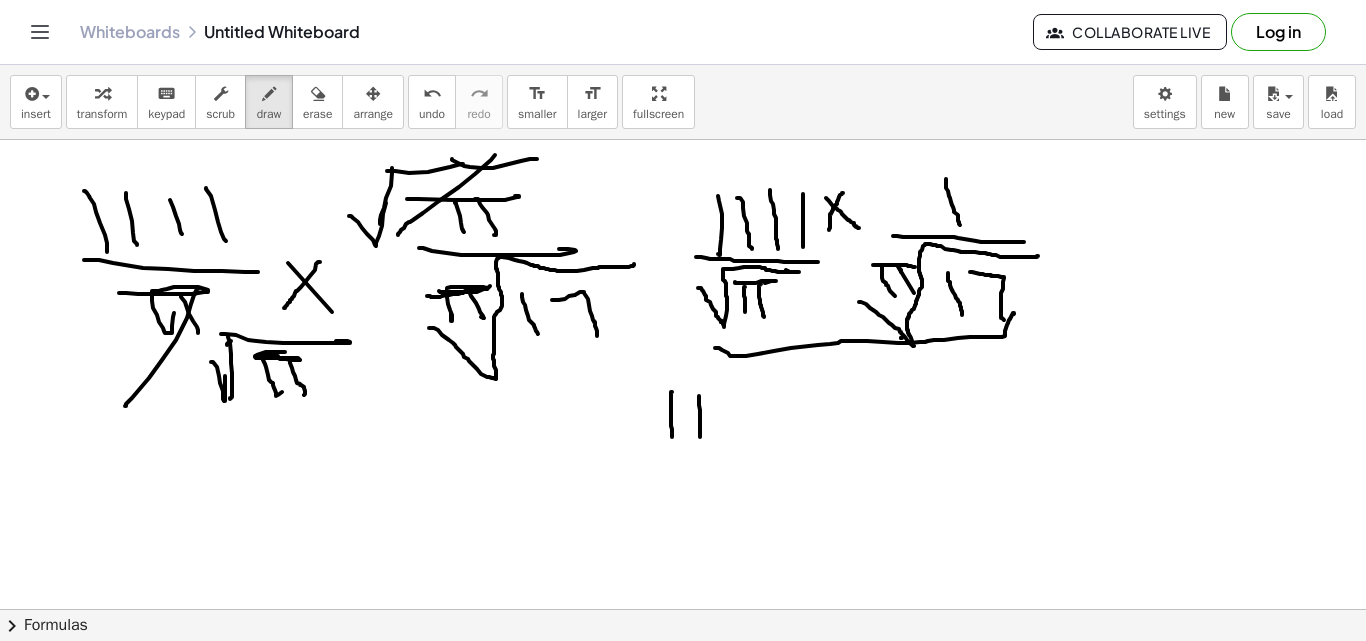 drag, startPoint x: 699, startPoint y: 396, endPoint x: 700, endPoint y: 440, distance: 44.011364 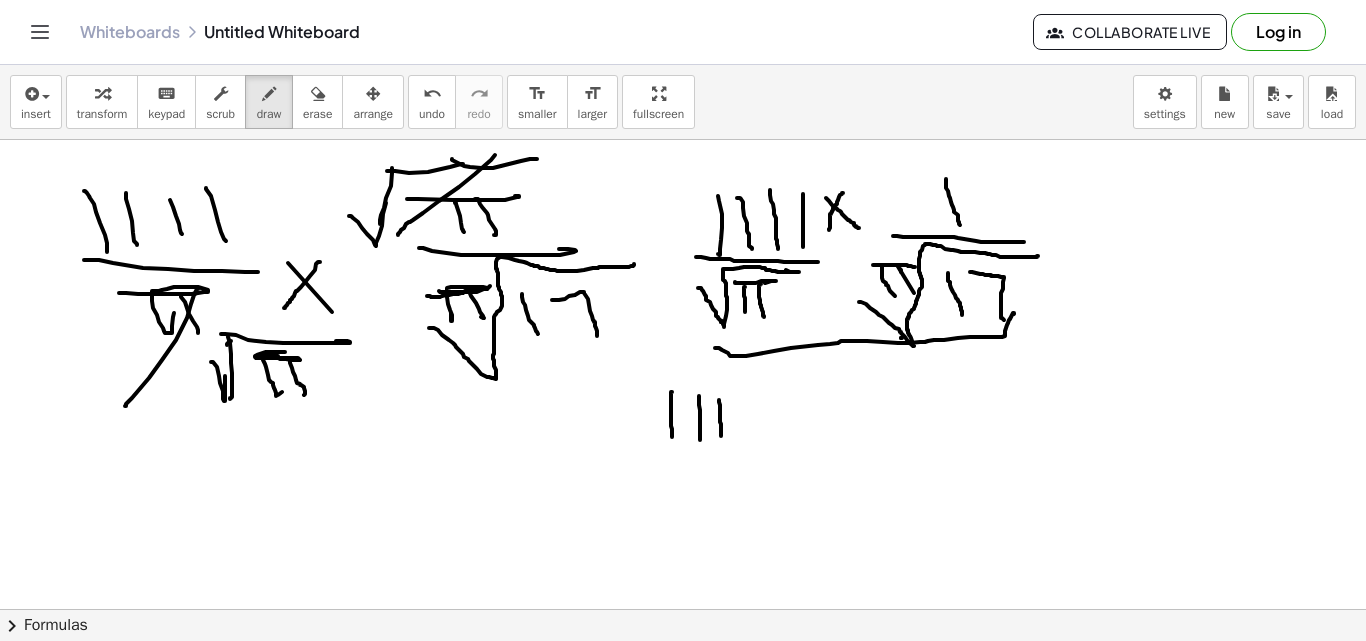 drag, startPoint x: 719, startPoint y: 400, endPoint x: 721, endPoint y: 438, distance: 38.052597 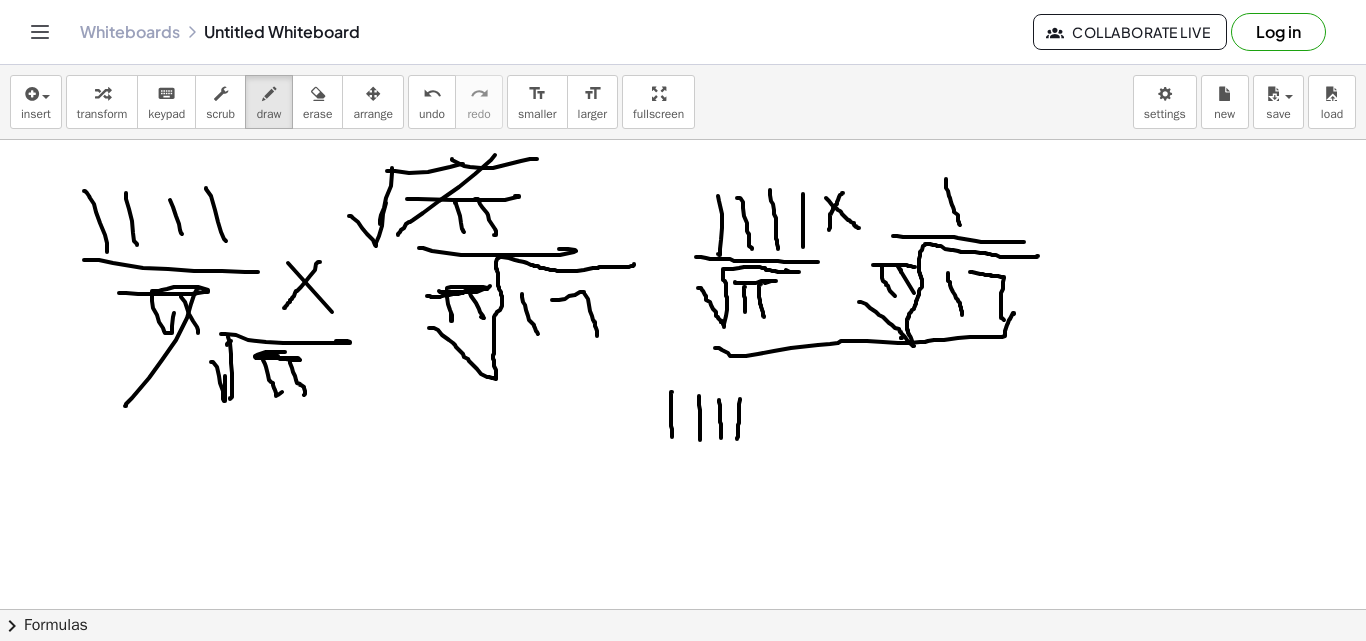 drag, startPoint x: 740, startPoint y: 399, endPoint x: 720, endPoint y: 441, distance: 46.518814 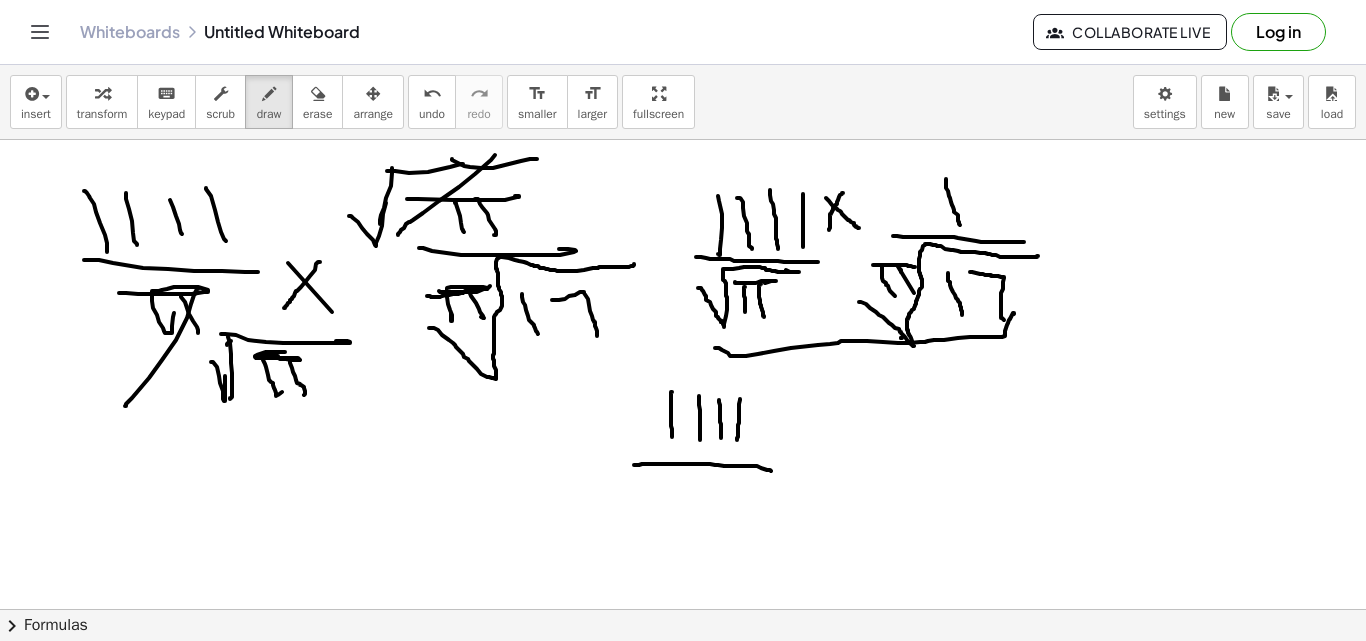 drag, startPoint x: 642, startPoint y: 464, endPoint x: 771, endPoint y: 471, distance: 129.18979 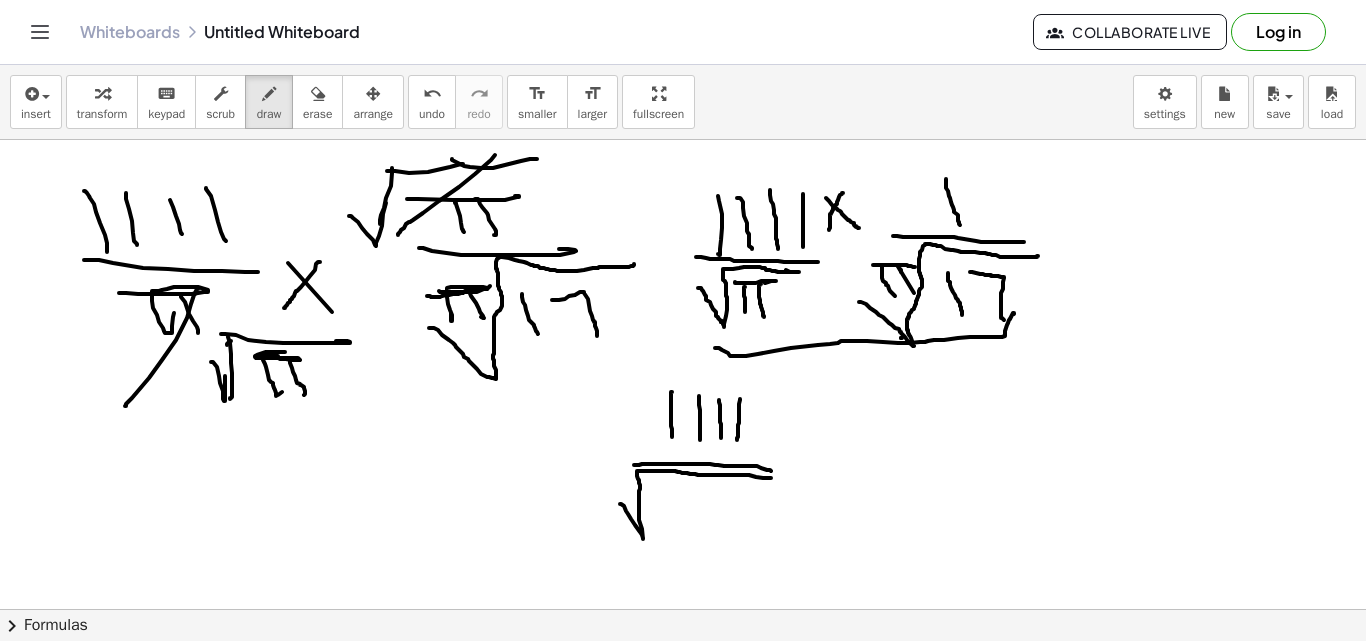 drag, startPoint x: 620, startPoint y: 504, endPoint x: 771, endPoint y: 478, distance: 153.22206 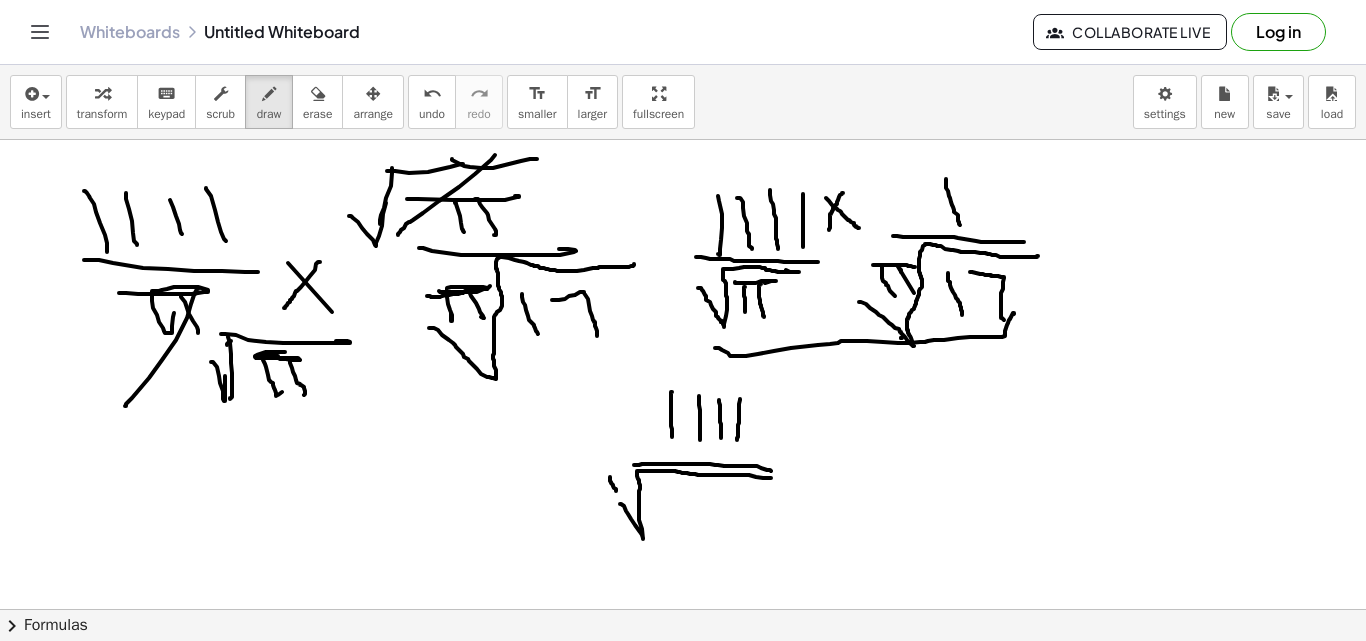 drag, startPoint x: 610, startPoint y: 477, endPoint x: 616, endPoint y: 491, distance: 15.231546 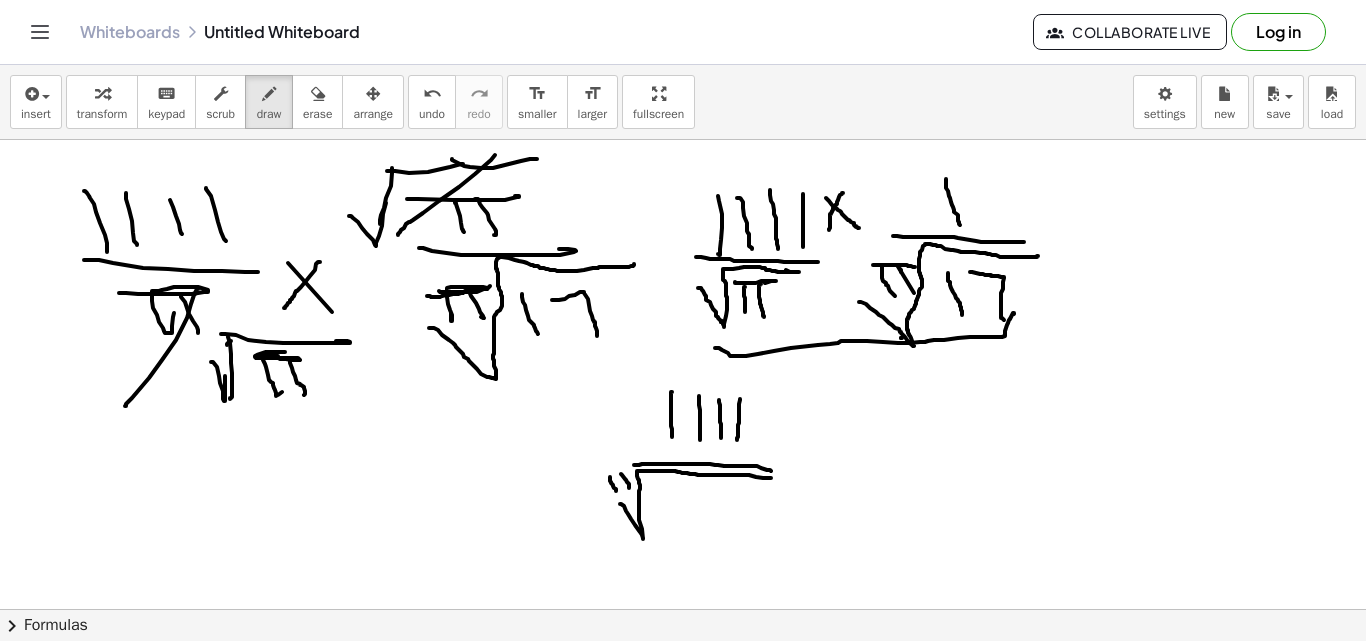 click at bounding box center [683, 609] 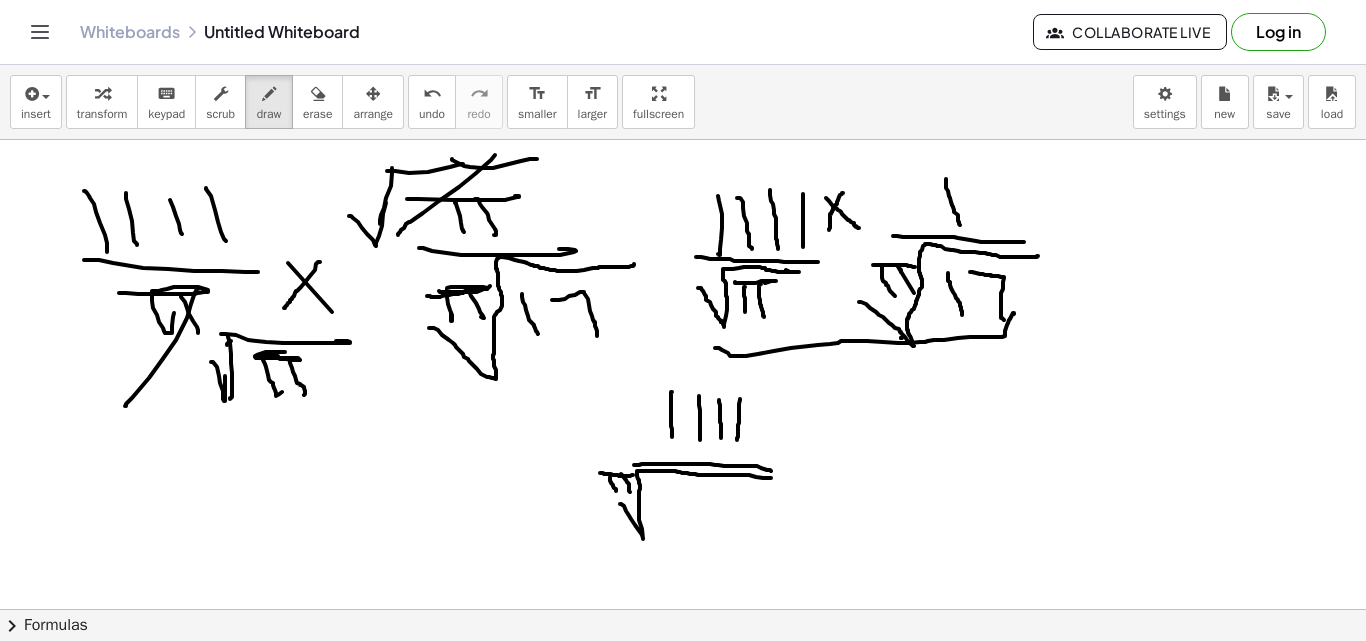 drag, startPoint x: 600, startPoint y: 473, endPoint x: 633, endPoint y: 475, distance: 33.06055 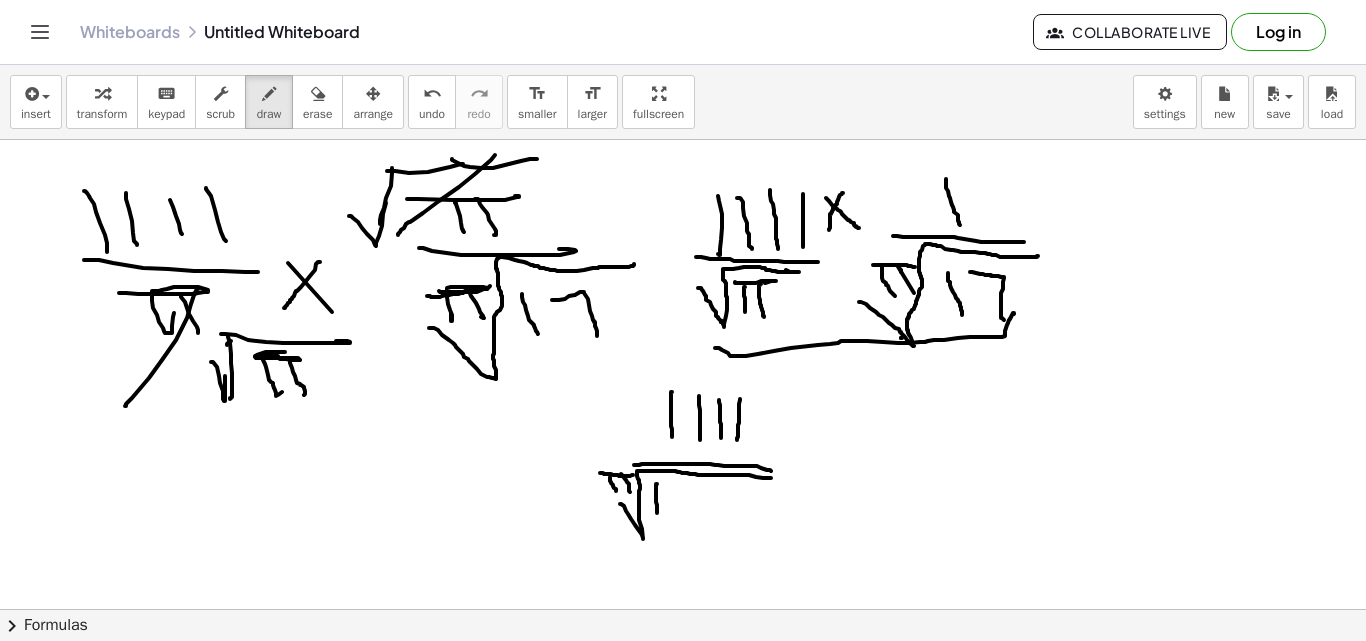 drag, startPoint x: 657, startPoint y: 484, endPoint x: 658, endPoint y: 516, distance: 32.01562 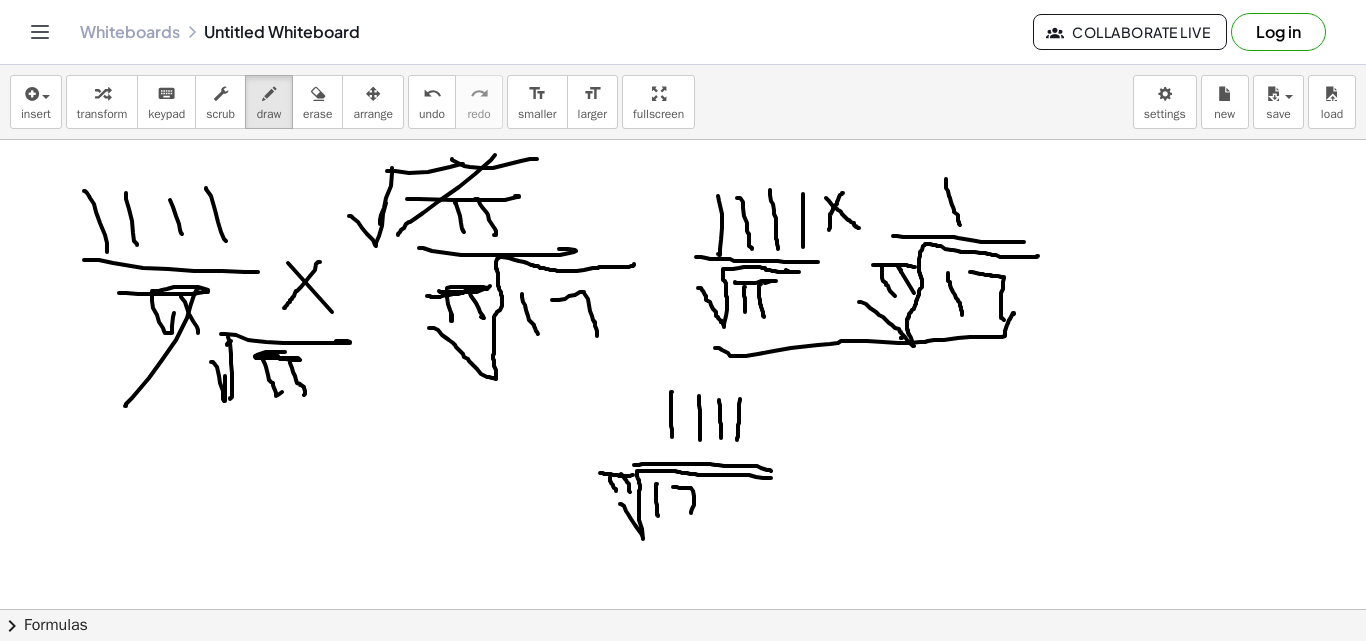 drag, startPoint x: 673, startPoint y: 487, endPoint x: 691, endPoint y: 516, distance: 34.132095 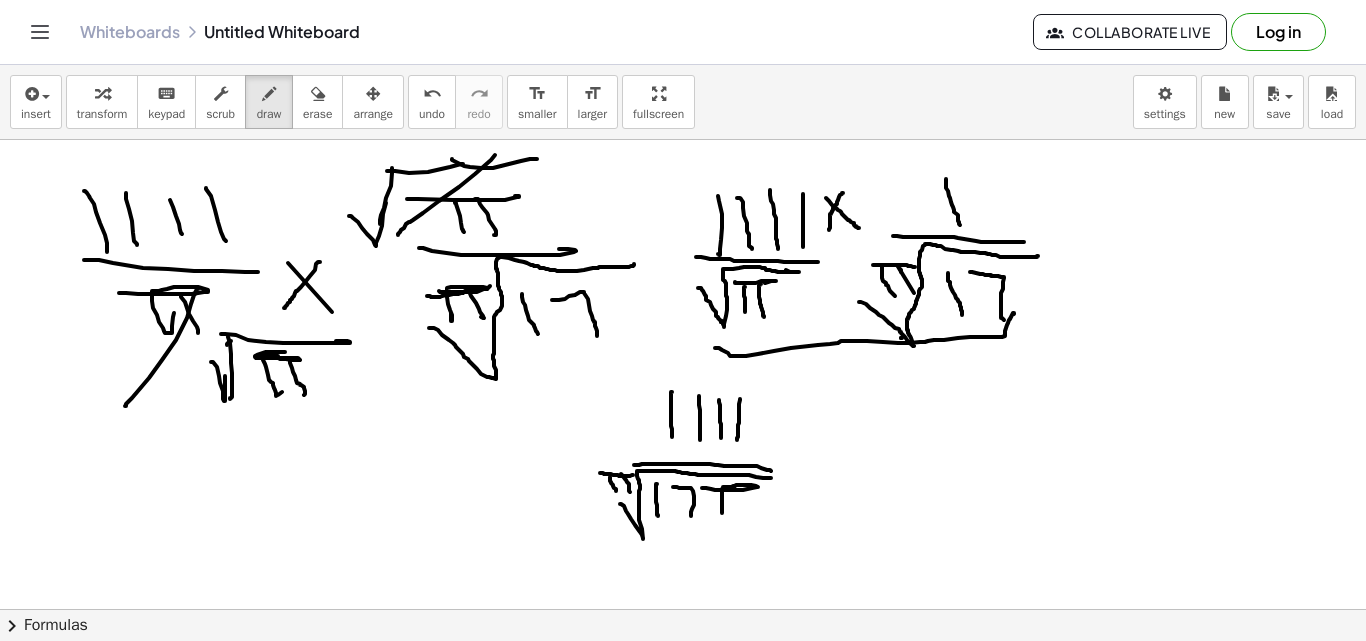 drag, startPoint x: 702, startPoint y: 488, endPoint x: 721, endPoint y: 513, distance: 31.400637 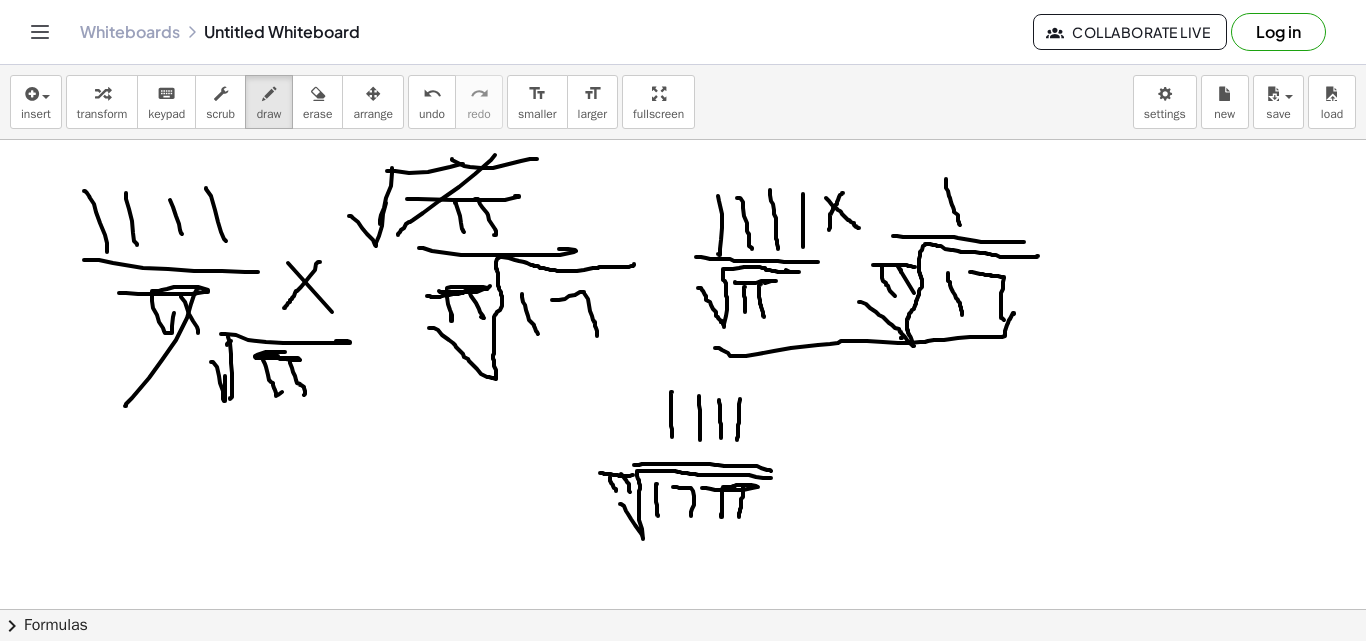 drag, startPoint x: 743, startPoint y: 487, endPoint x: 732, endPoint y: 512, distance: 27.313 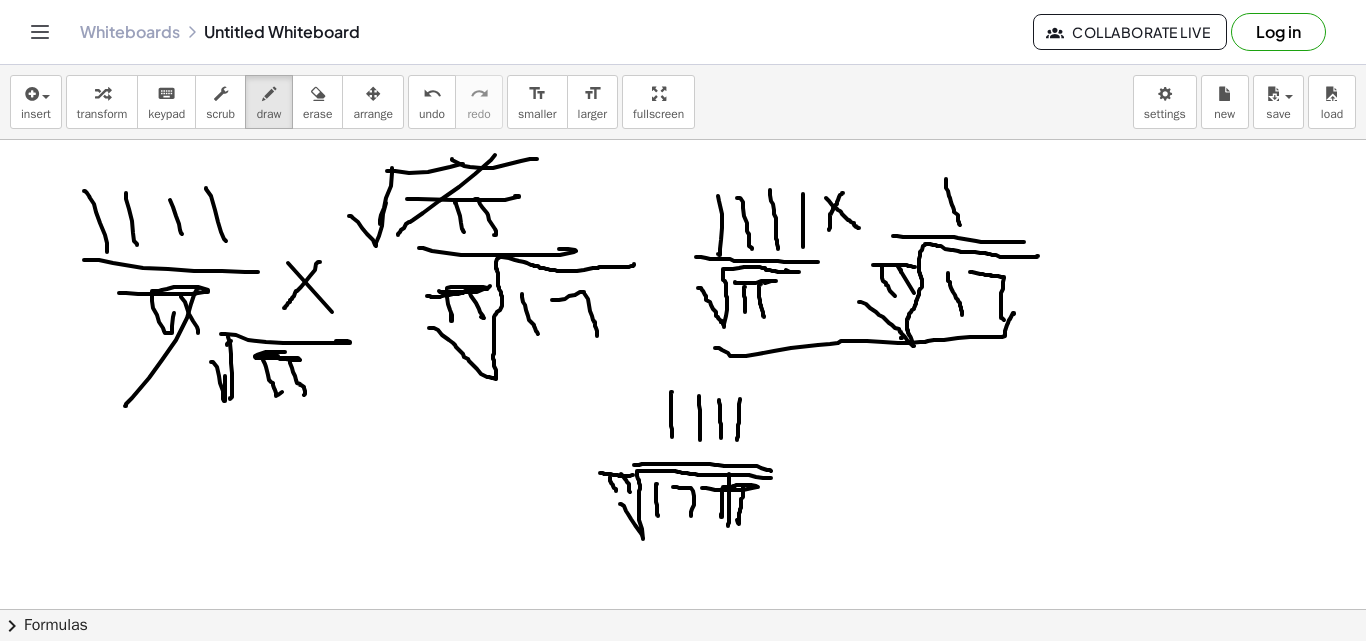 drag, startPoint x: 729, startPoint y: 474, endPoint x: 705, endPoint y: 506, distance: 40 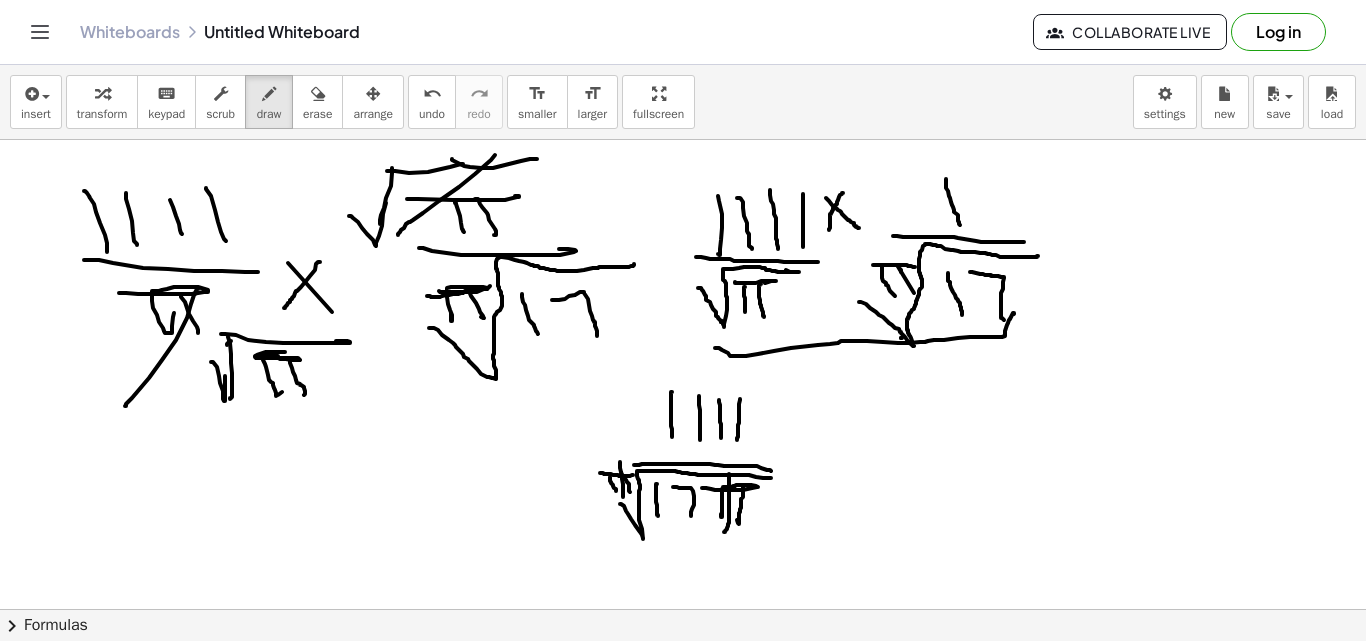 drag, startPoint x: 620, startPoint y: 462, endPoint x: 623, endPoint y: 500, distance: 38.118237 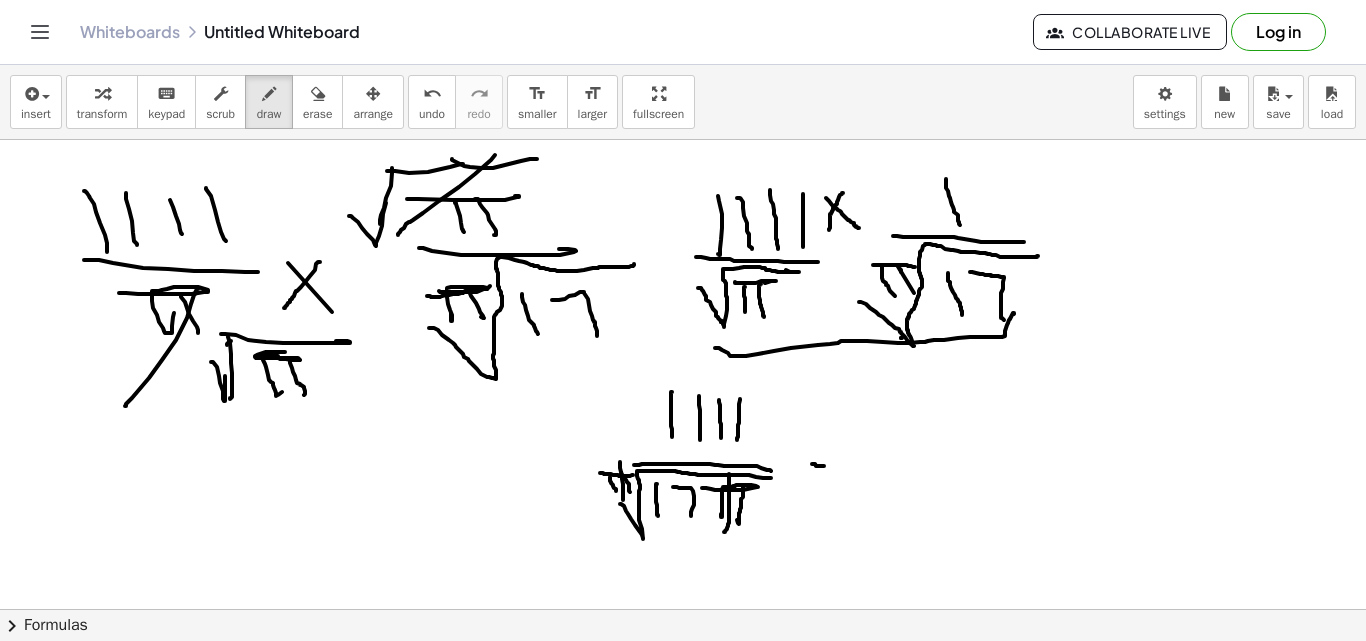 drag, startPoint x: 812, startPoint y: 464, endPoint x: 830, endPoint y: 469, distance: 18.681541 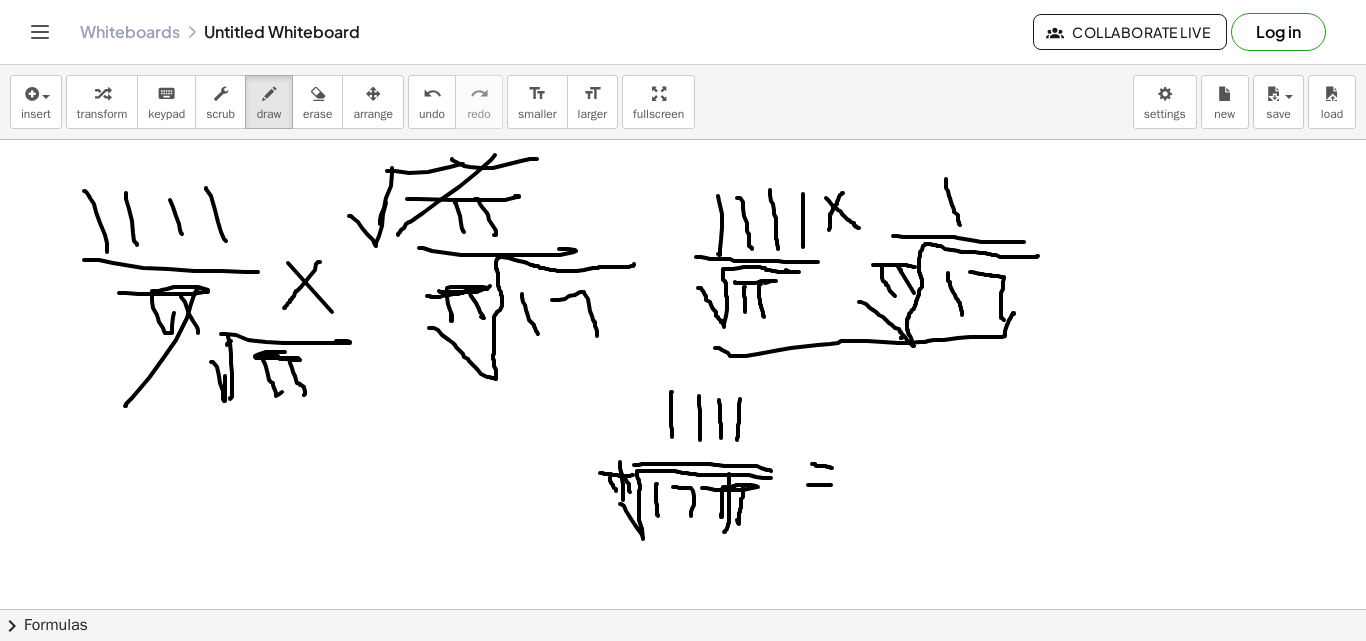 drag, startPoint x: 808, startPoint y: 485, endPoint x: 850, endPoint y: 477, distance: 42.755116 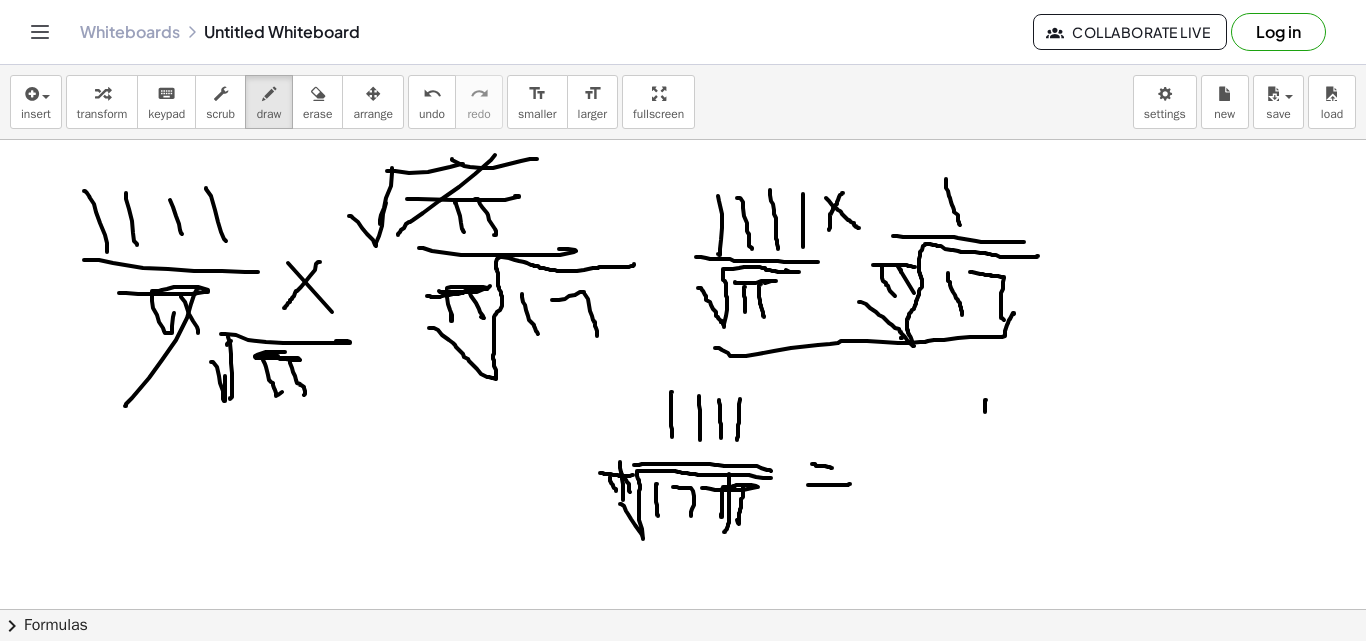 drag, startPoint x: 986, startPoint y: 400, endPoint x: 985, endPoint y: 436, distance: 36.013885 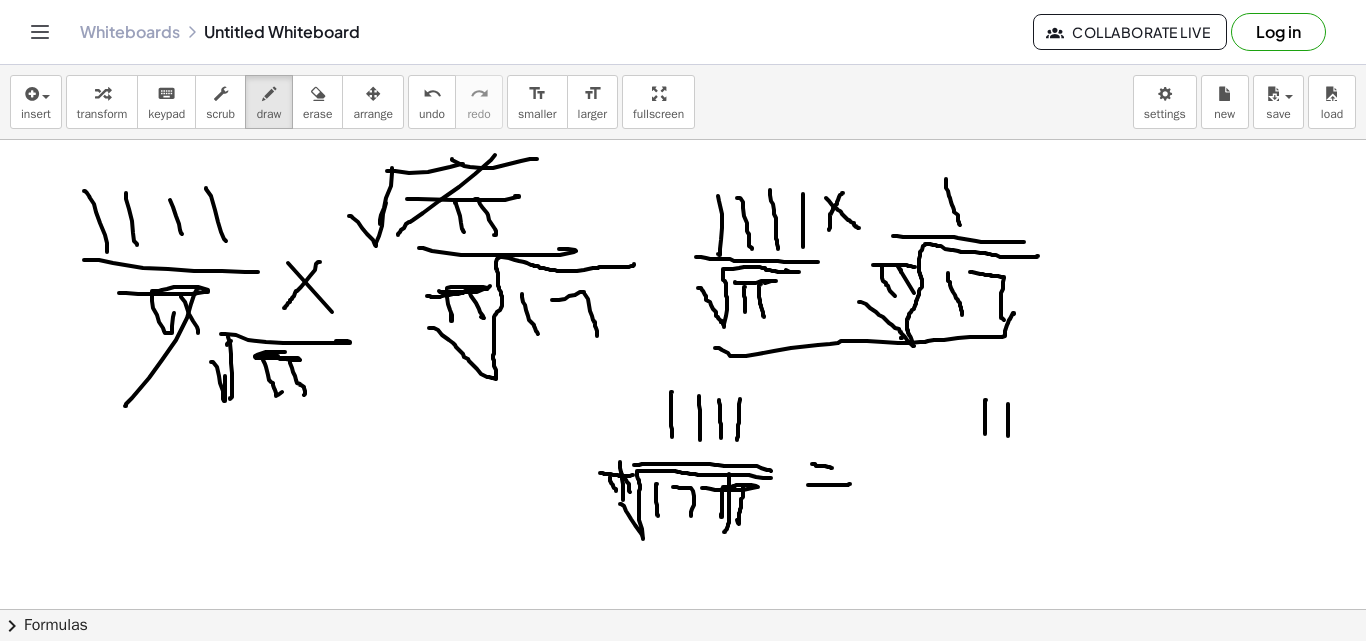 drag, startPoint x: 1008, startPoint y: 404, endPoint x: 1008, endPoint y: 436, distance: 32 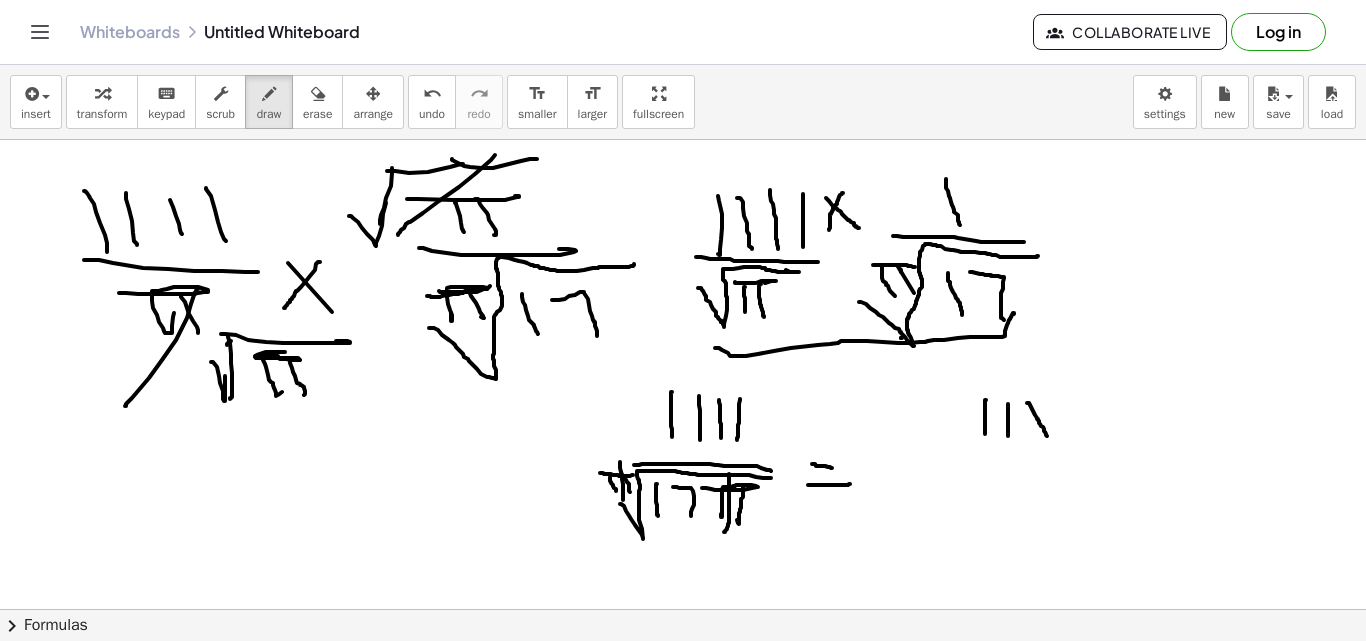 drag, startPoint x: 1027, startPoint y: 403, endPoint x: 1047, endPoint y: 436, distance: 38.587563 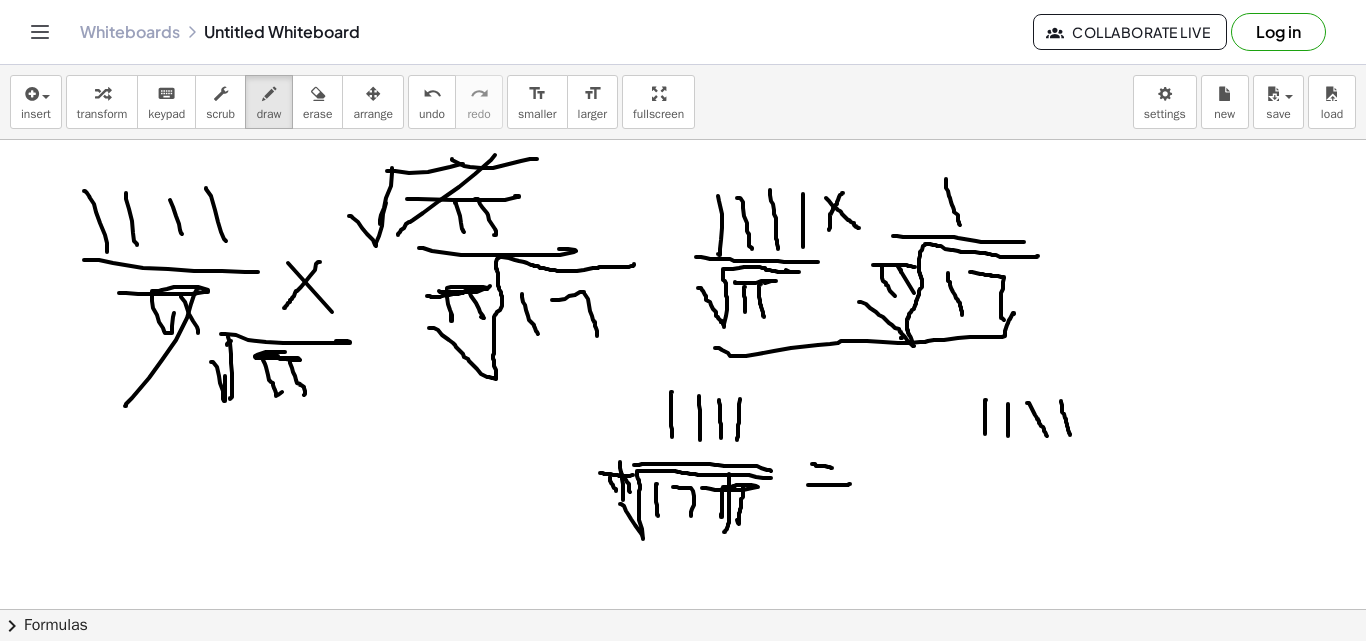drag, startPoint x: 1061, startPoint y: 401, endPoint x: 1061, endPoint y: 436, distance: 35 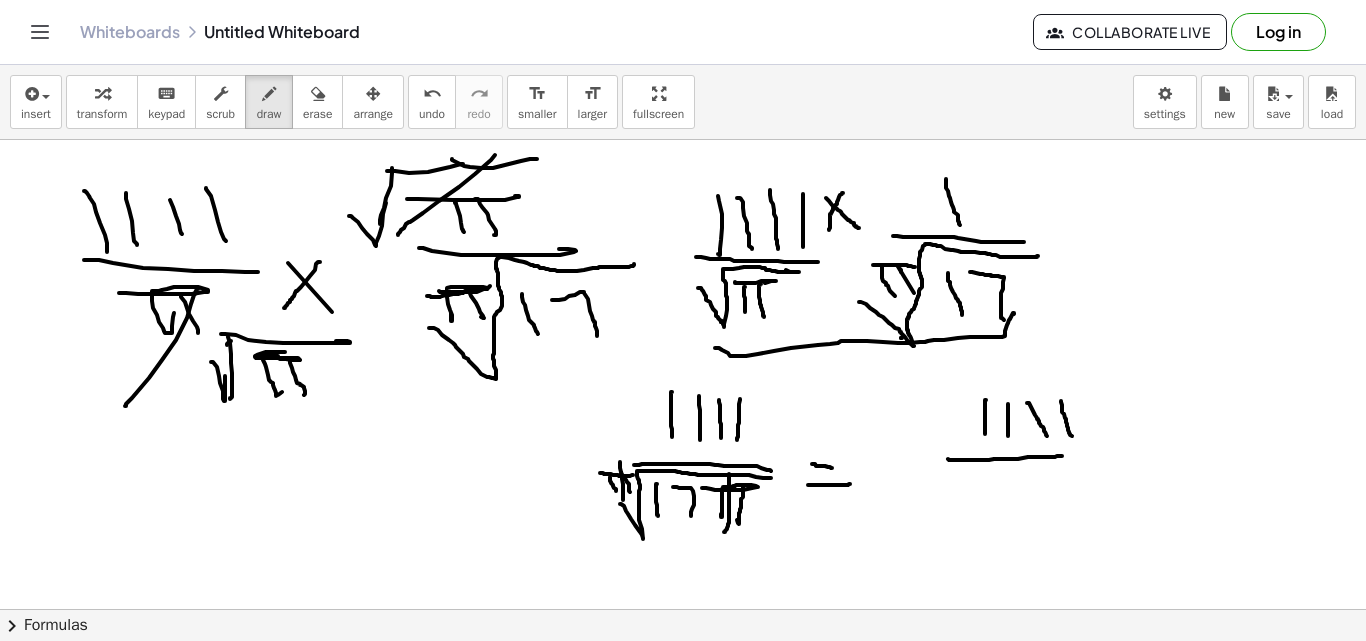 click at bounding box center (683, 609) 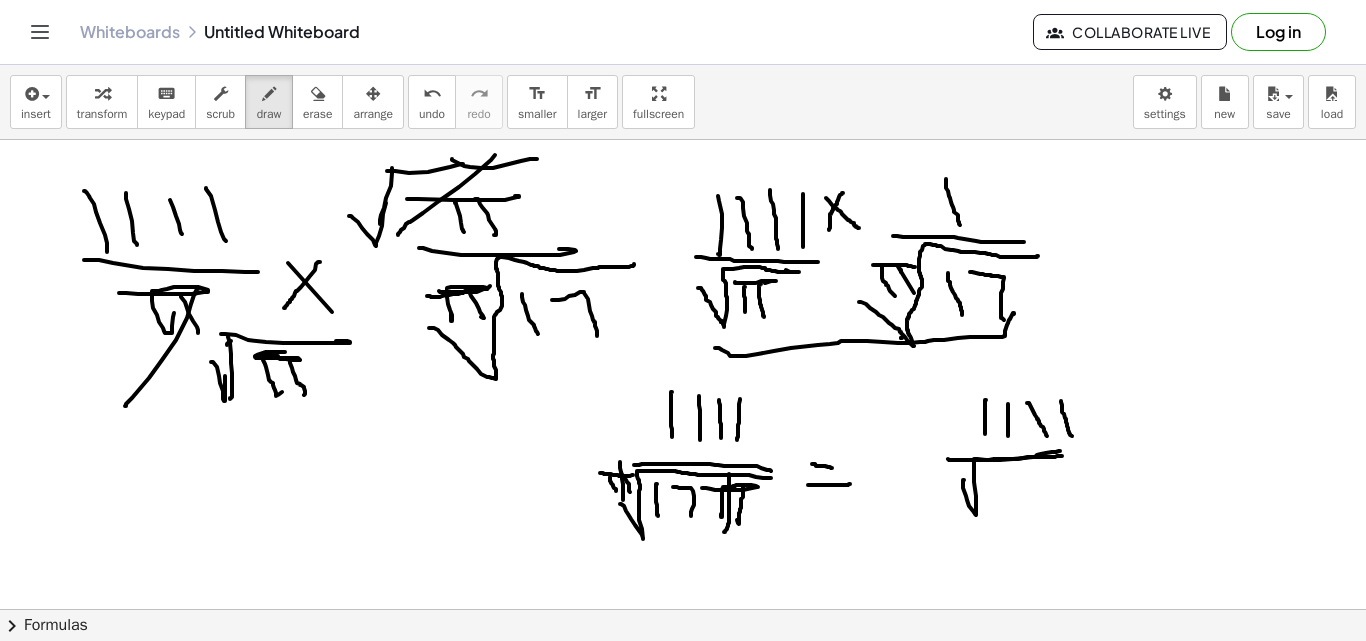 drag, startPoint x: 964, startPoint y: 480, endPoint x: 1003, endPoint y: 472, distance: 39.812057 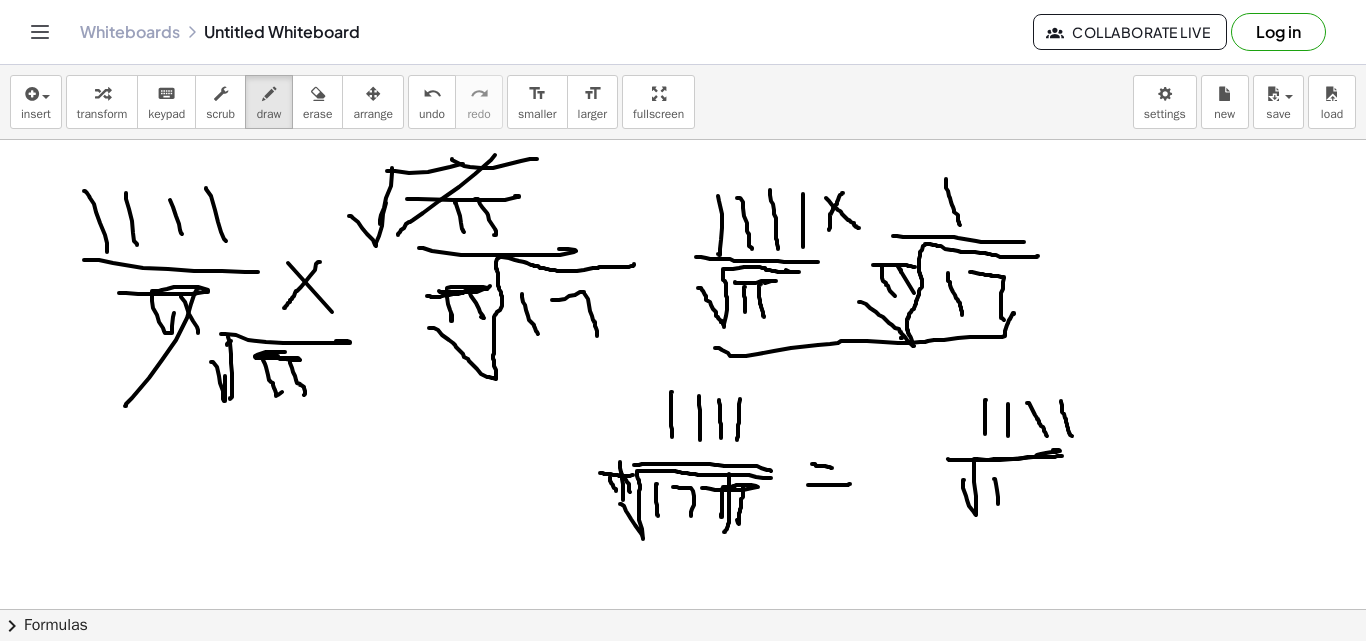 click at bounding box center (683, 609) 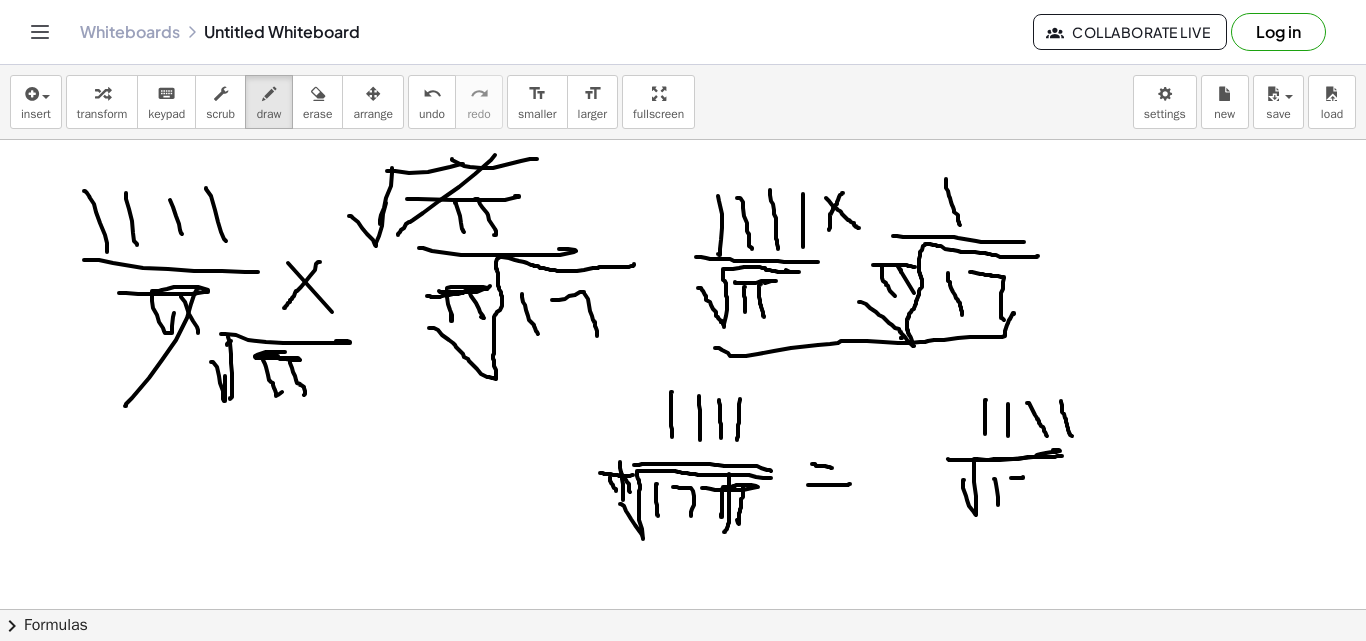 drag, startPoint x: 1011, startPoint y: 478, endPoint x: 1021, endPoint y: 509, distance: 32.572994 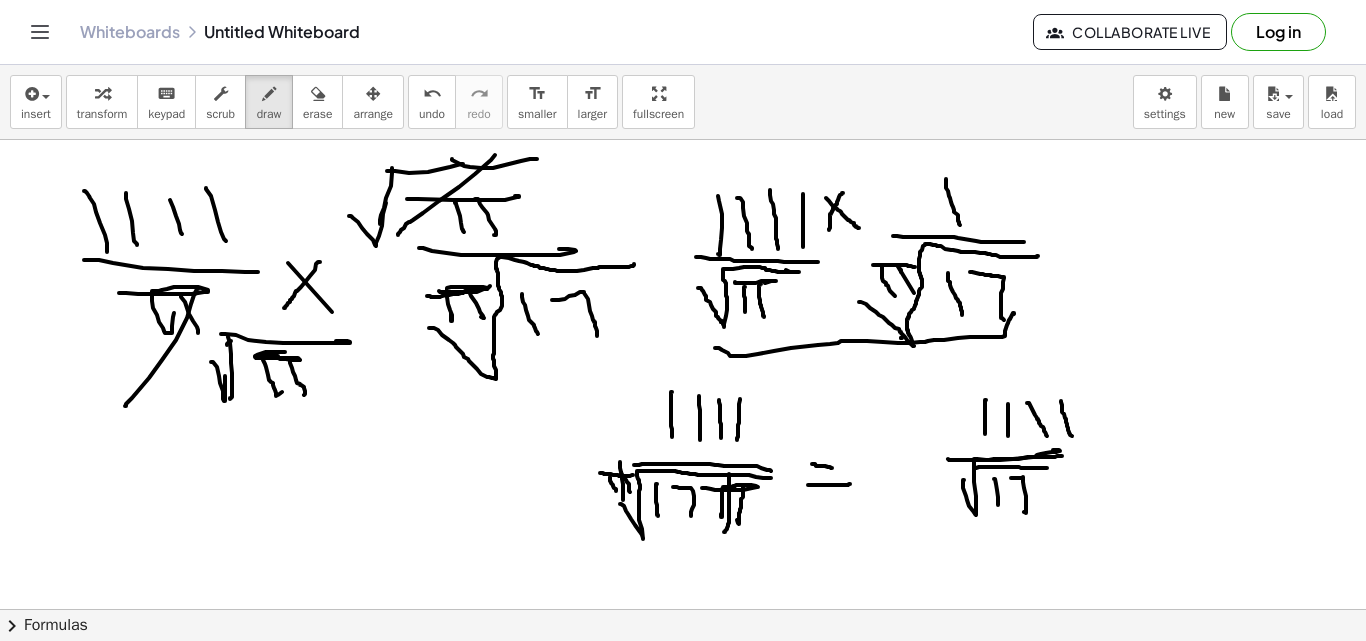 drag, startPoint x: 976, startPoint y: 468, endPoint x: 1053, endPoint y: 468, distance: 77 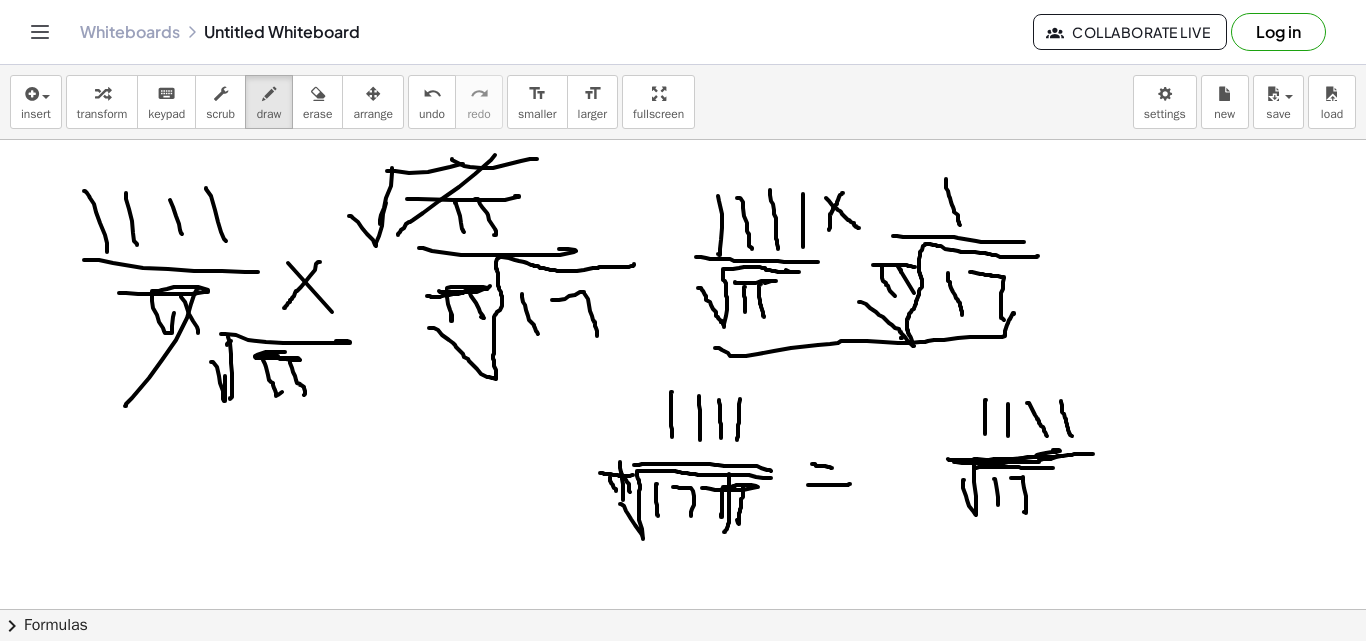 click at bounding box center [683, 609] 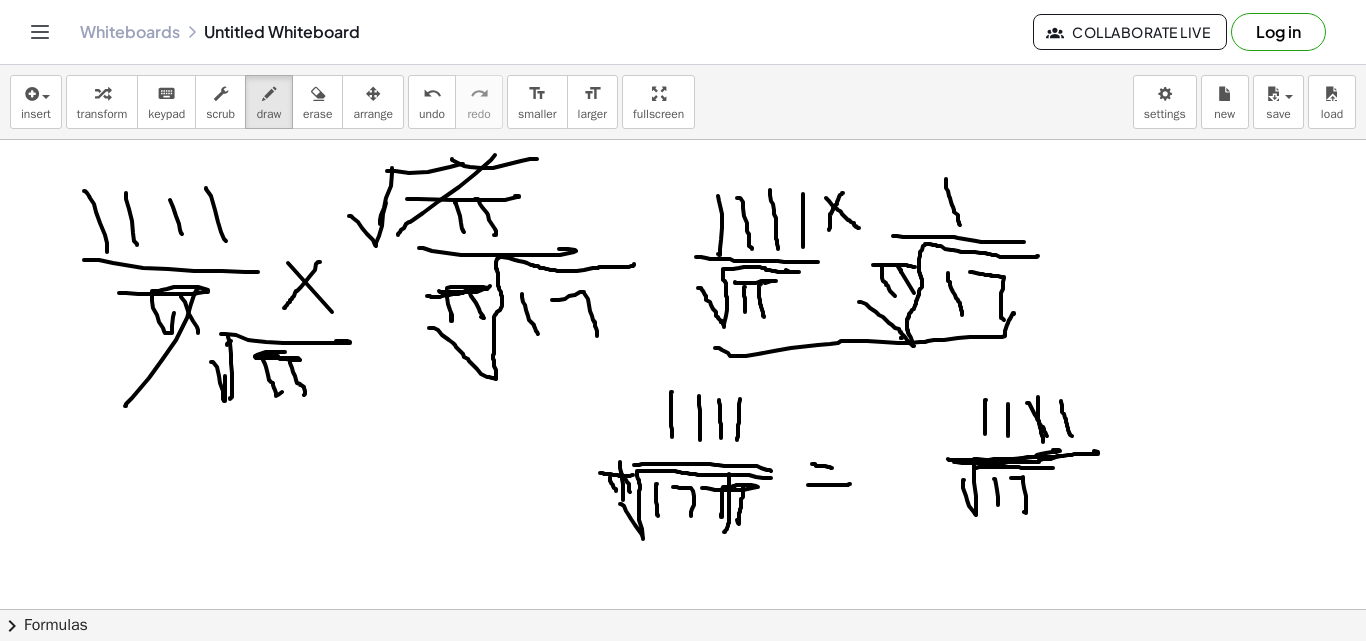 drag, startPoint x: 1038, startPoint y: 397, endPoint x: 1043, endPoint y: 442, distance: 45.276924 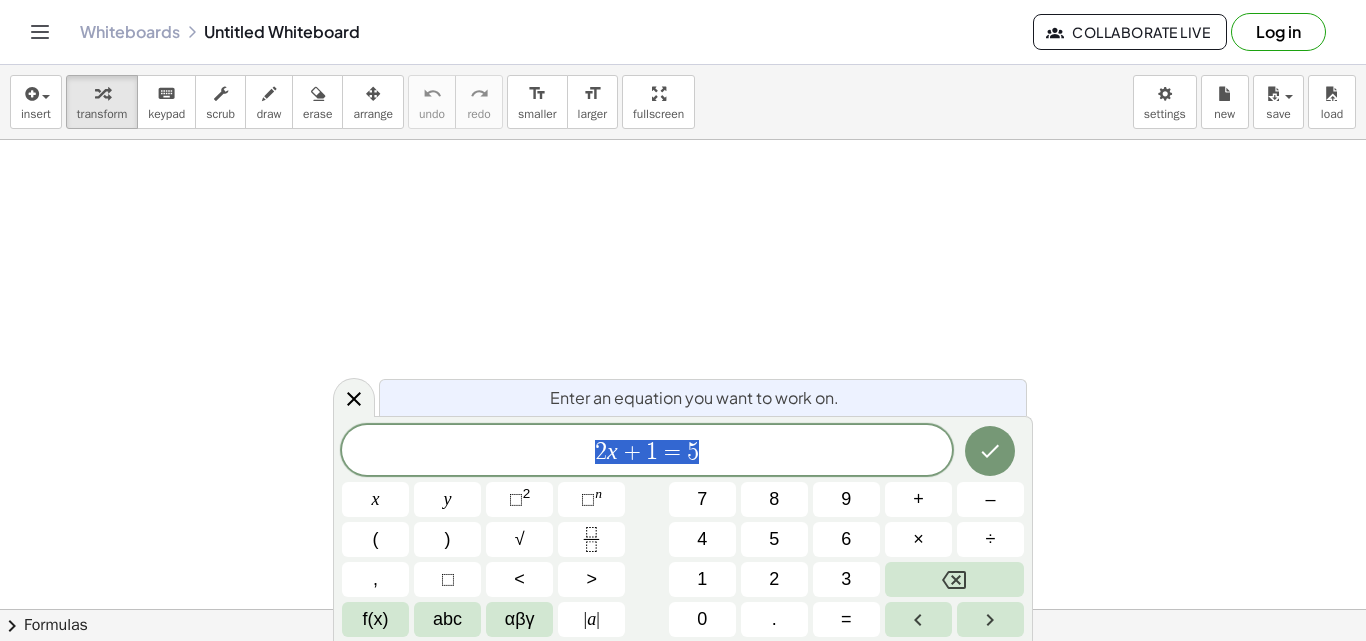 scroll, scrollTop: 0, scrollLeft: 0, axis: both 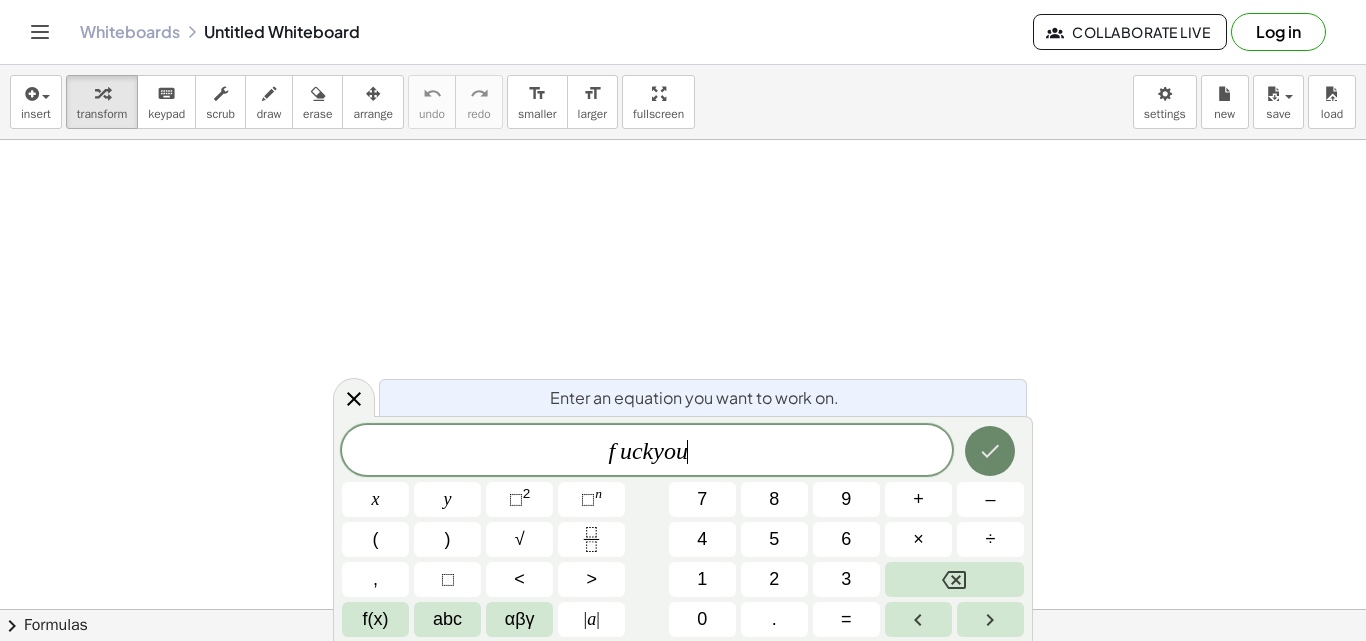 click 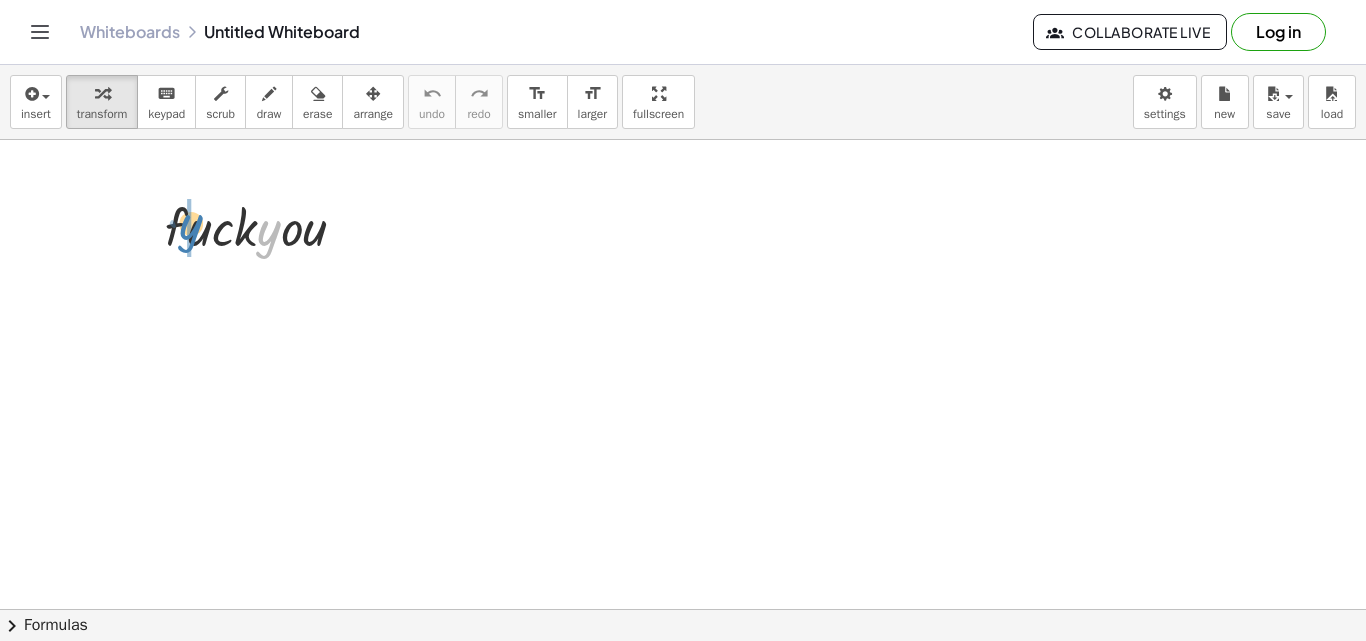 drag, startPoint x: 263, startPoint y: 238, endPoint x: 184, endPoint y: 232, distance: 79.22752 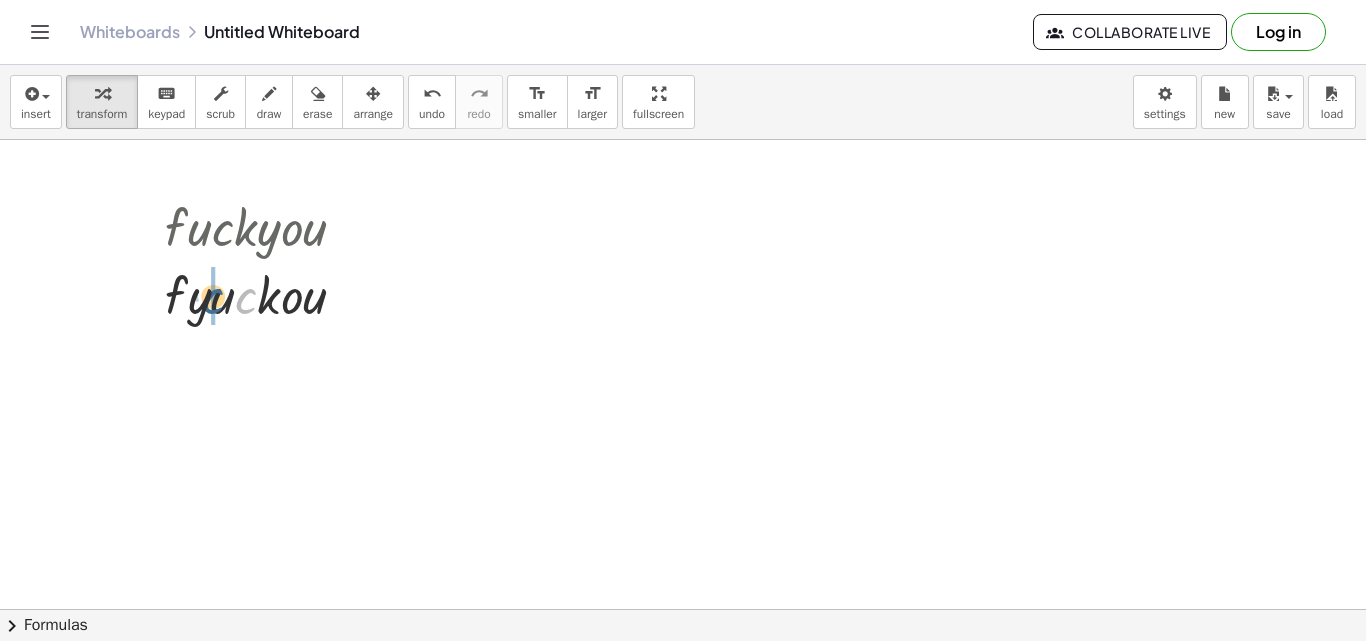 drag, startPoint x: 250, startPoint y: 297, endPoint x: 217, endPoint y: 297, distance: 33 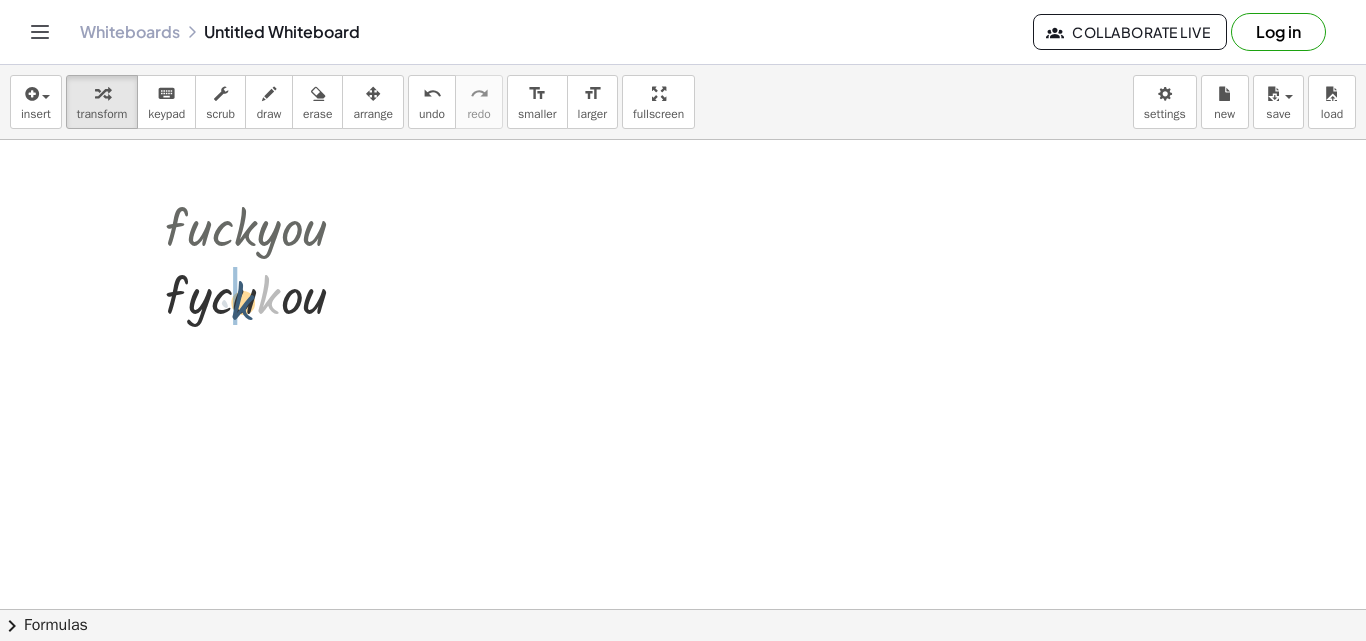 drag, startPoint x: 274, startPoint y: 304, endPoint x: 248, endPoint y: 310, distance: 26.683329 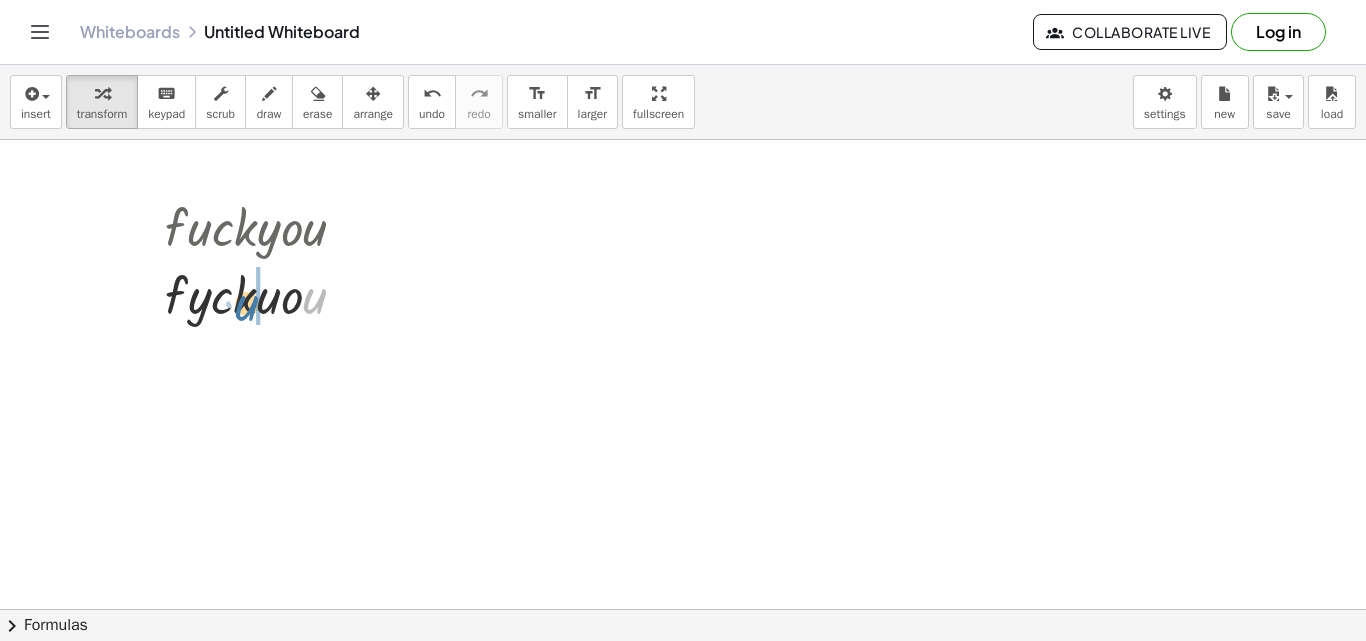 drag, startPoint x: 310, startPoint y: 304, endPoint x: 241, endPoint y: 308, distance: 69.115845 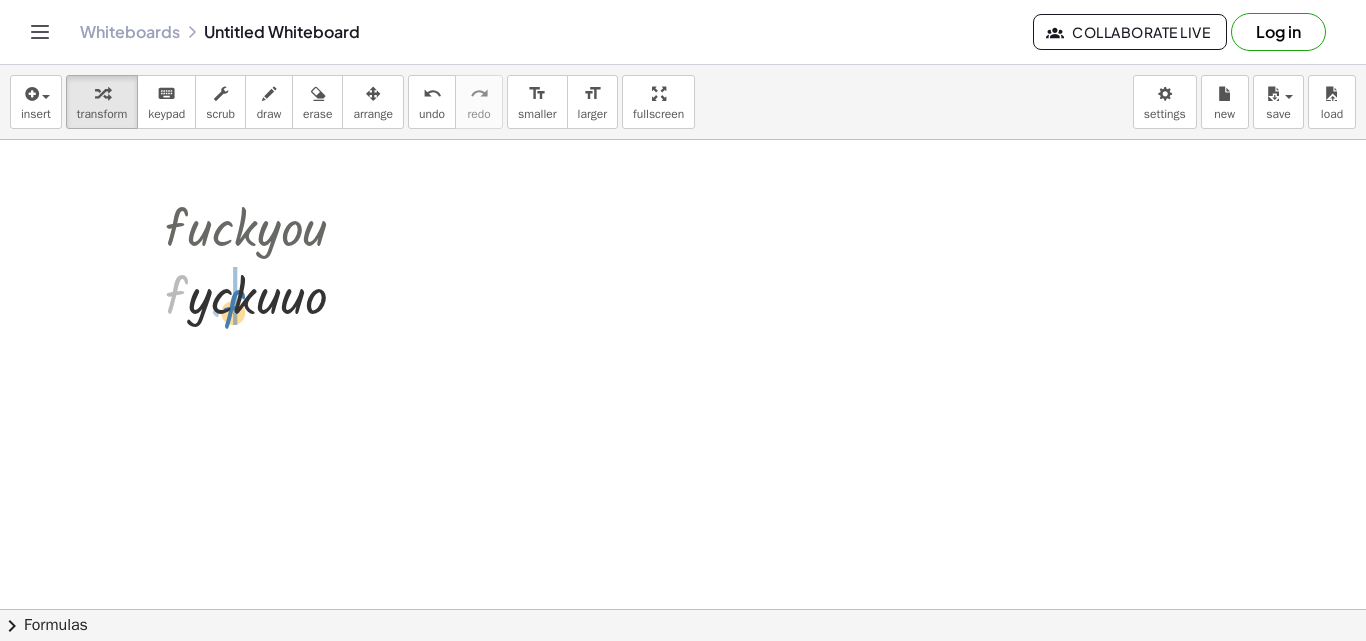 drag, startPoint x: 177, startPoint y: 274, endPoint x: 238, endPoint y: 283, distance: 61.66036 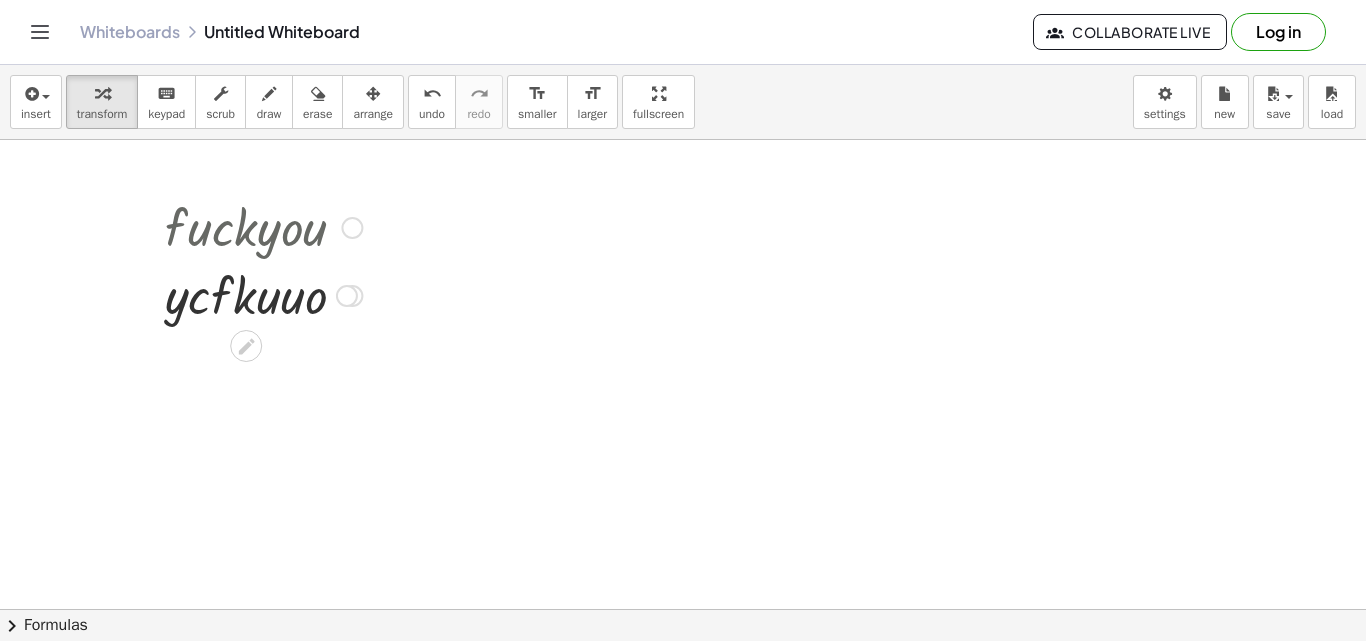 drag, startPoint x: 294, startPoint y: 237, endPoint x: 359, endPoint y: 221, distance: 66.94027 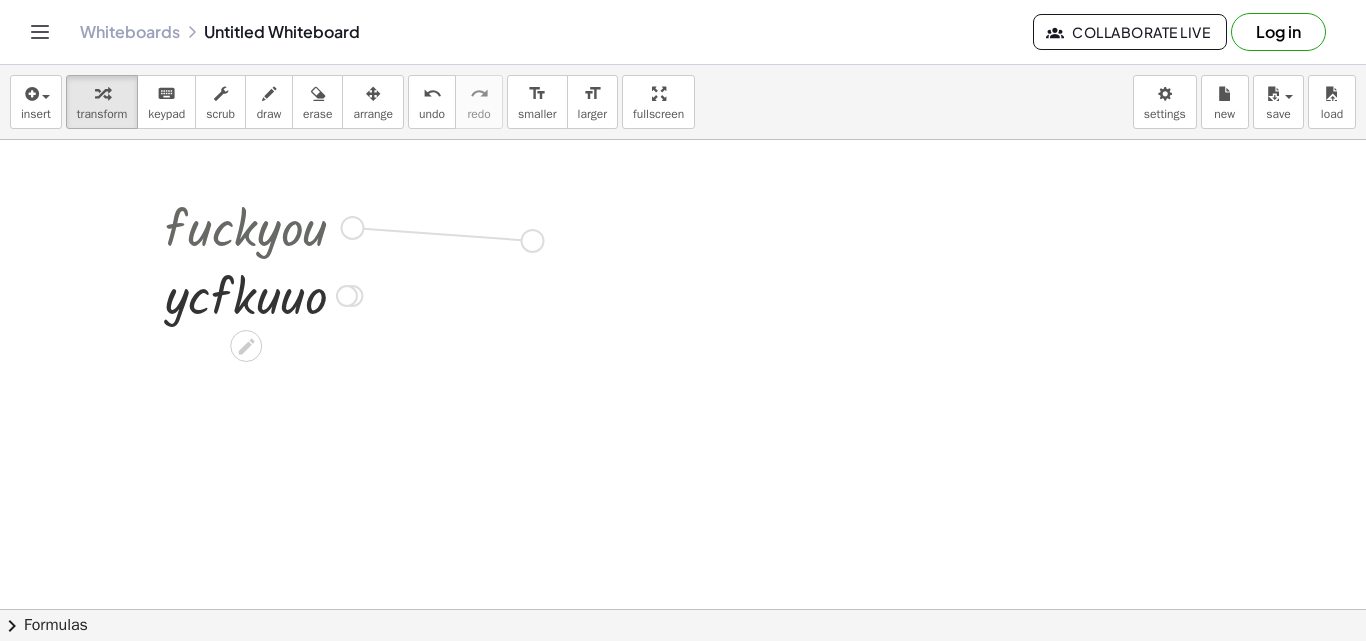 drag, startPoint x: 352, startPoint y: 227, endPoint x: 606, endPoint y: 243, distance: 254.50343 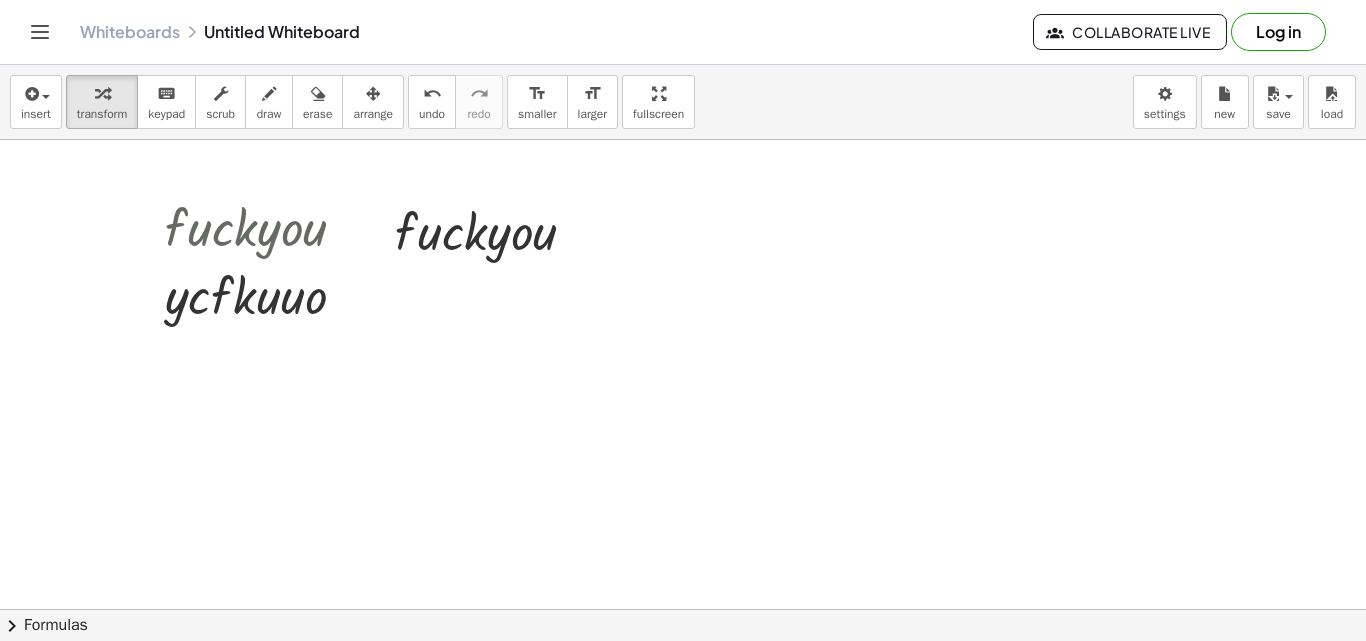 drag, startPoint x: 472, startPoint y: 279, endPoint x: 449, endPoint y: 365, distance: 89.02247 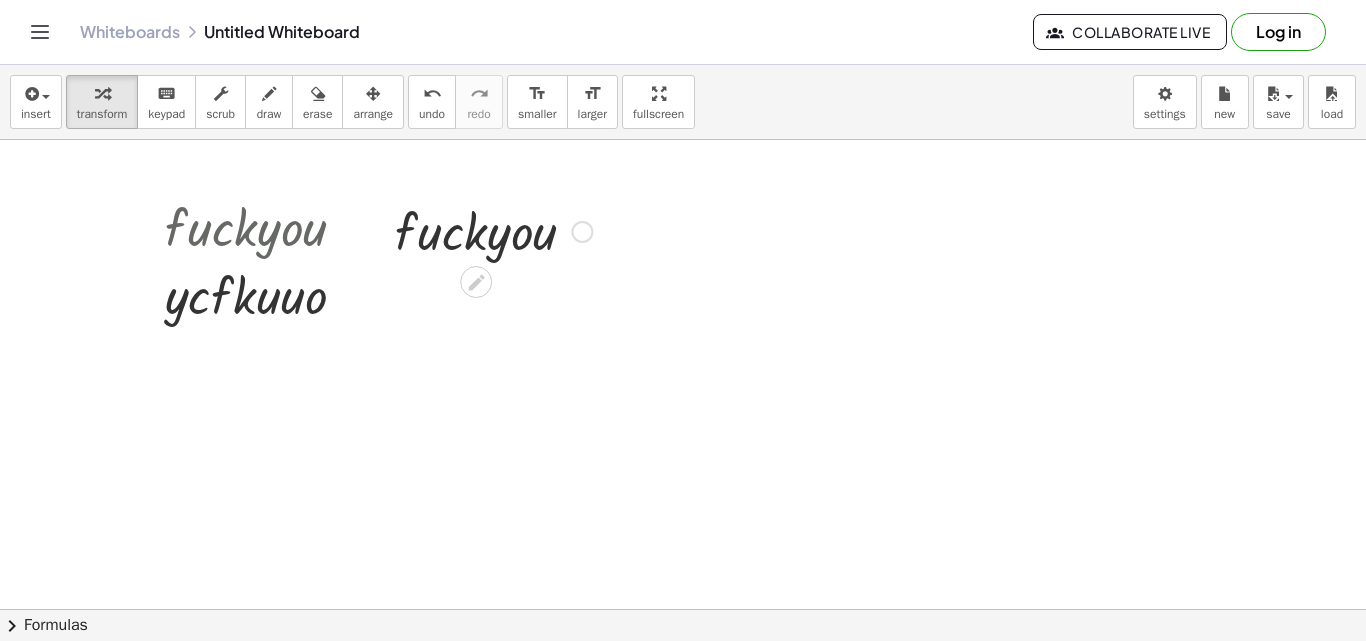 click 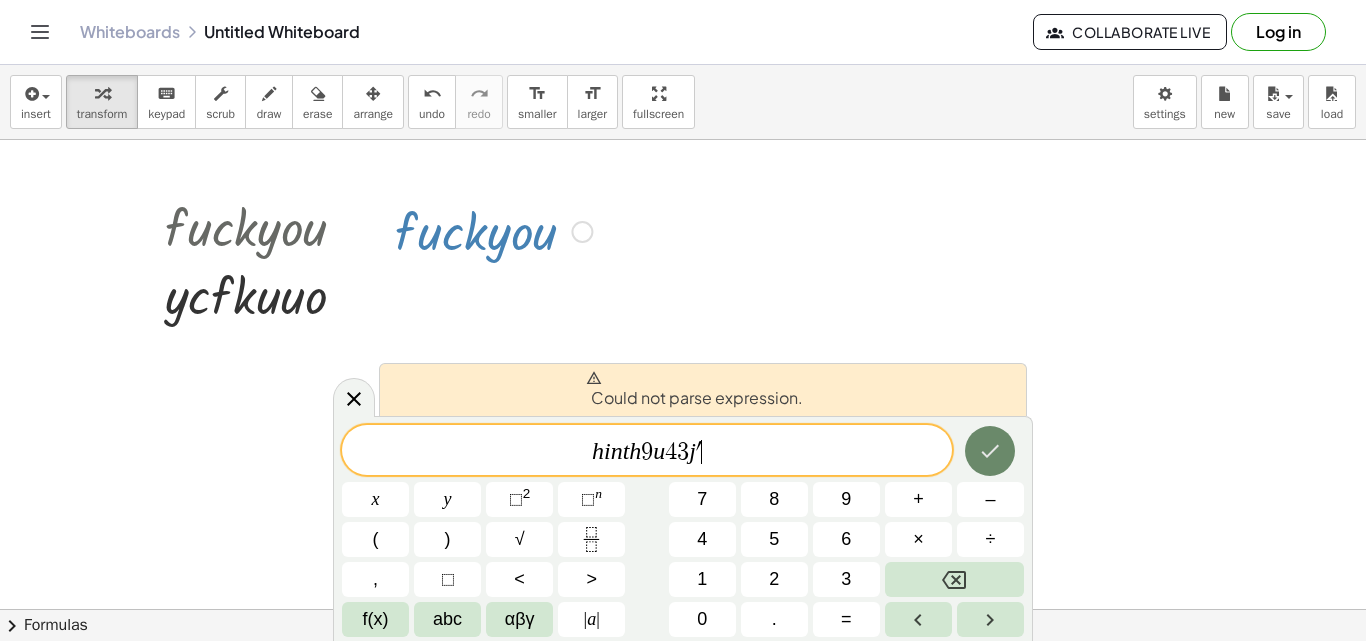 click 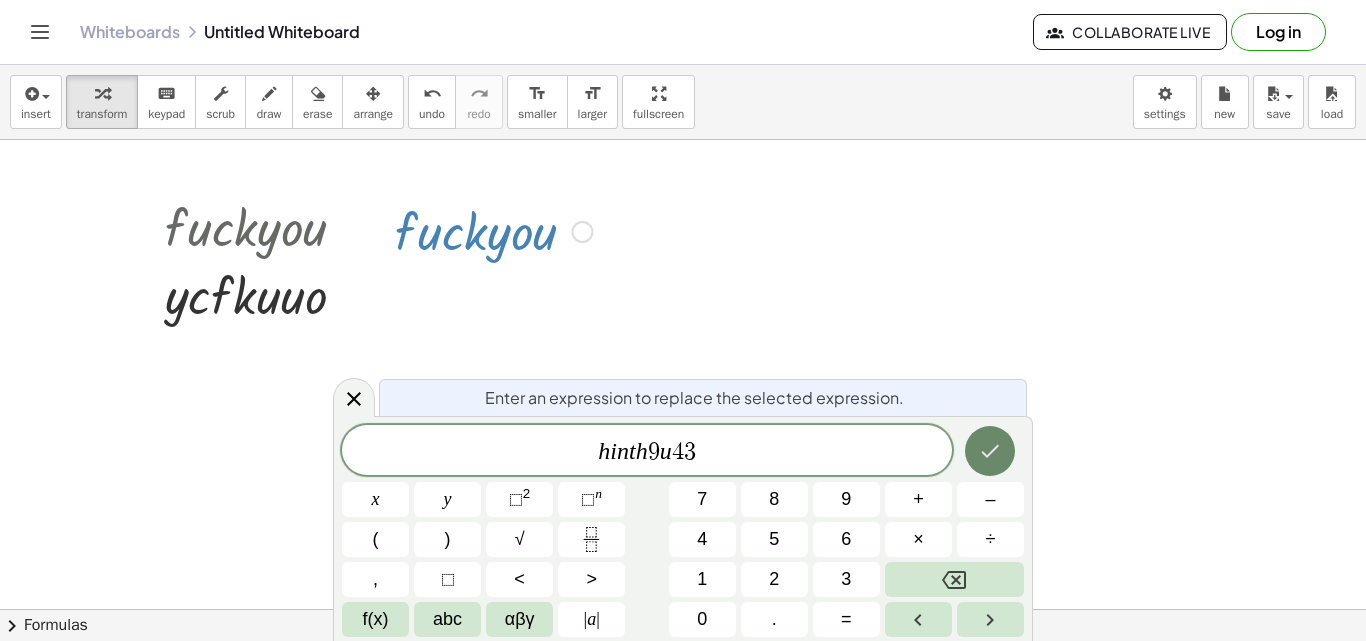 click 